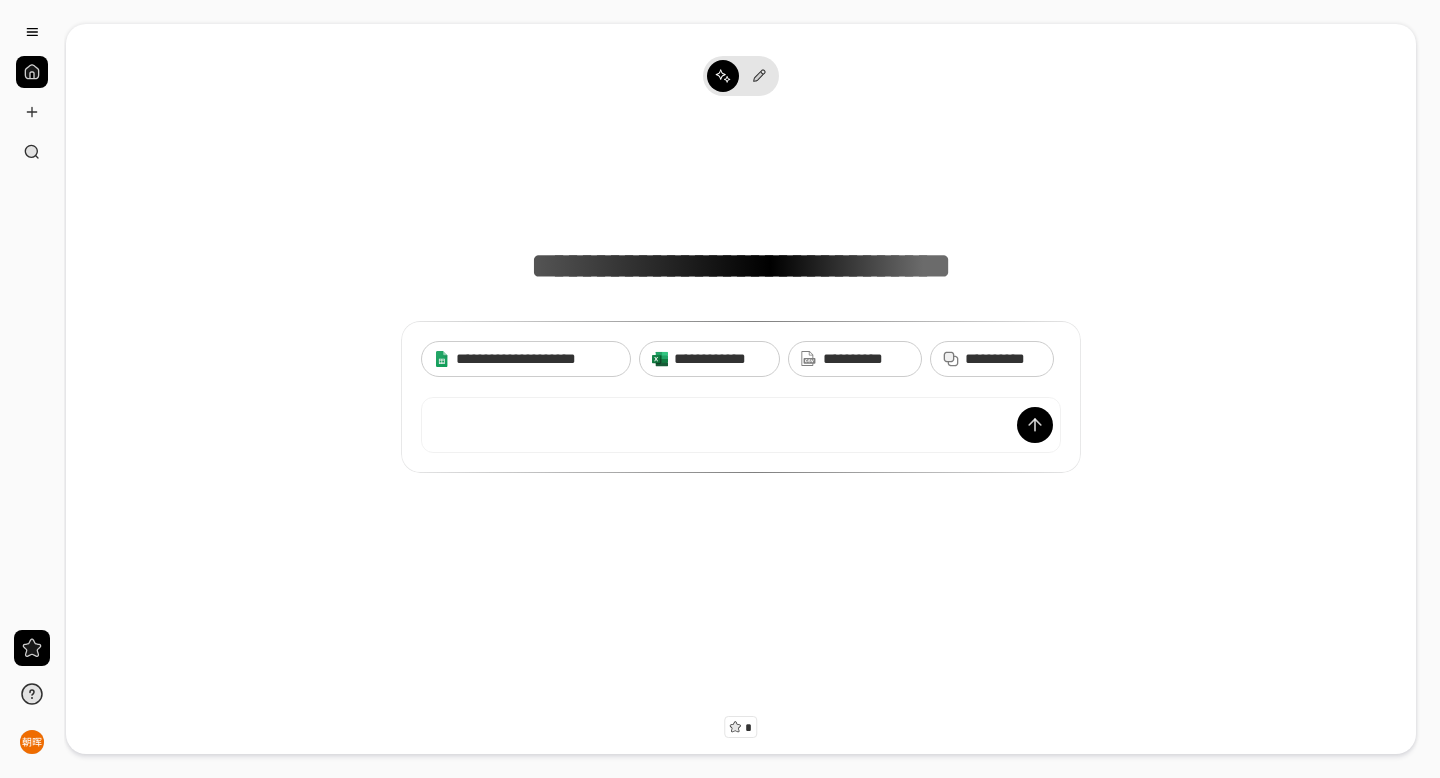 scroll, scrollTop: 0, scrollLeft: 0, axis: both 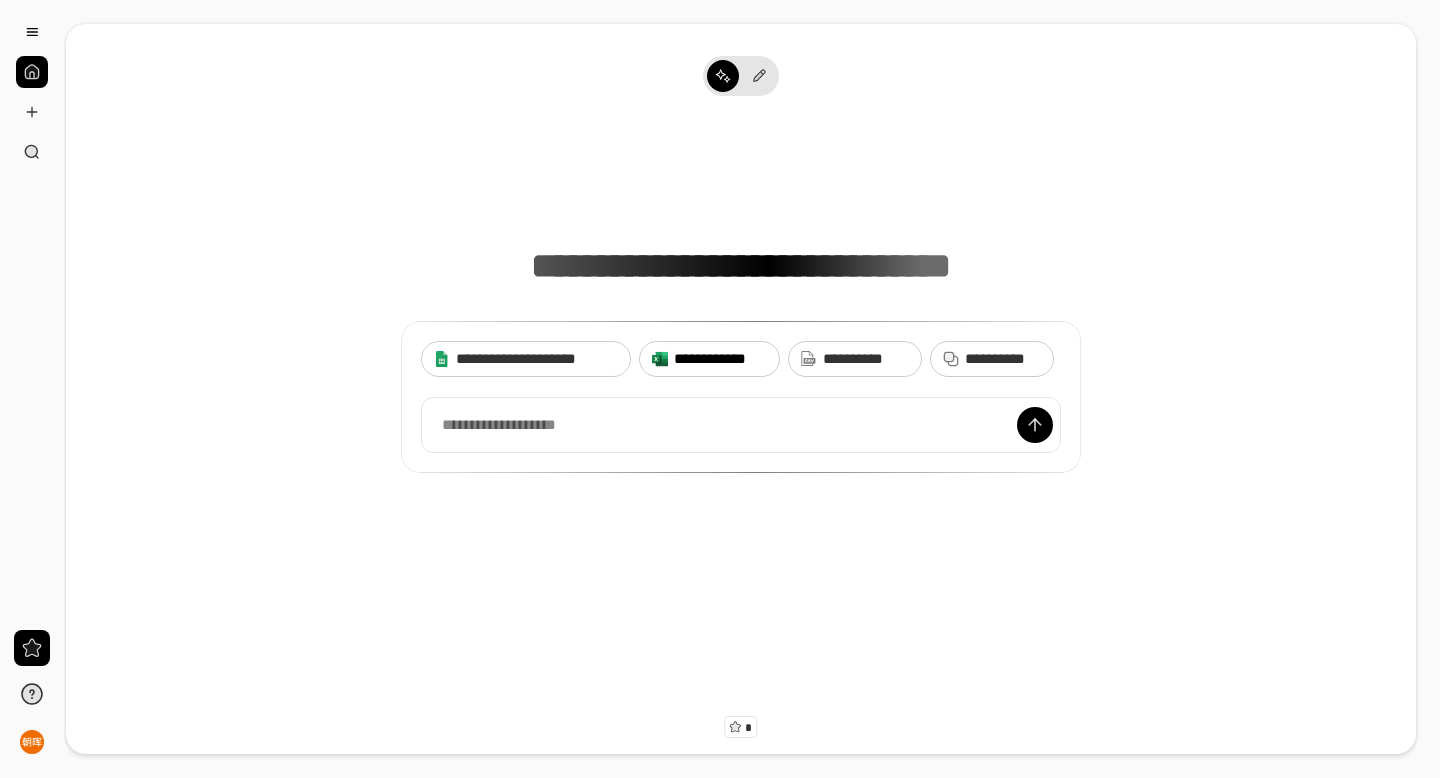 click on "**********" at bounding box center [720, 359] 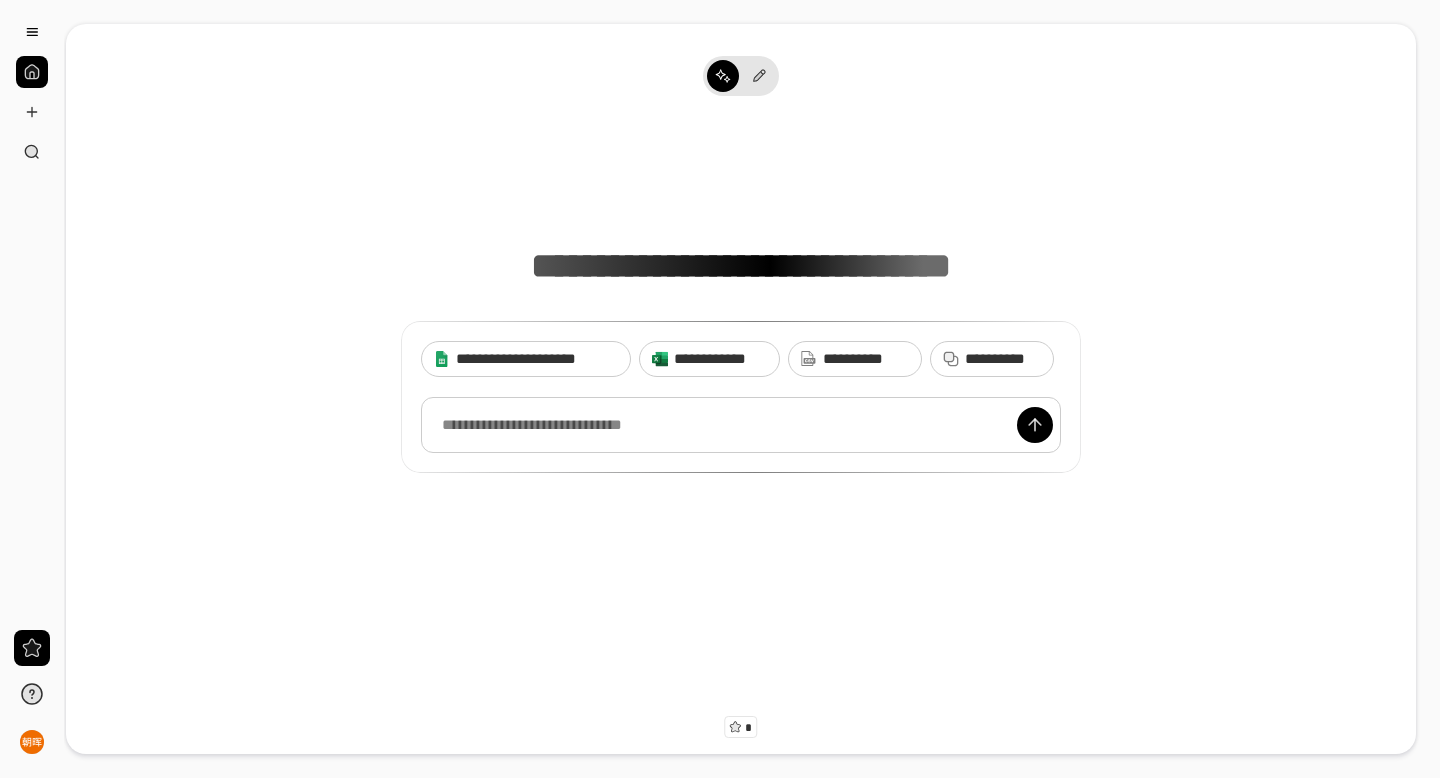 type 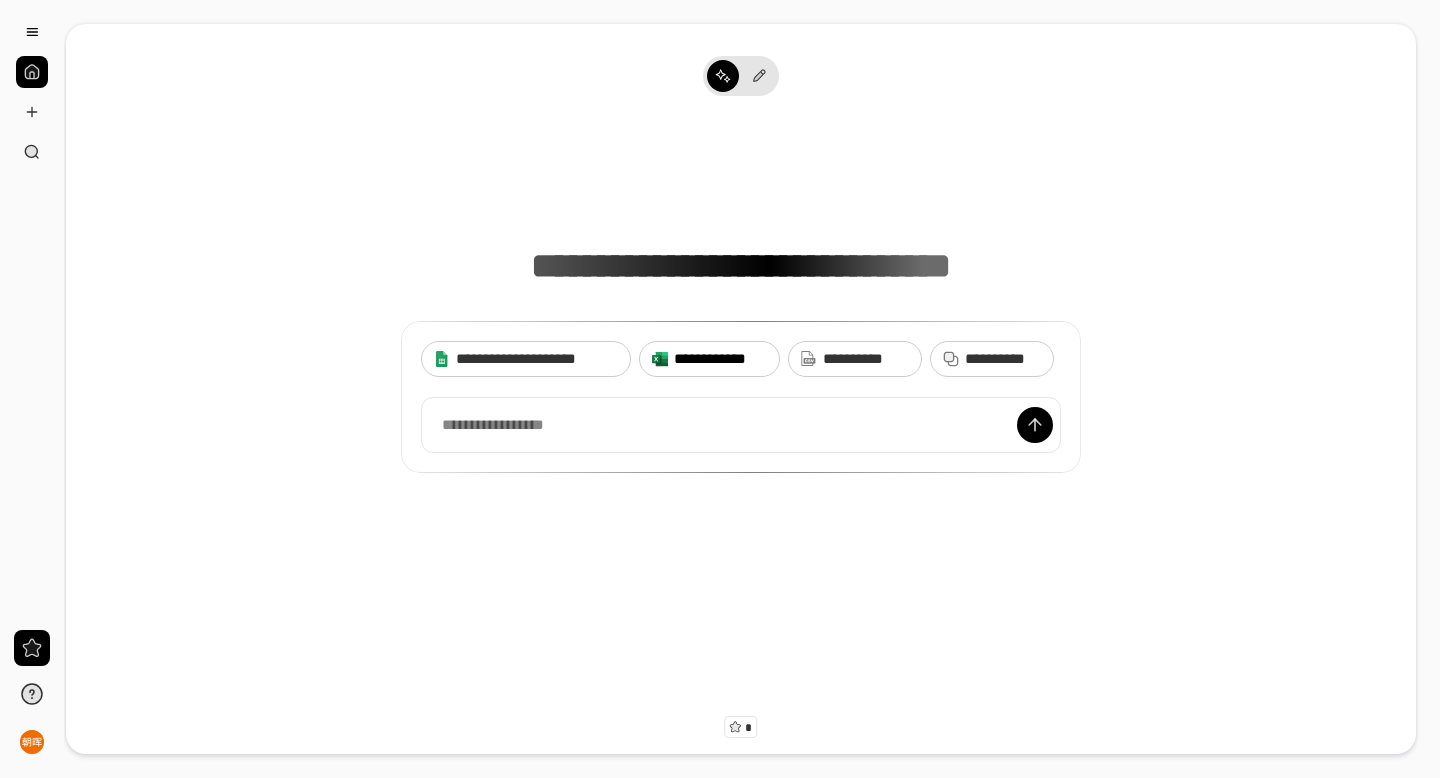 click on "**********" at bounding box center [720, 359] 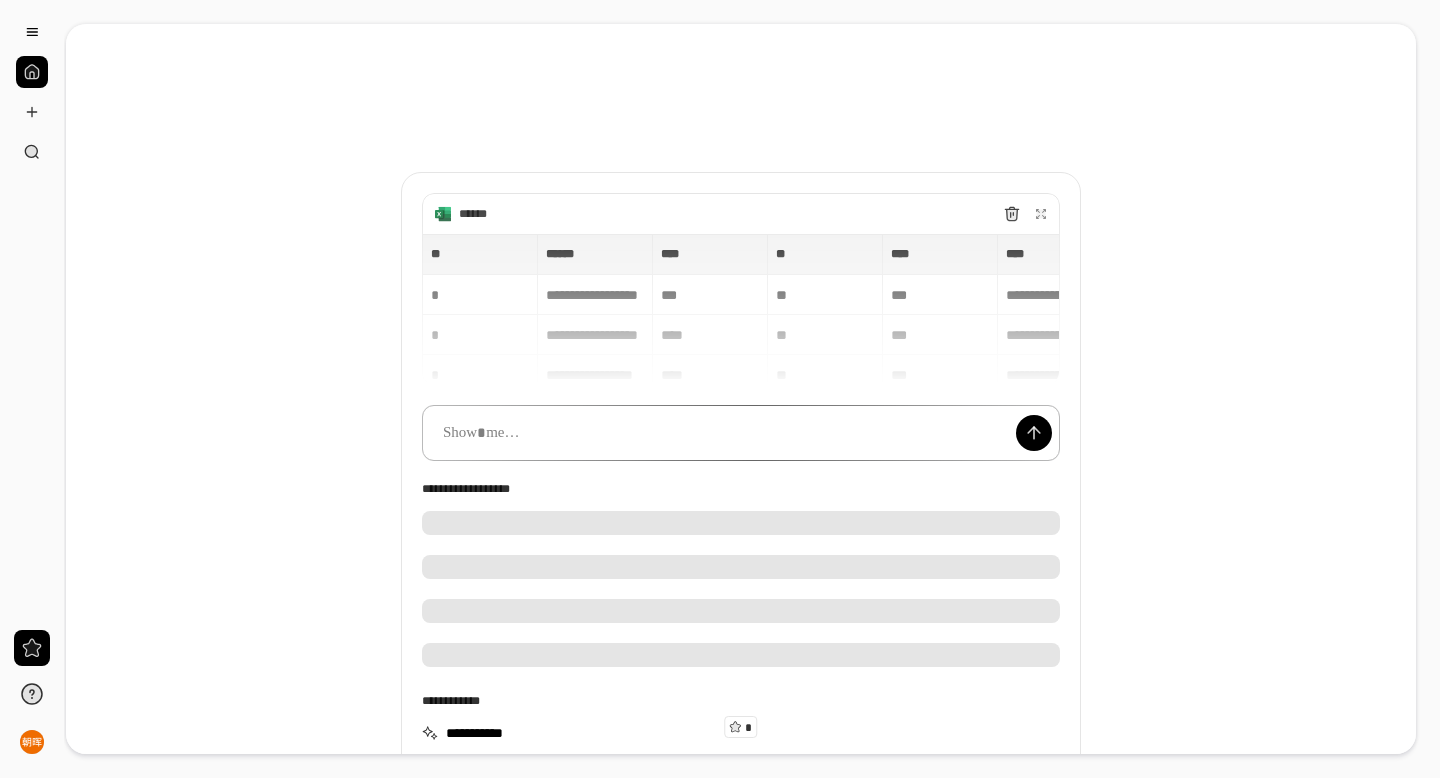 click at bounding box center [741, 433] 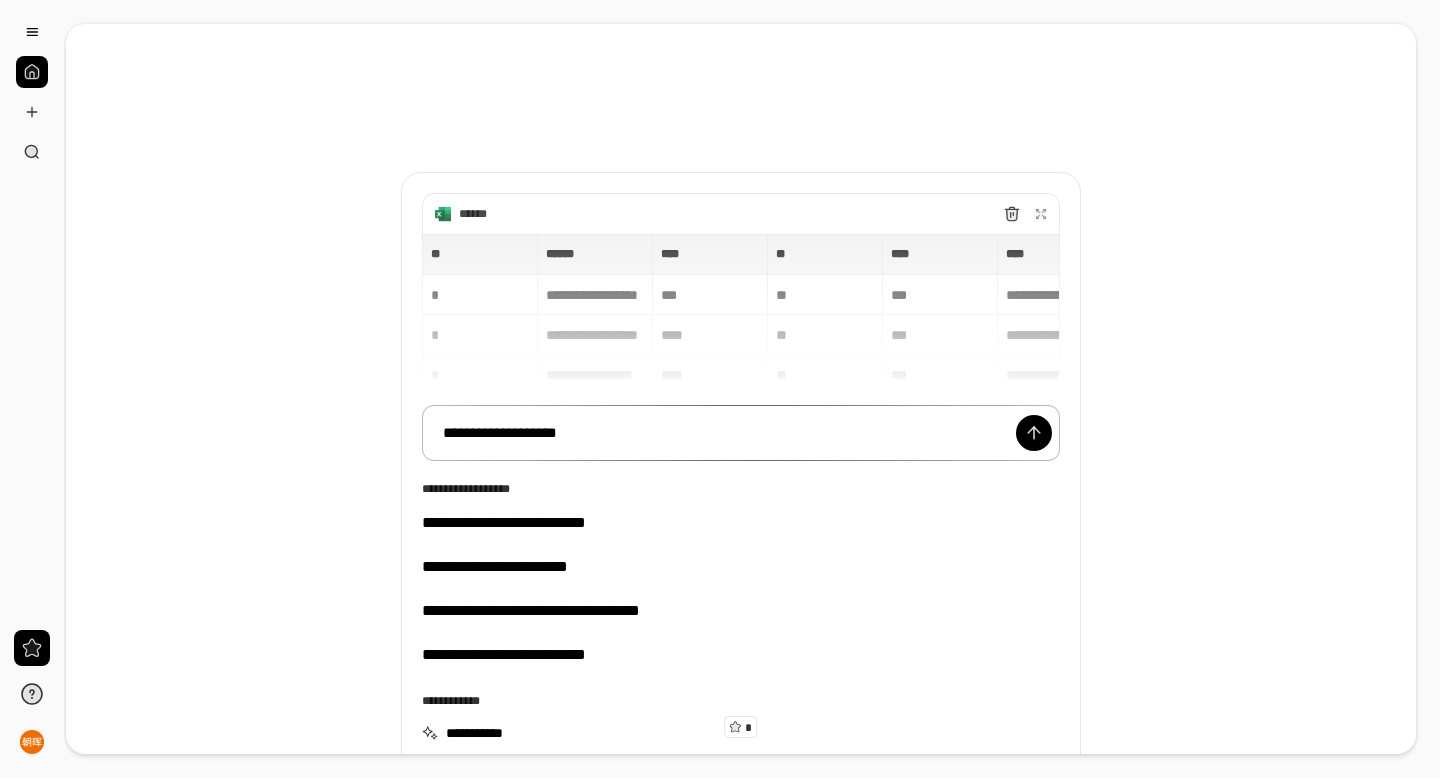 click on "**********" at bounding box center [741, 433] 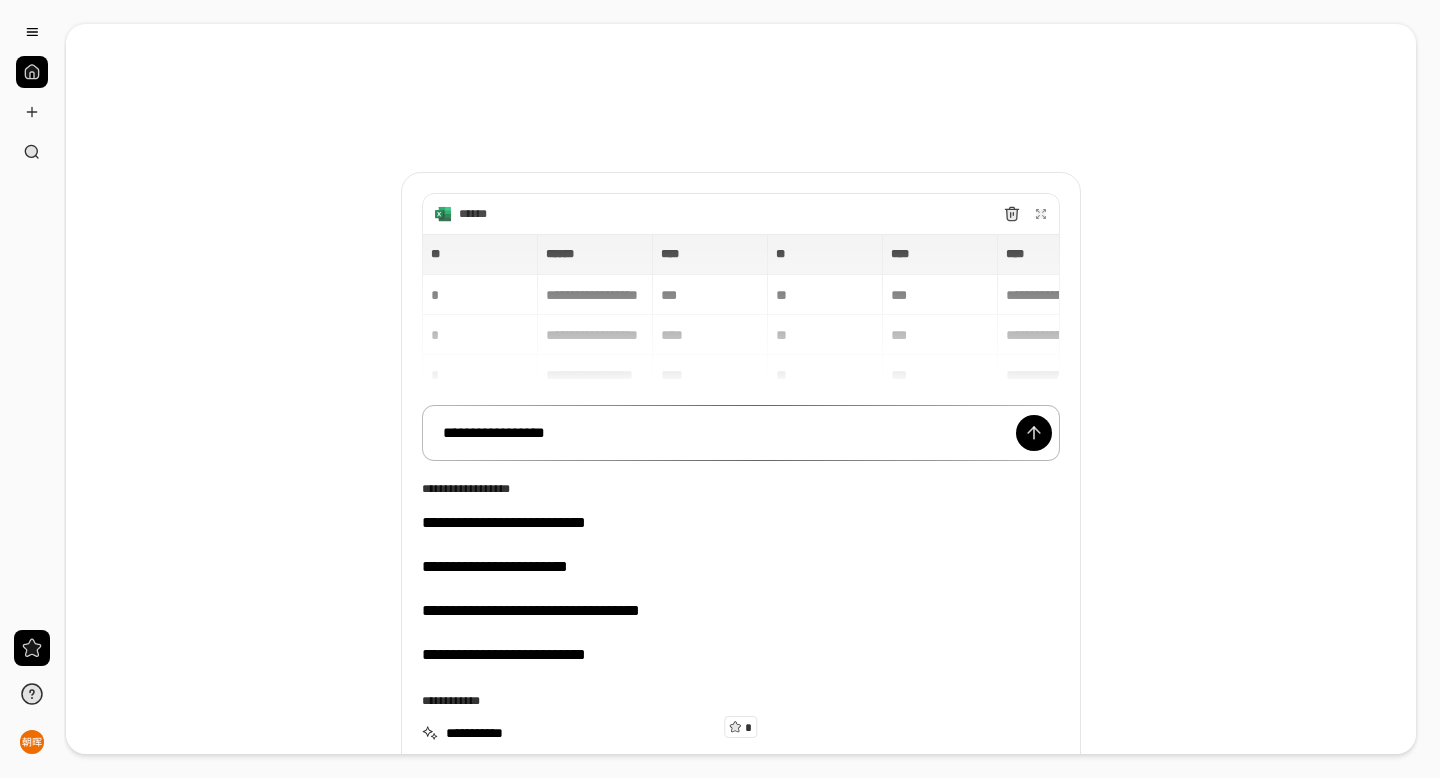 click on "**********" at bounding box center (741, 433) 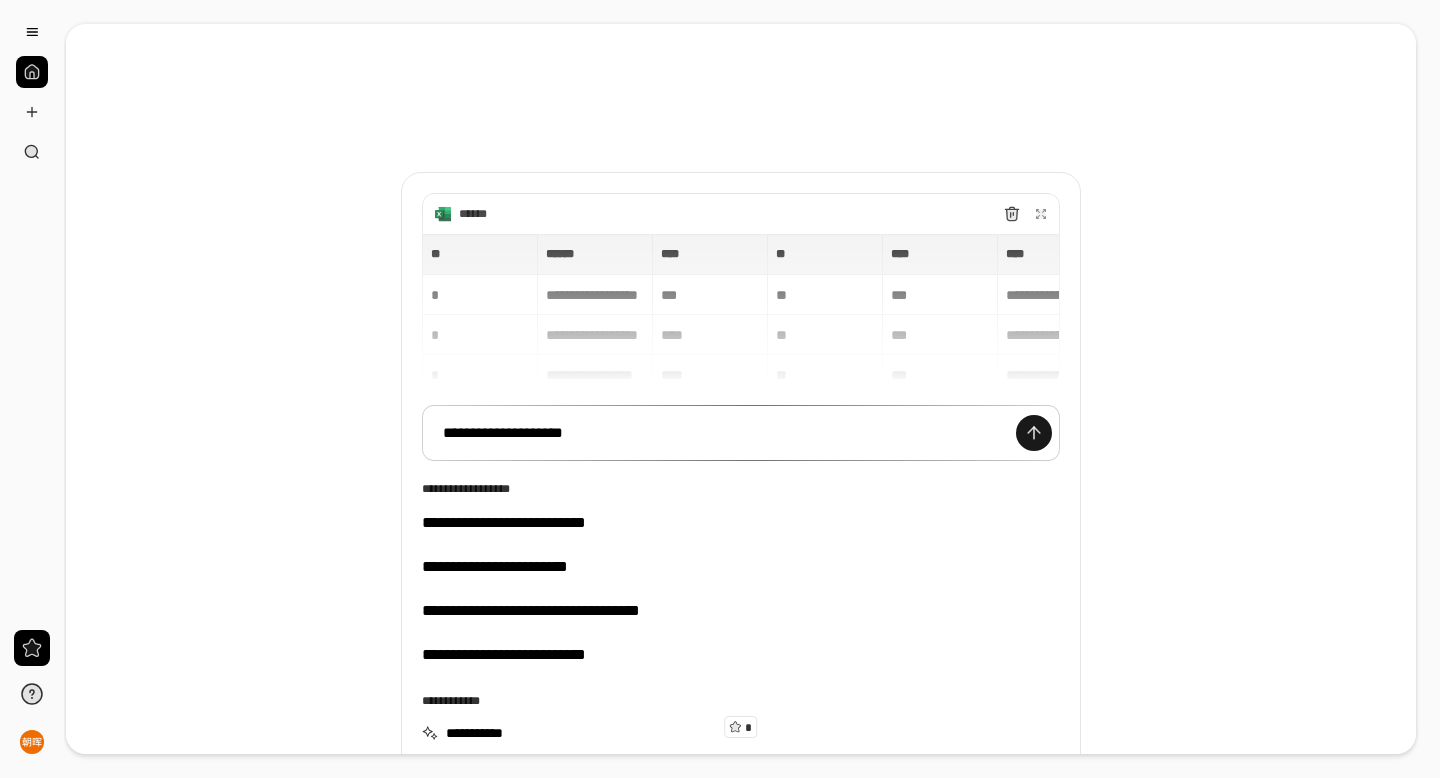 click at bounding box center [1034, 433] 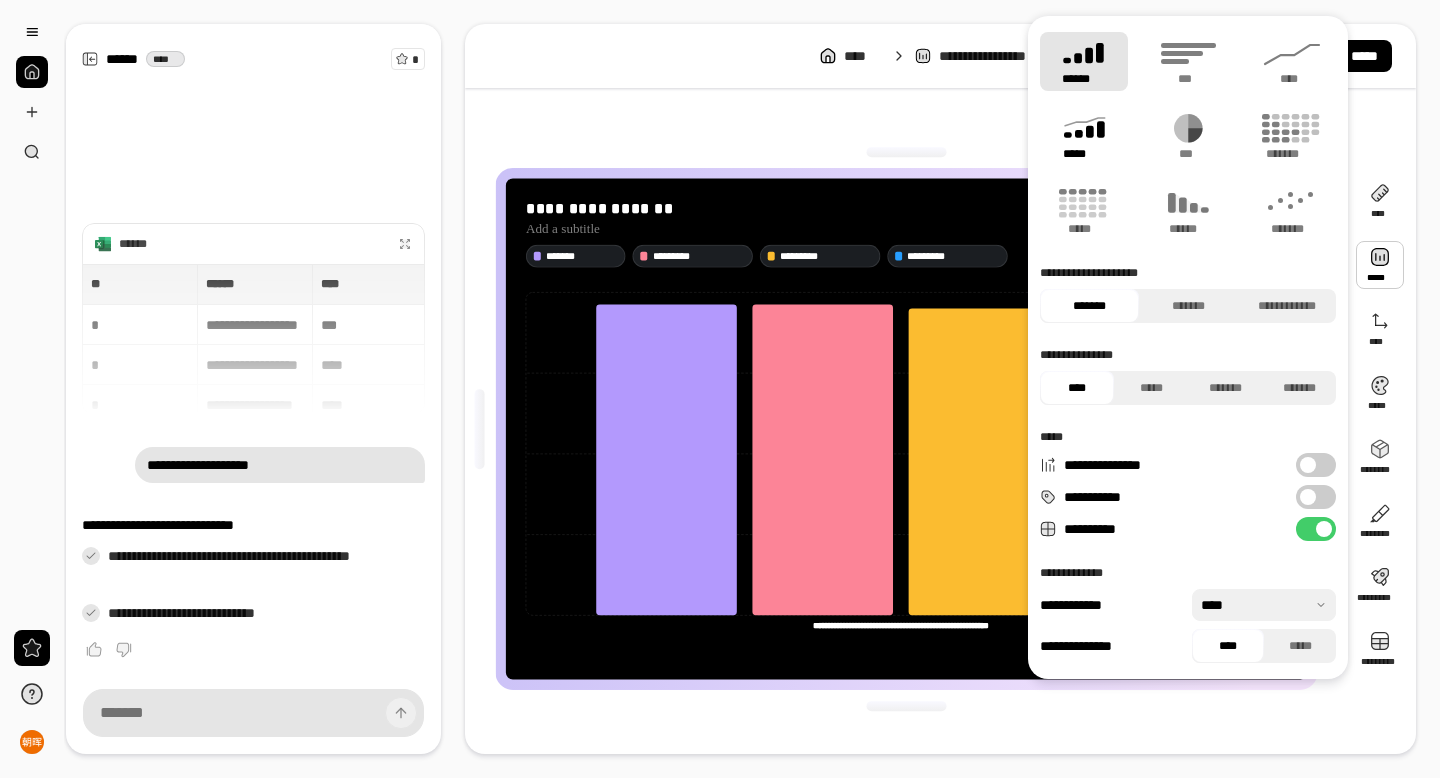 click 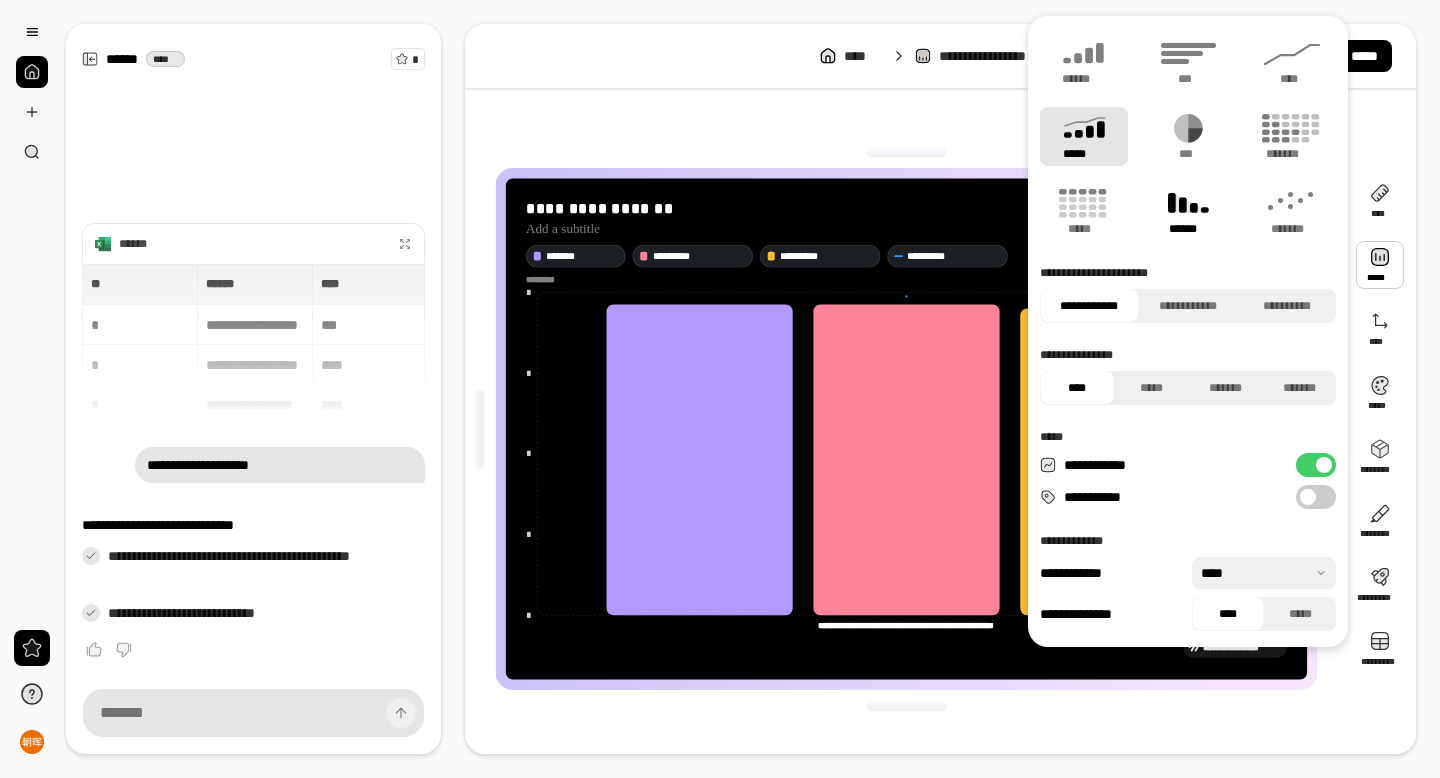 click 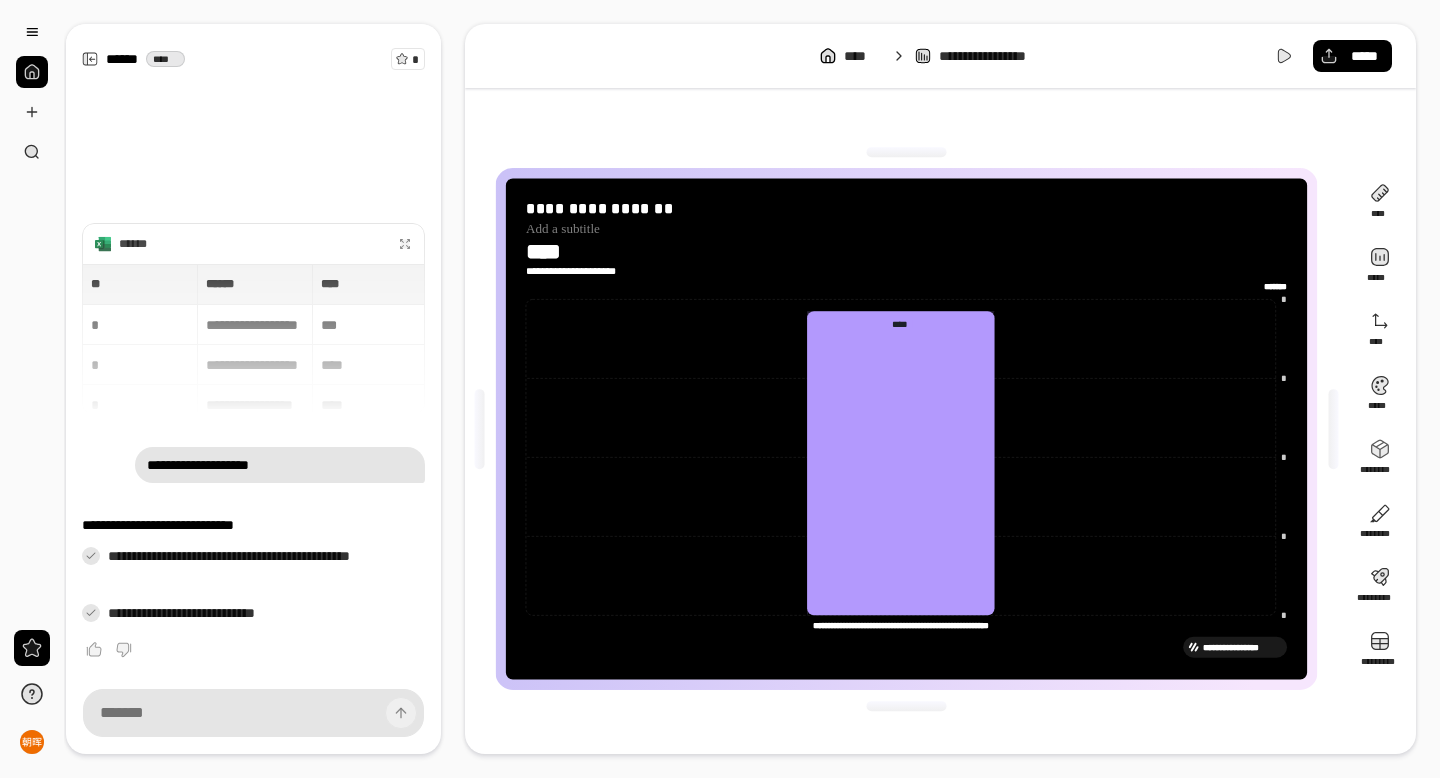 click on "**********" at bounding box center [906, 429] 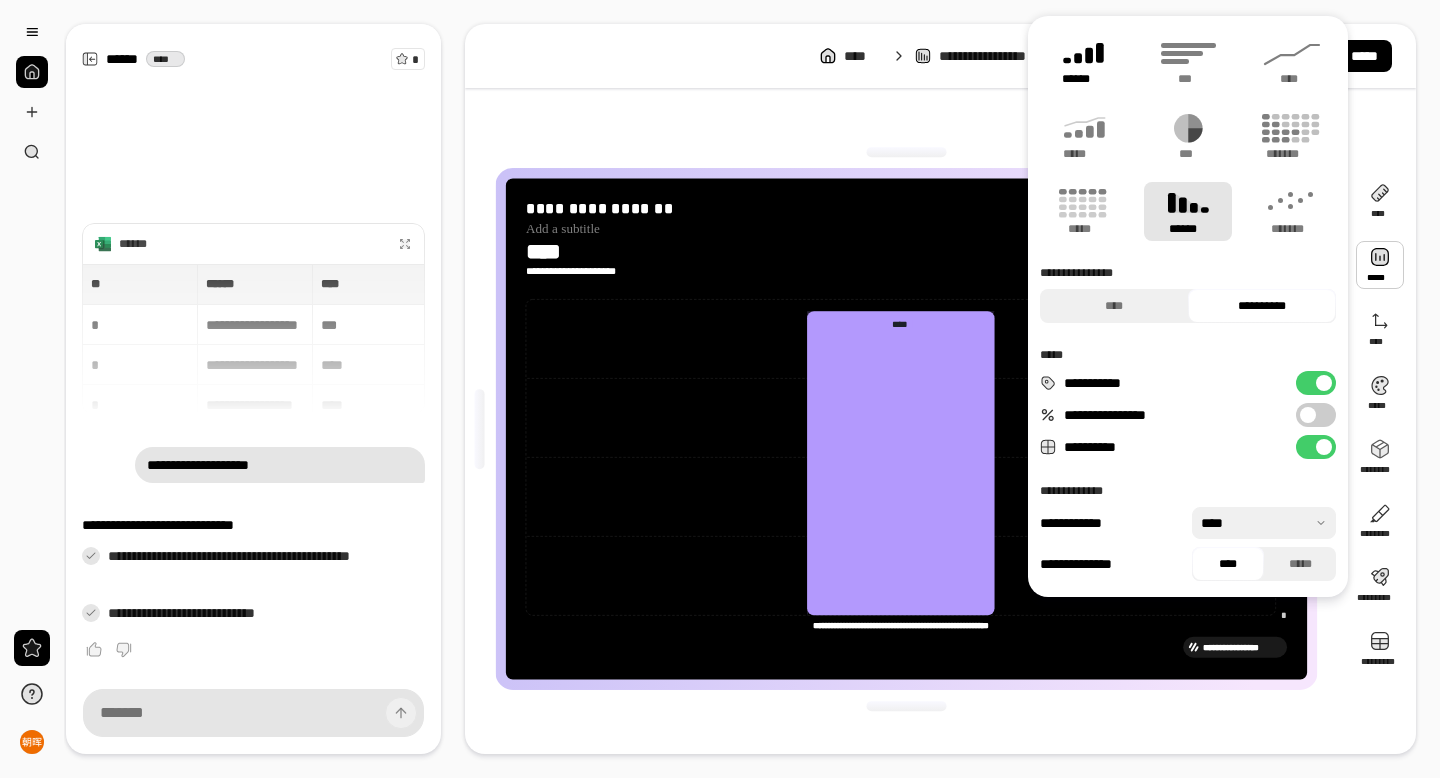 click 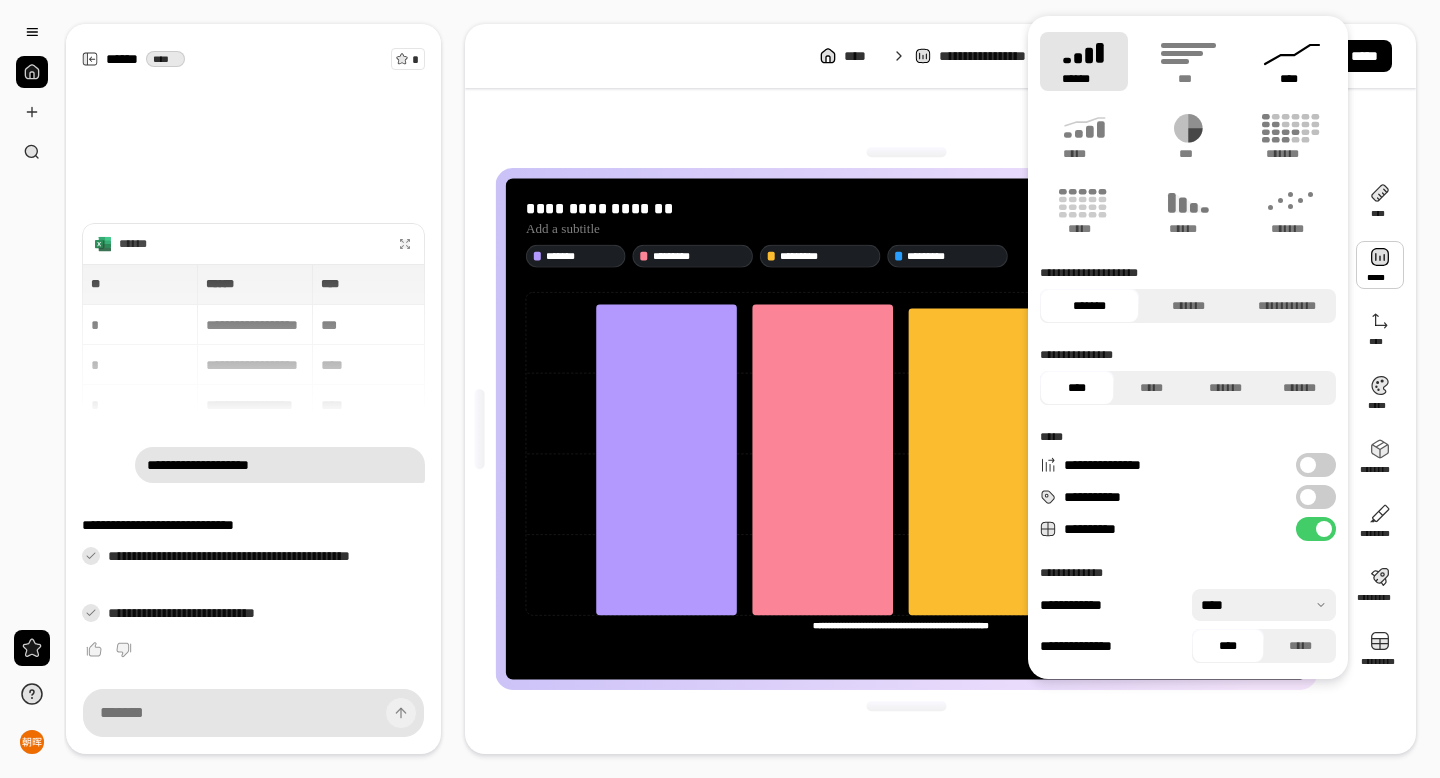click 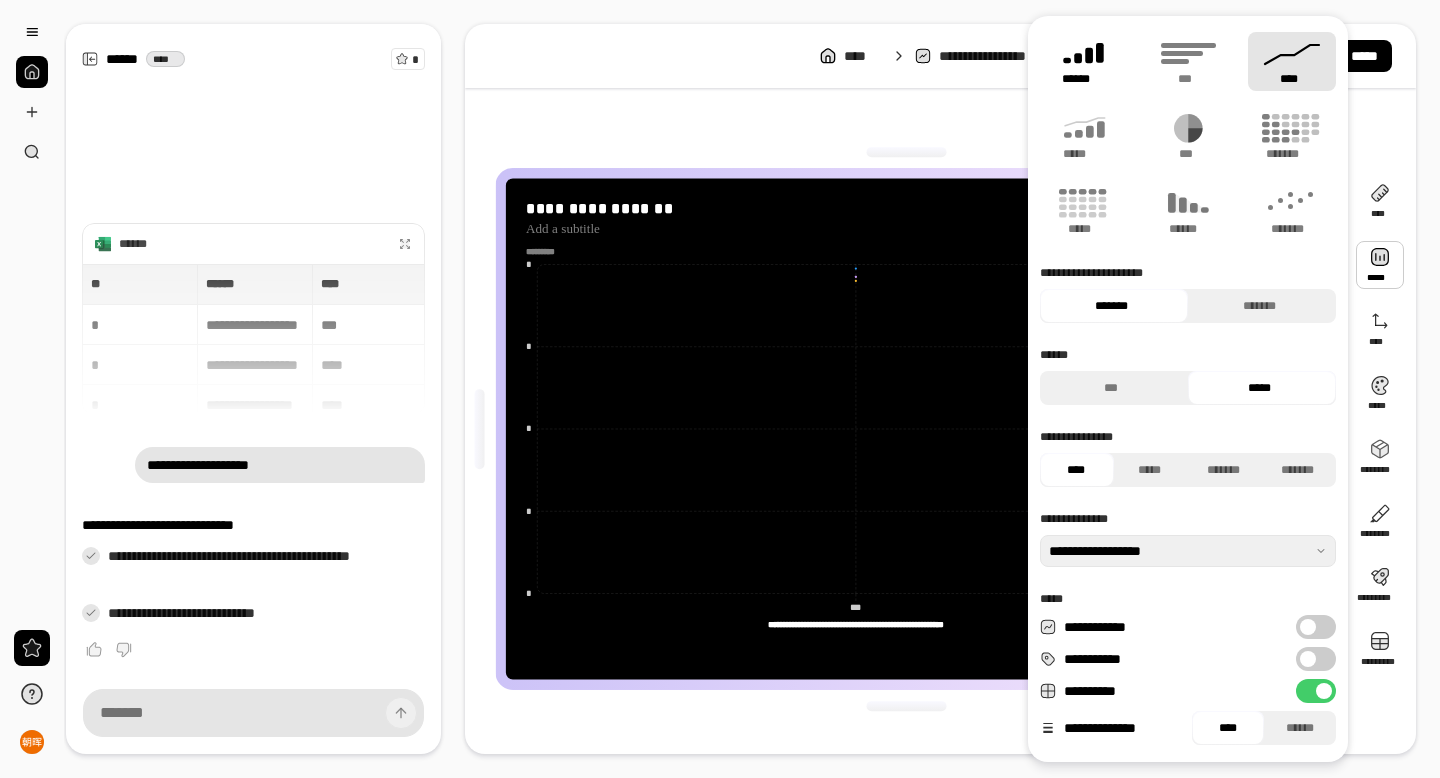 click on "******" at bounding box center [1084, 61] 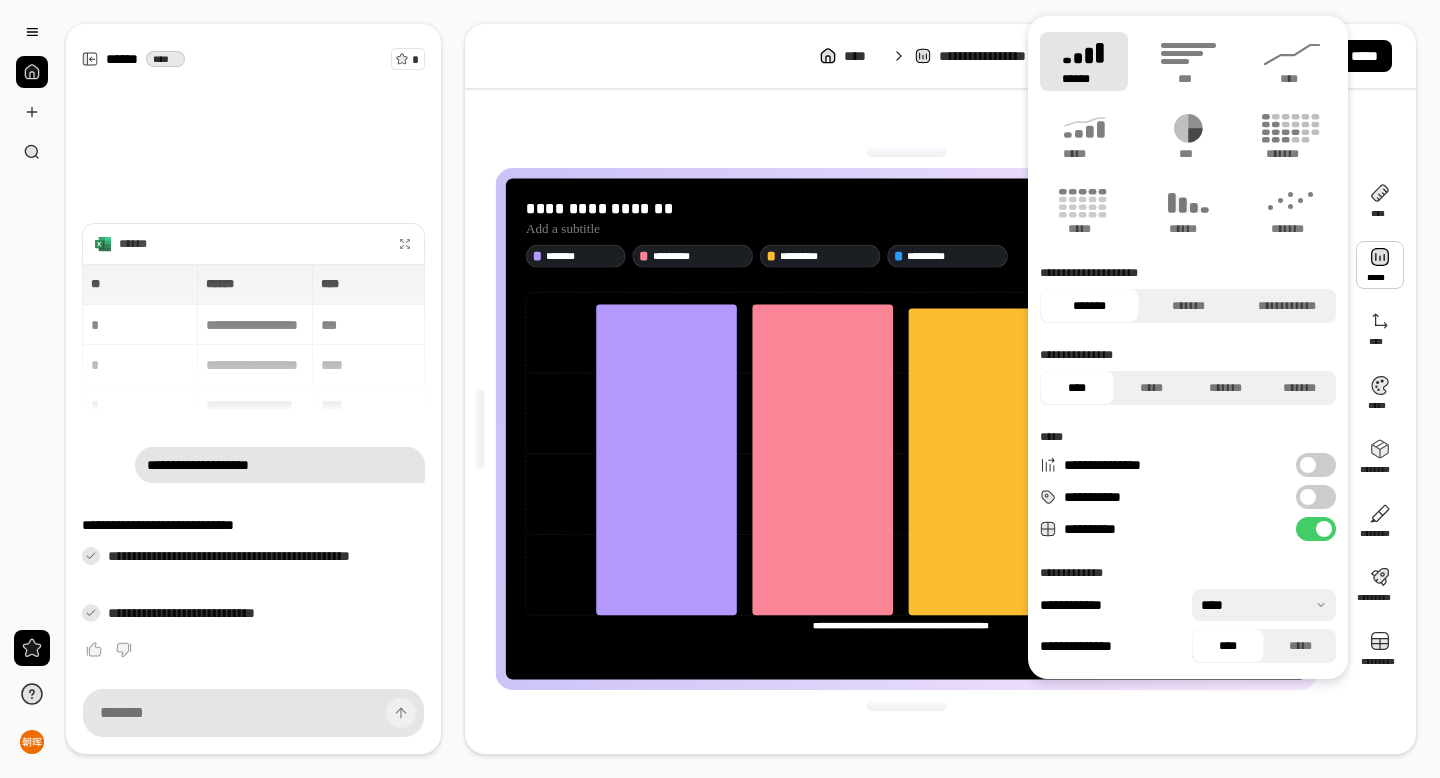 click on "**********" at bounding box center (940, 56) 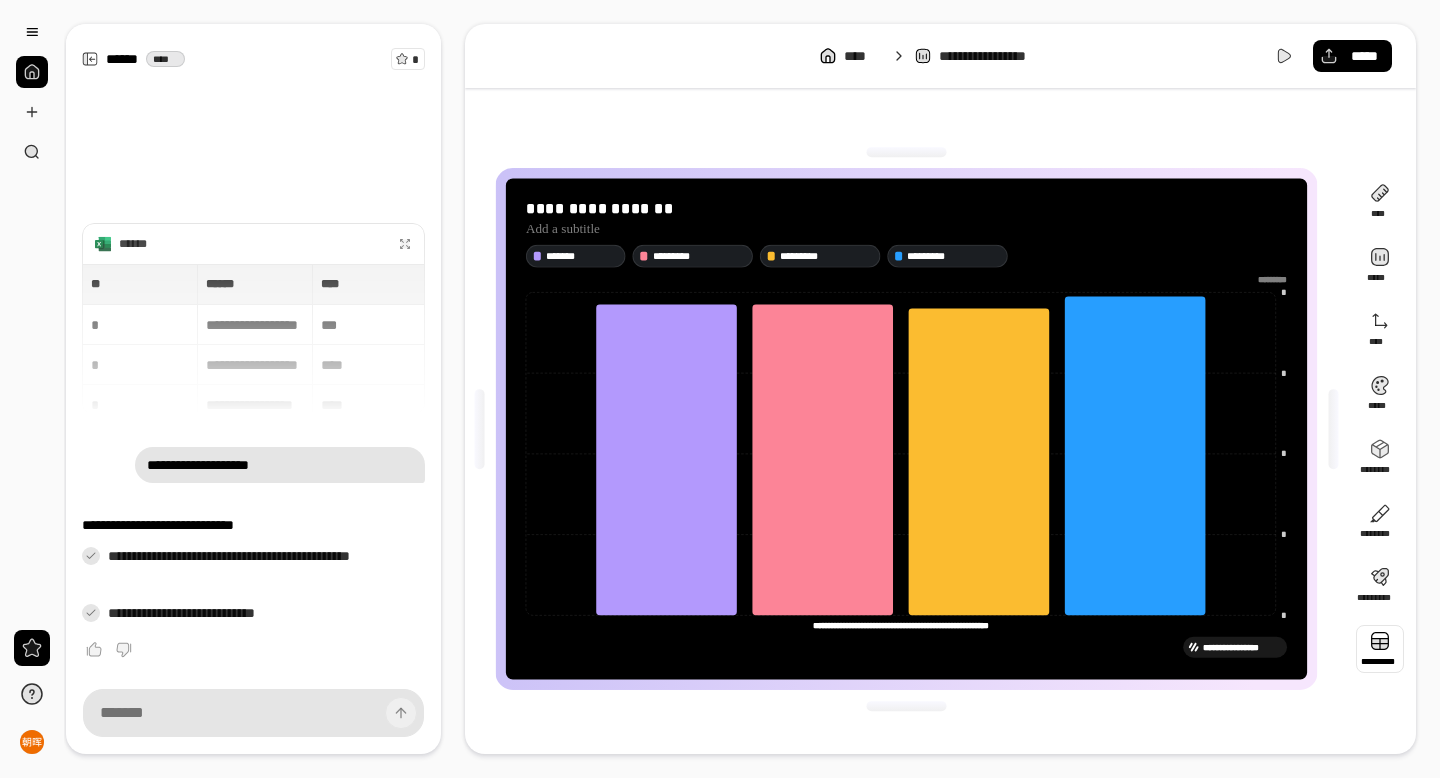 click at bounding box center (1380, 649) 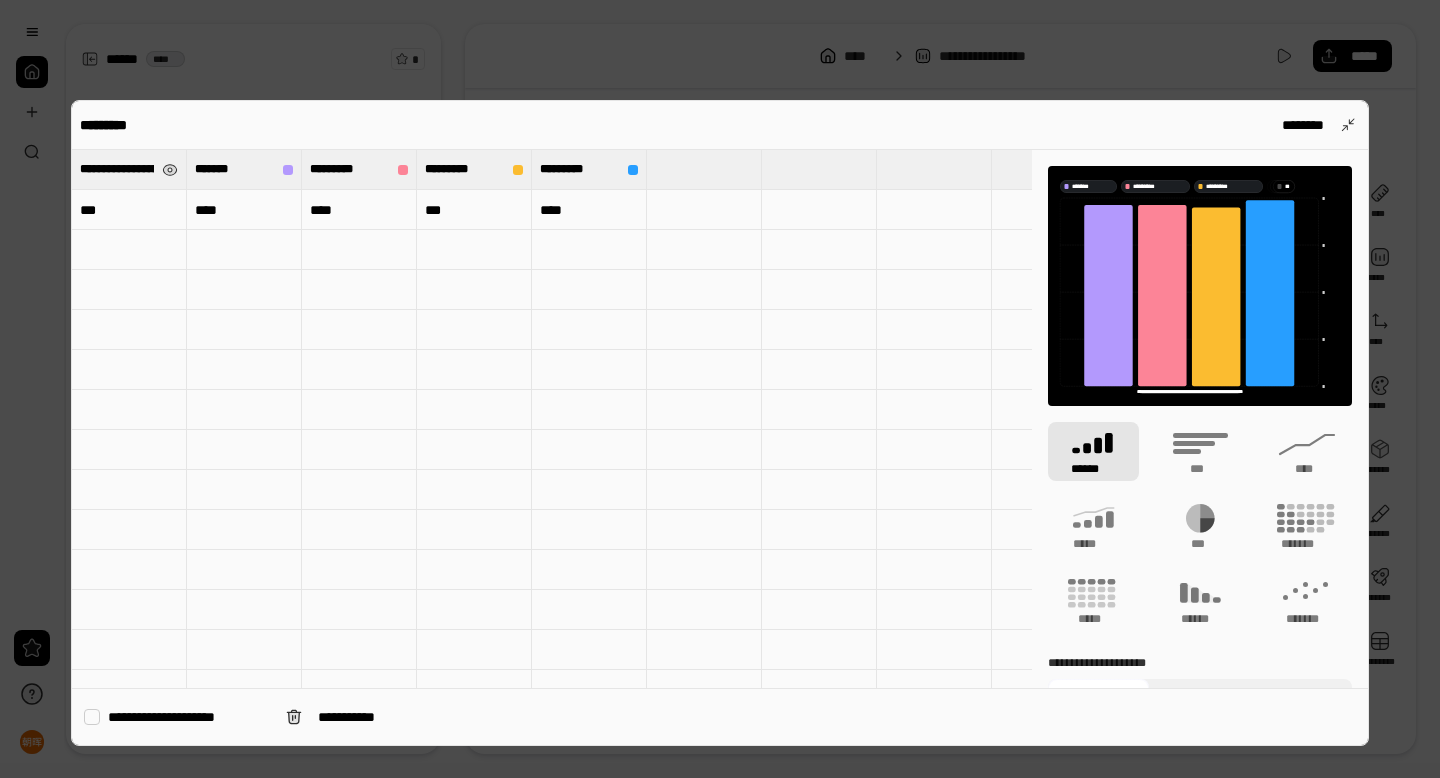 click on "**********" at bounding box center (117, 169) 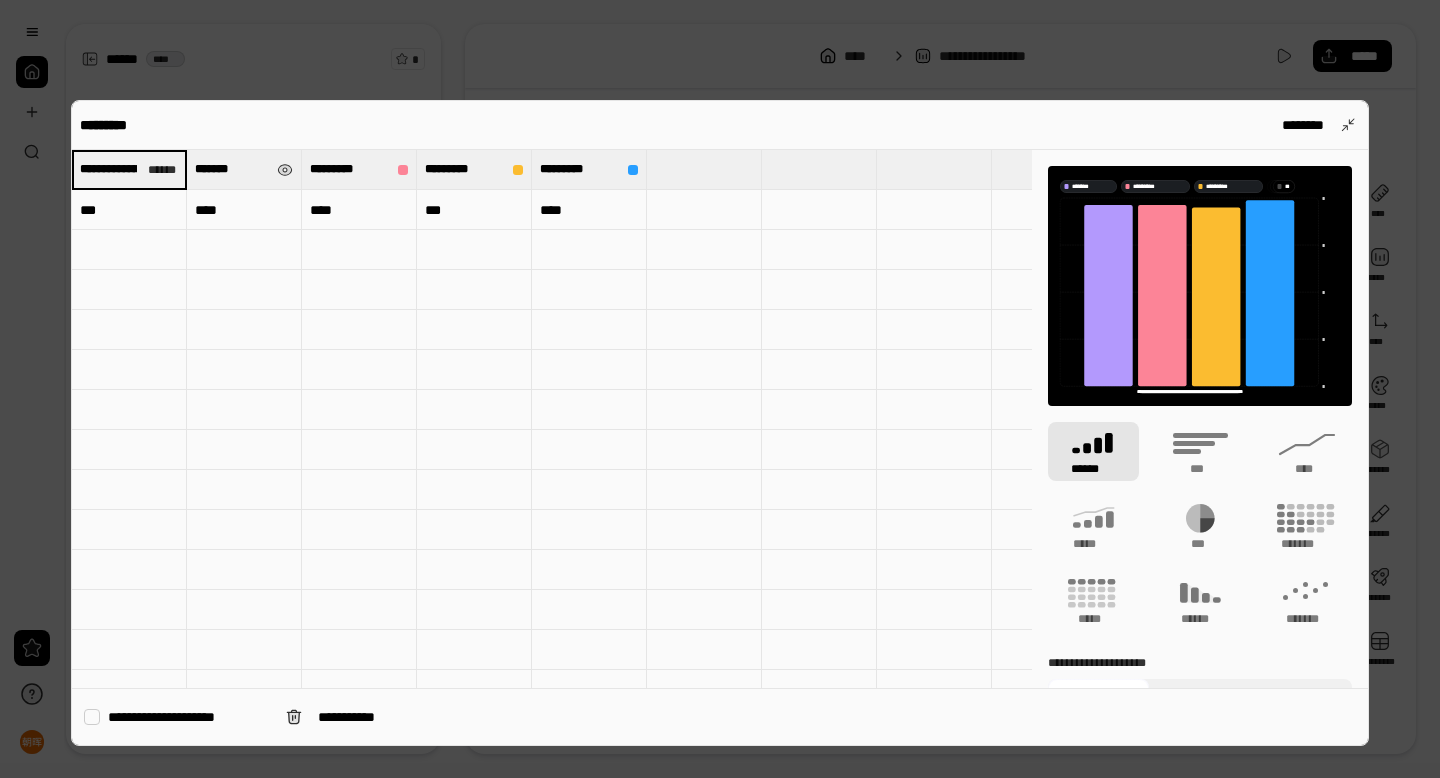 click on "*******" at bounding box center [232, 169] 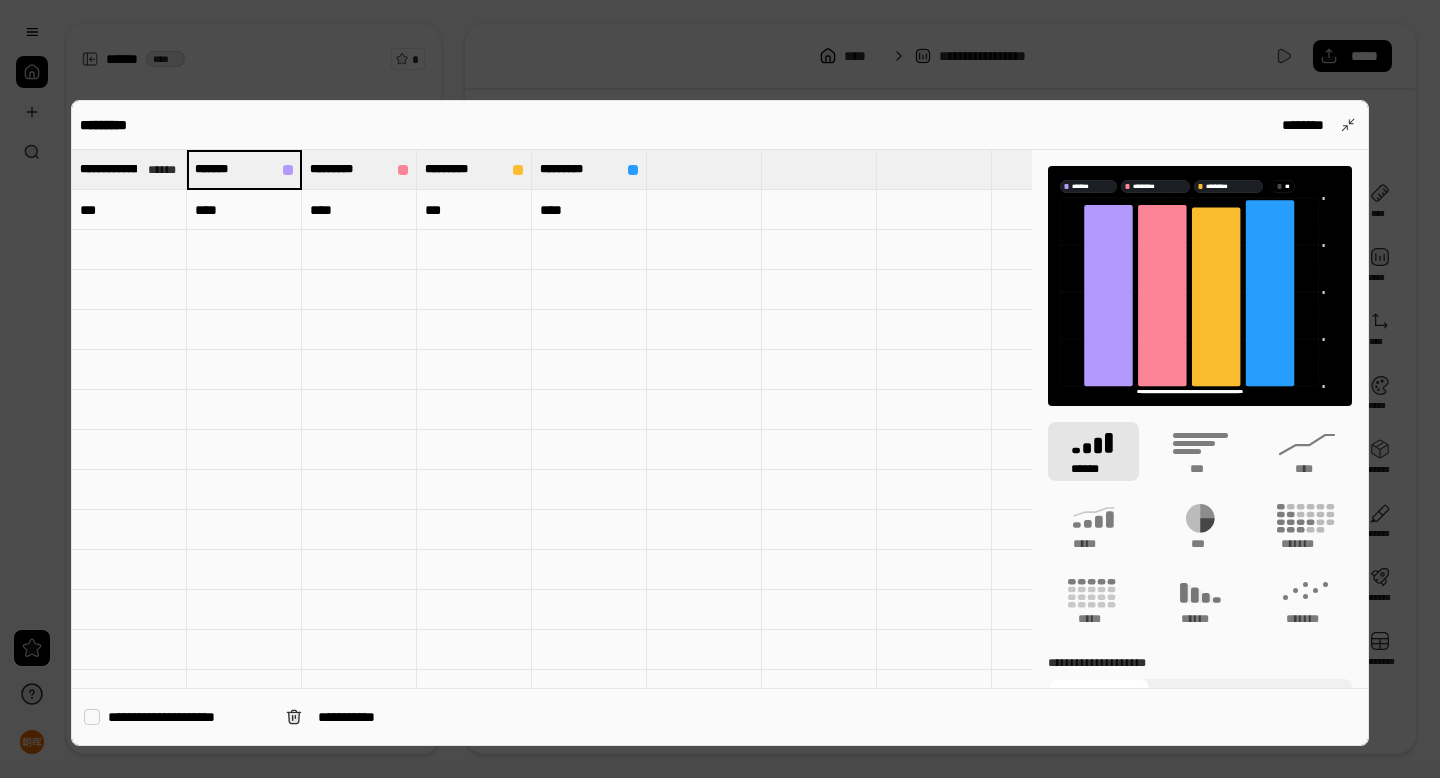 click at bounding box center [129, 250] 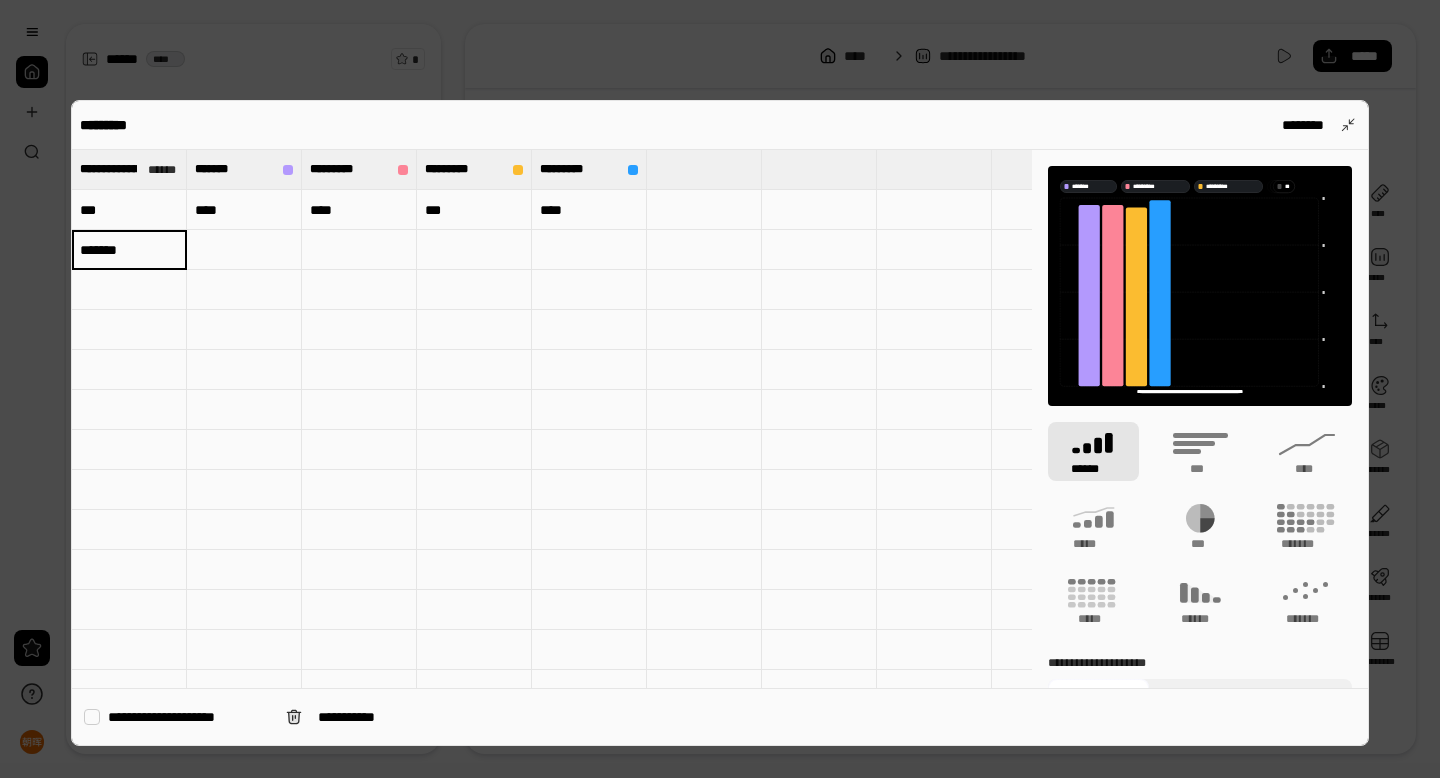 type on "*******" 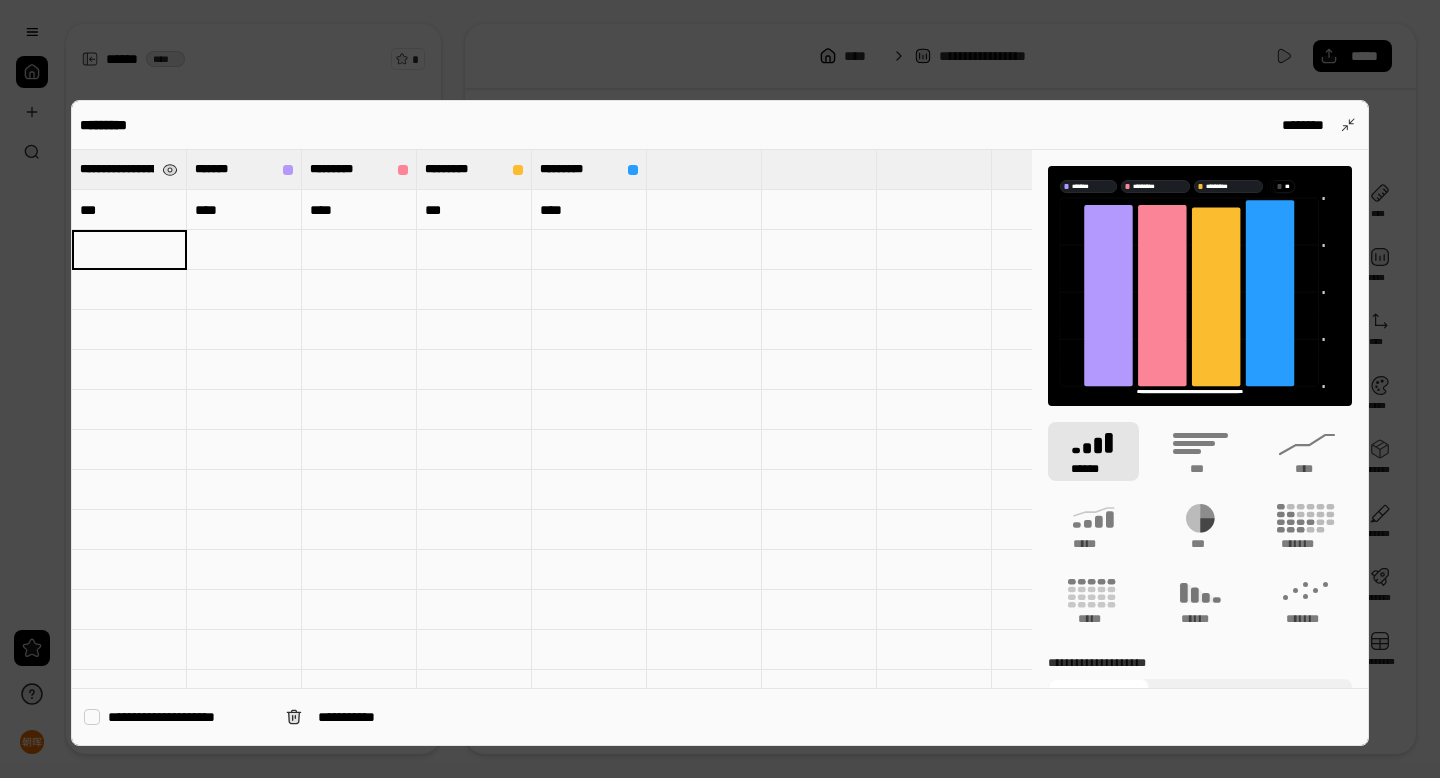 click on "**********" at bounding box center [117, 169] 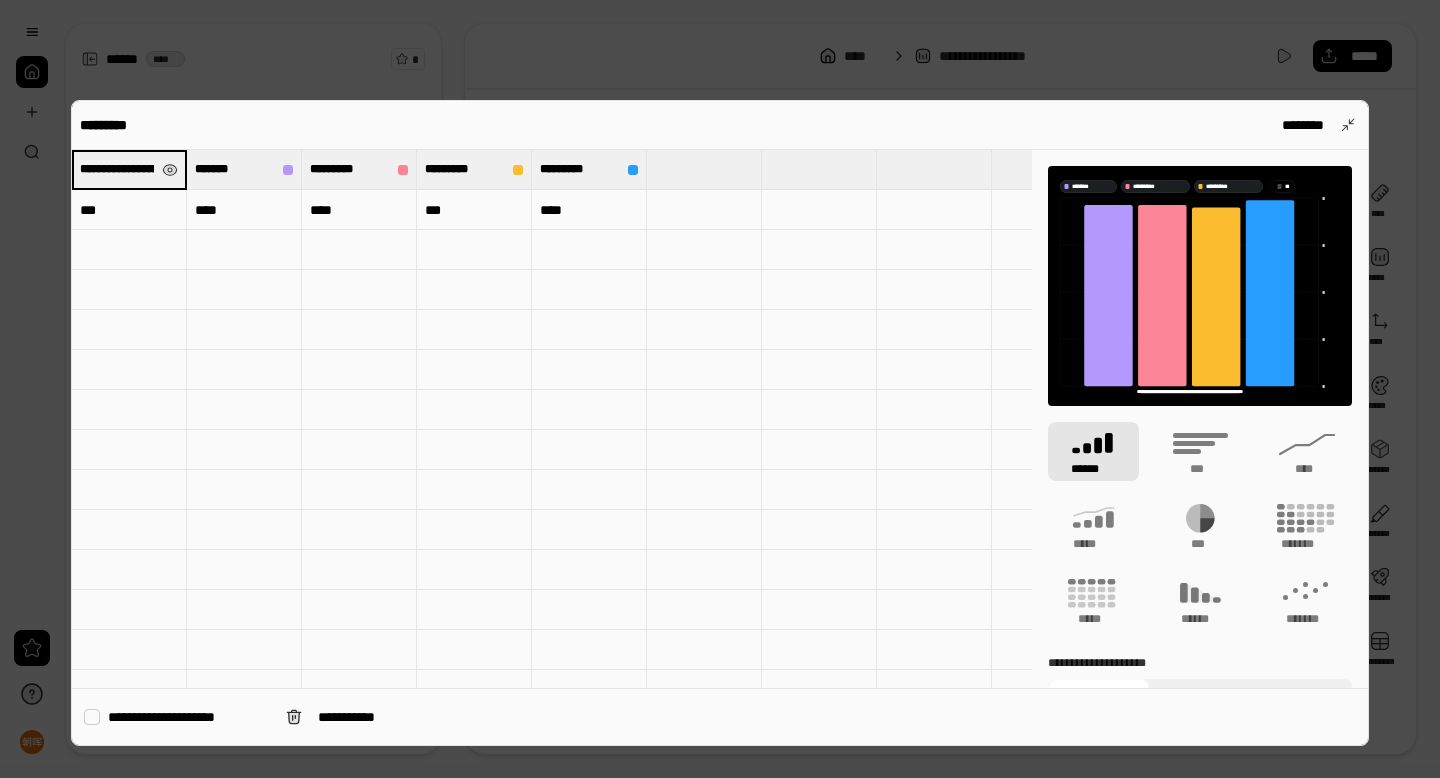 scroll, scrollTop: 0, scrollLeft: 574, axis: horizontal 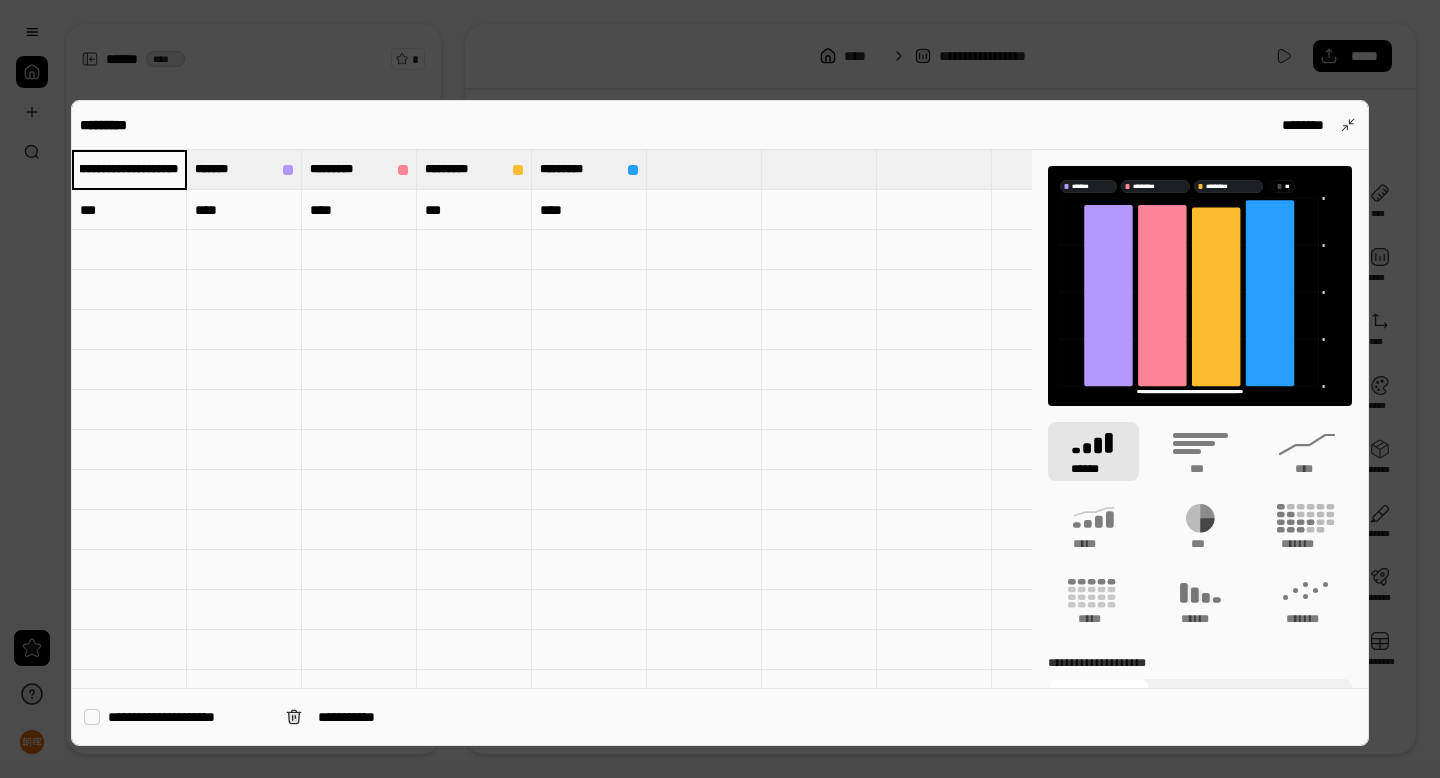 click on "**********" at bounding box center (129, 169) 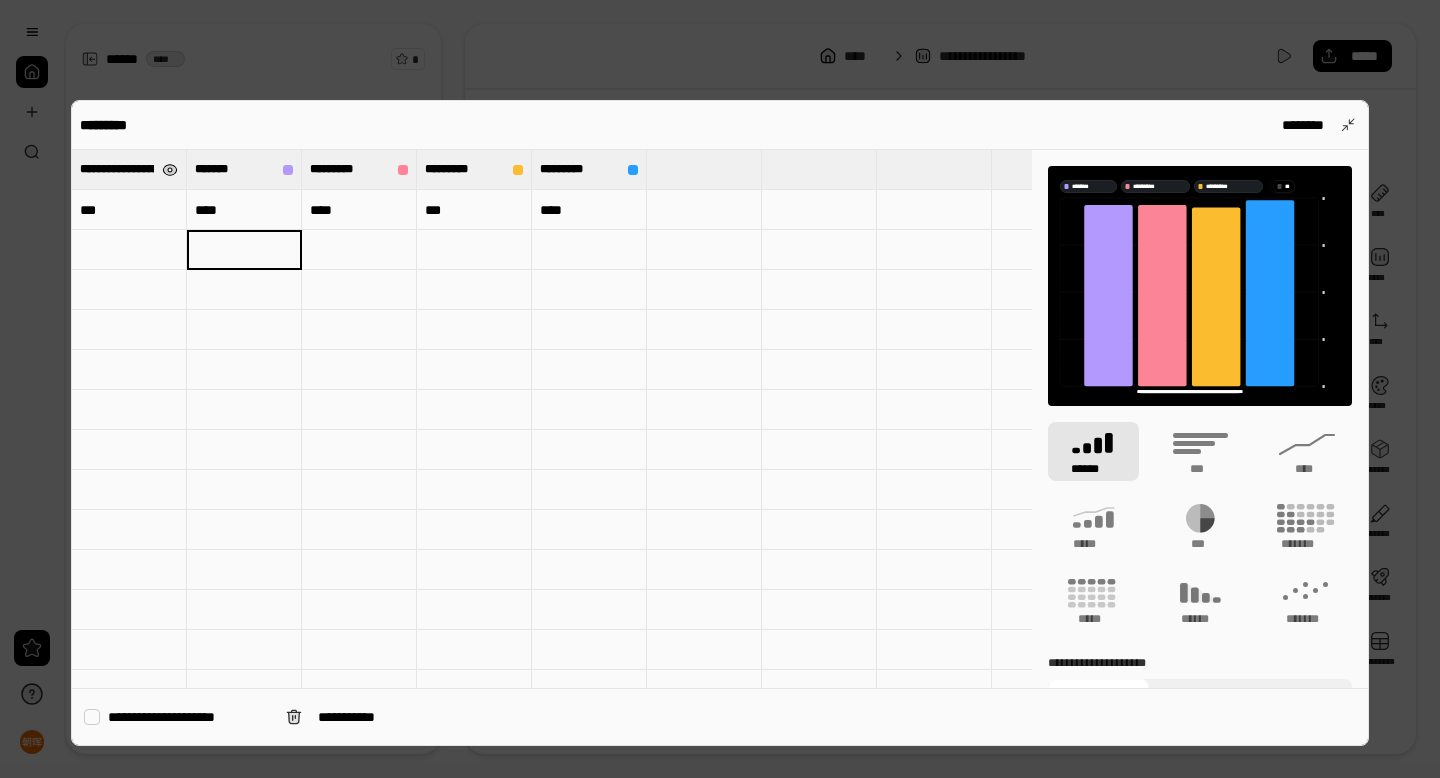 click at bounding box center [170, 170] 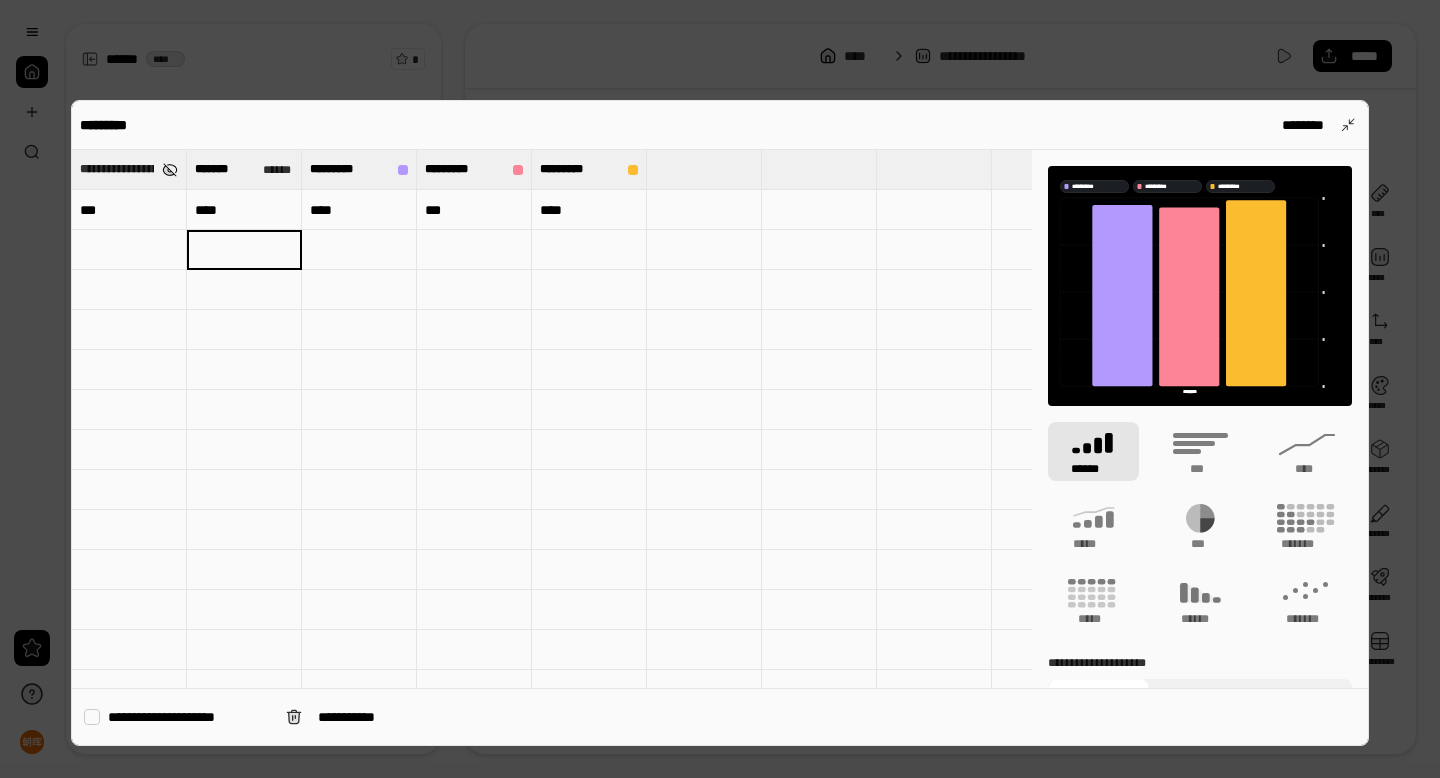 type on "**********" 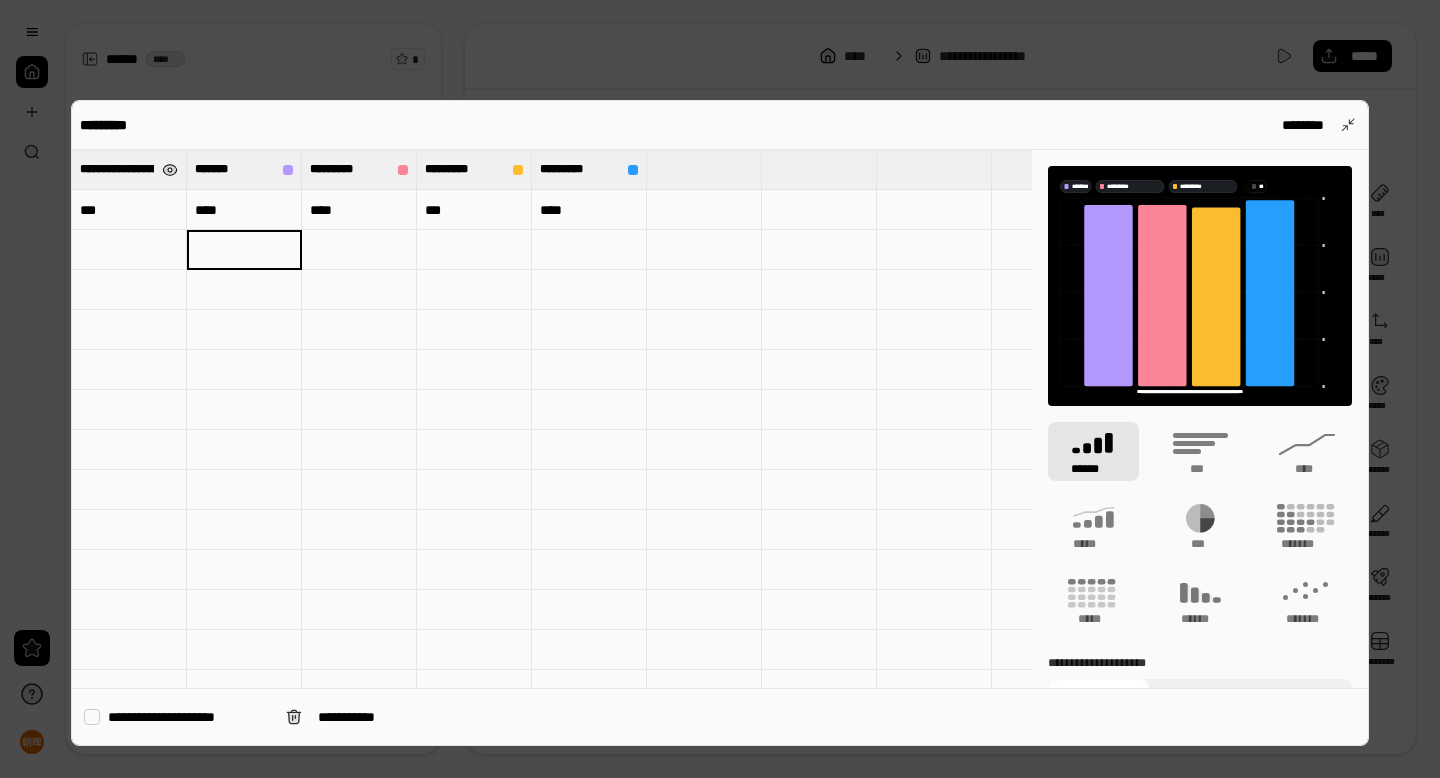 click at bounding box center [170, 170] 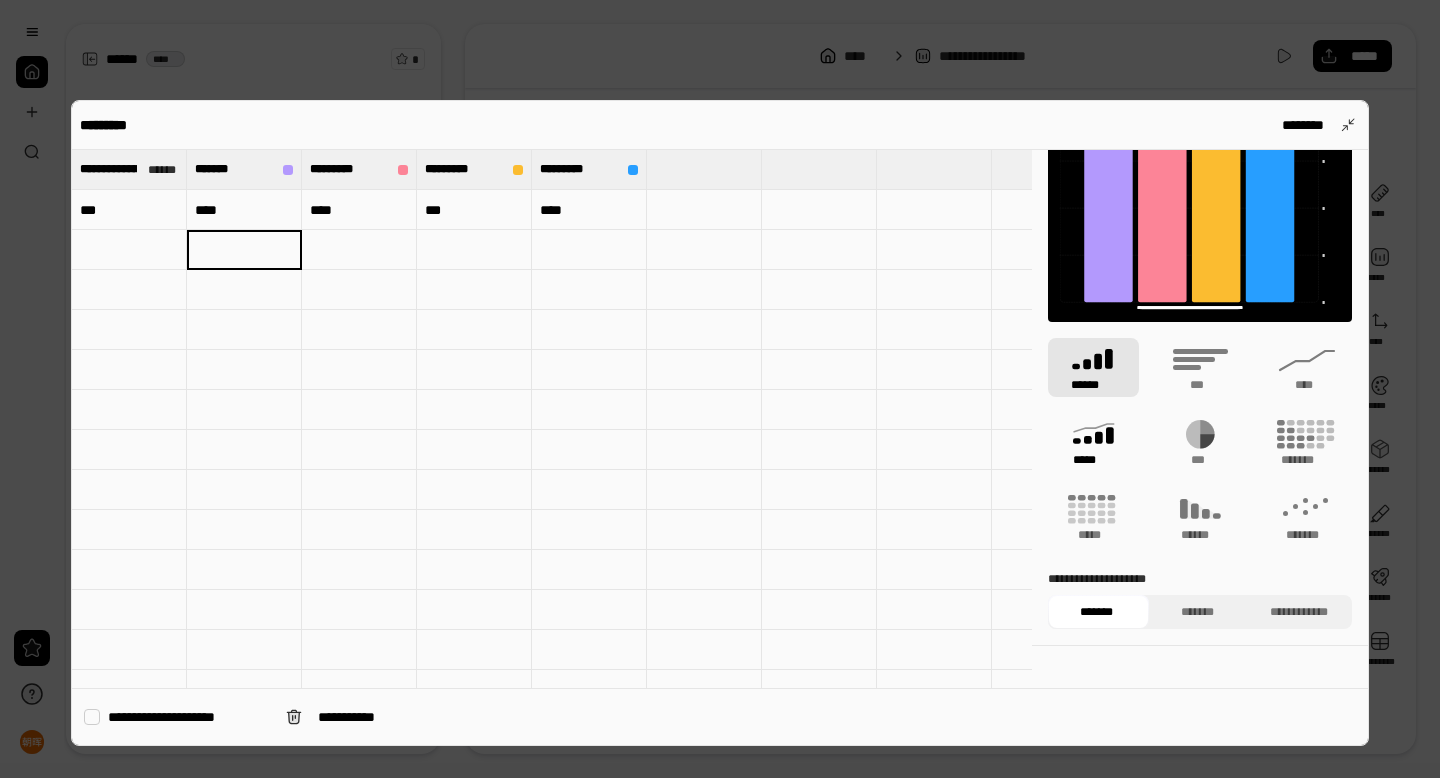 scroll, scrollTop: 102, scrollLeft: 0, axis: vertical 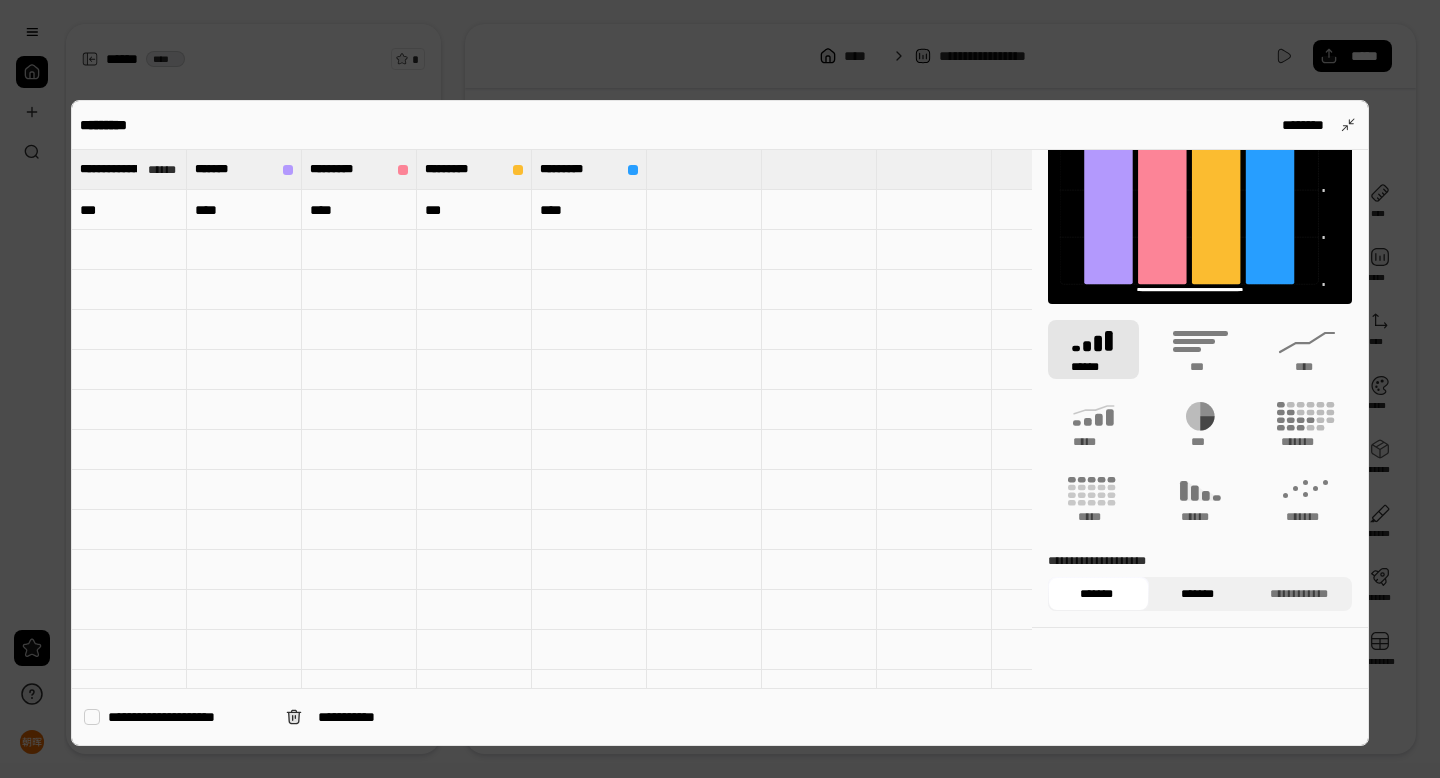 click on "*******" at bounding box center (1197, 594) 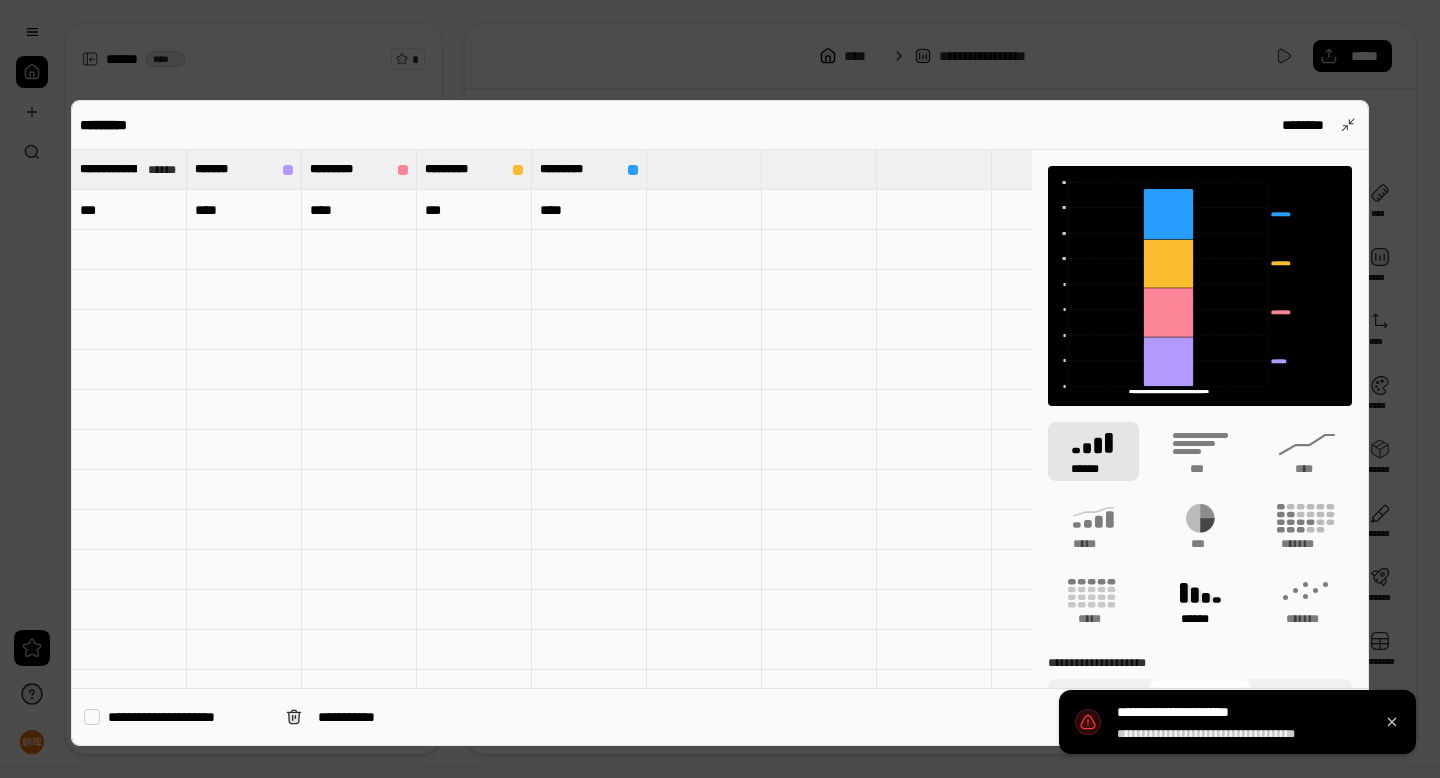scroll, scrollTop: 102, scrollLeft: 0, axis: vertical 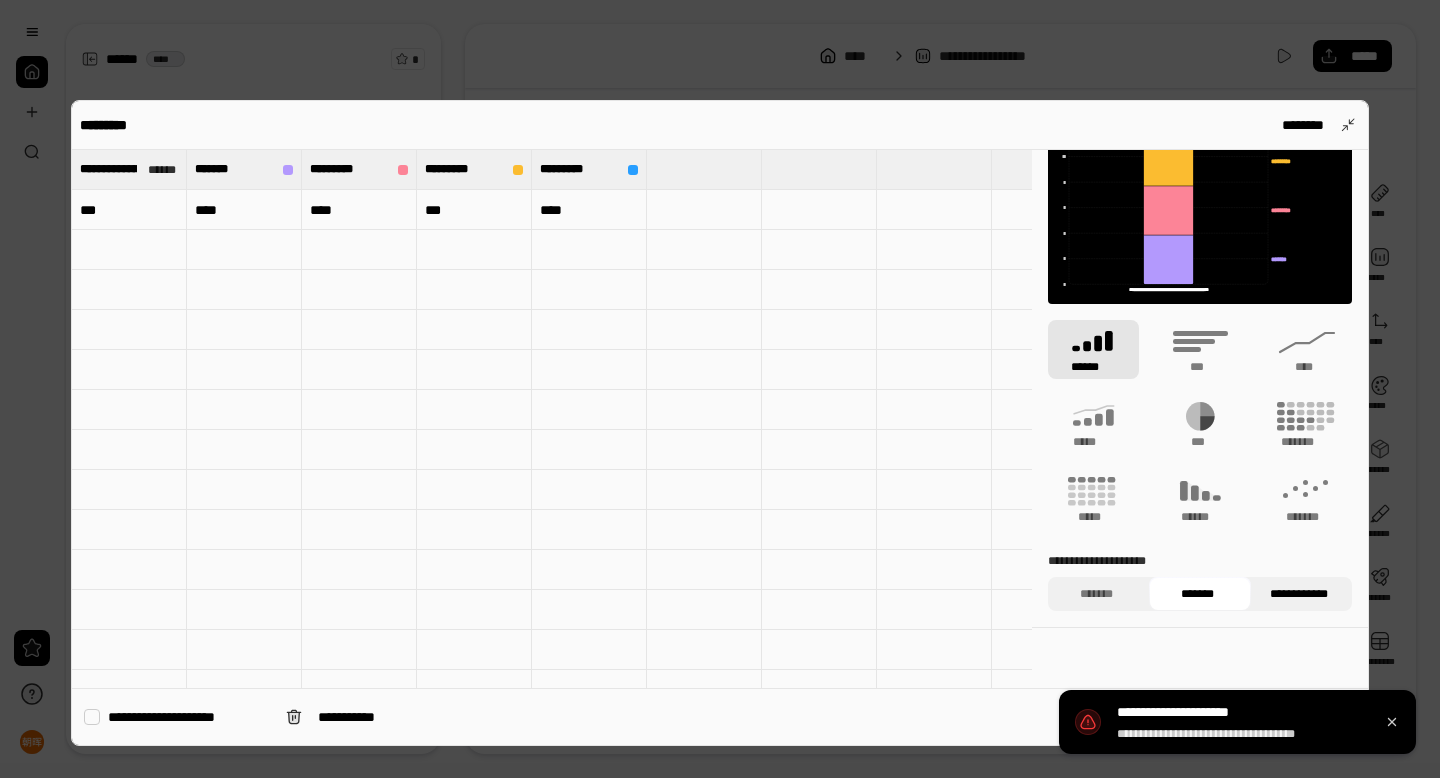 click on "**********" at bounding box center (1299, 594) 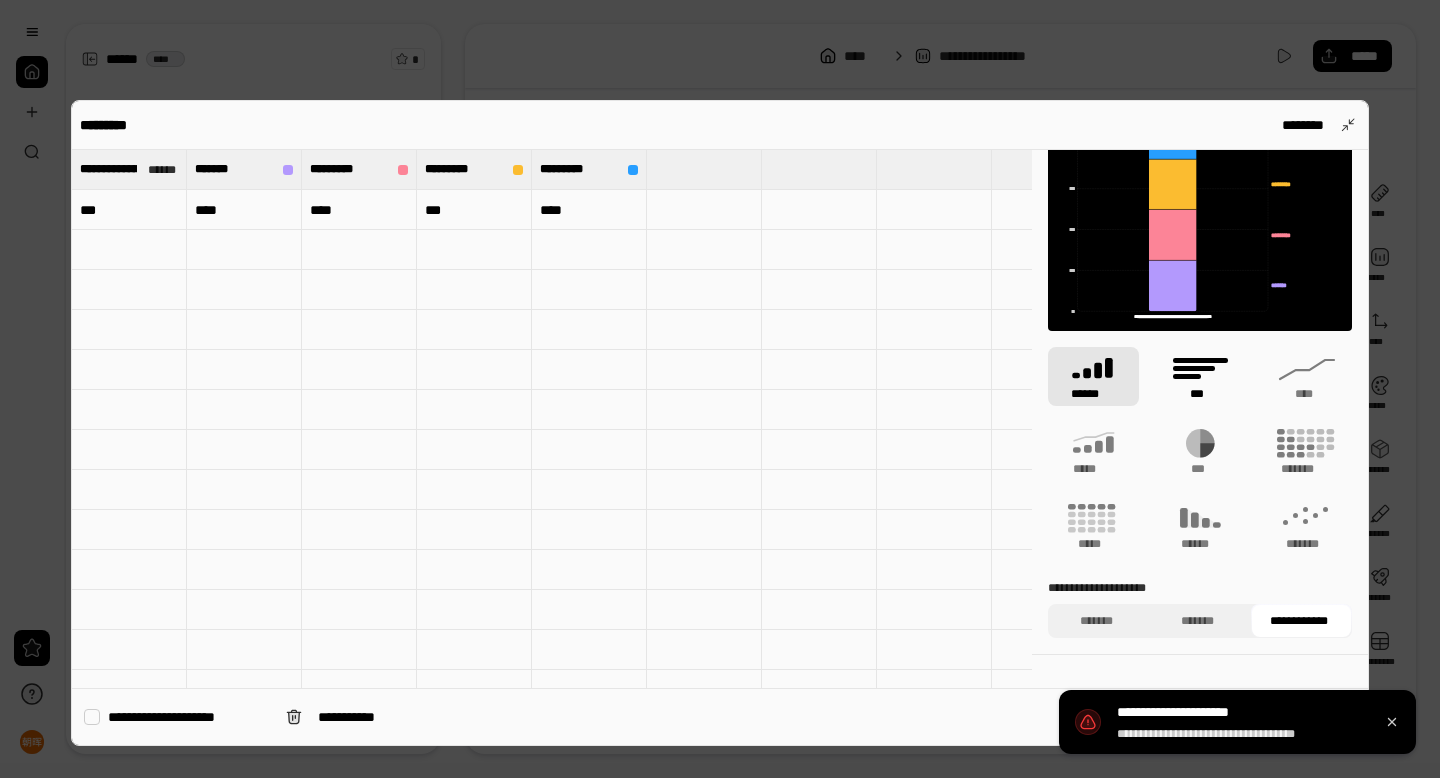 click on "***" at bounding box center (1200, 376) 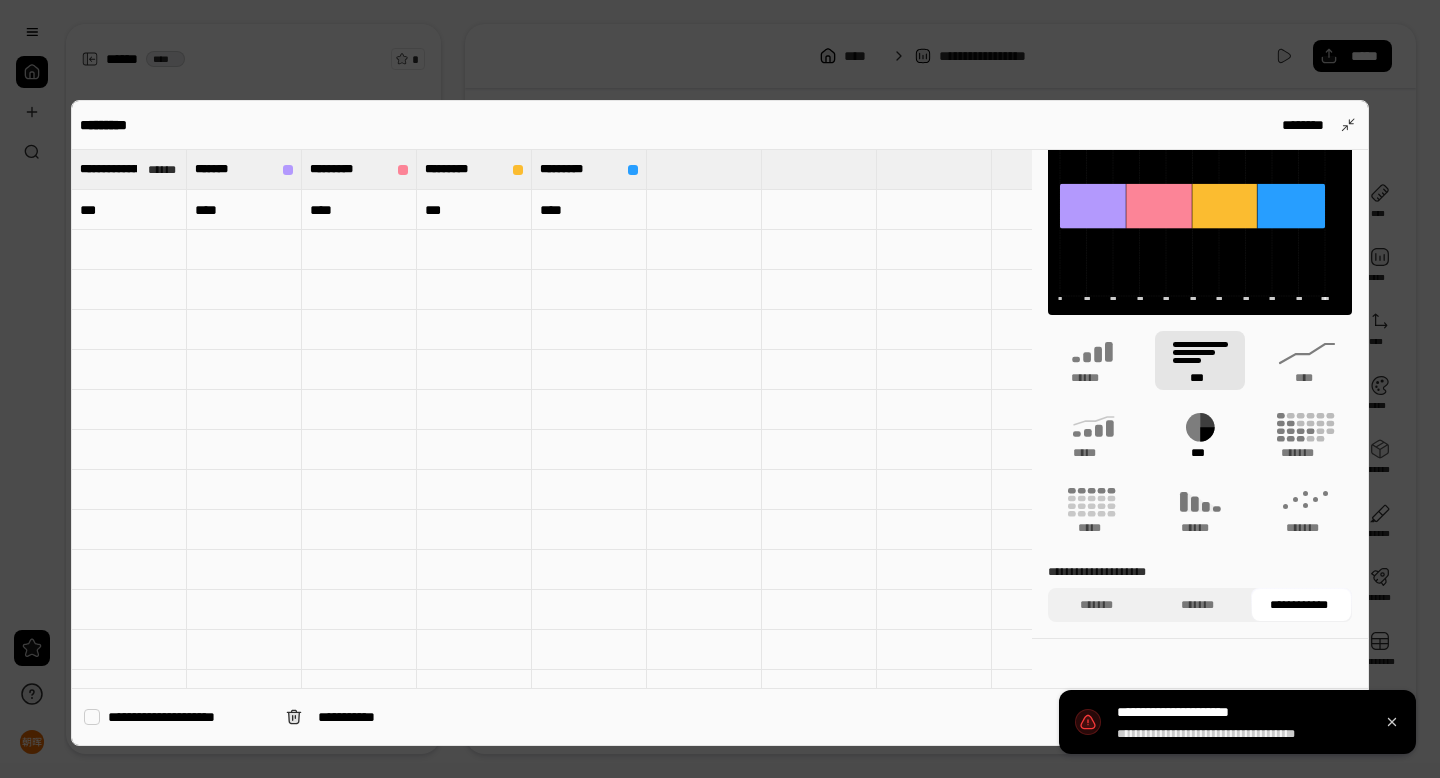 click 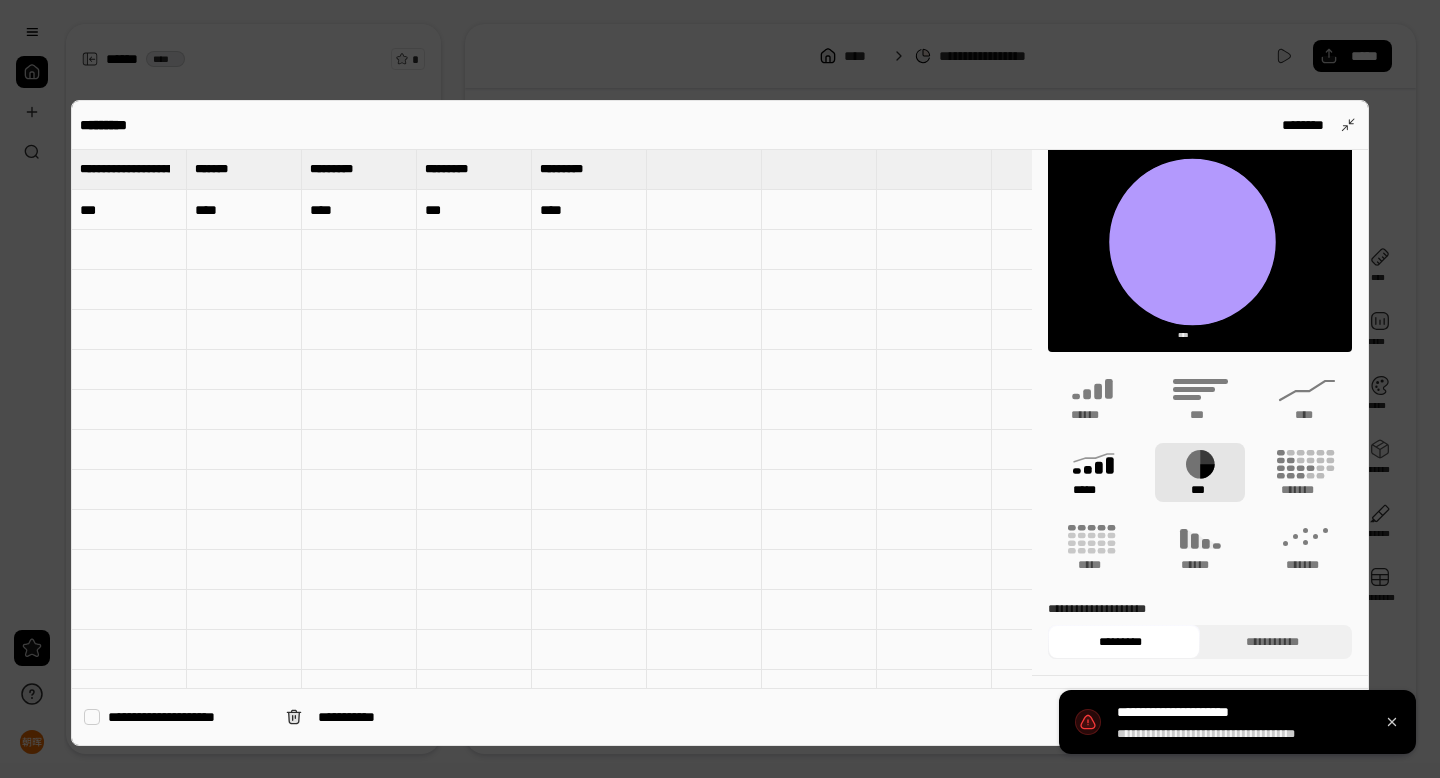 scroll, scrollTop: 0, scrollLeft: 0, axis: both 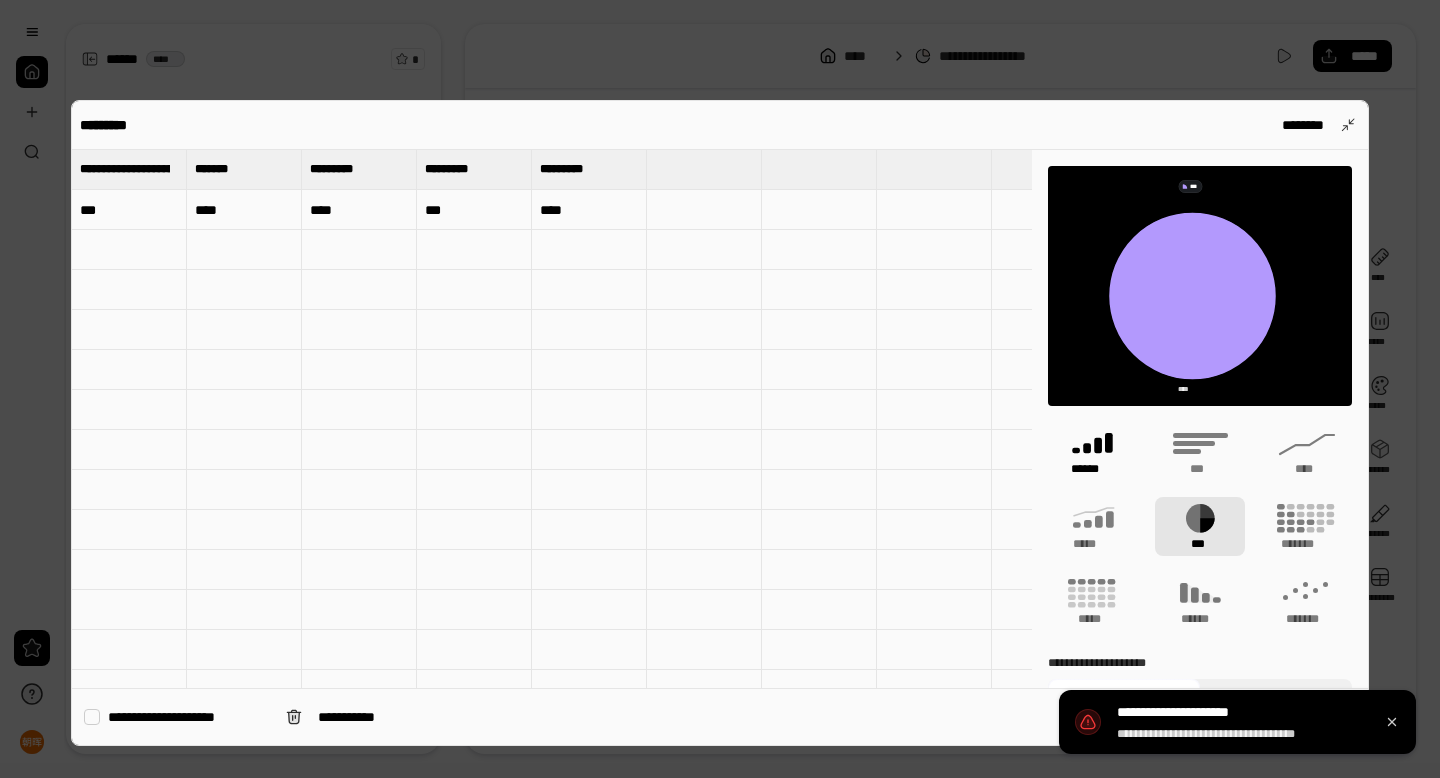 click 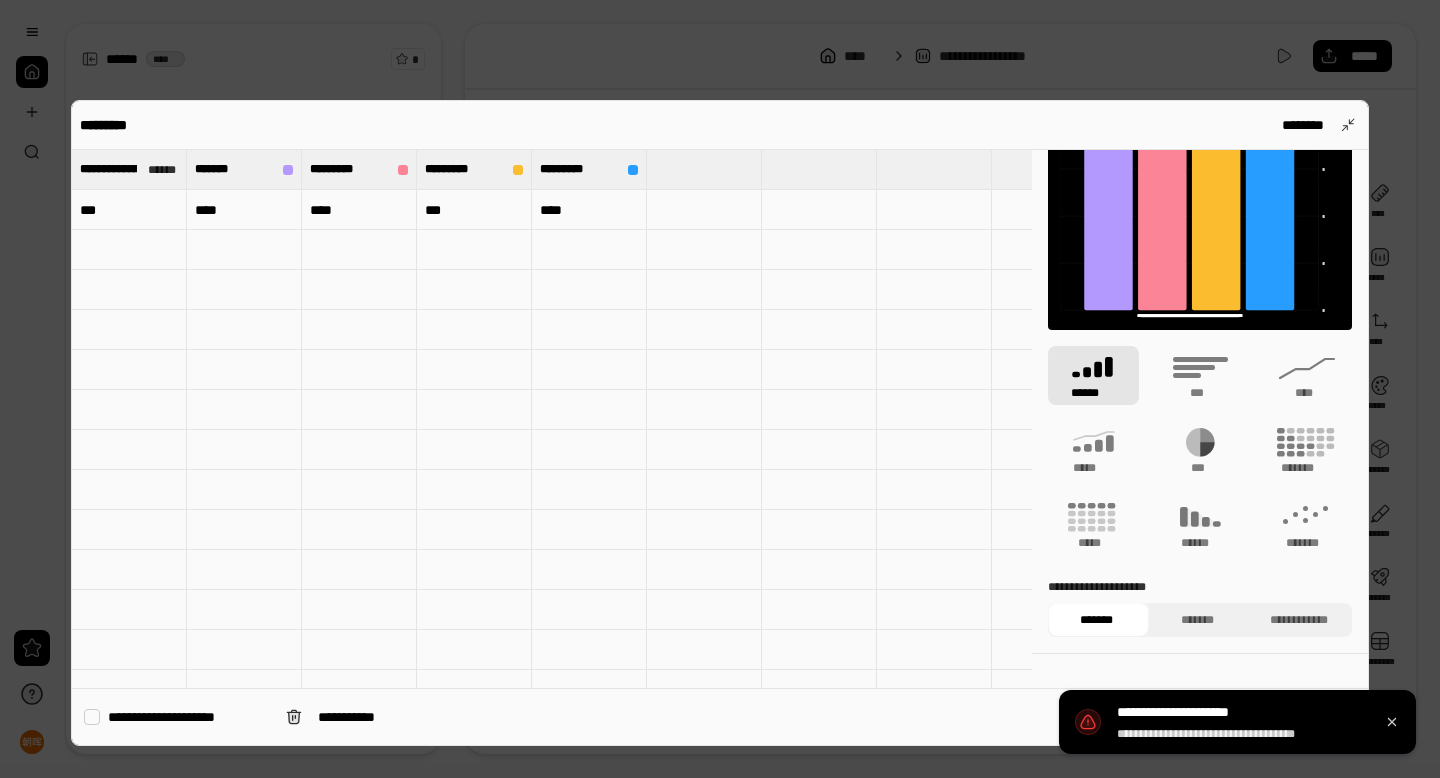 scroll, scrollTop: 102, scrollLeft: 0, axis: vertical 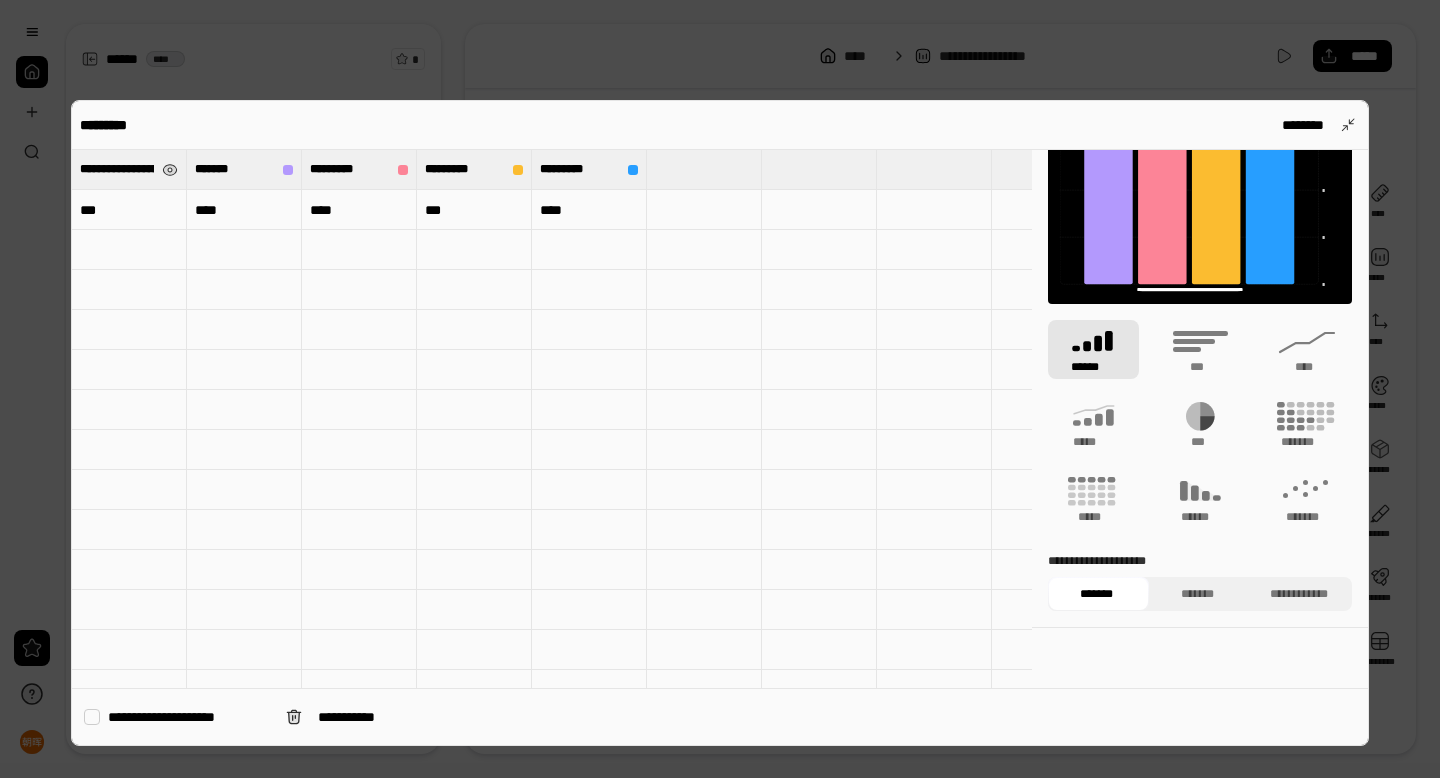 click on "**********" at bounding box center (117, 169) 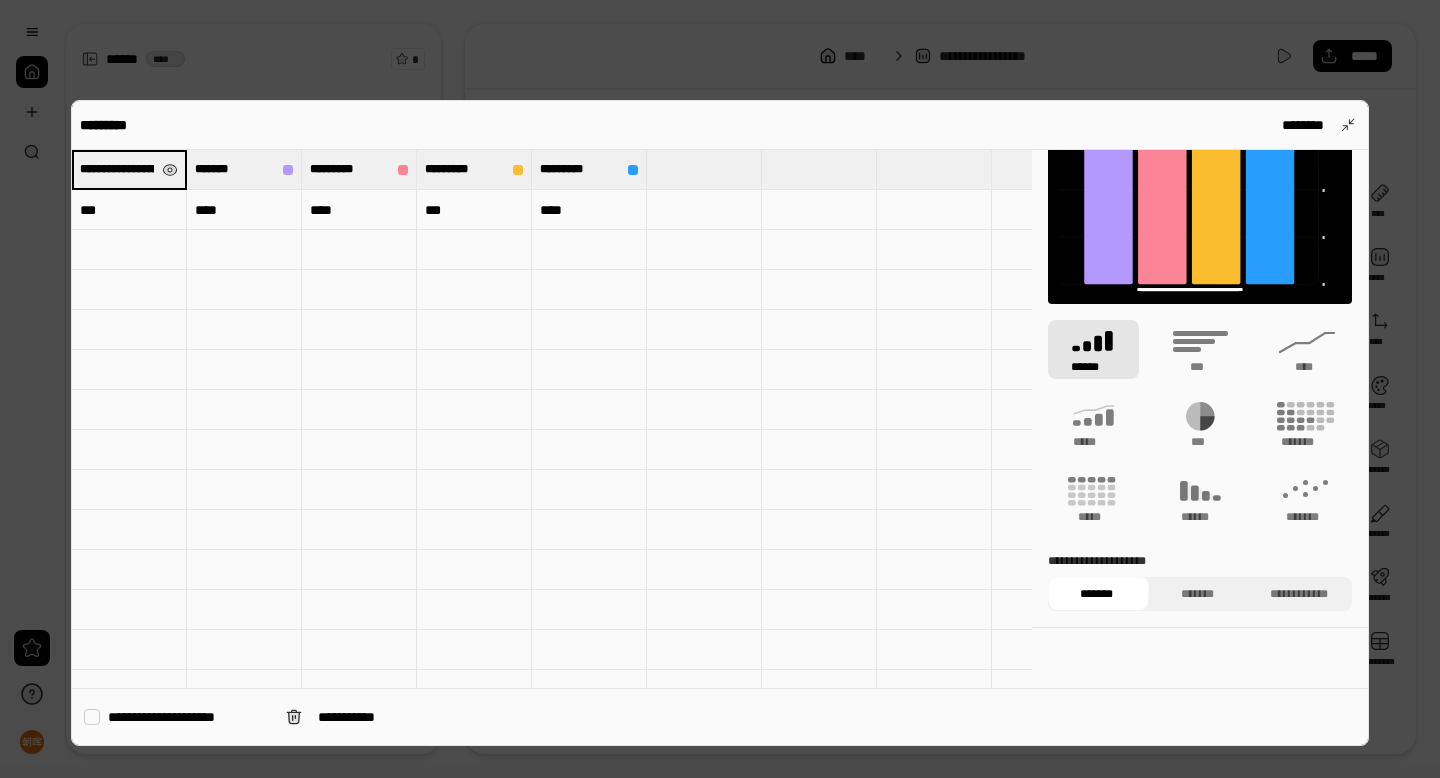scroll, scrollTop: 0, scrollLeft: 574, axis: horizontal 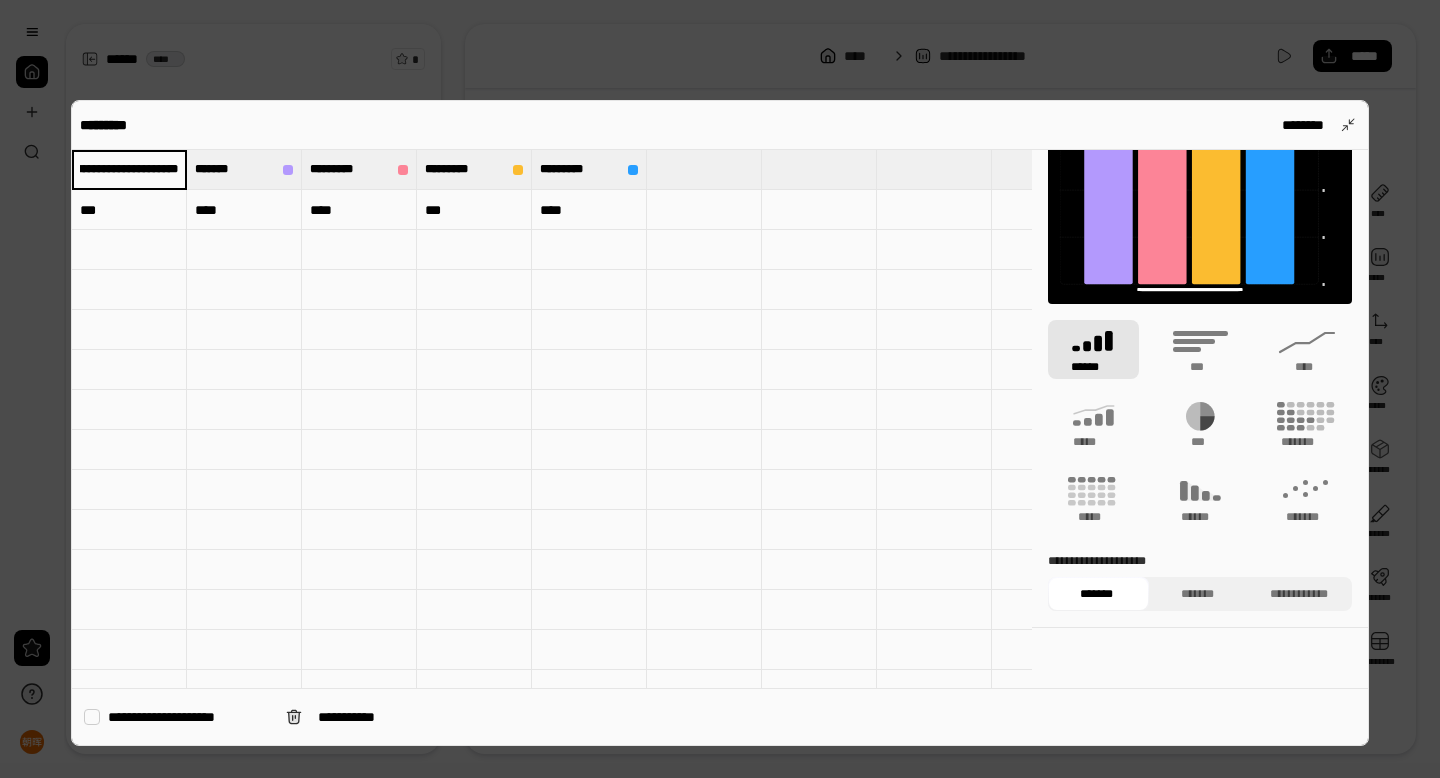 click on "**********" at bounding box center [129, 169] 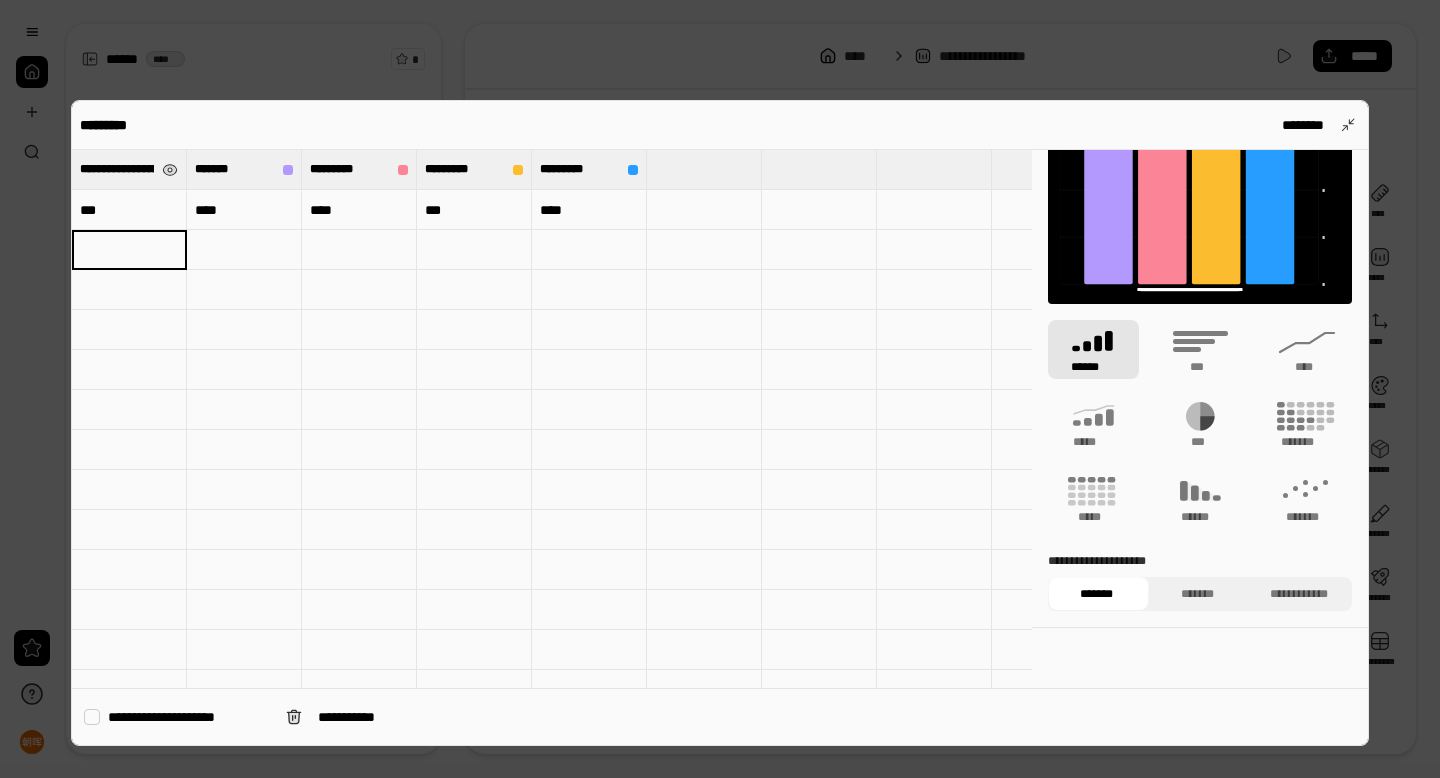 click on "**********" at bounding box center (117, 169) 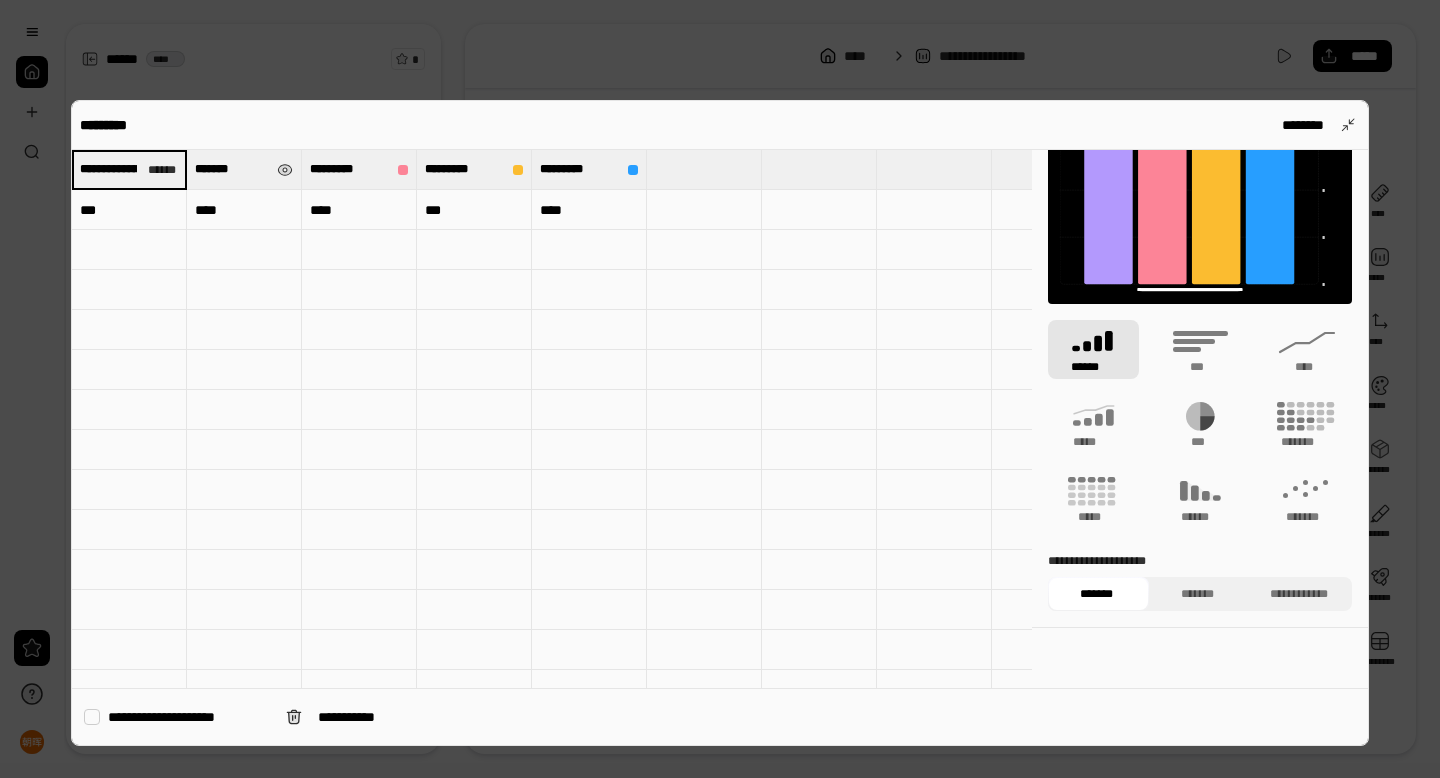 click on "*******" at bounding box center [232, 169] 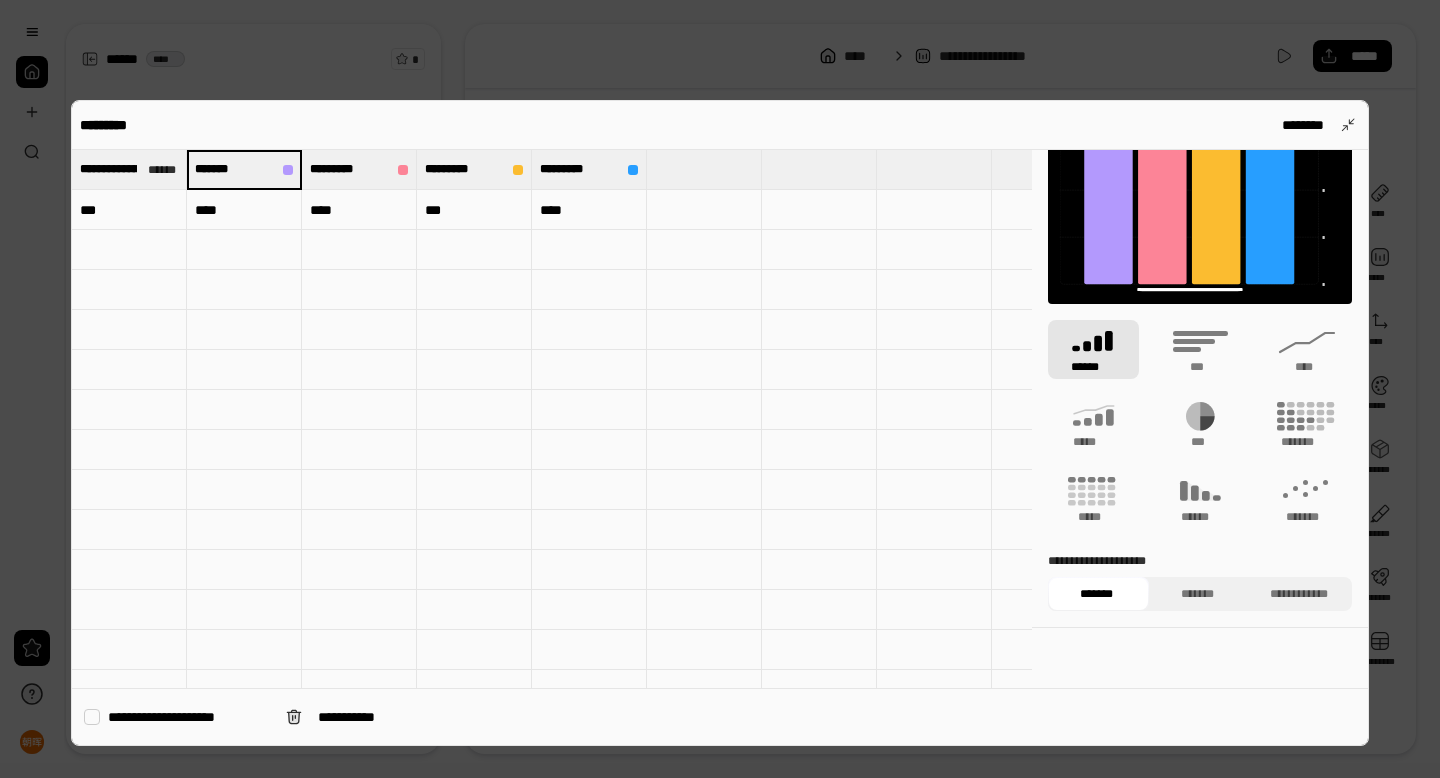 click at bounding box center [129, 250] 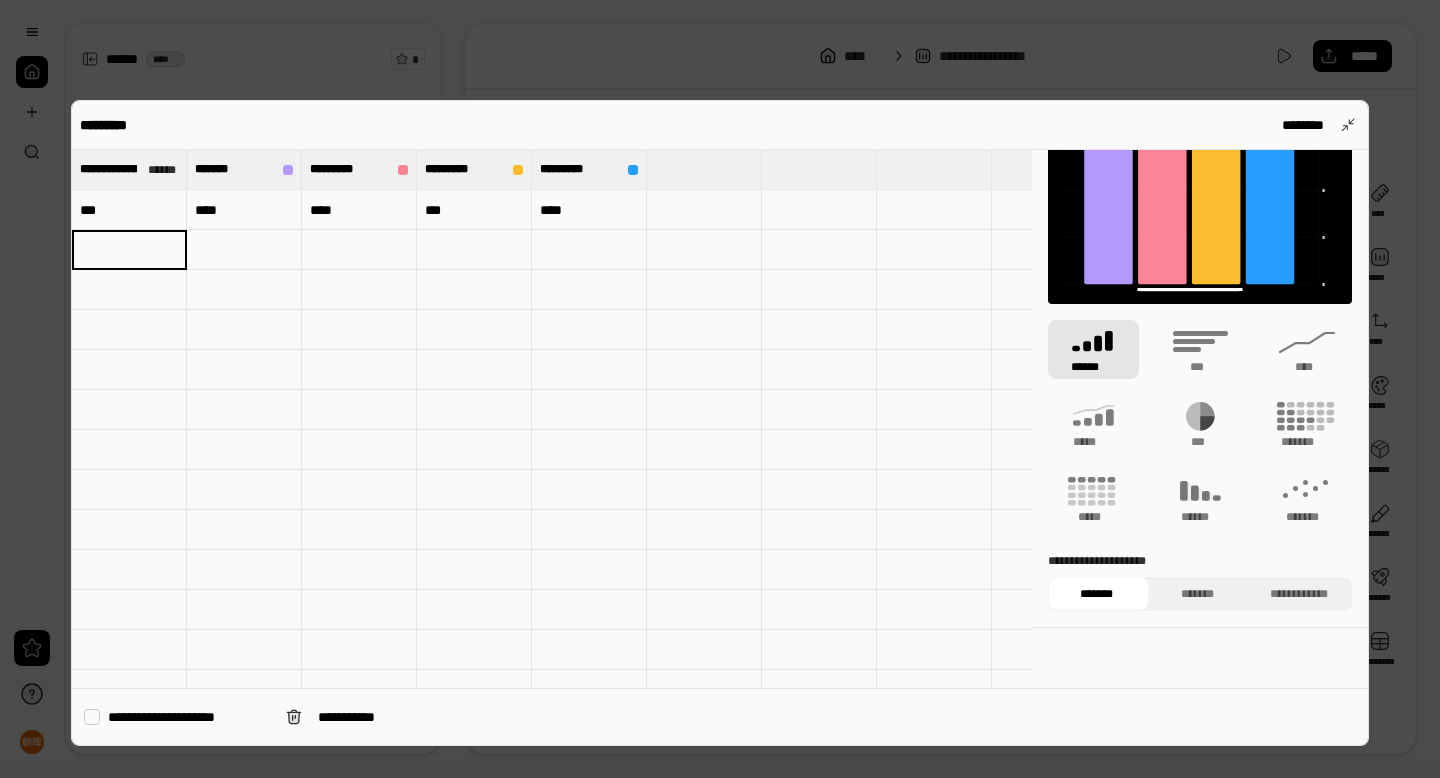 click on "***" at bounding box center (129, 210) 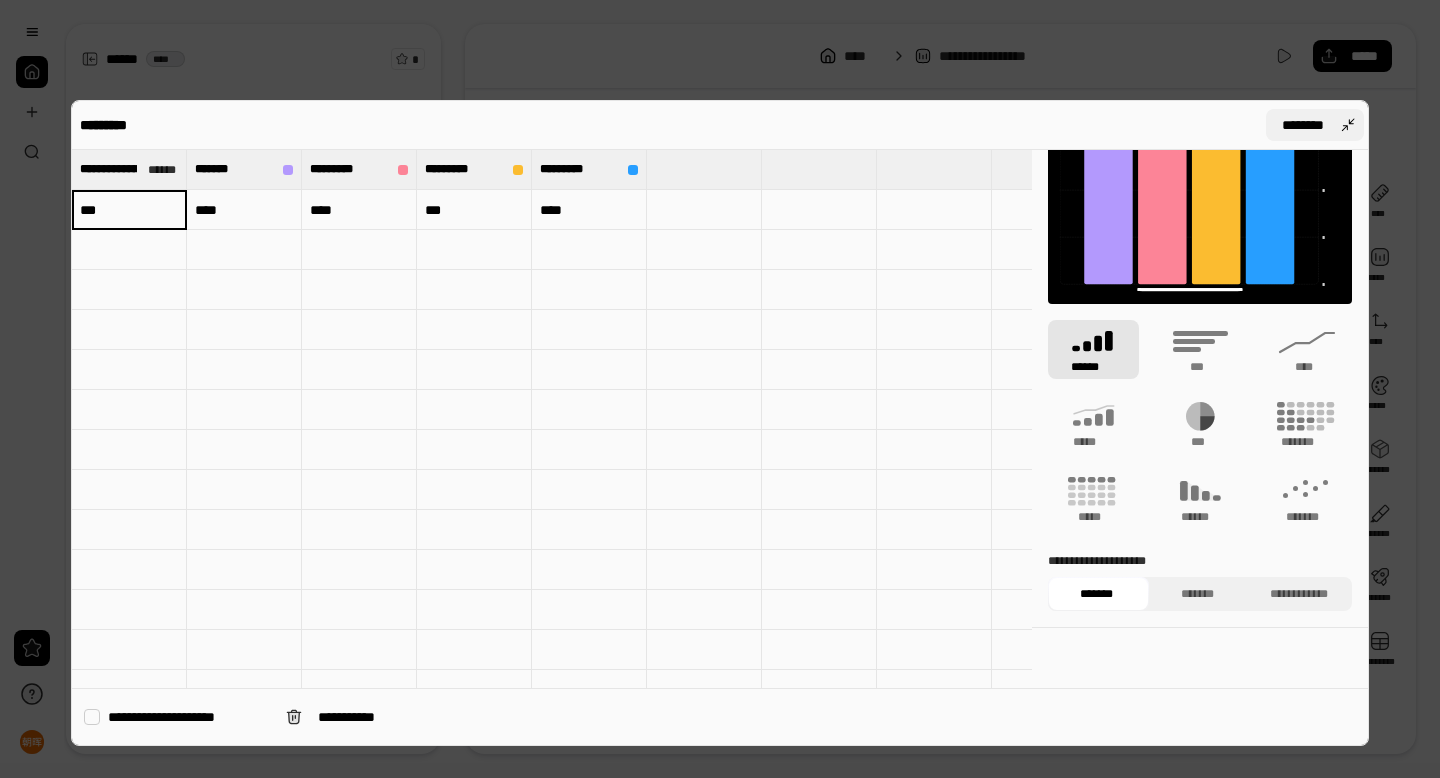 click on "********" at bounding box center [1303, 125] 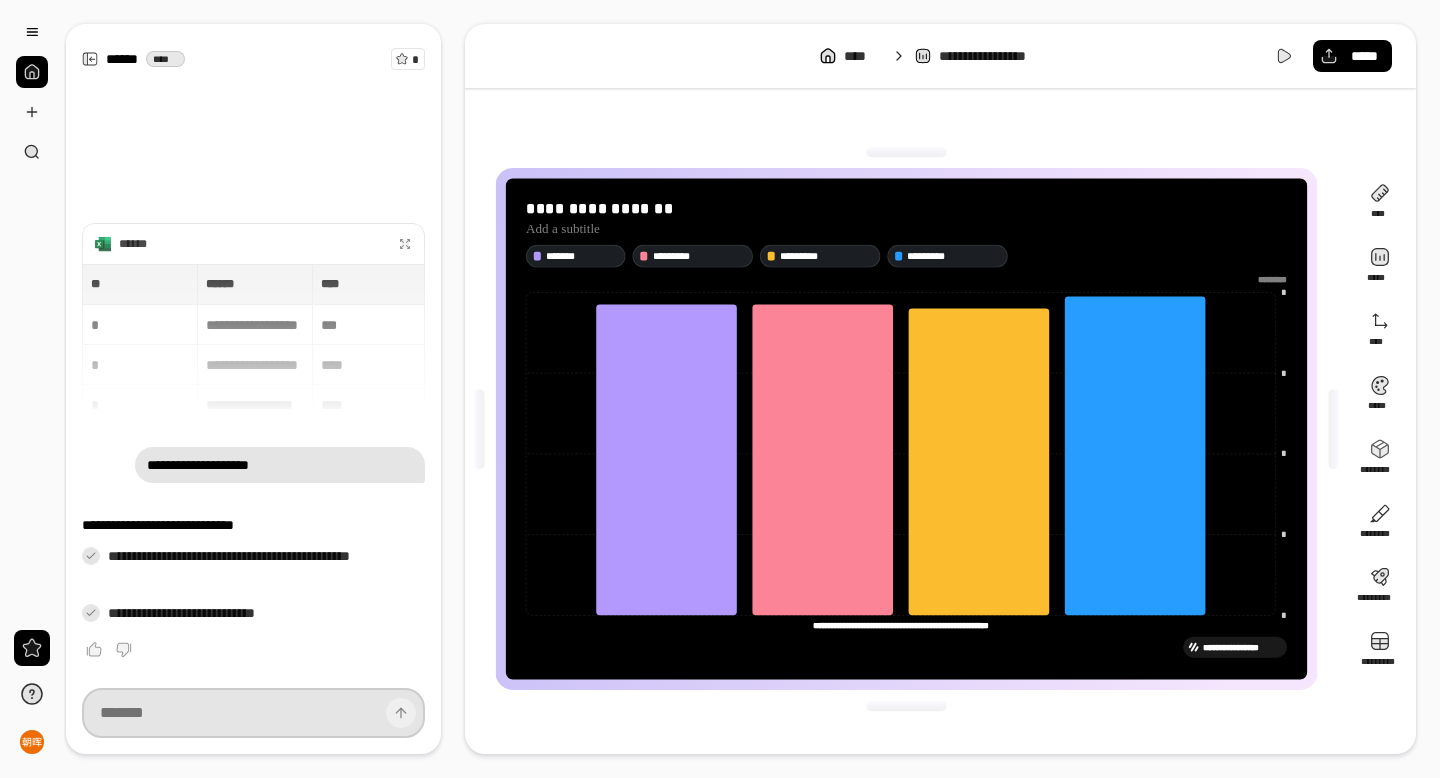click at bounding box center (253, 713) 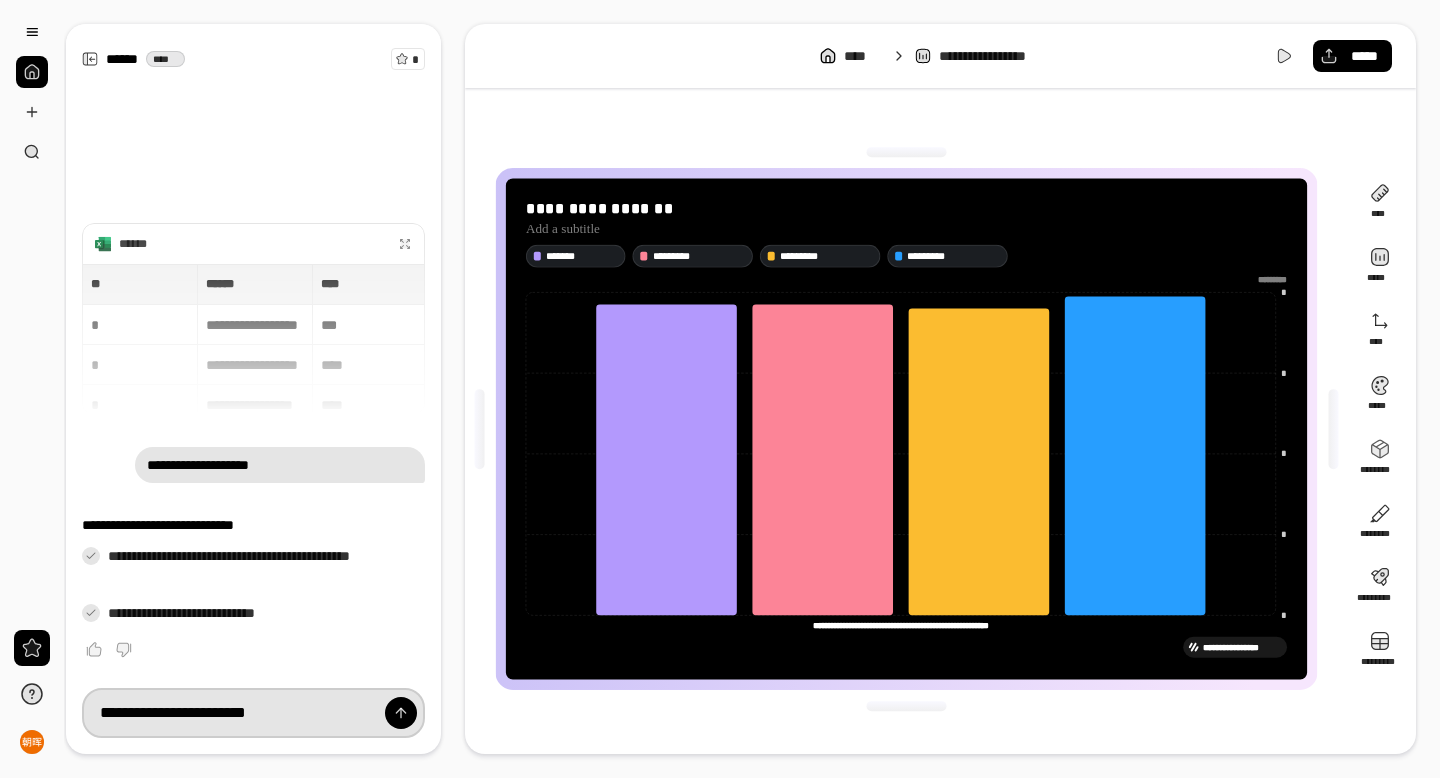 scroll, scrollTop: 0, scrollLeft: 109, axis: horizontal 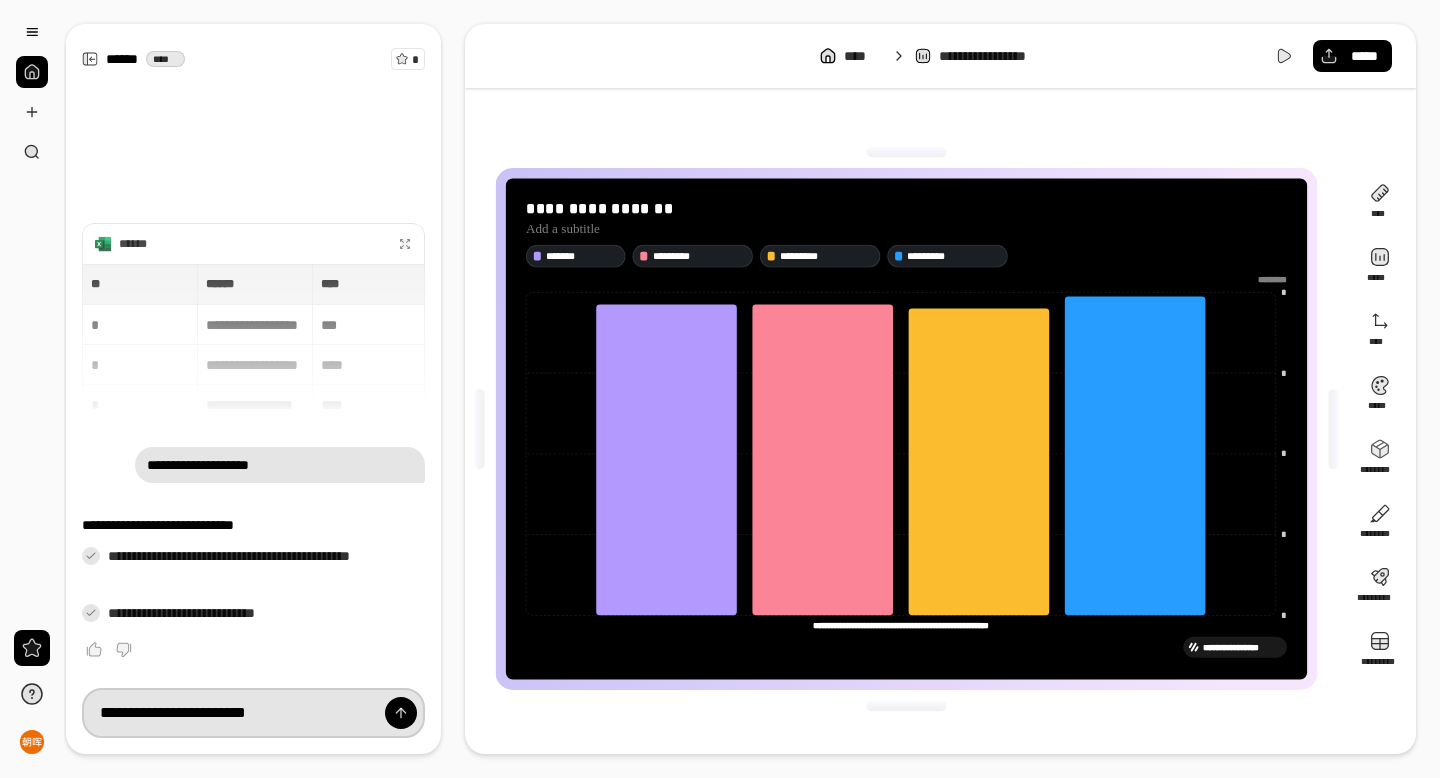 type 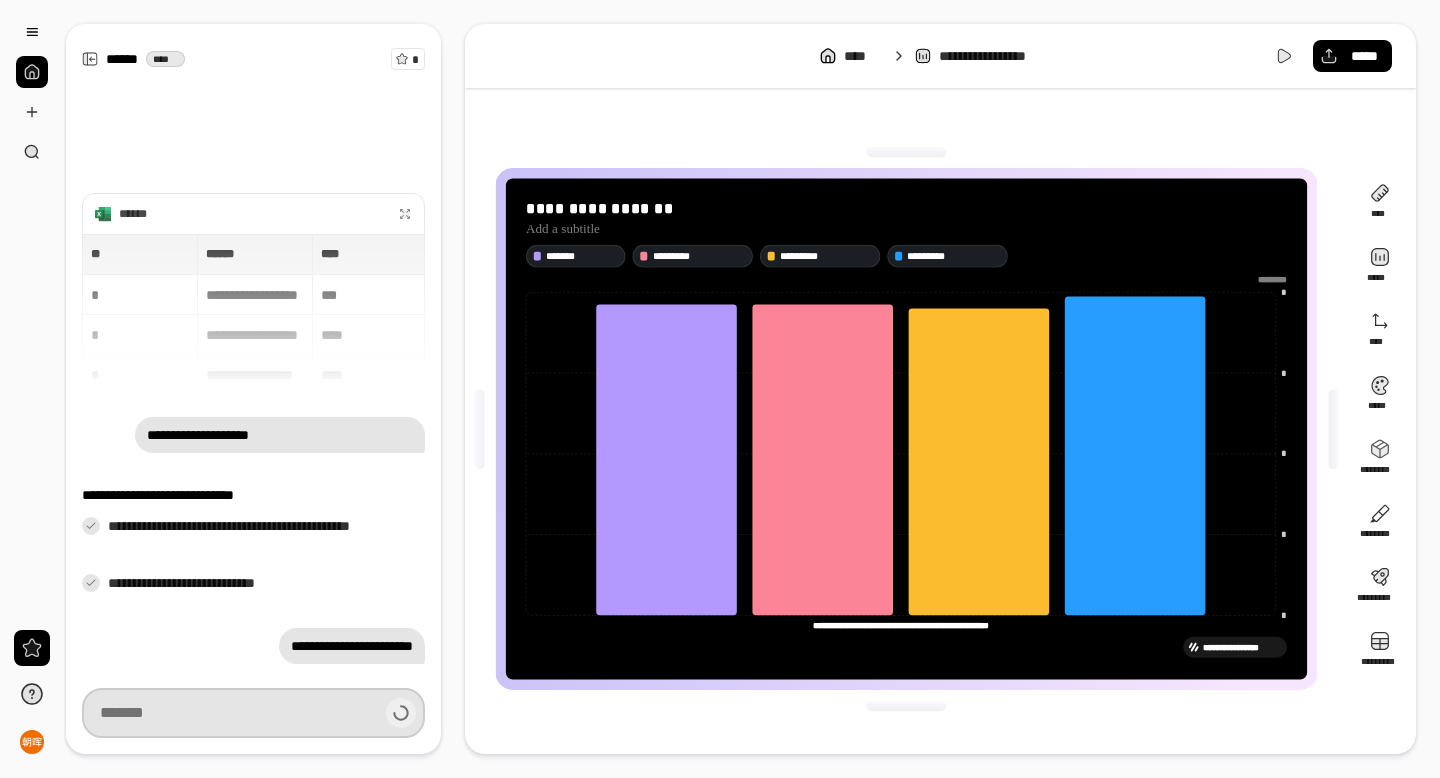 scroll, scrollTop: 0, scrollLeft: 0, axis: both 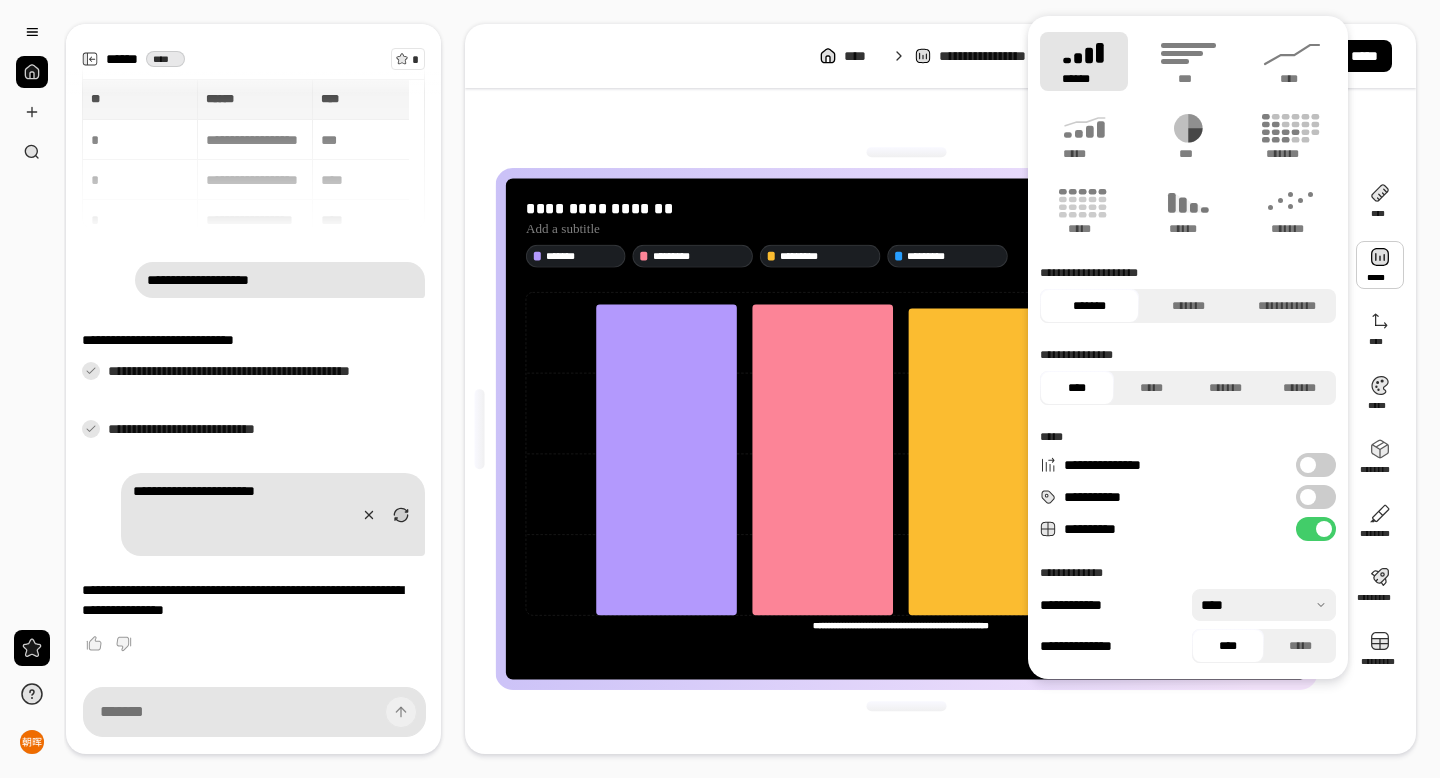 click at bounding box center [1380, 265] 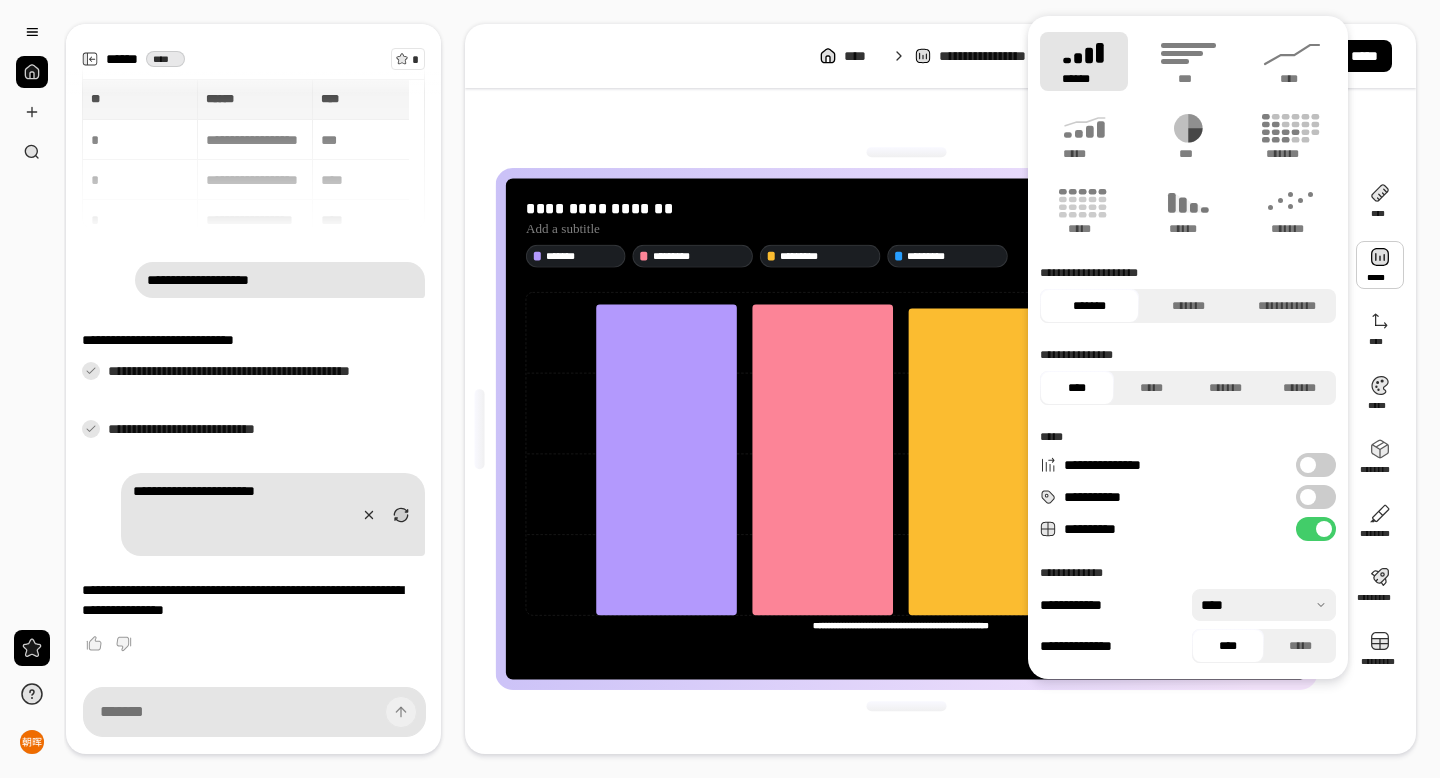 click on "**********" at bounding box center [1316, 497] 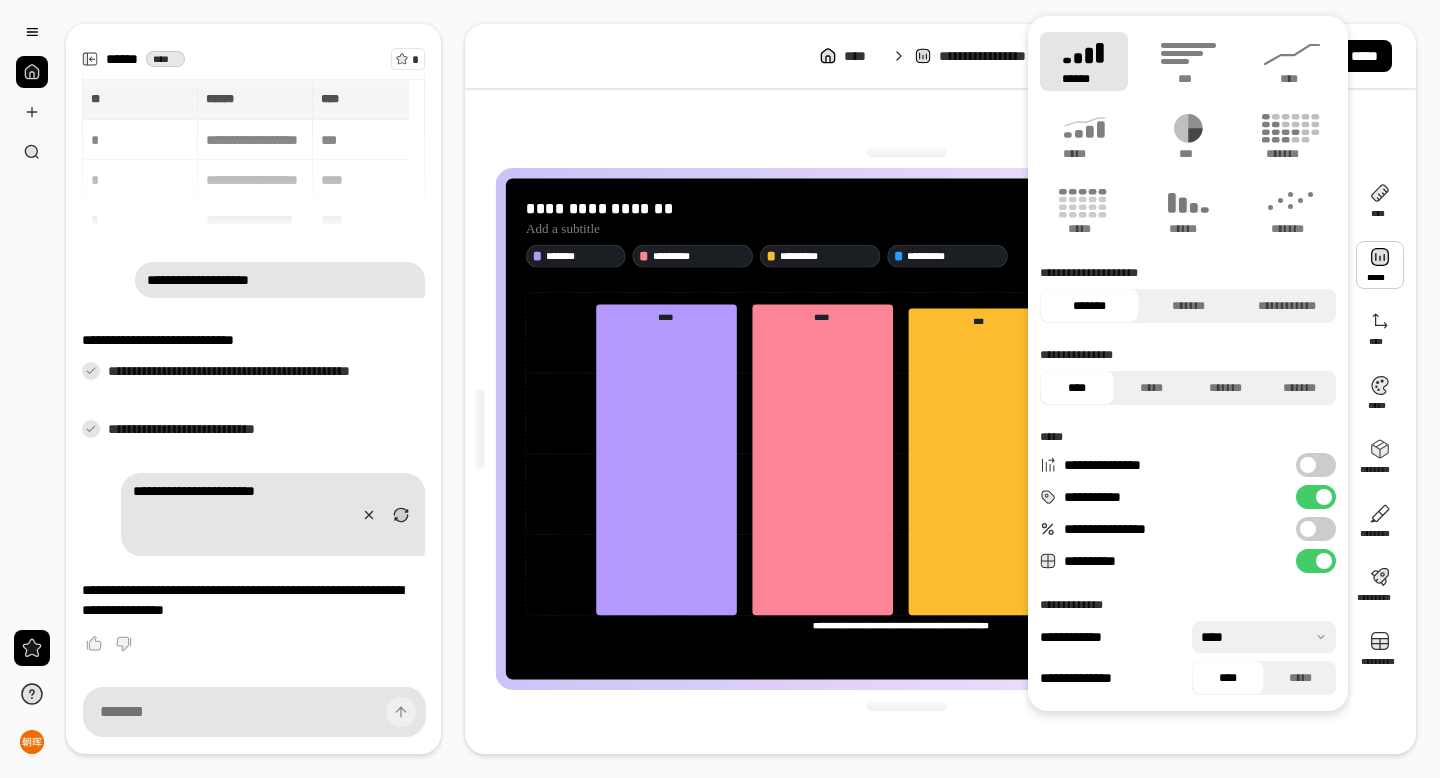 click on "**********" at bounding box center [1316, 465] 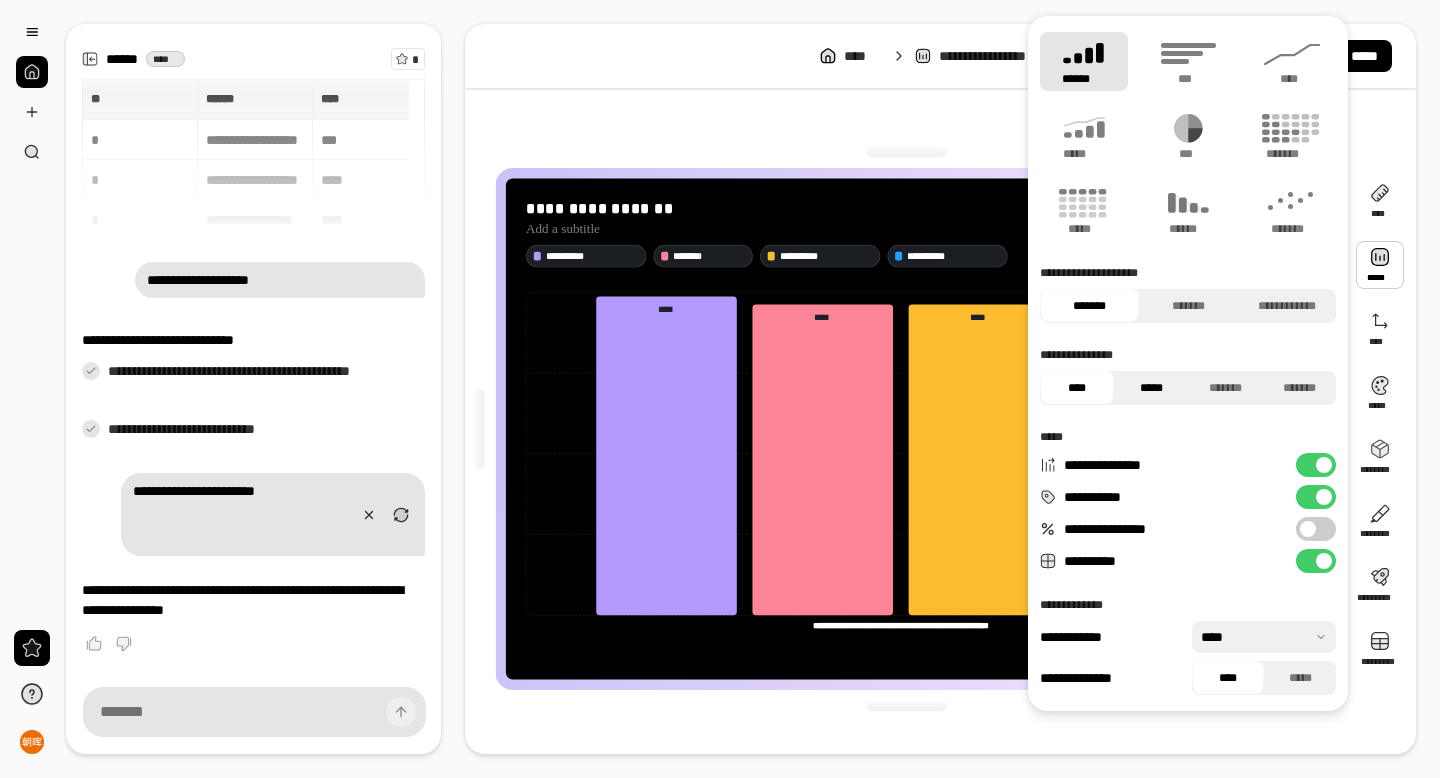 click on "*****" at bounding box center (1151, 388) 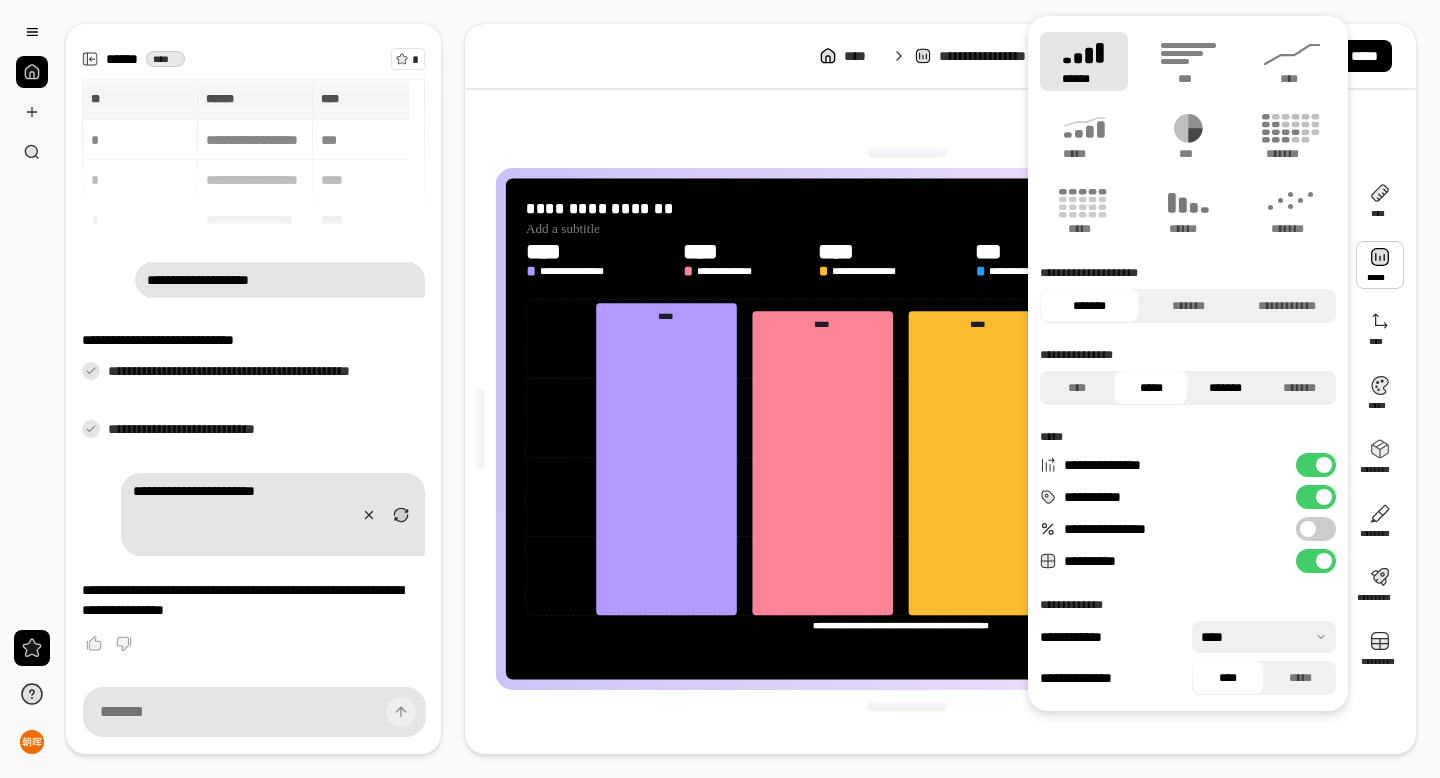 click on "*******" at bounding box center (1225, 388) 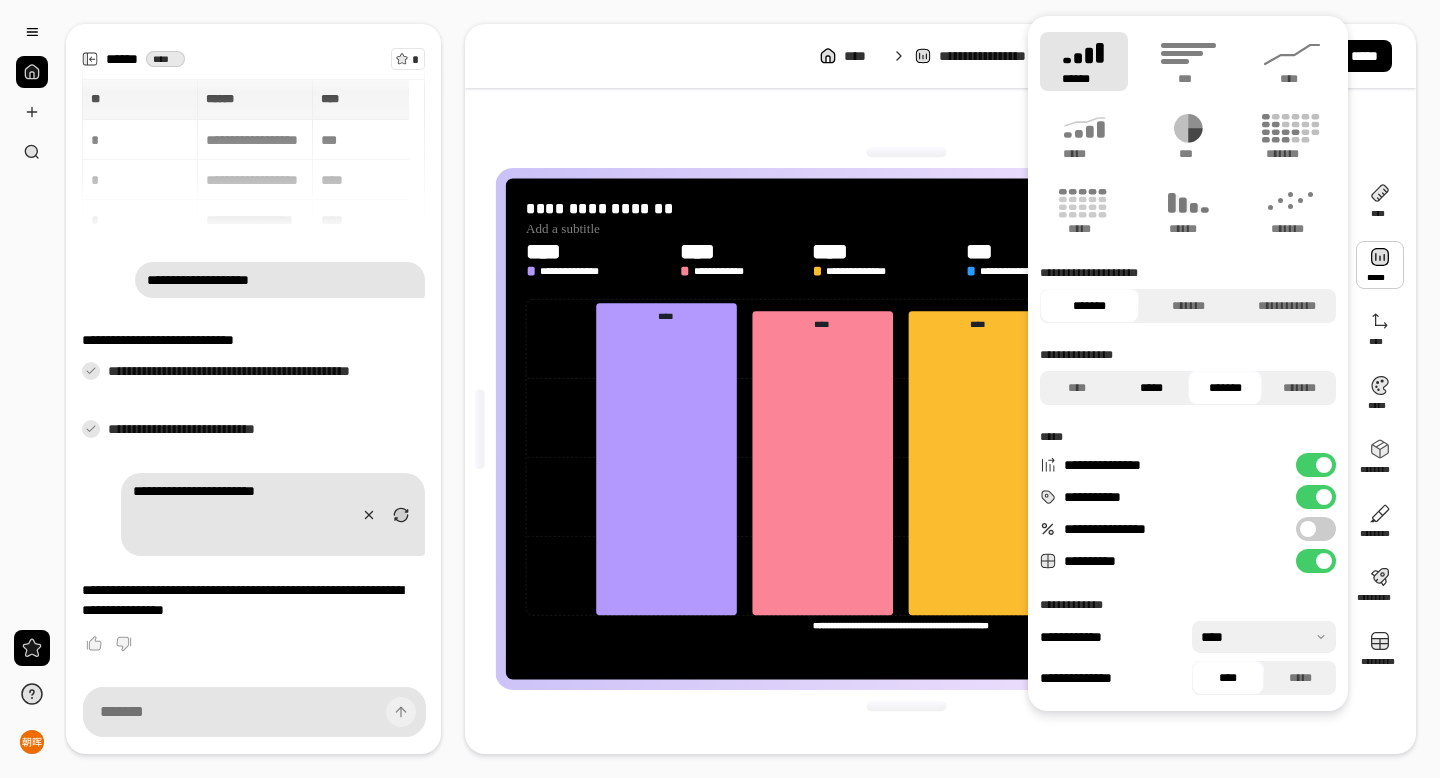 click on "*****" at bounding box center (1151, 388) 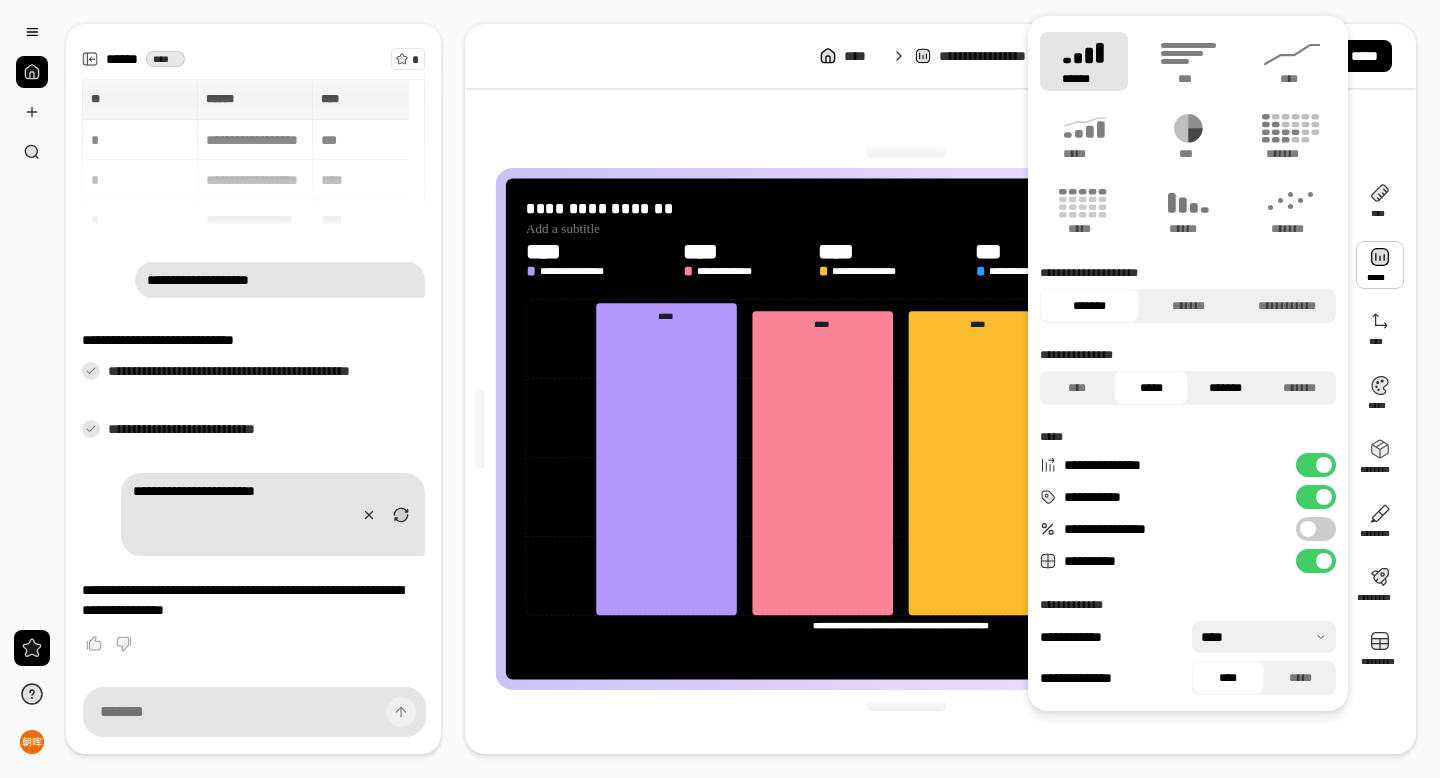 click on "*******" at bounding box center [1225, 388] 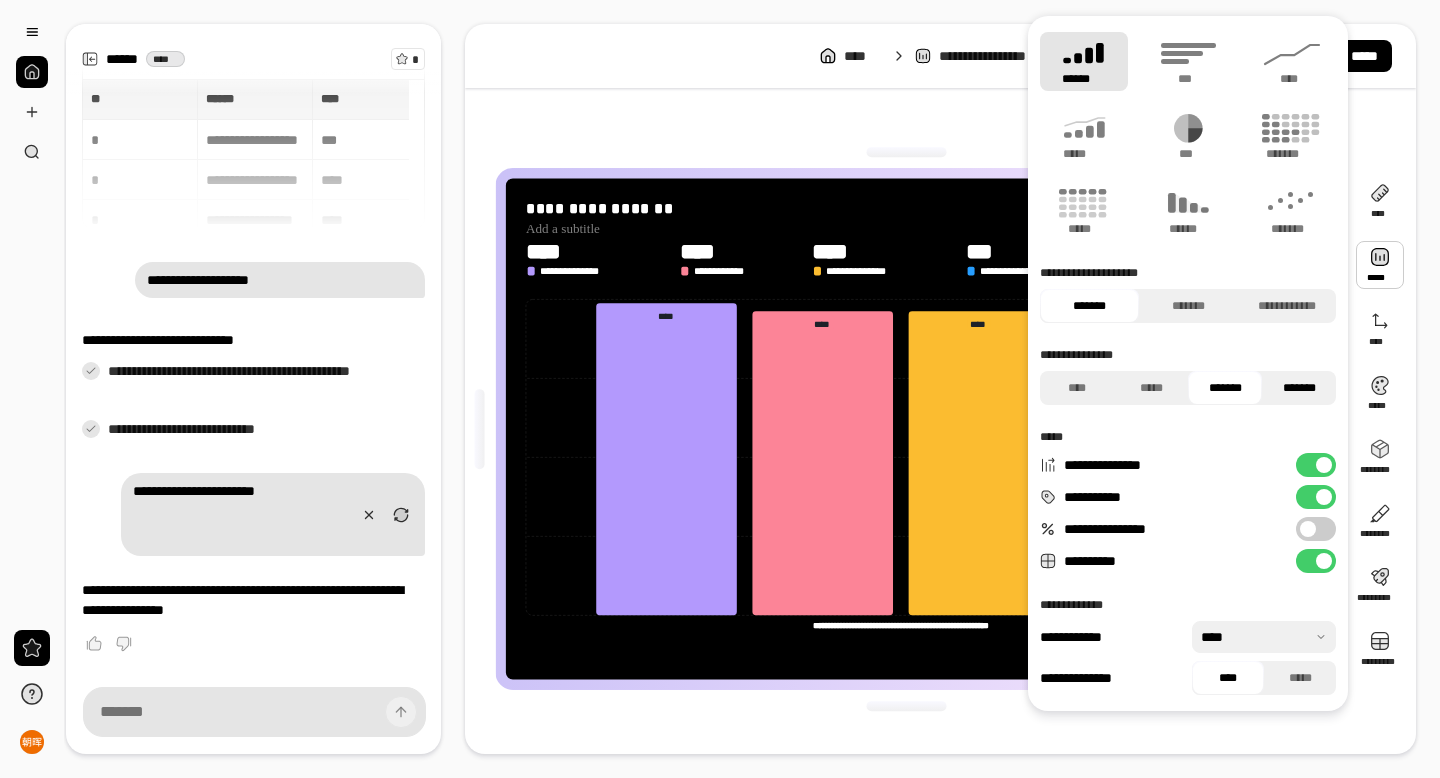 click on "*******" at bounding box center (1299, 388) 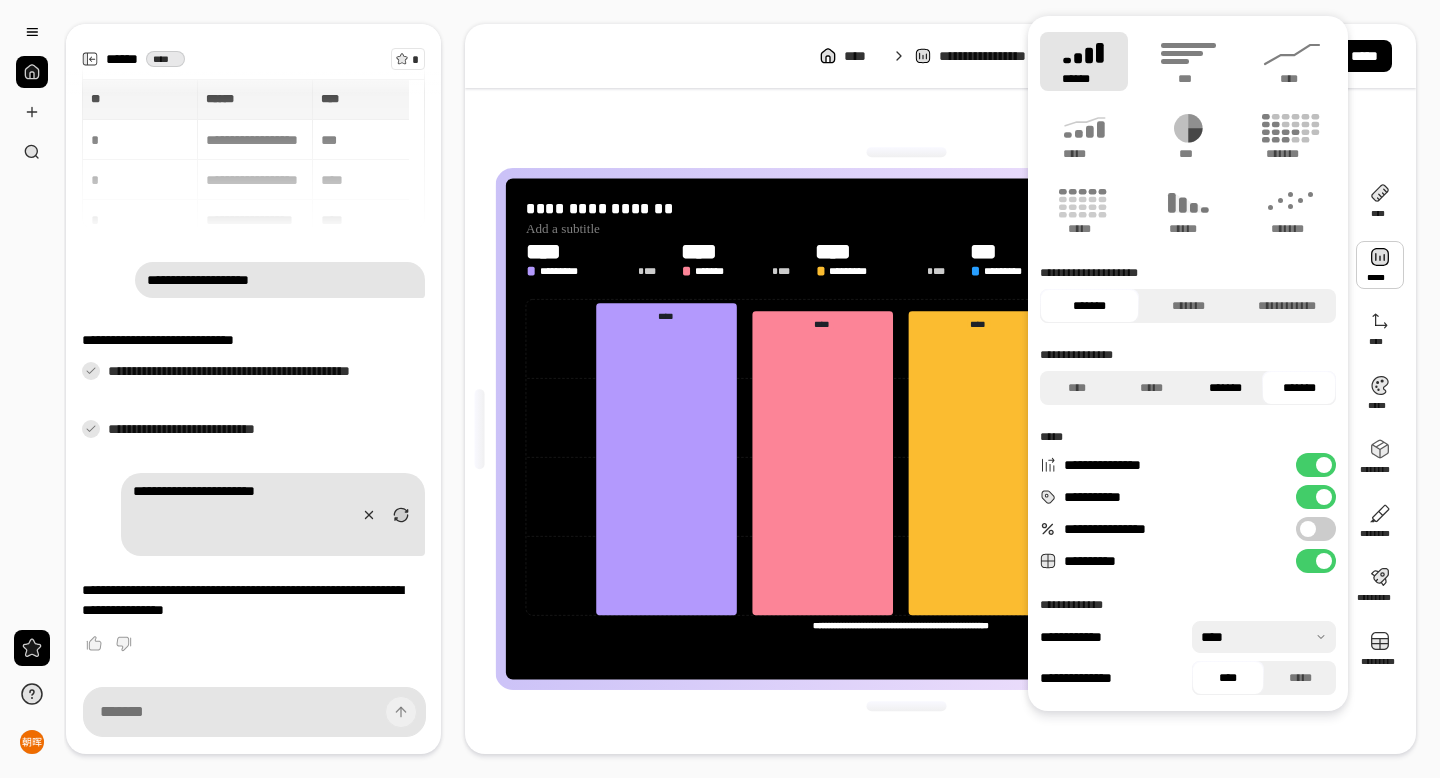 click on "*******" at bounding box center [1225, 388] 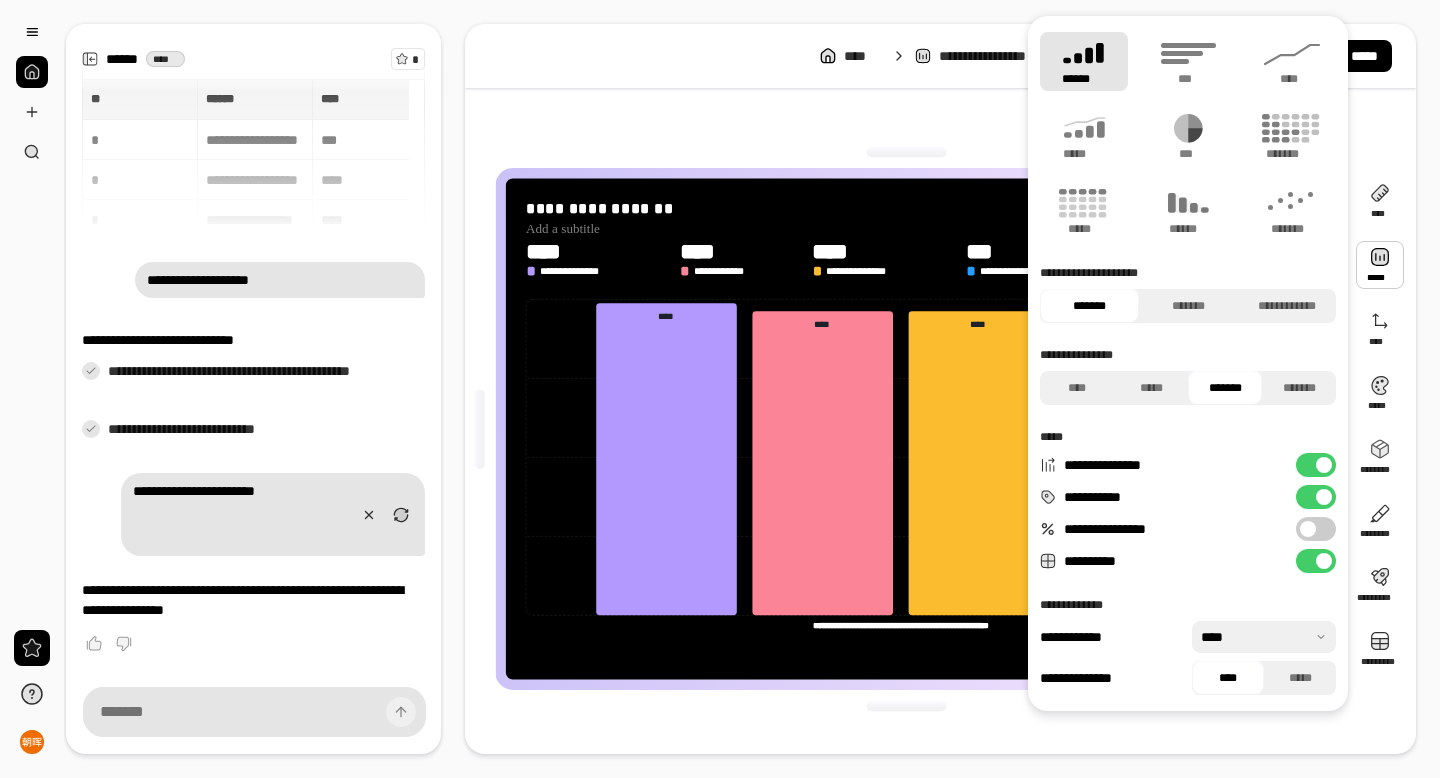 click at bounding box center (906, 706) 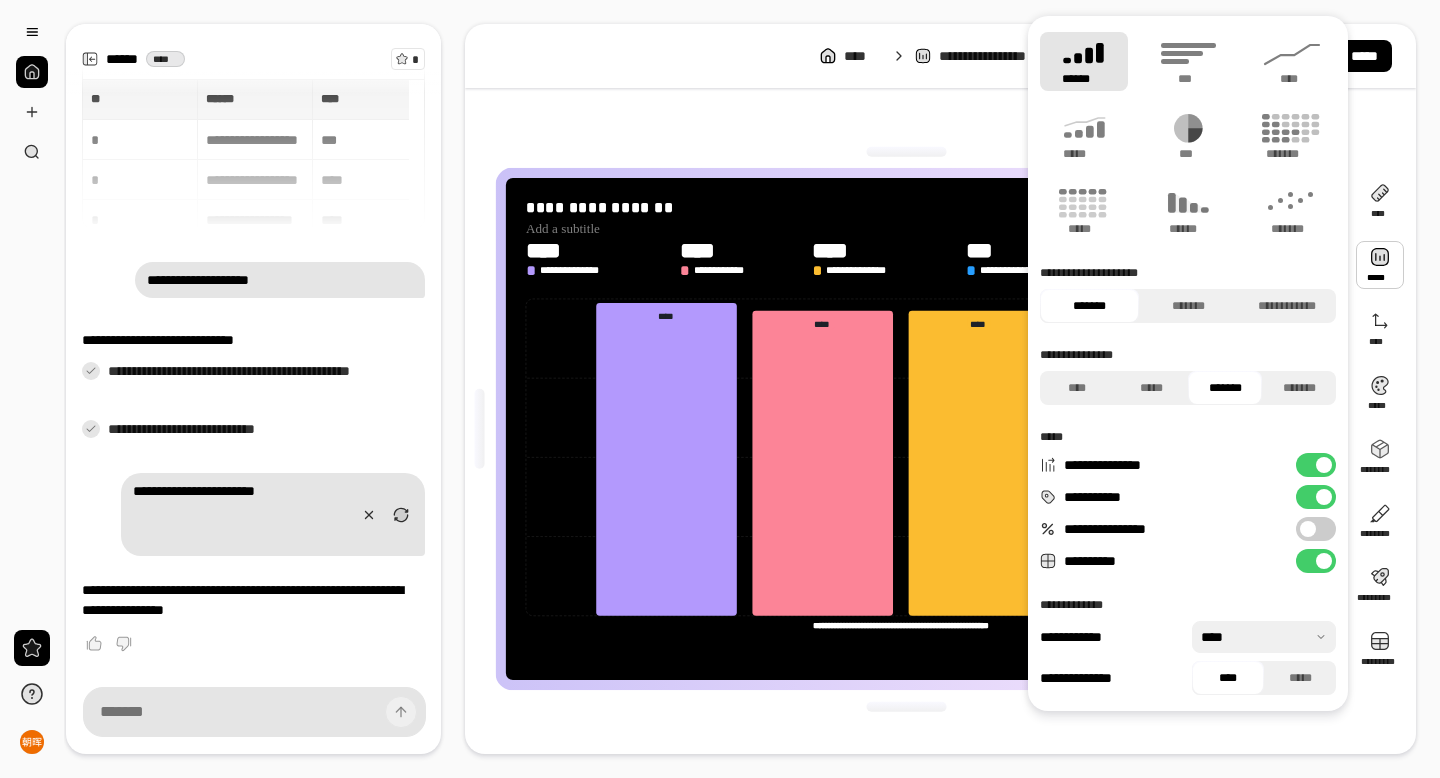 click at bounding box center (906, 152) 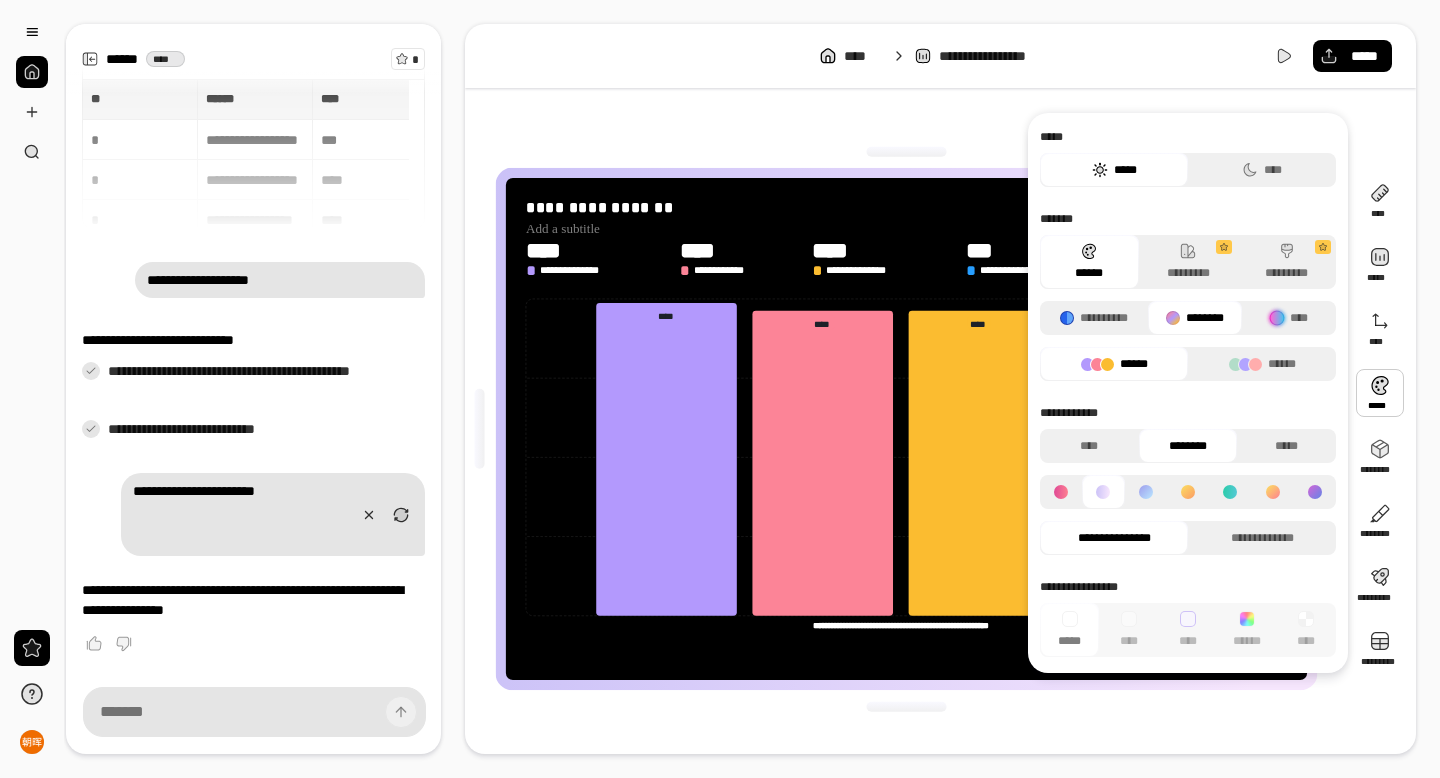 click on "**********" at bounding box center (906, 429) 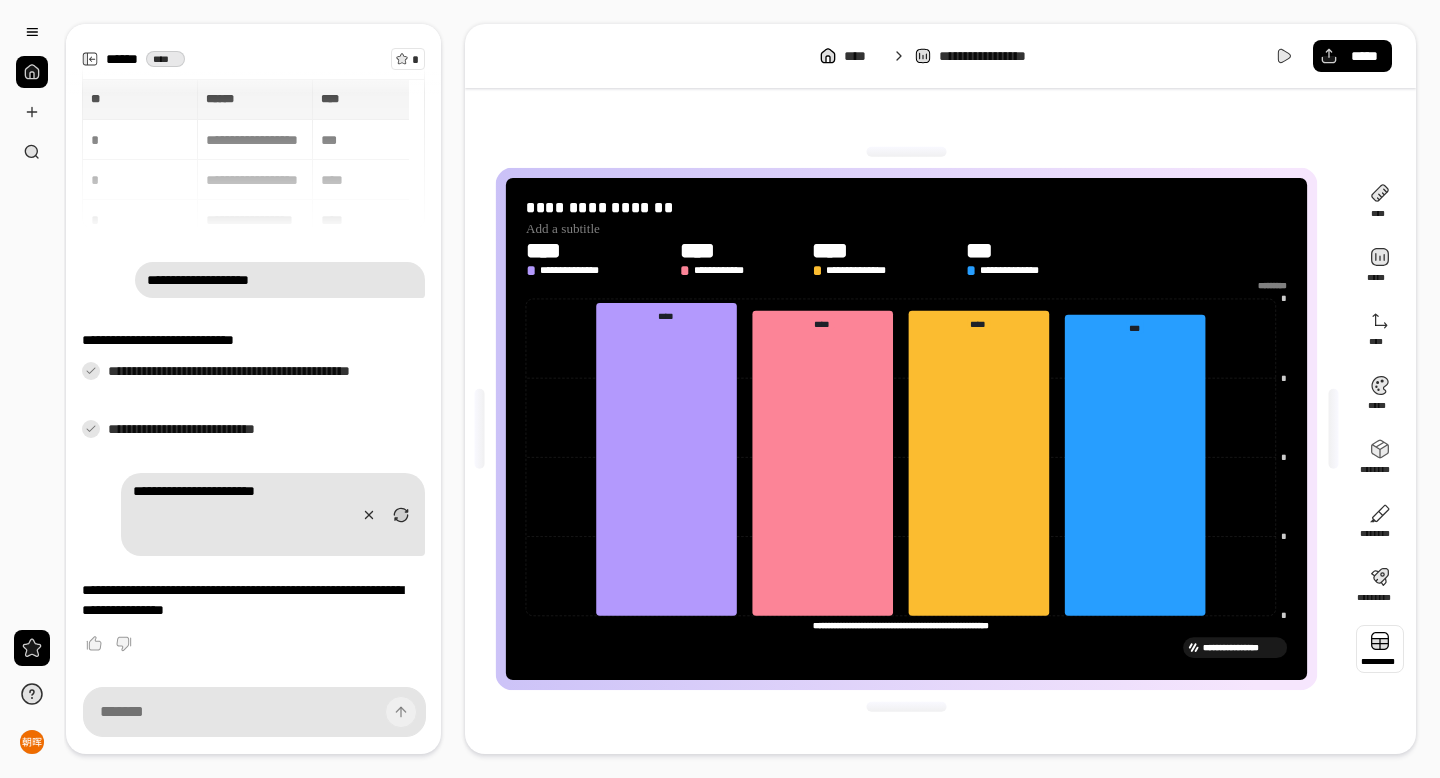 click at bounding box center (1380, 649) 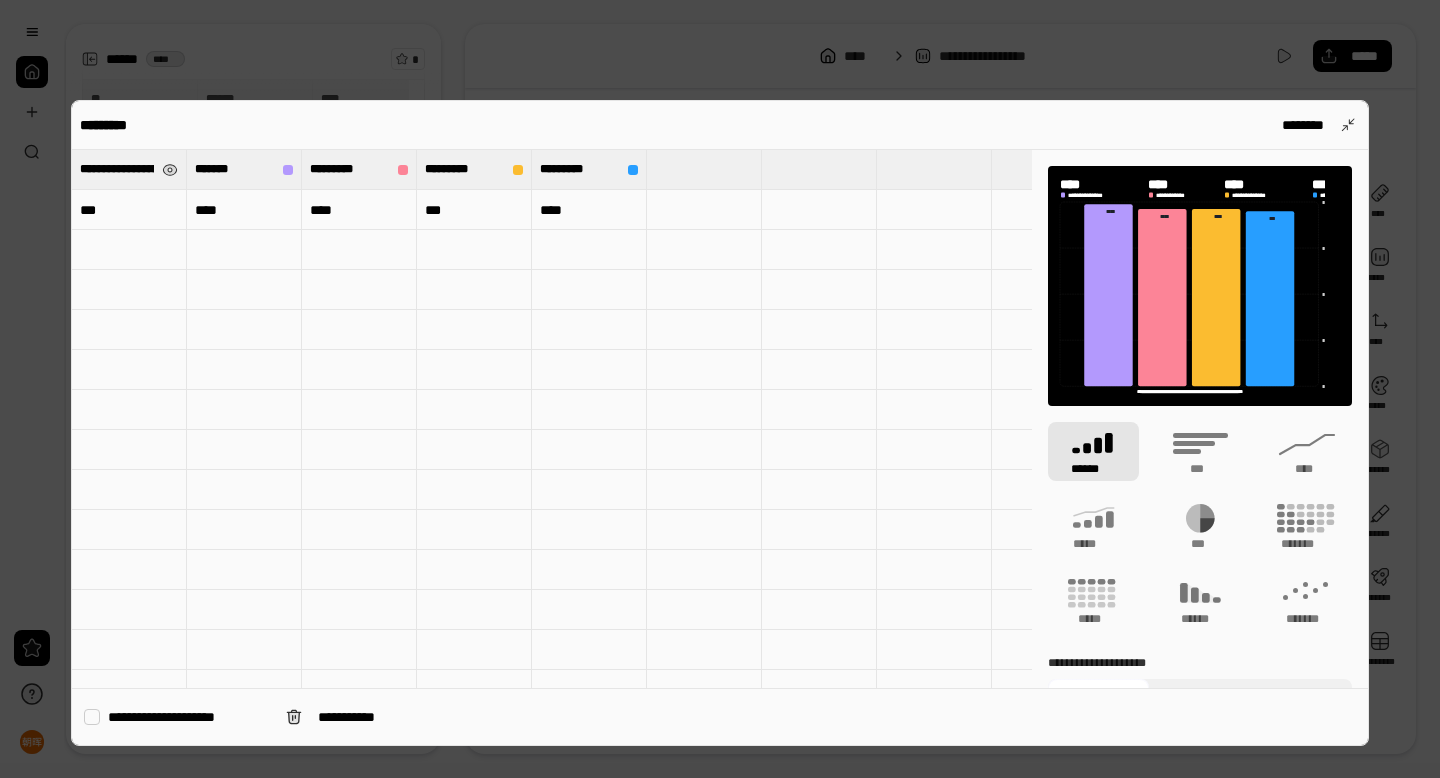 click on "**********" at bounding box center (117, 169) 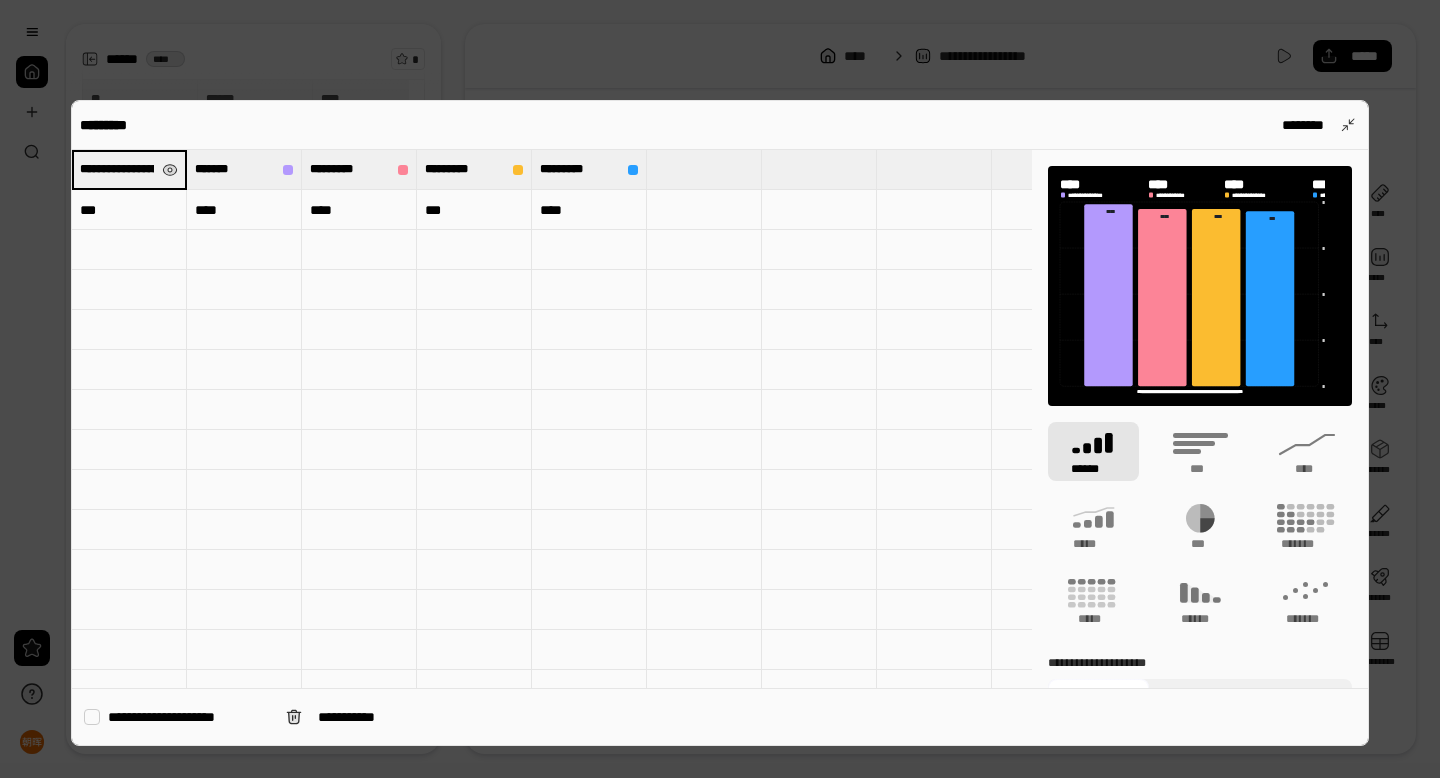scroll, scrollTop: 0, scrollLeft: 574, axis: horizontal 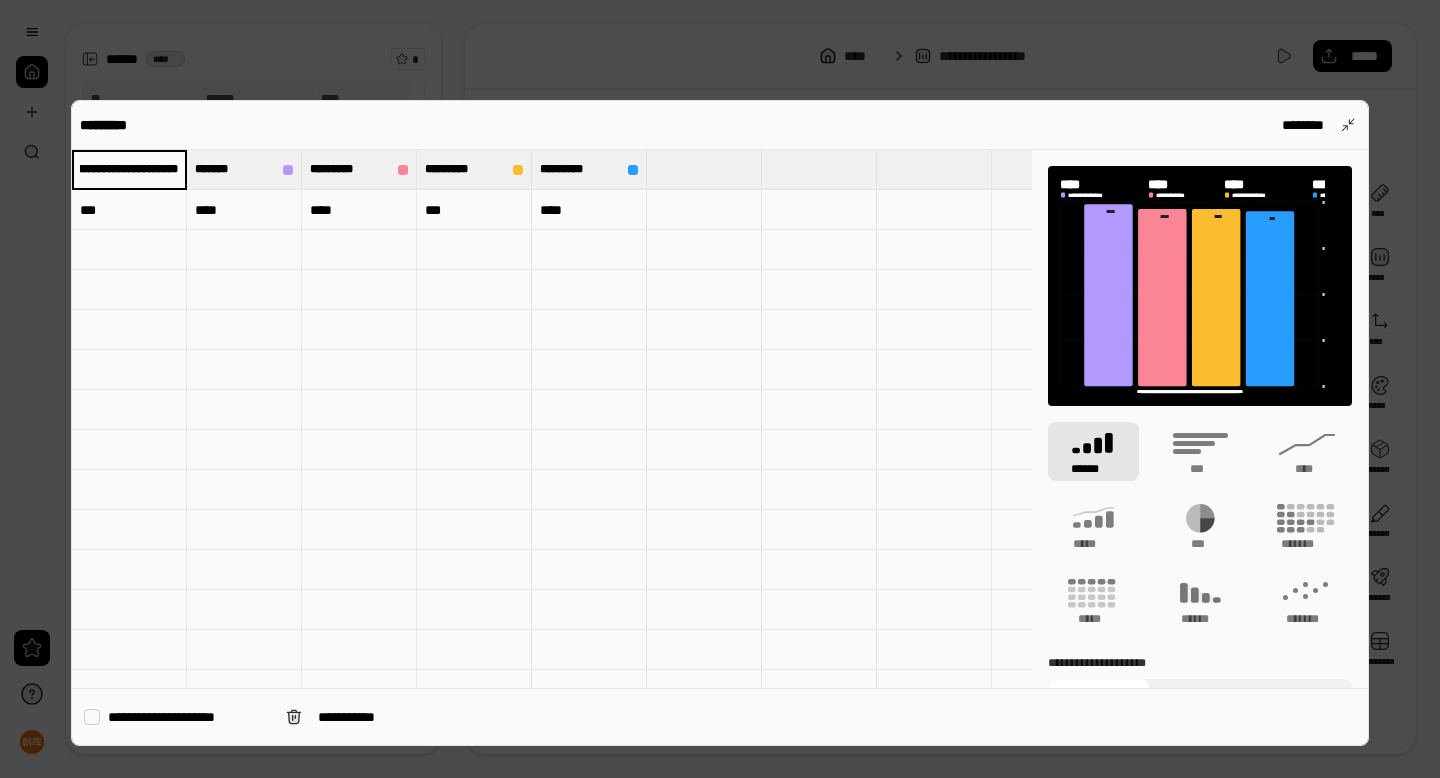 click on "***" at bounding box center [129, 210] 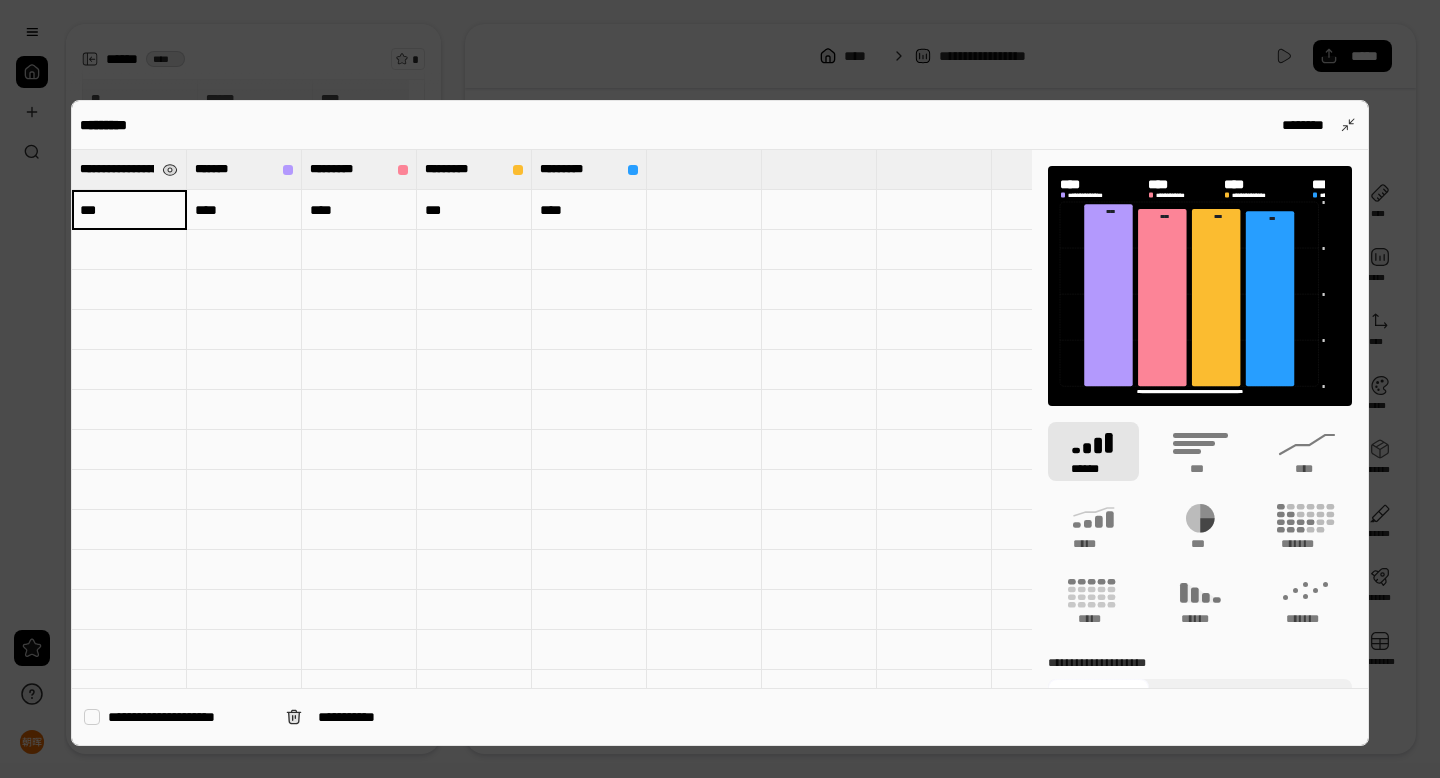 click on "**********" at bounding box center [117, 169] 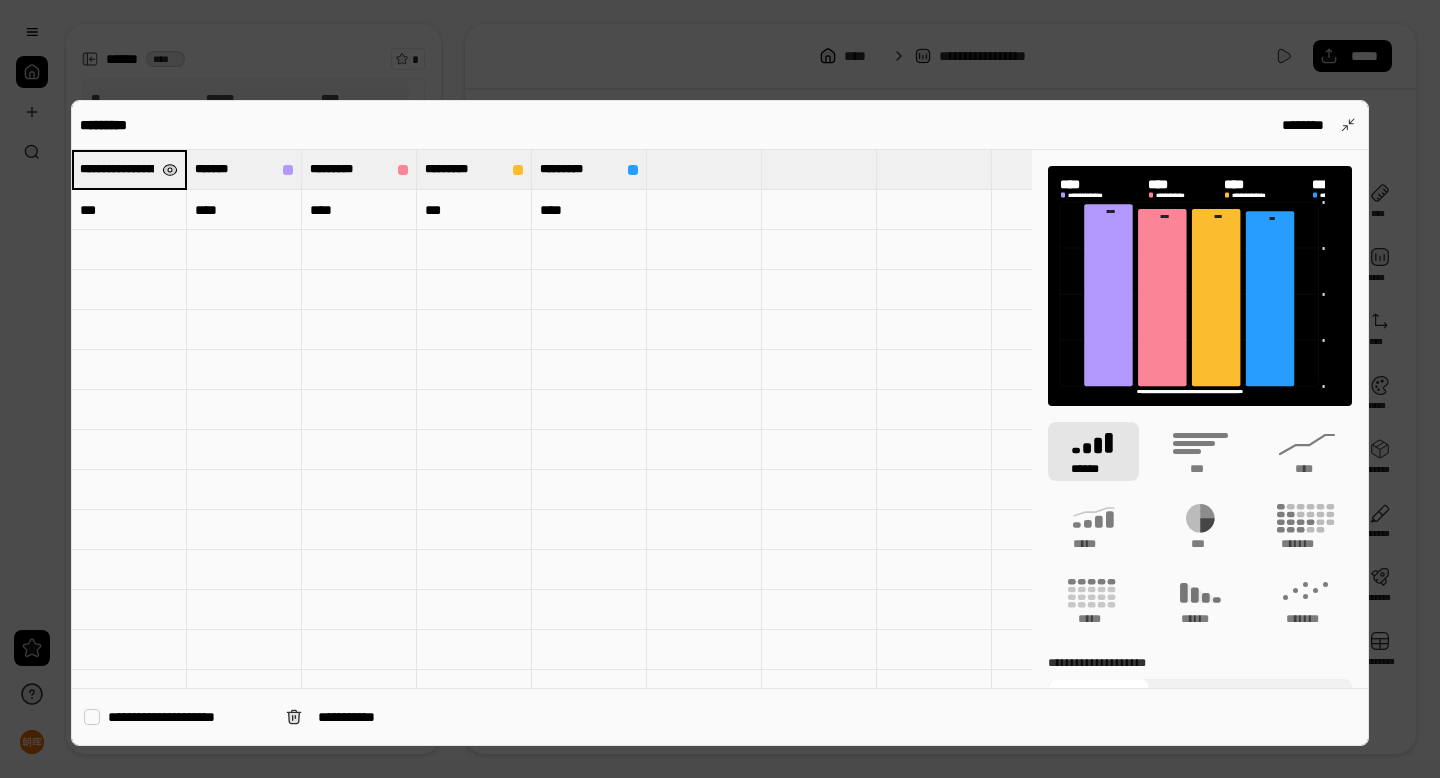 click at bounding box center [170, 170] 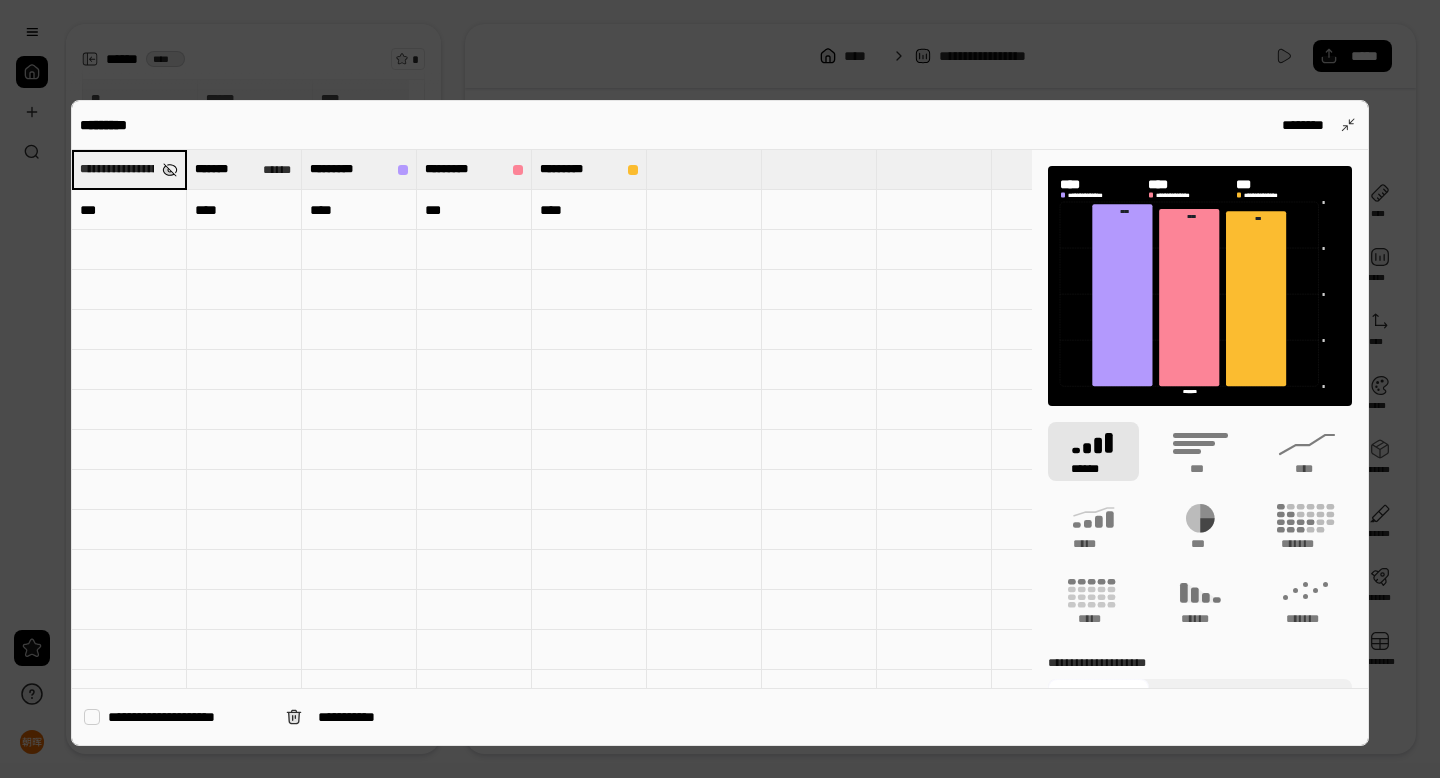 click at bounding box center (170, 170) 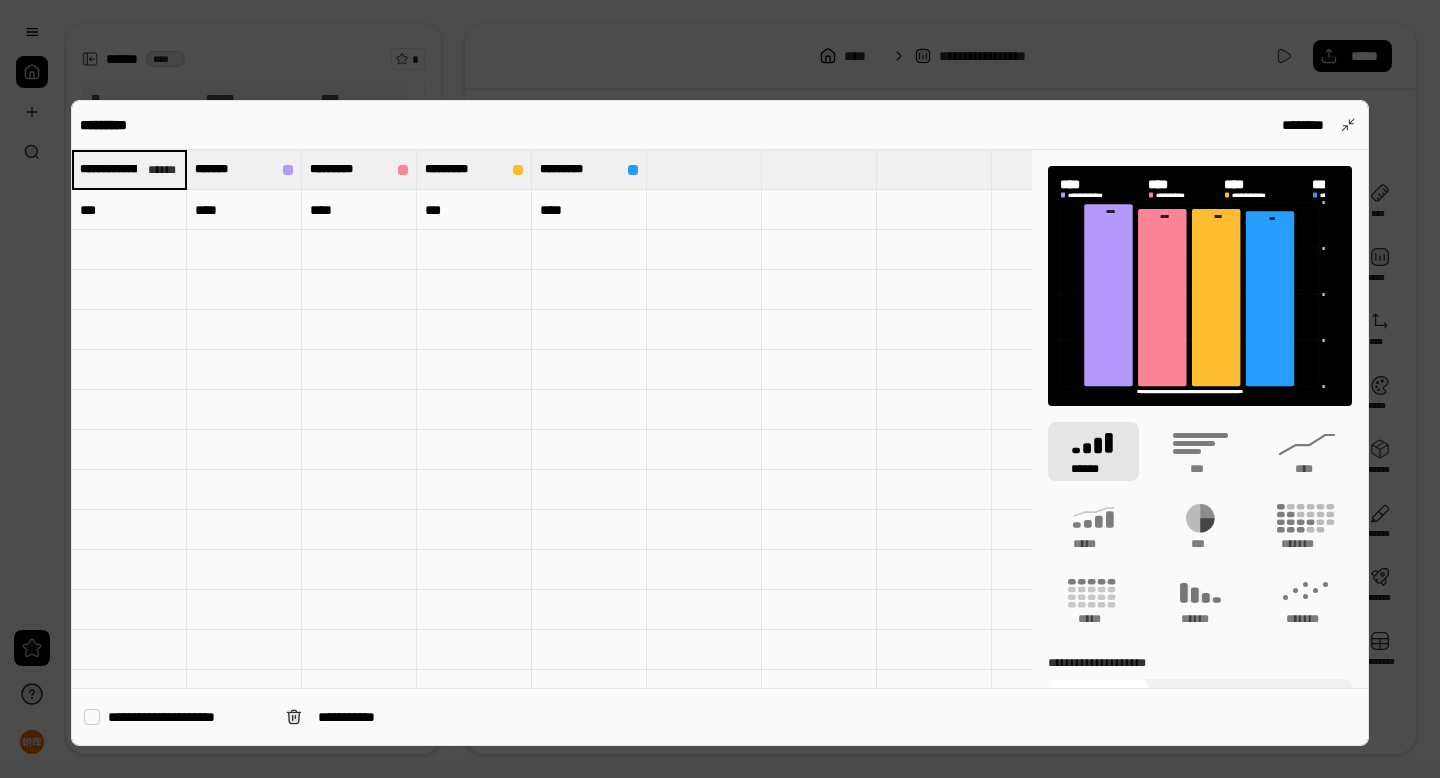 click at bounding box center (720, 389) 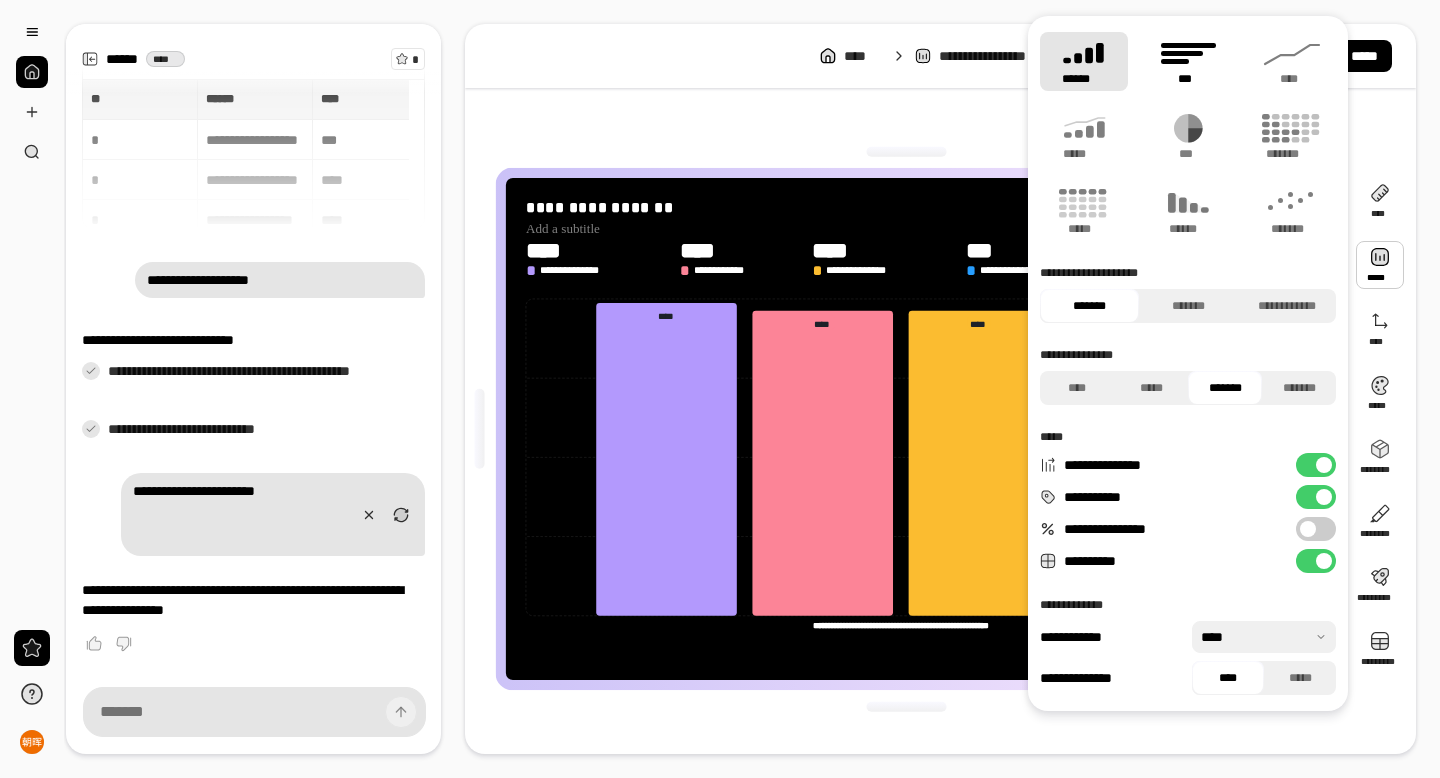 click on "***" at bounding box center [1188, 61] 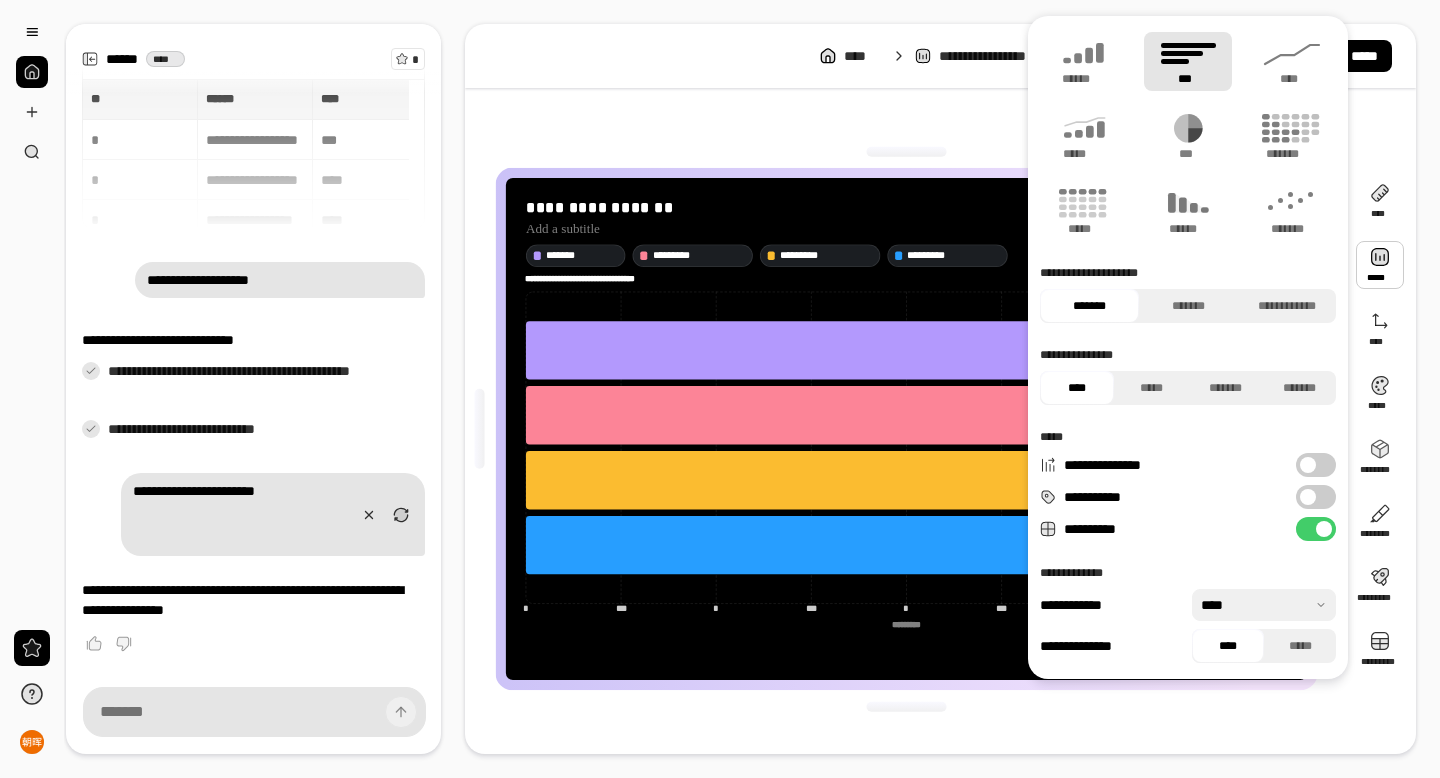 click on "***" at bounding box center (1188, 61) 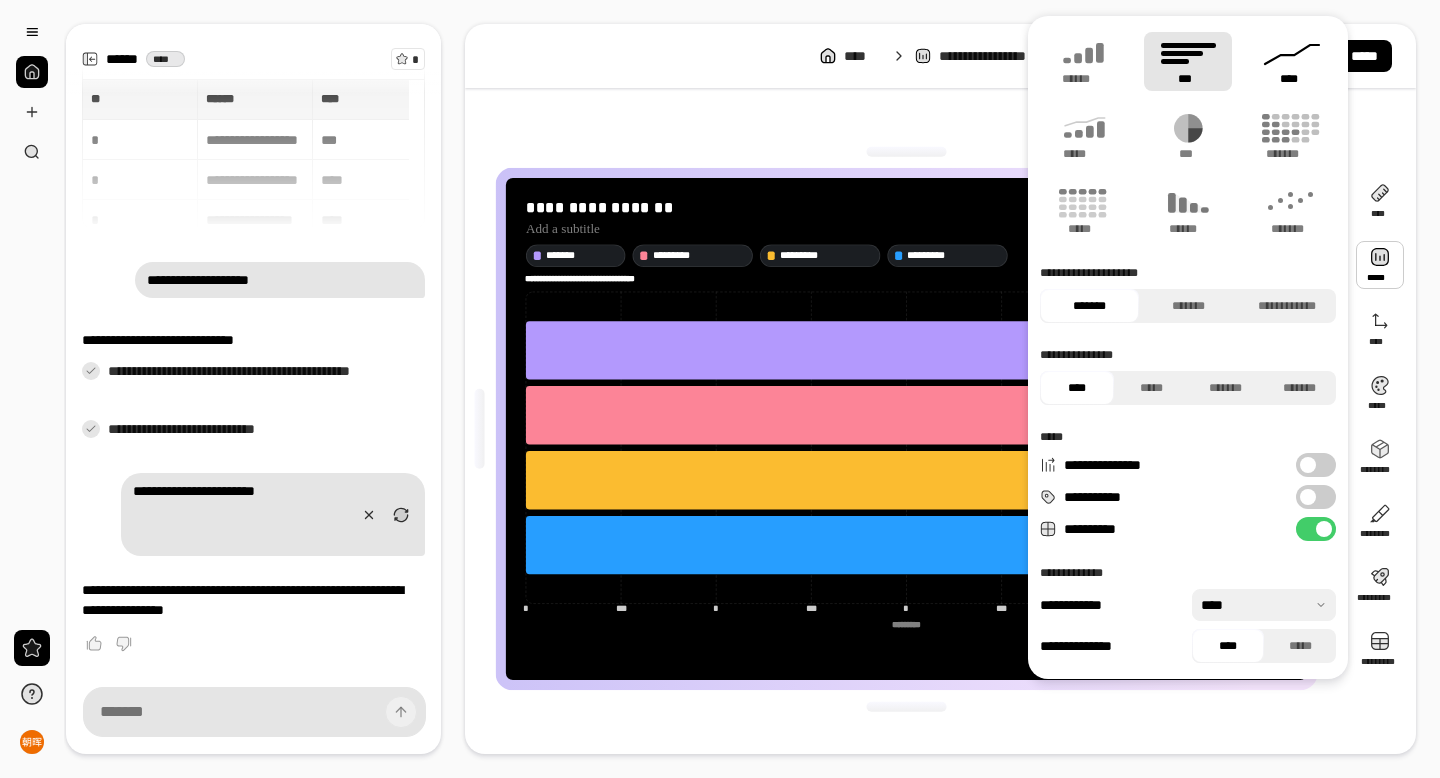 click on "****" at bounding box center (1292, 79) 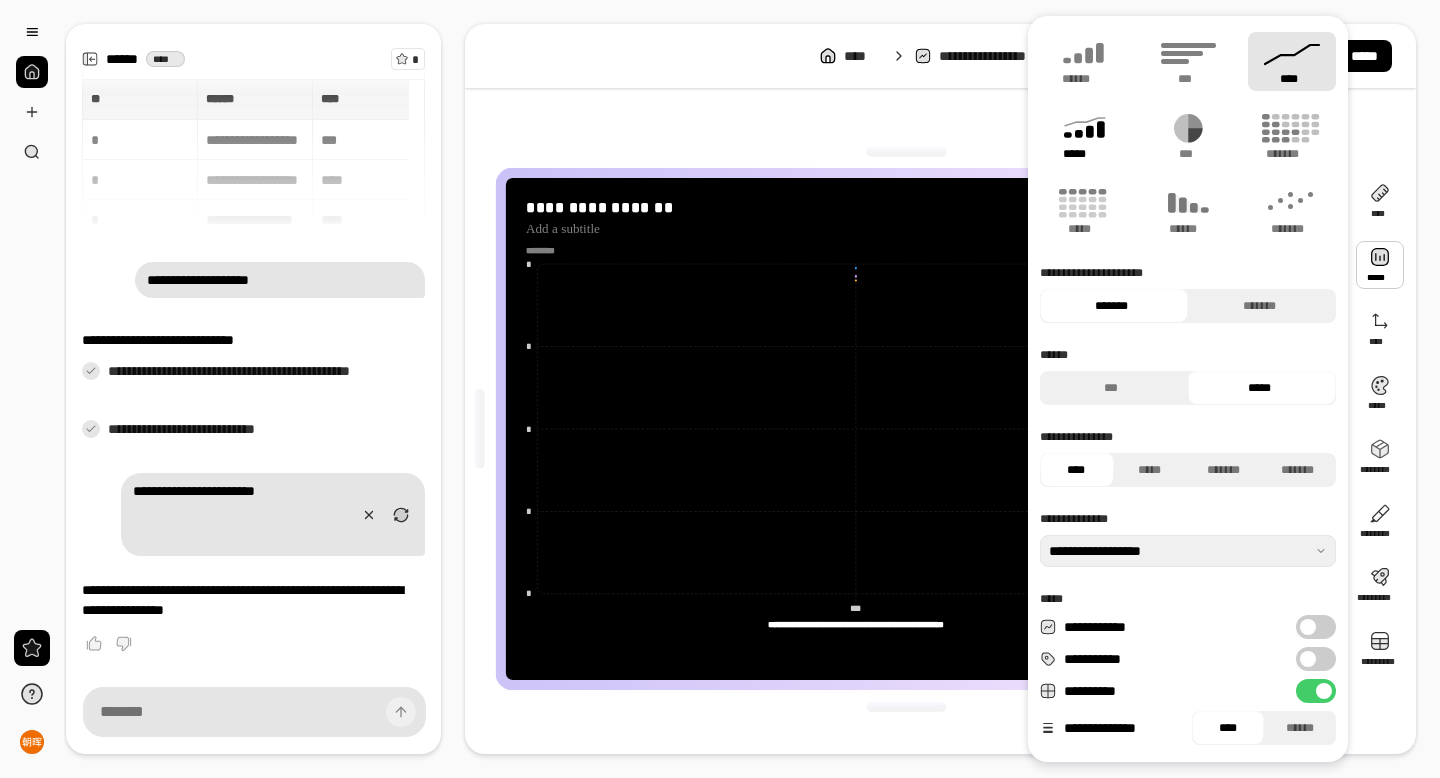 click on "*****" at bounding box center [1083, 154] 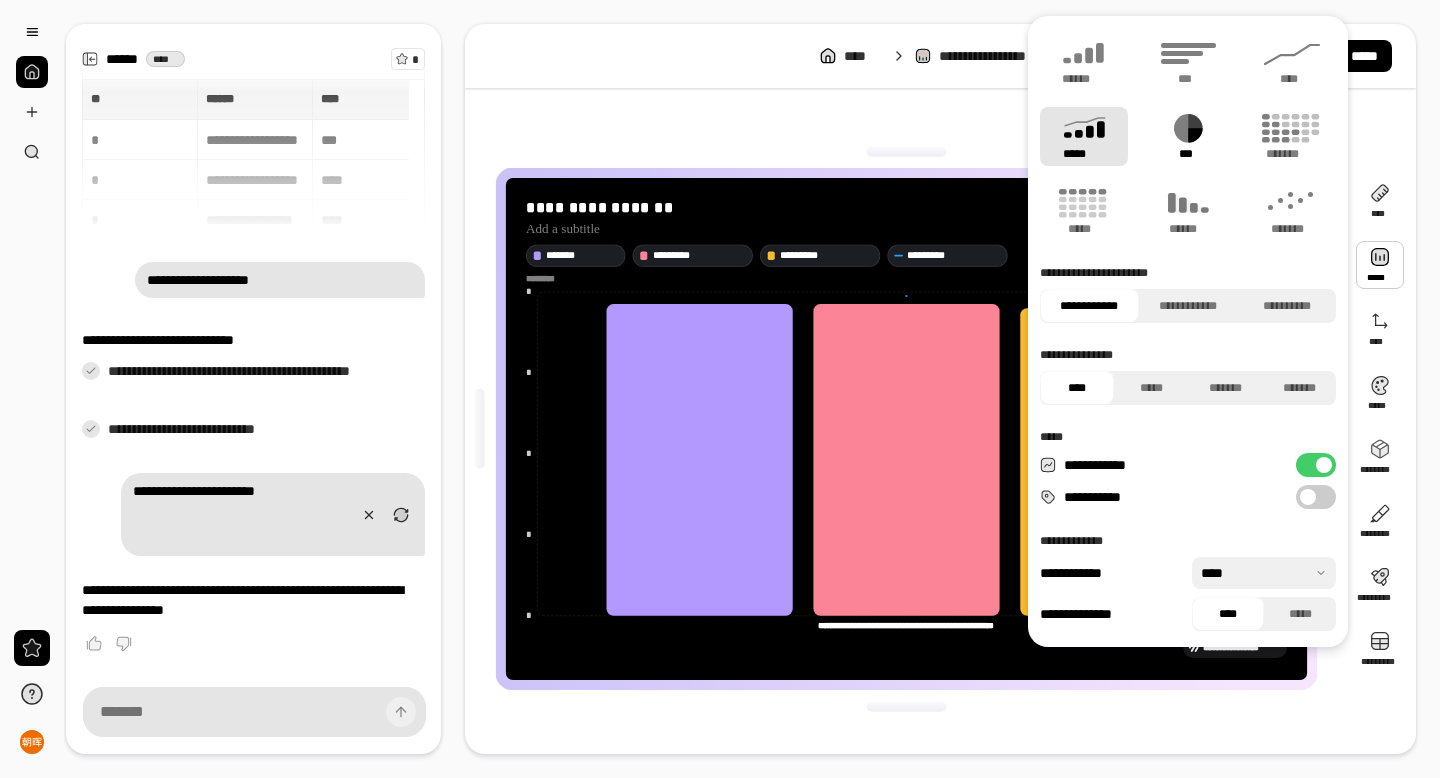 click on "***" at bounding box center [1188, 154] 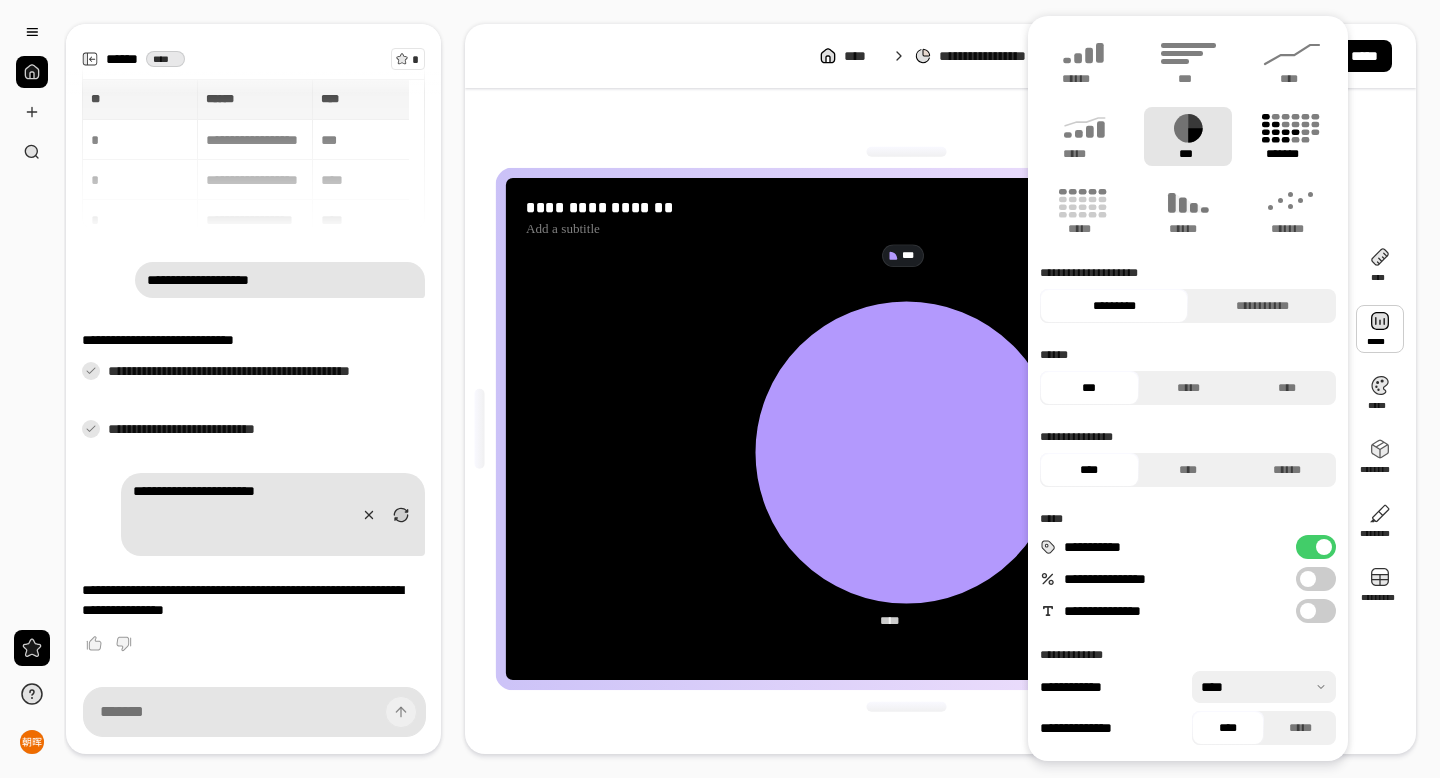 click on "*******" at bounding box center (1292, 154) 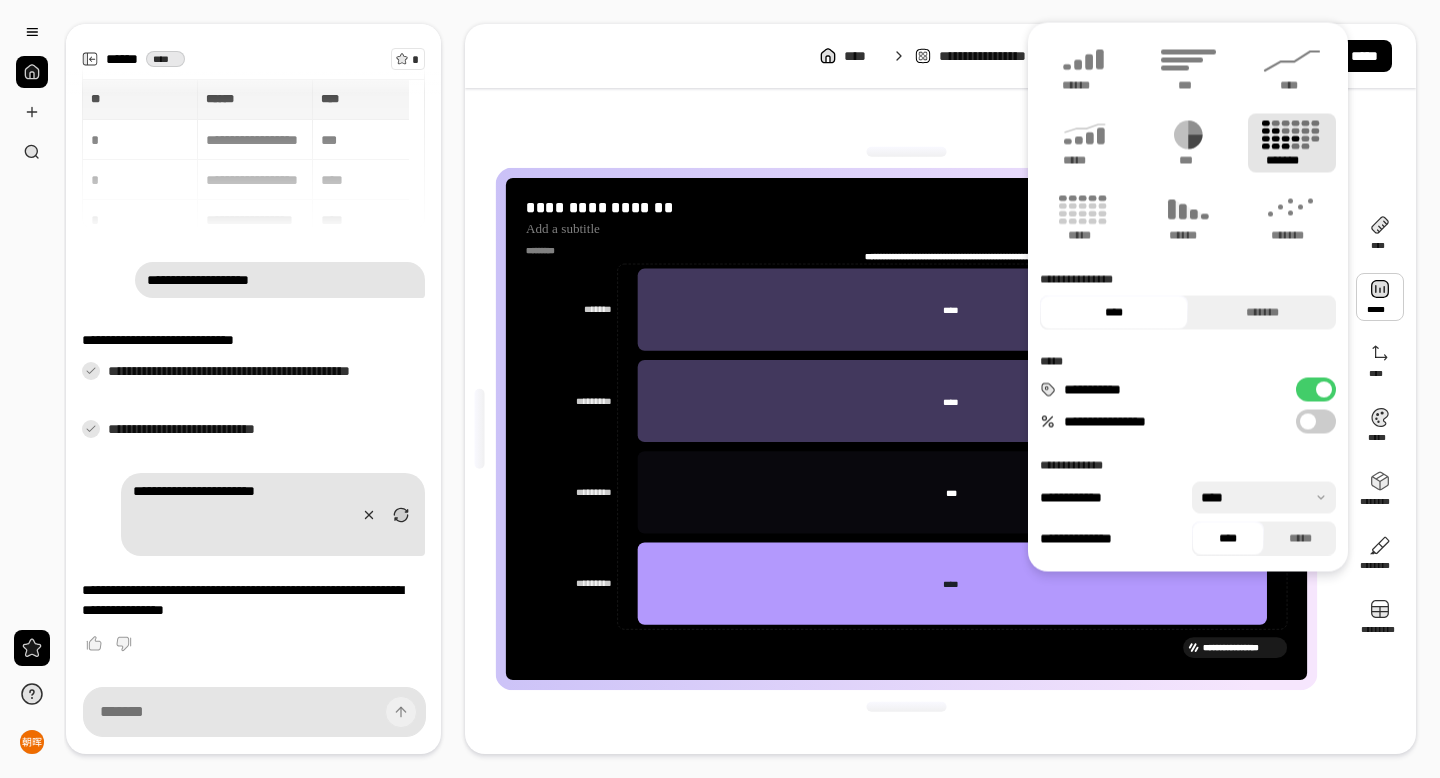click at bounding box center [906, 152] 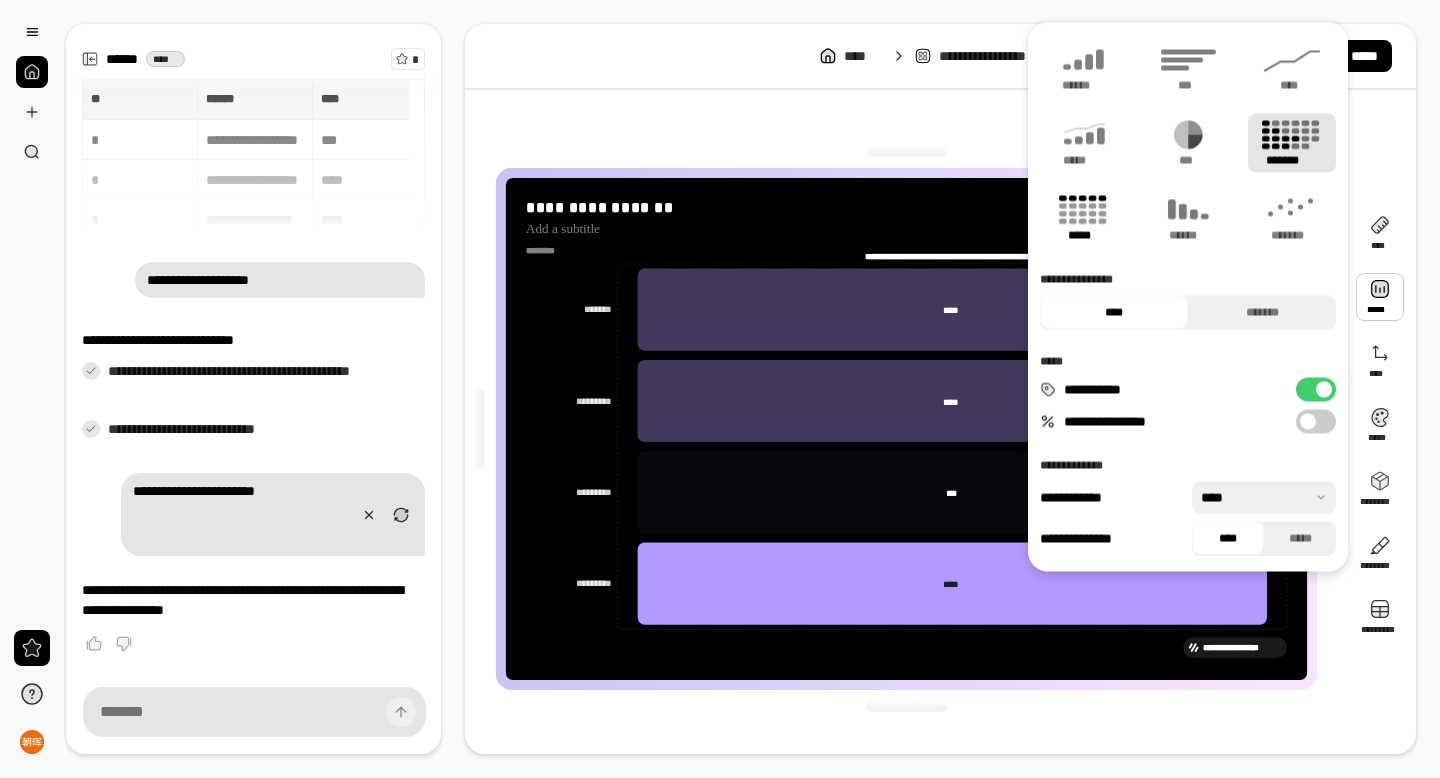 click 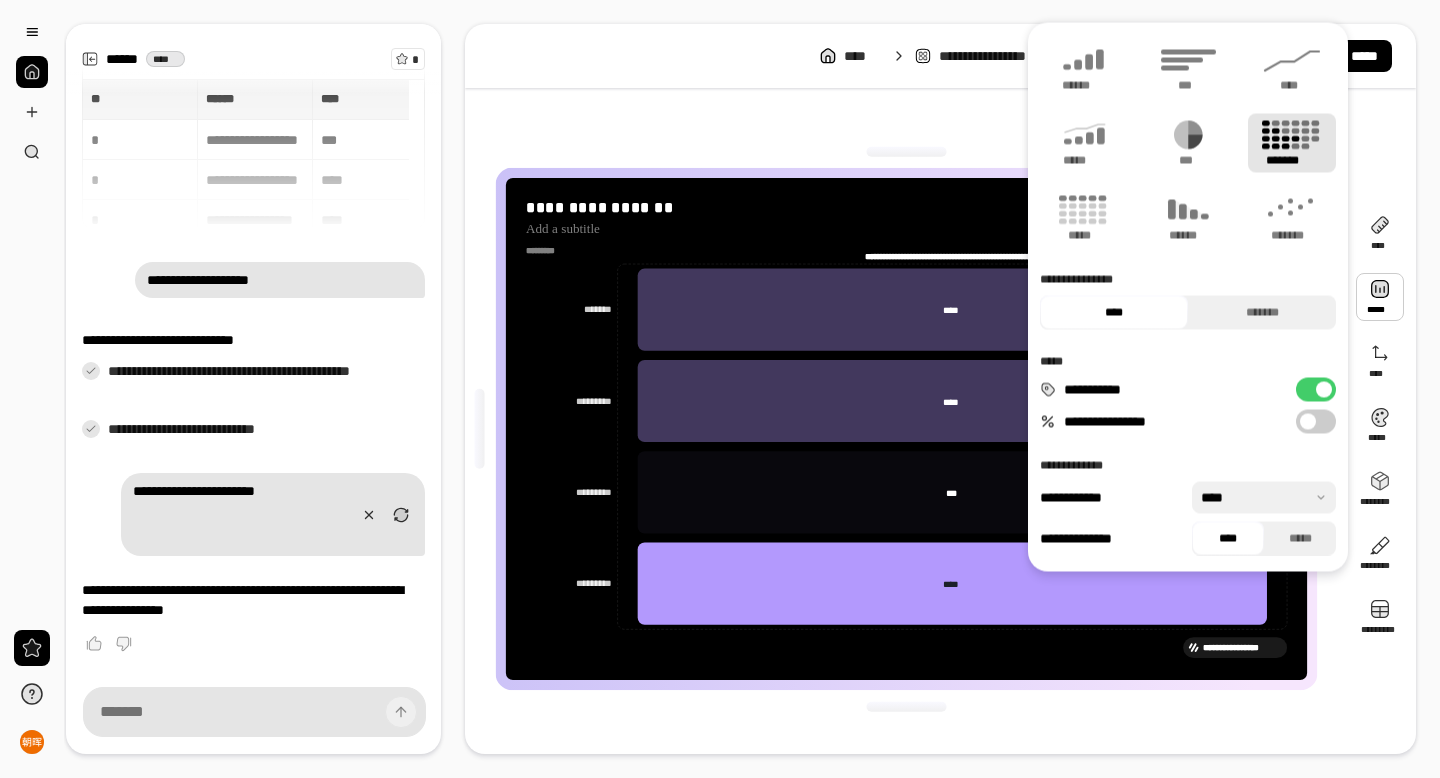 click on "**********" at bounding box center (906, 429) 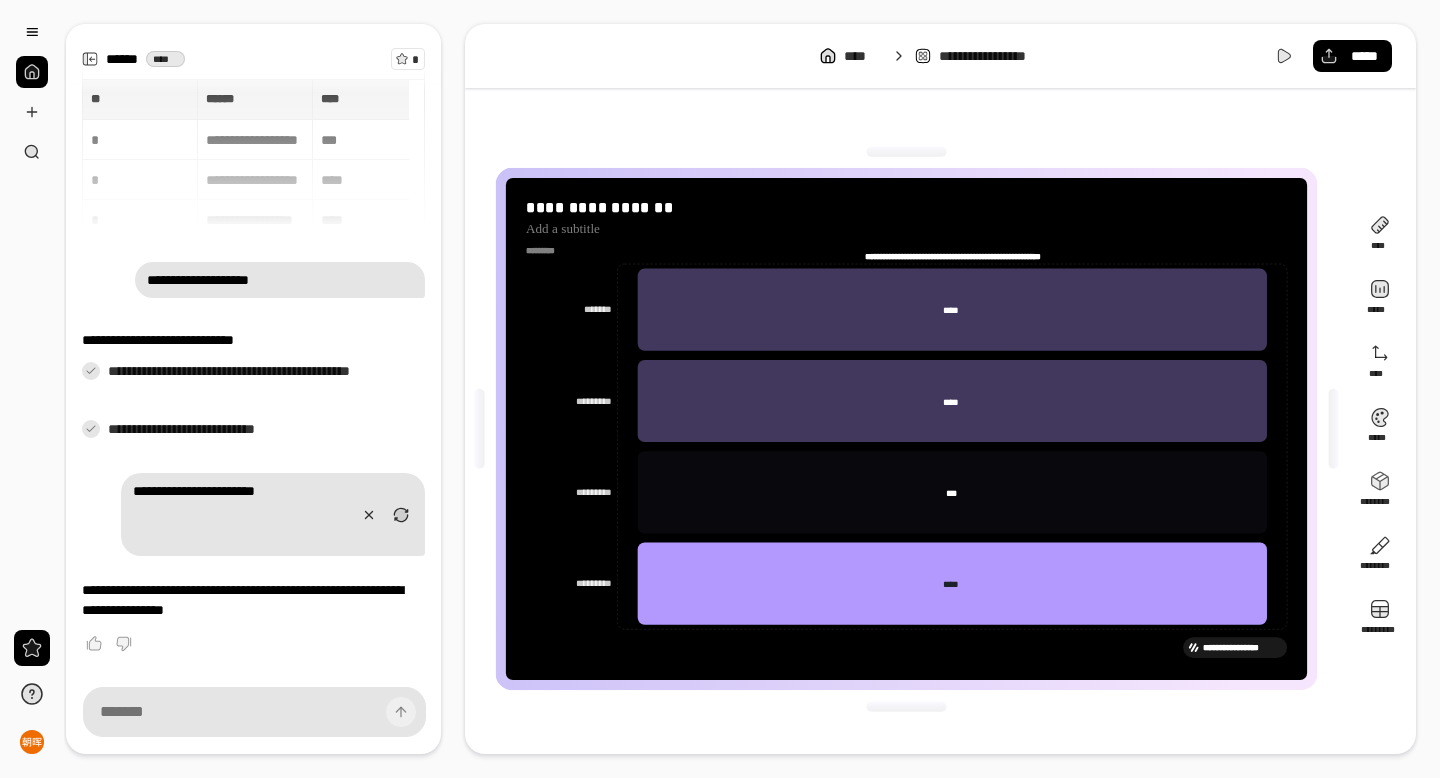 click on "*********" at bounding box center (907, 250) 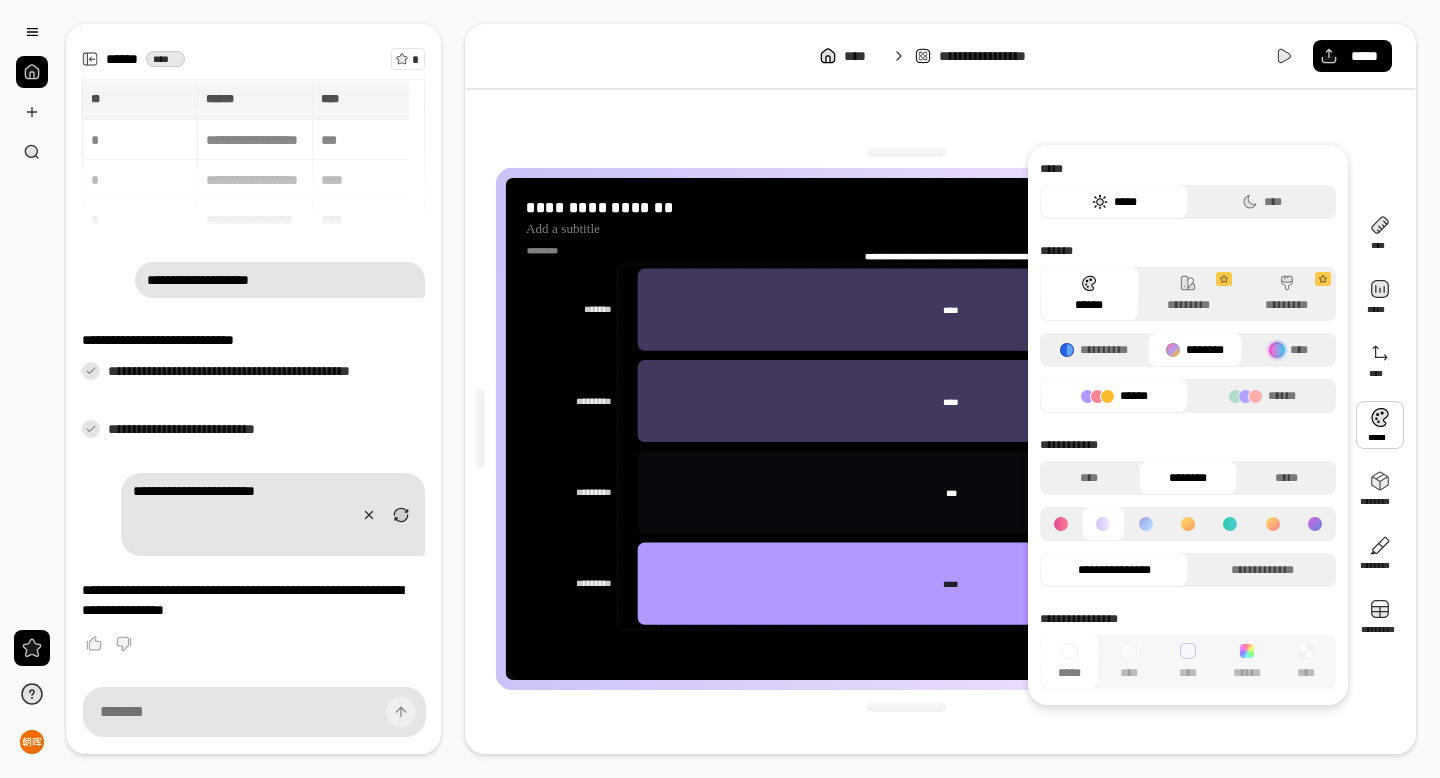 click at bounding box center [1380, 425] 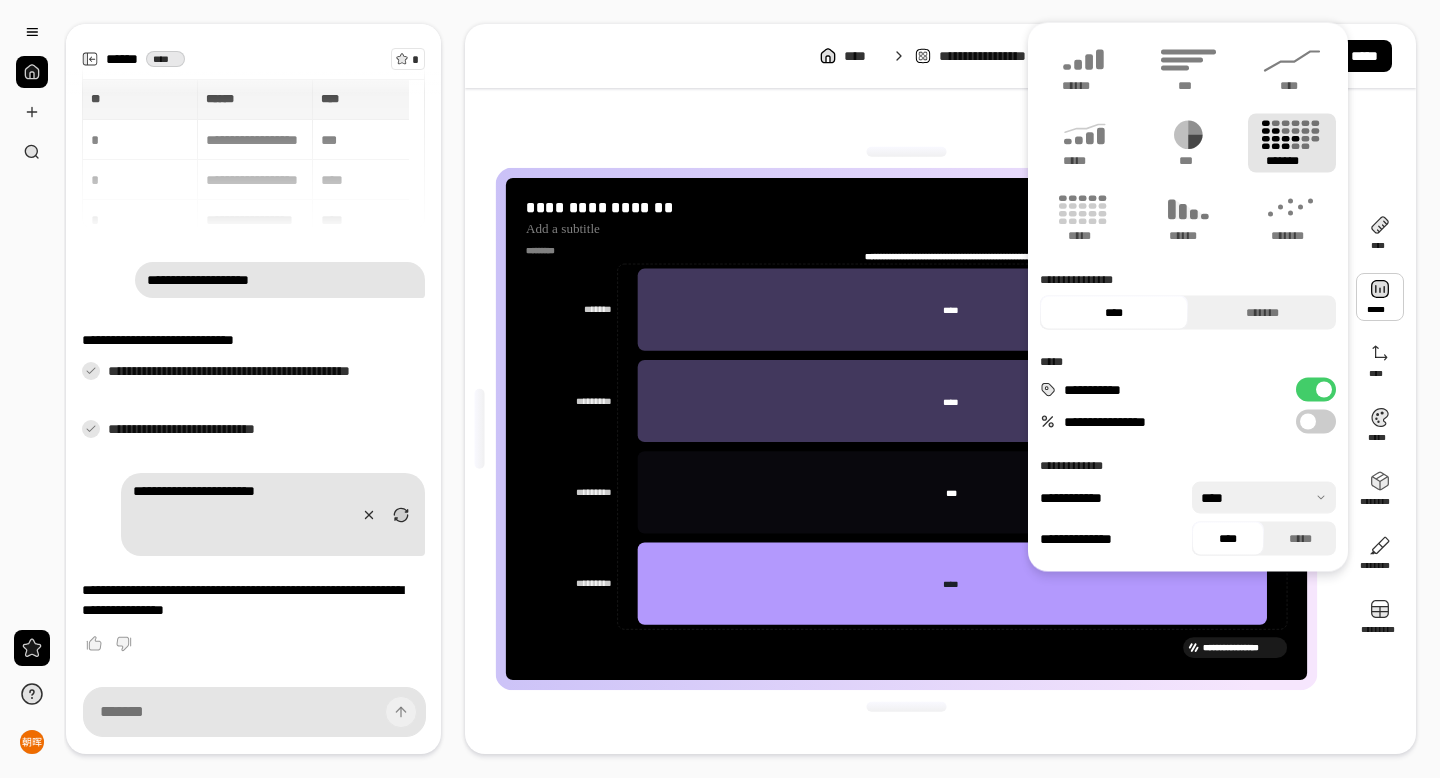 click at bounding box center (1380, 297) 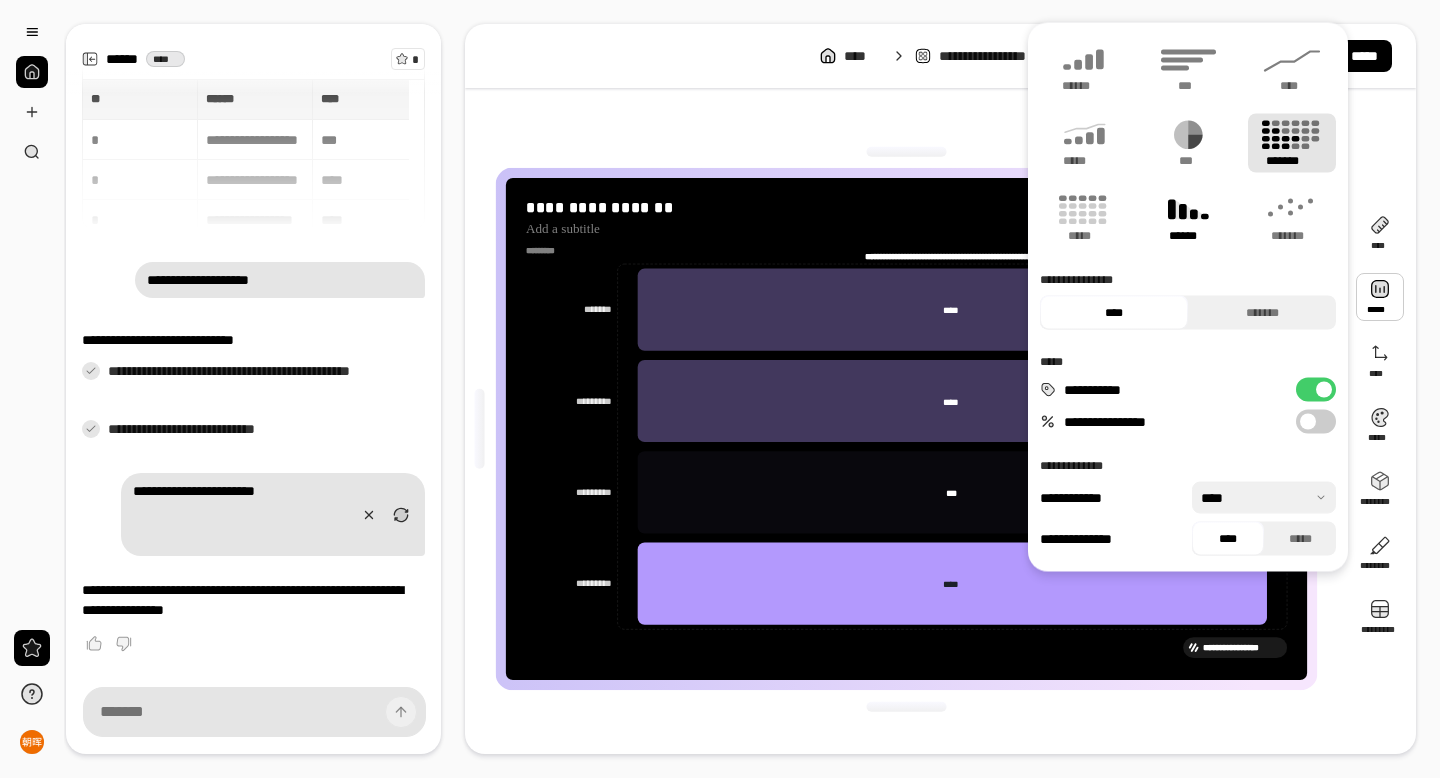click on "******" at bounding box center (1188, 236) 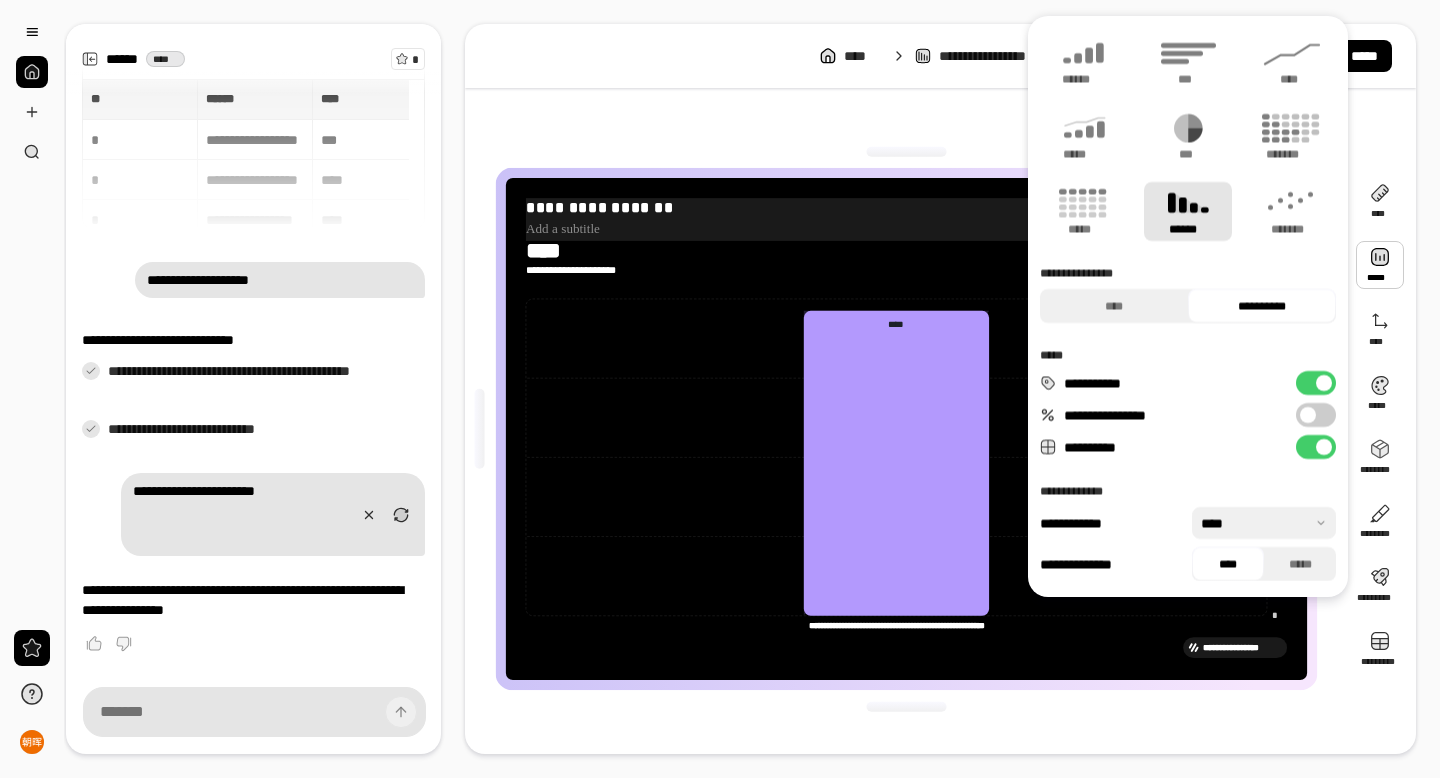 click at bounding box center [906, 229] 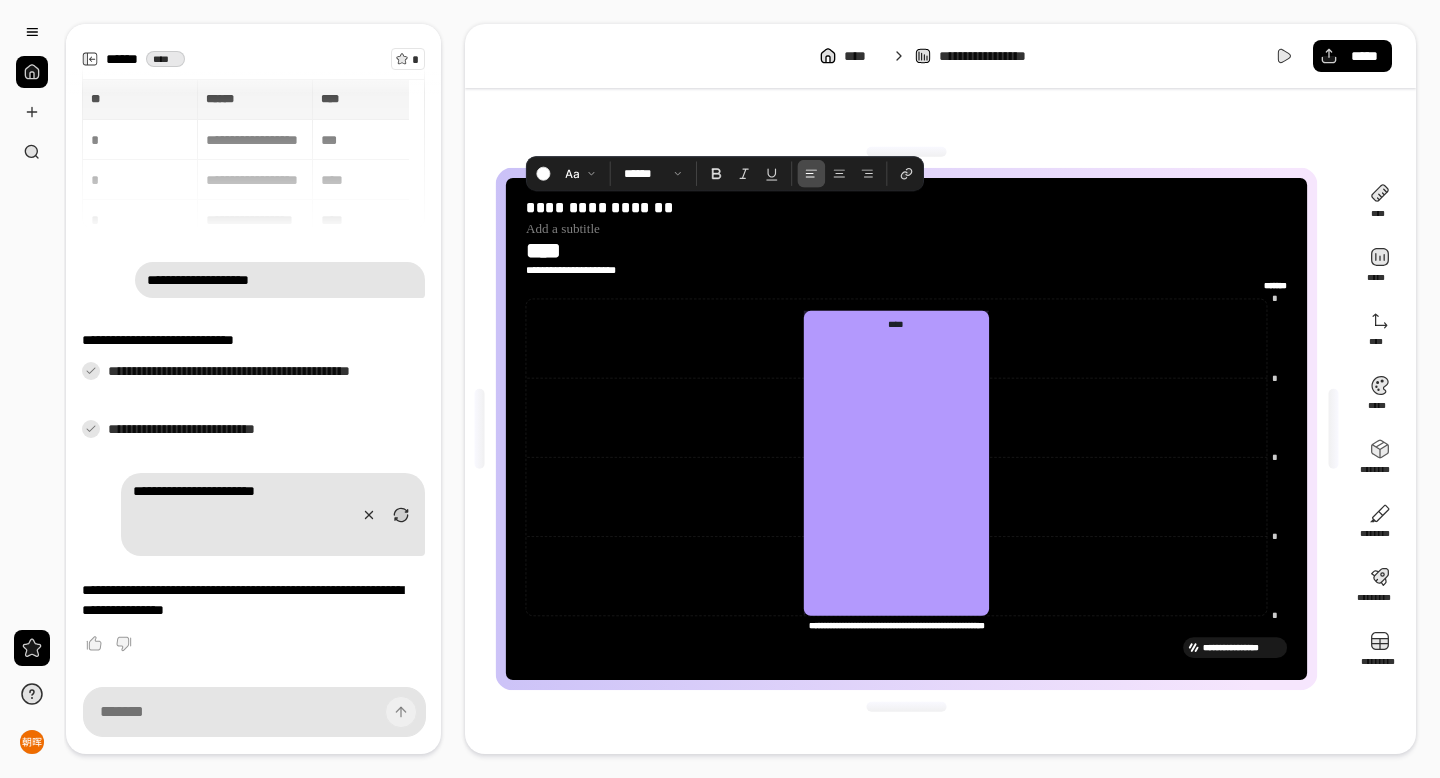 click on "**********" at bounding box center (906, 429) 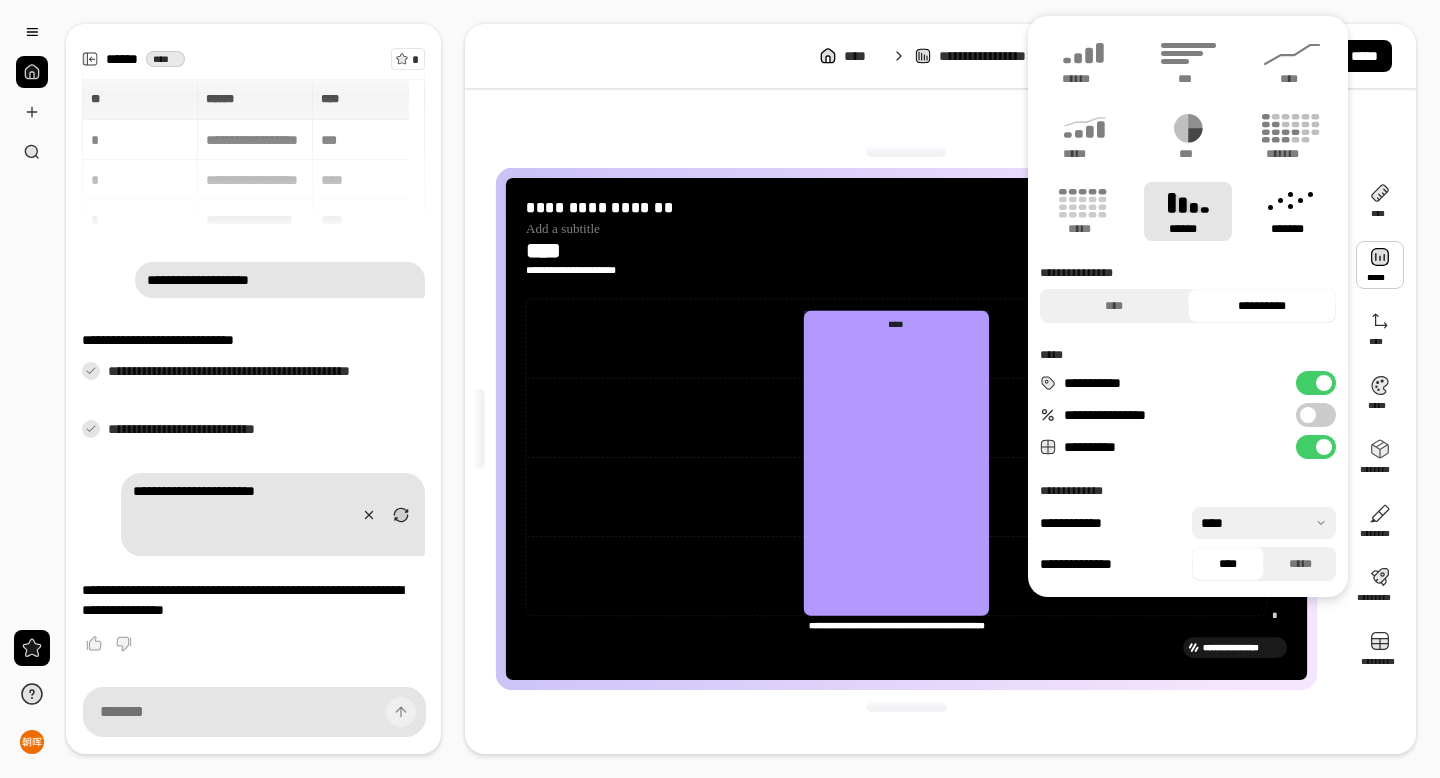 click 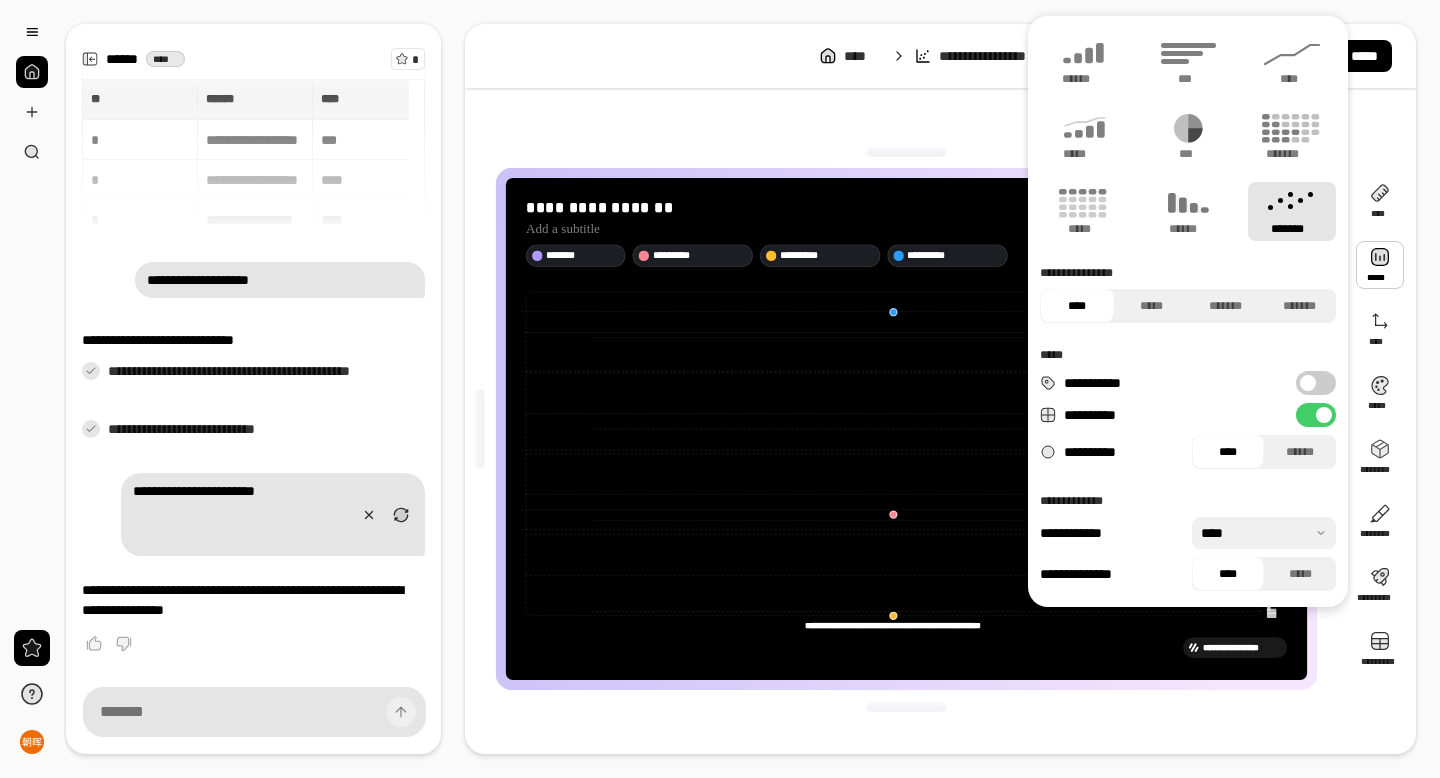 click at bounding box center [906, 152] 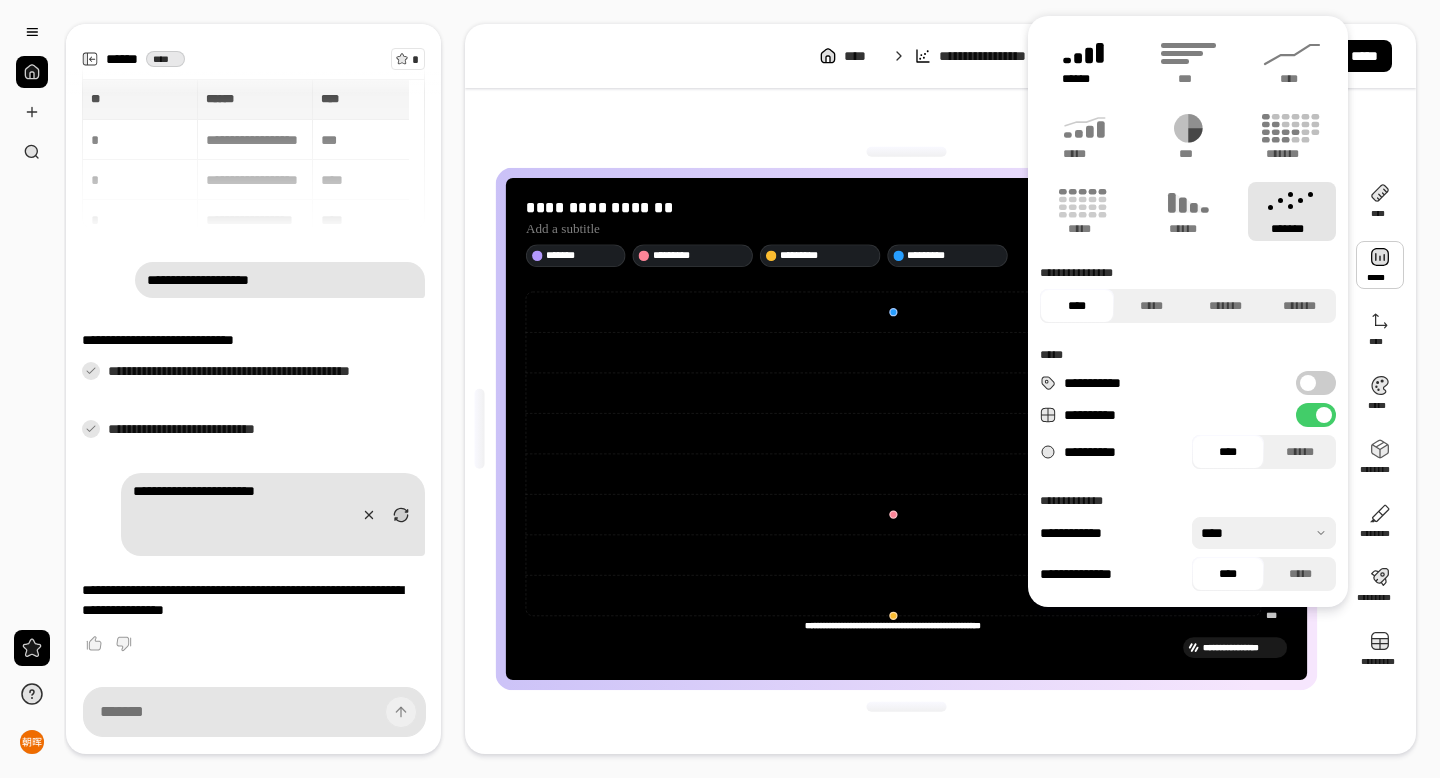 click 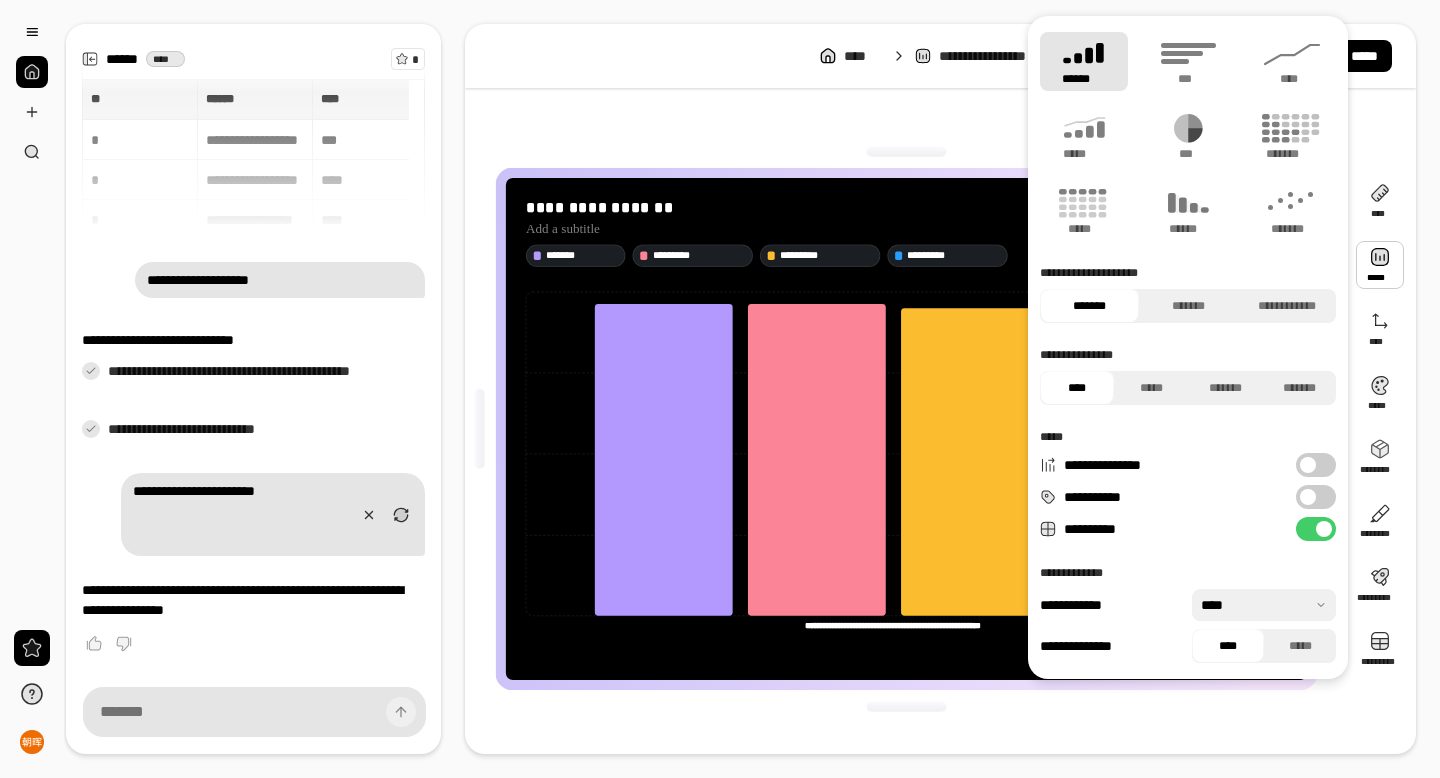 click on "**********" at bounding box center (906, 429) 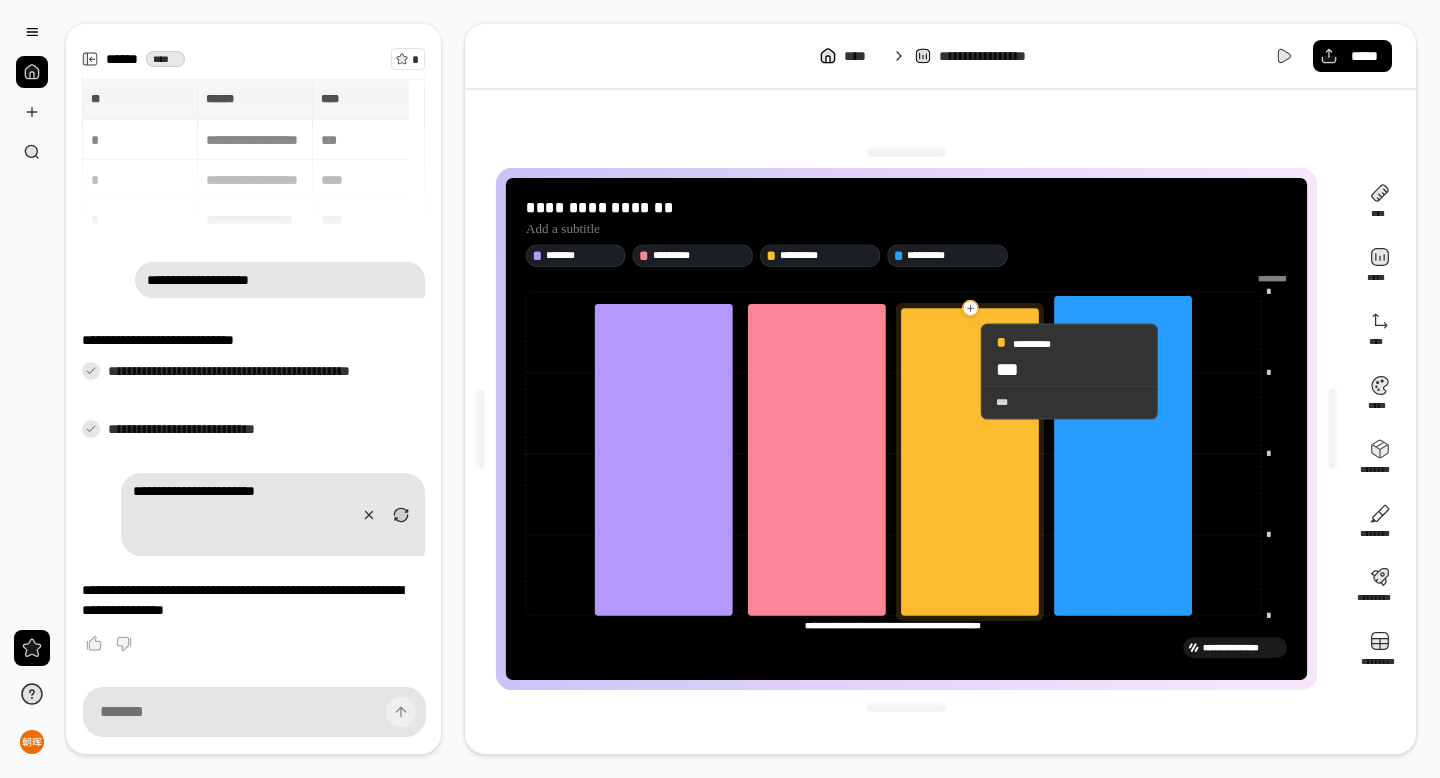 click 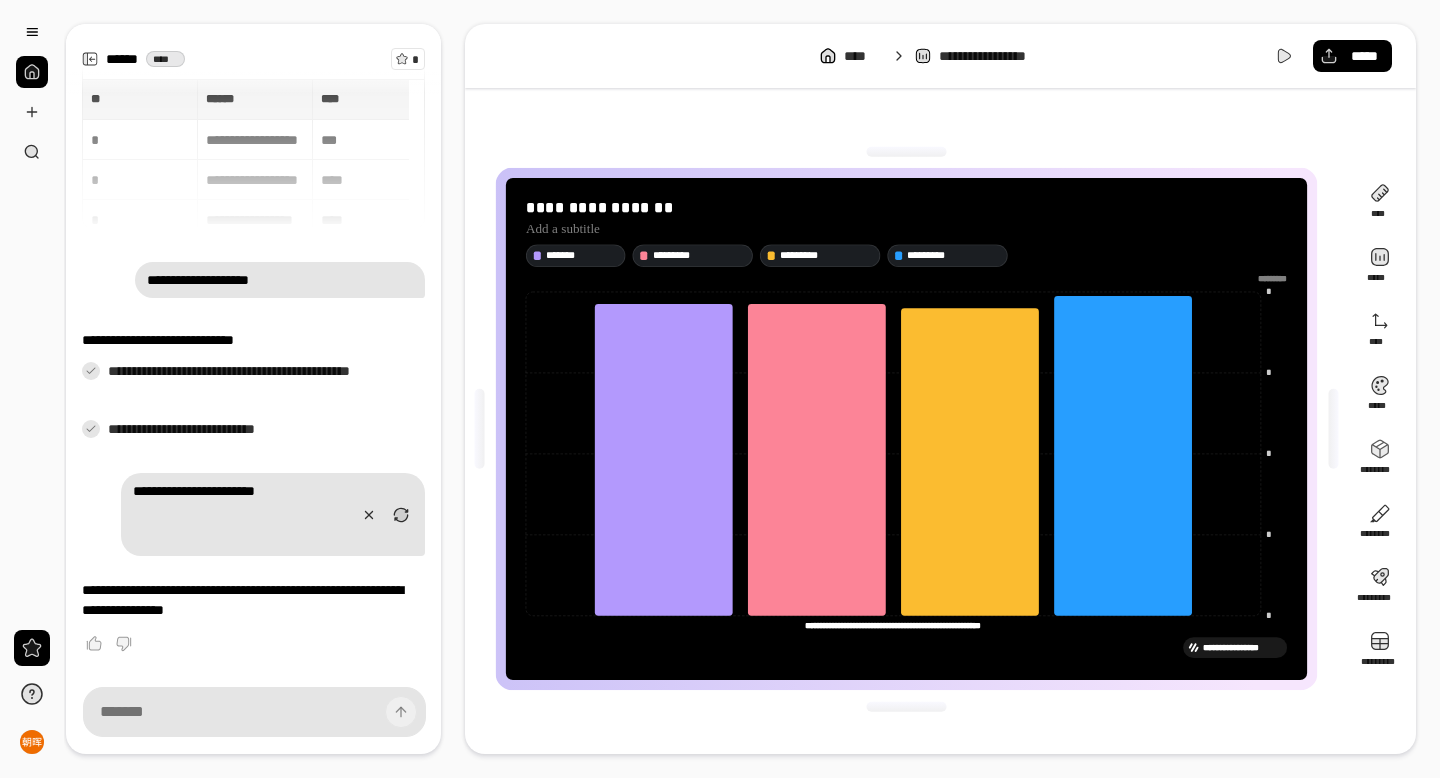 click at bounding box center (1267, 278) 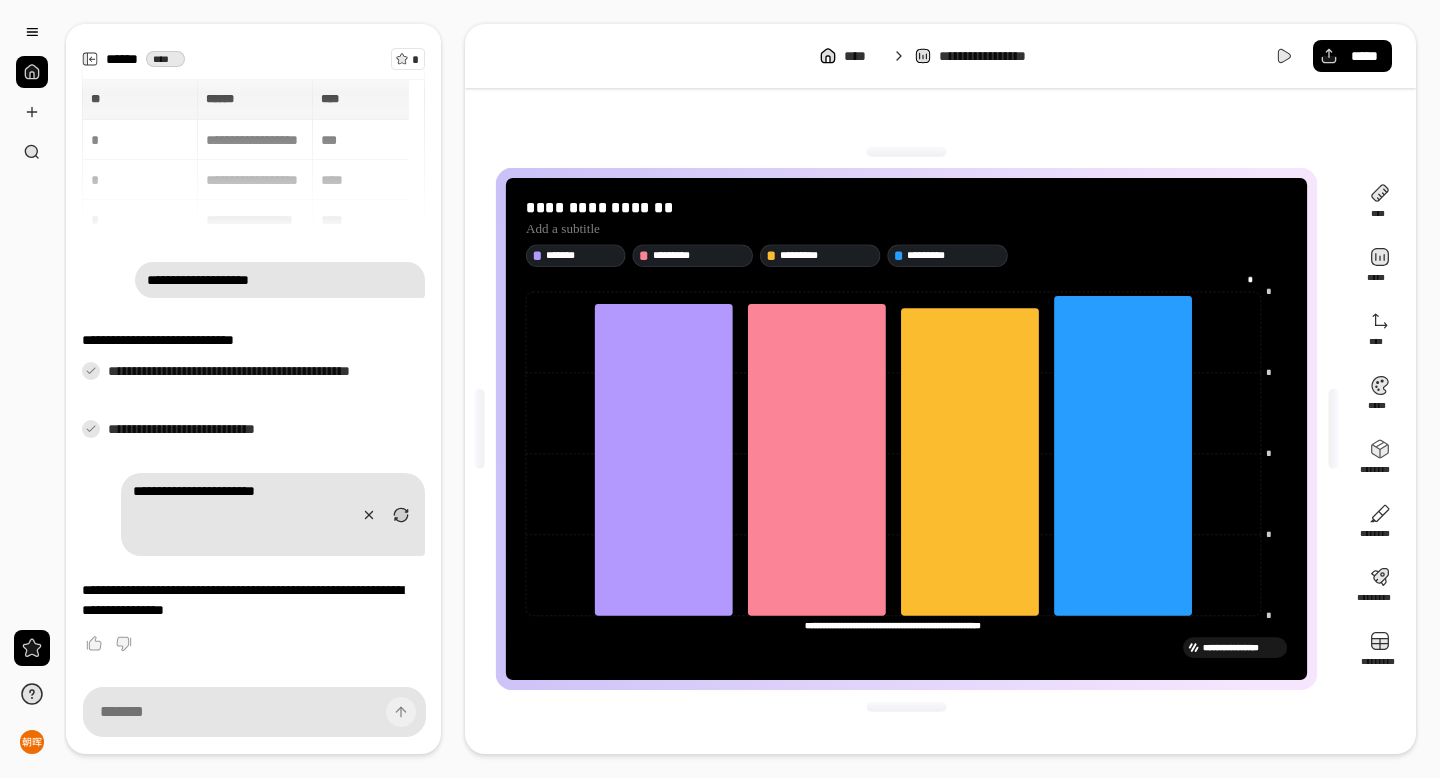 scroll, scrollTop: 0, scrollLeft: 0, axis: both 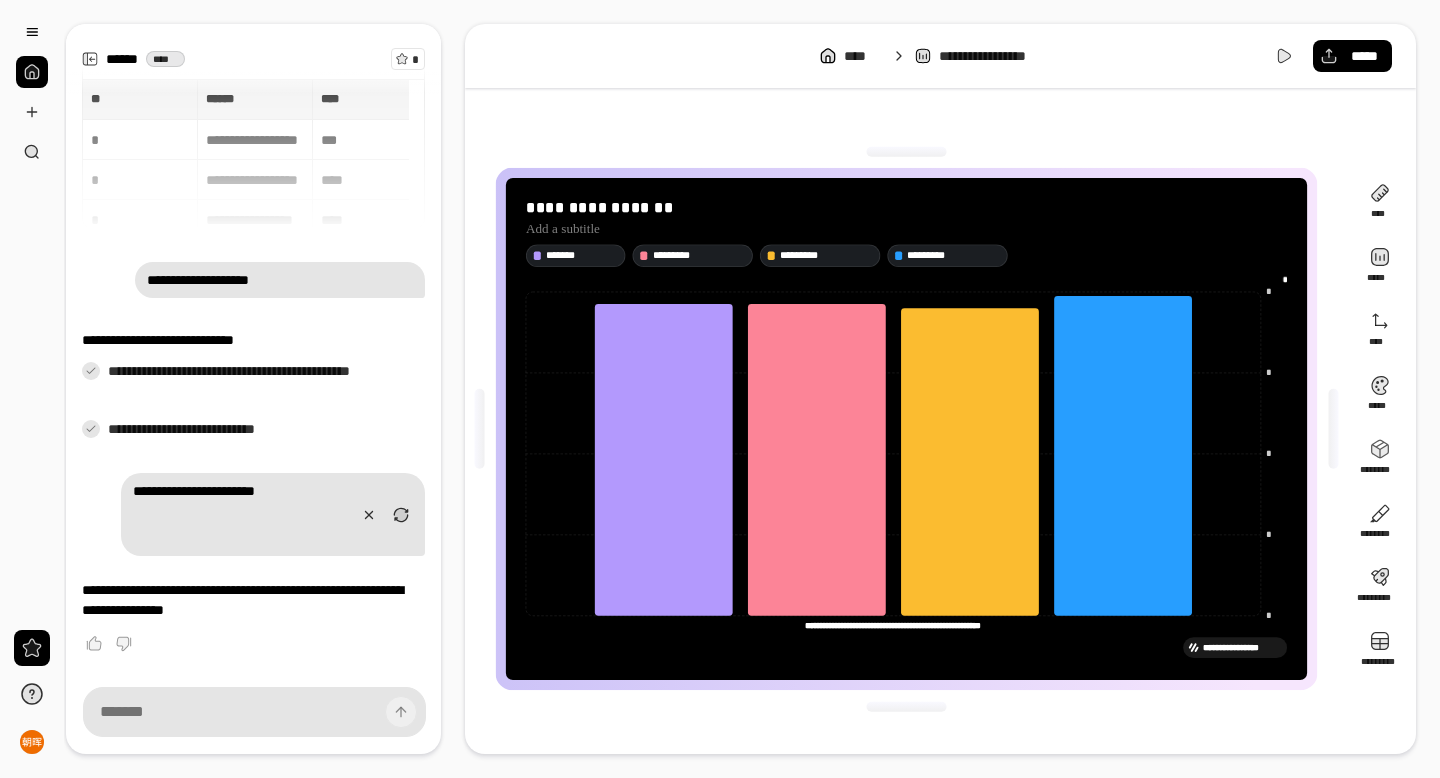 type on "*" 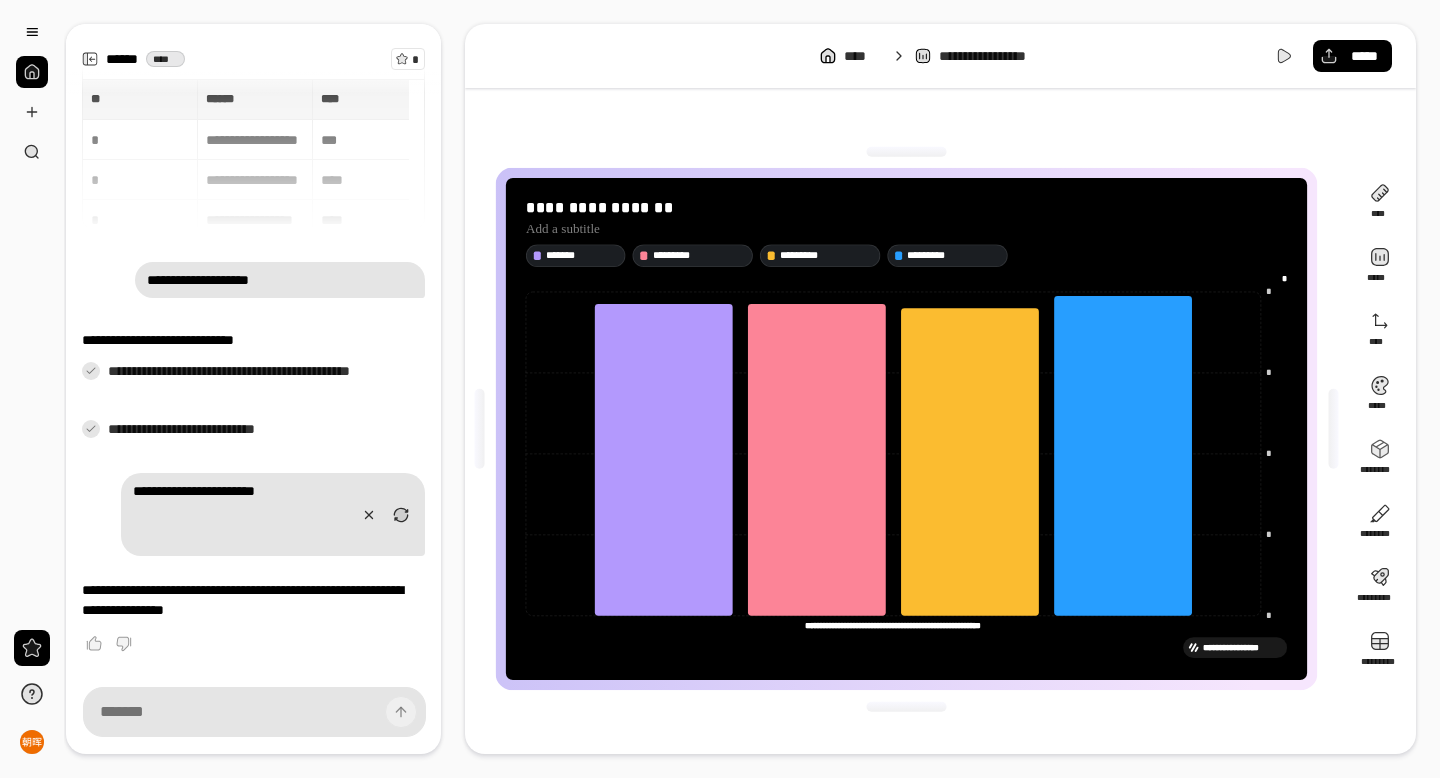 scroll, scrollTop: 0, scrollLeft: 0, axis: both 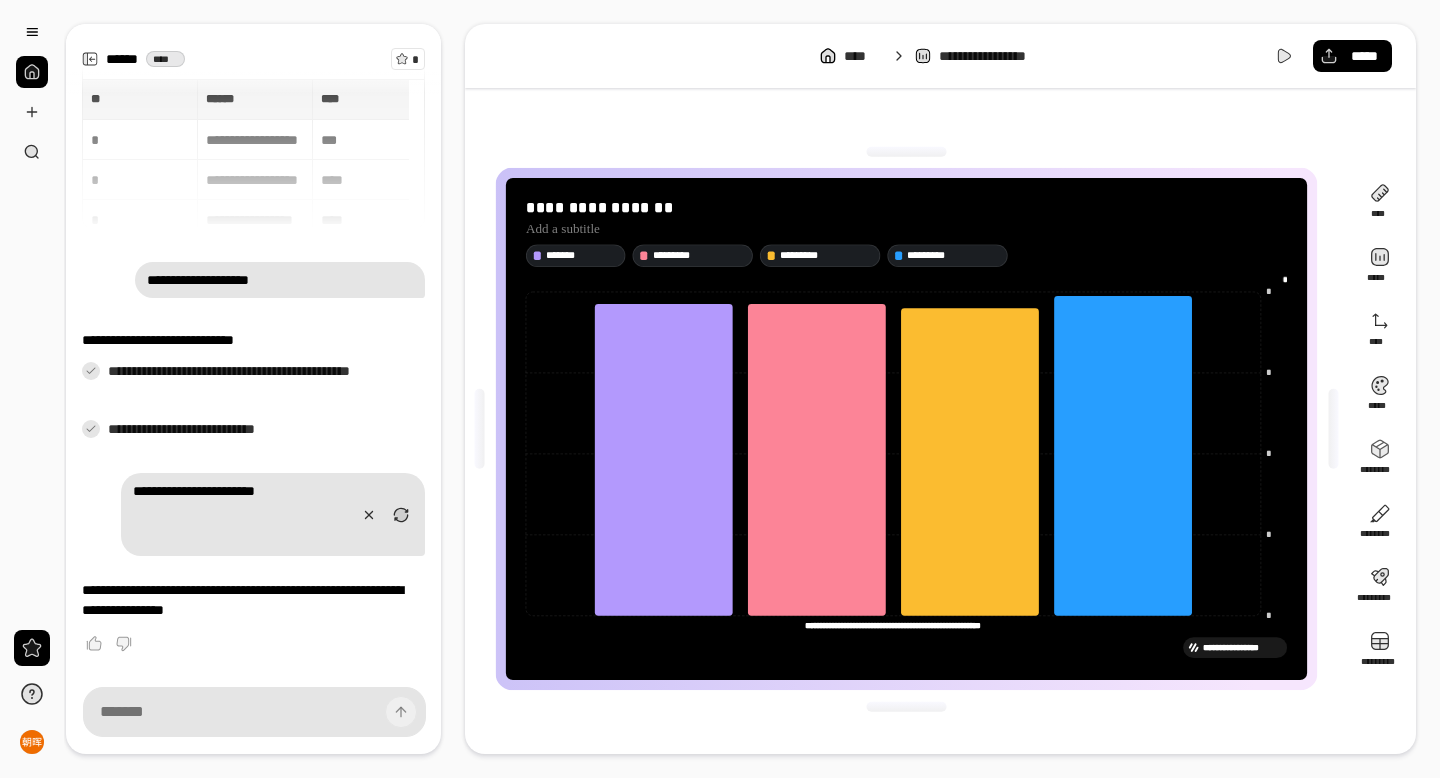 click on "*" at bounding box center [1284, 278] 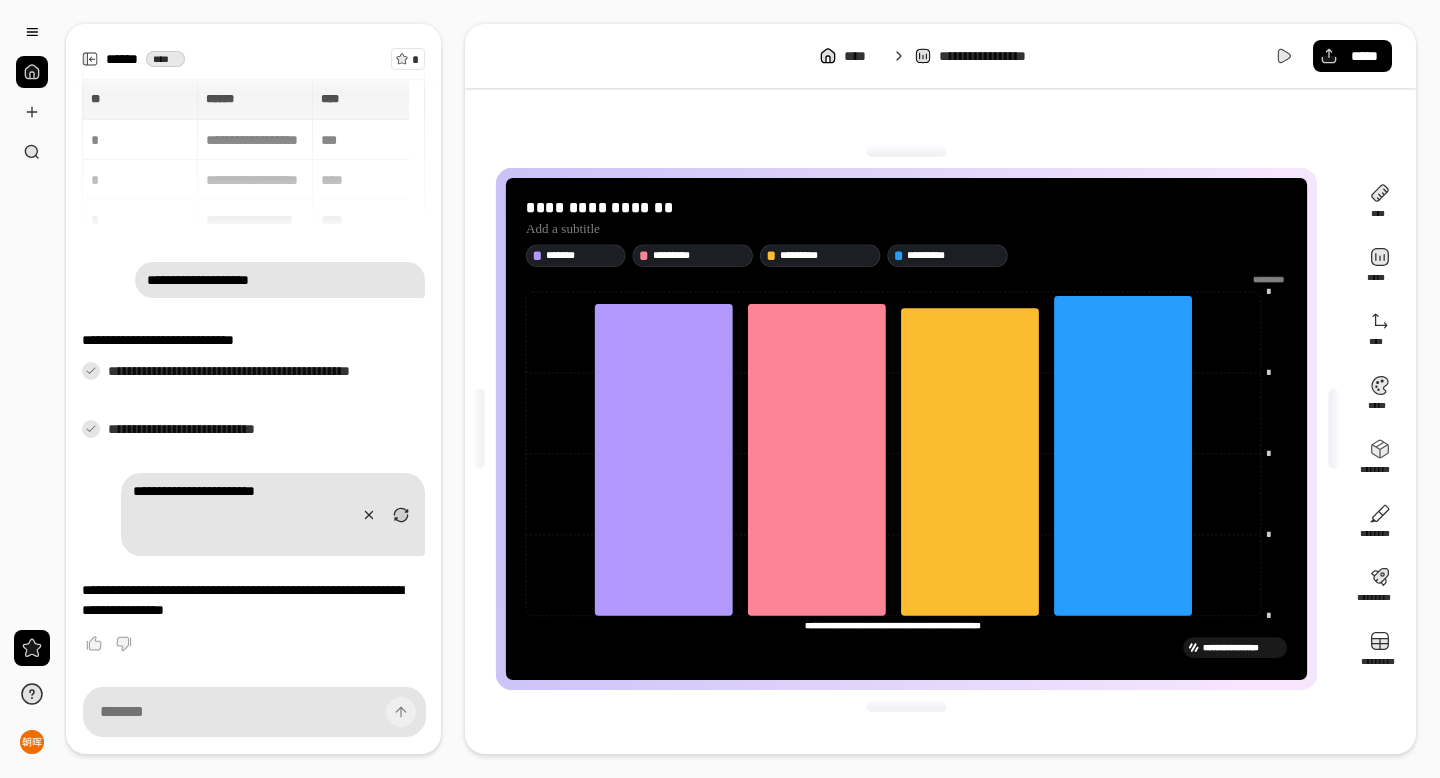 type 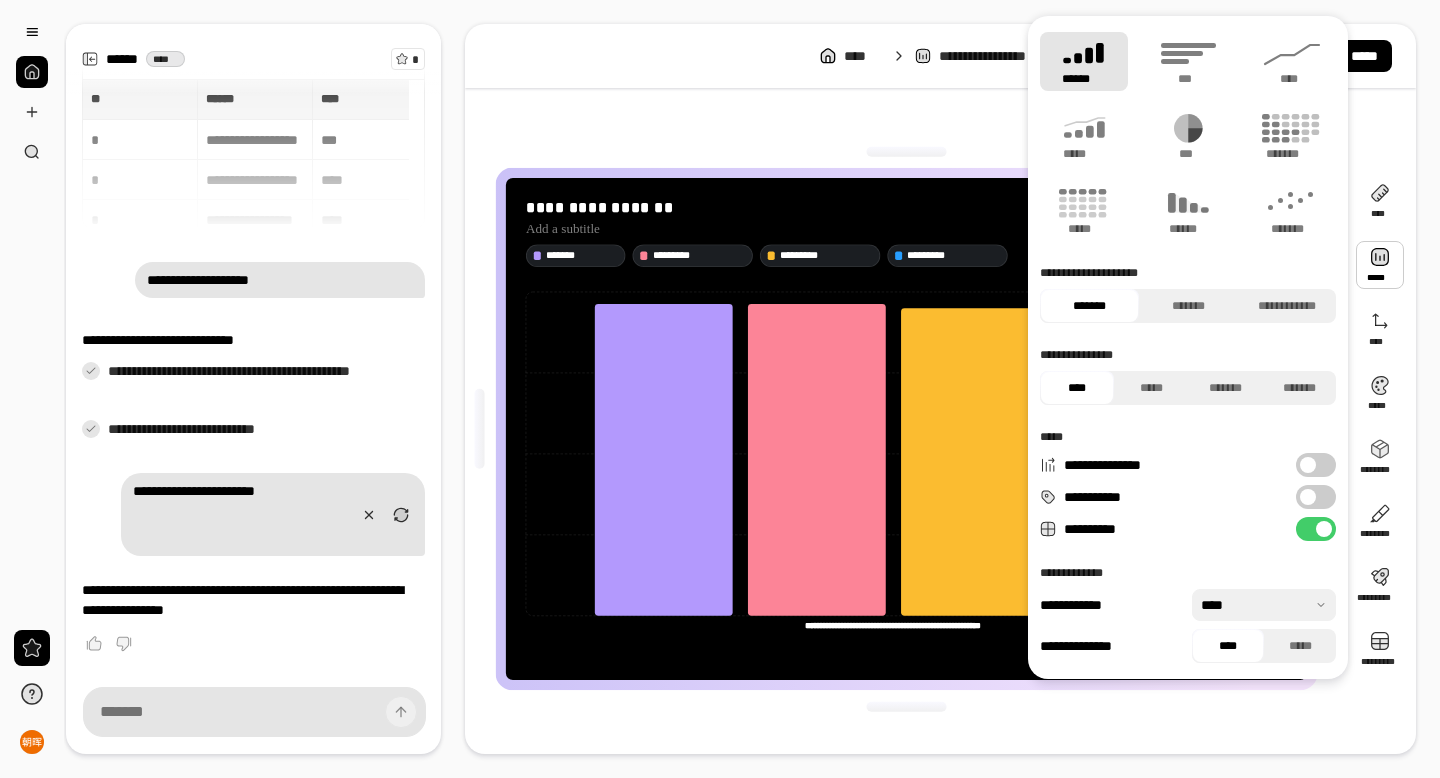 click at bounding box center [1308, 465] 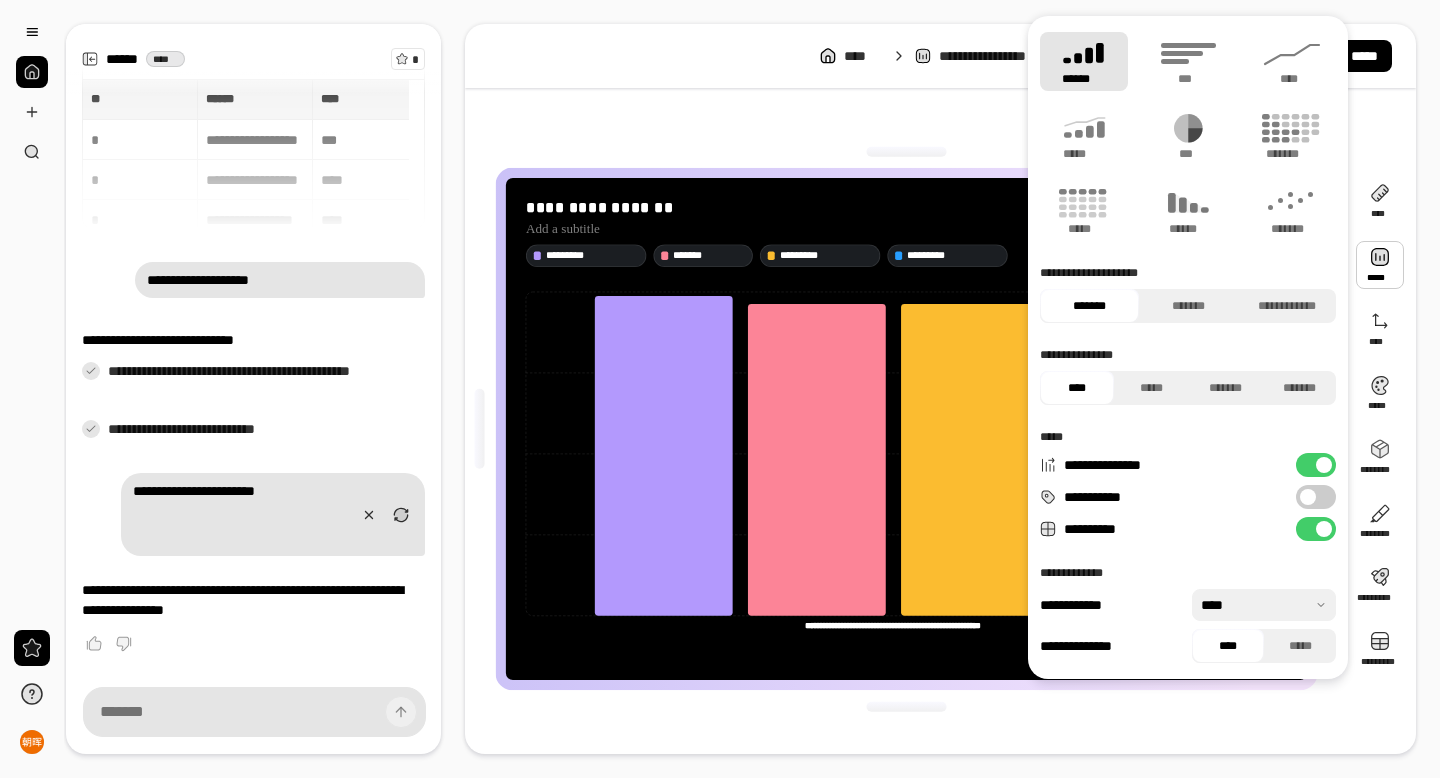 click at bounding box center [1308, 497] 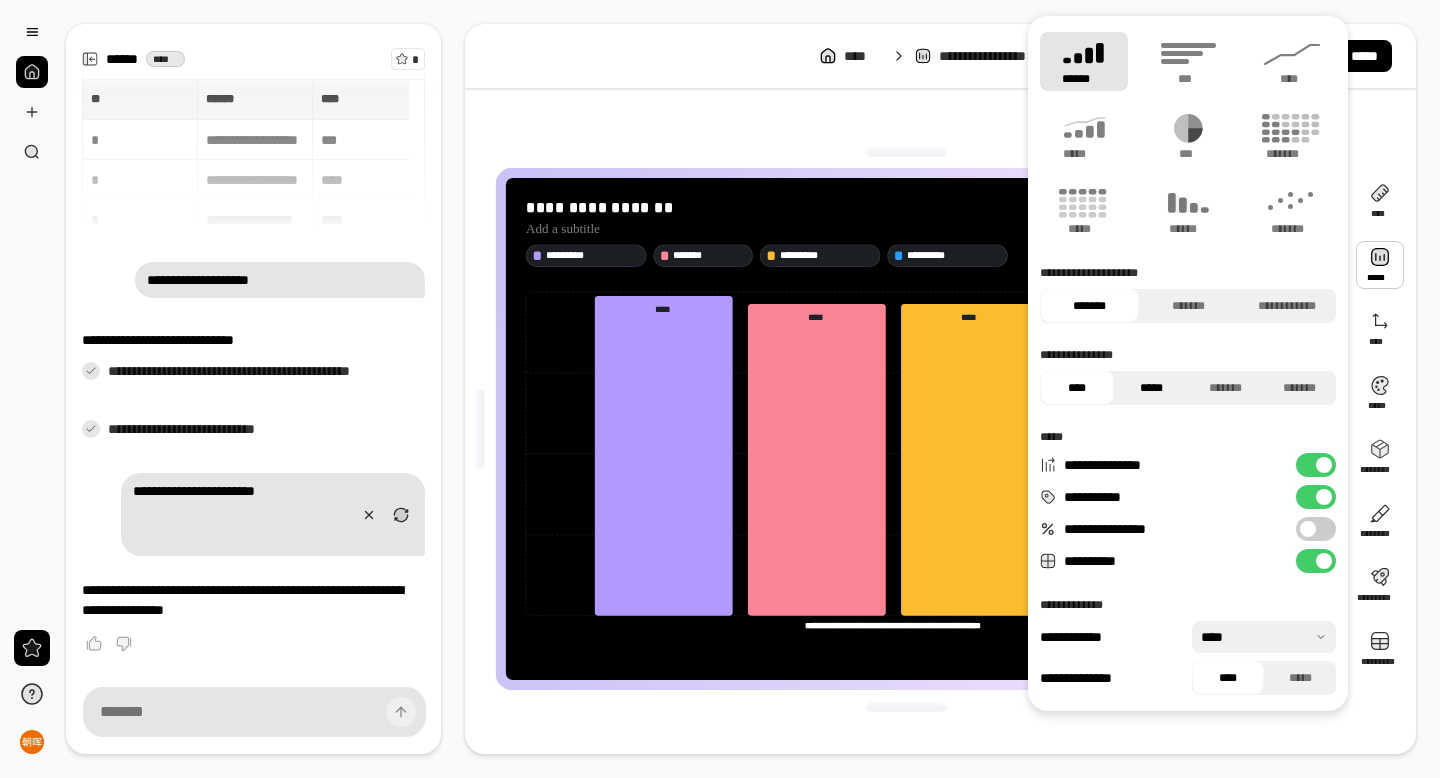 click on "*****" at bounding box center (1151, 388) 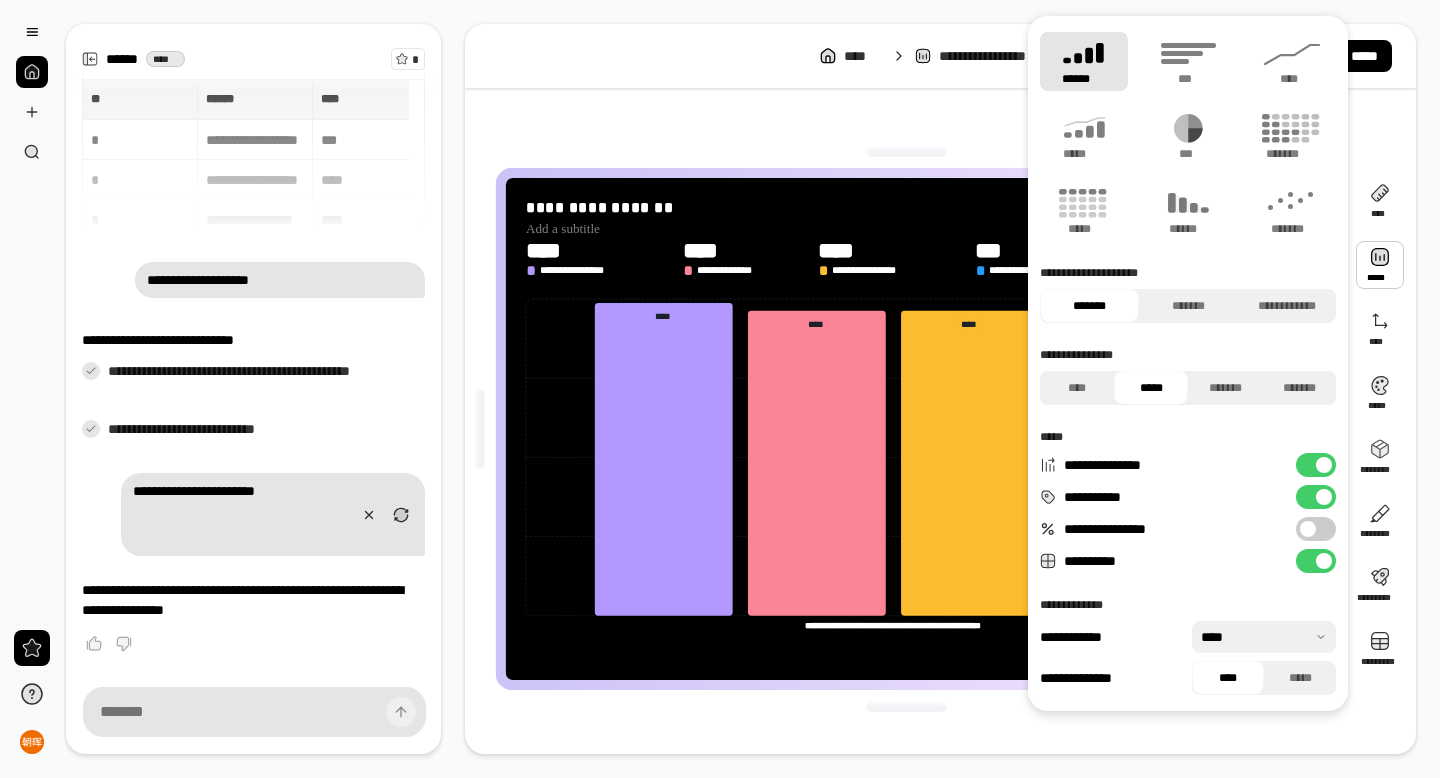 click on "*****" at bounding box center (1151, 388) 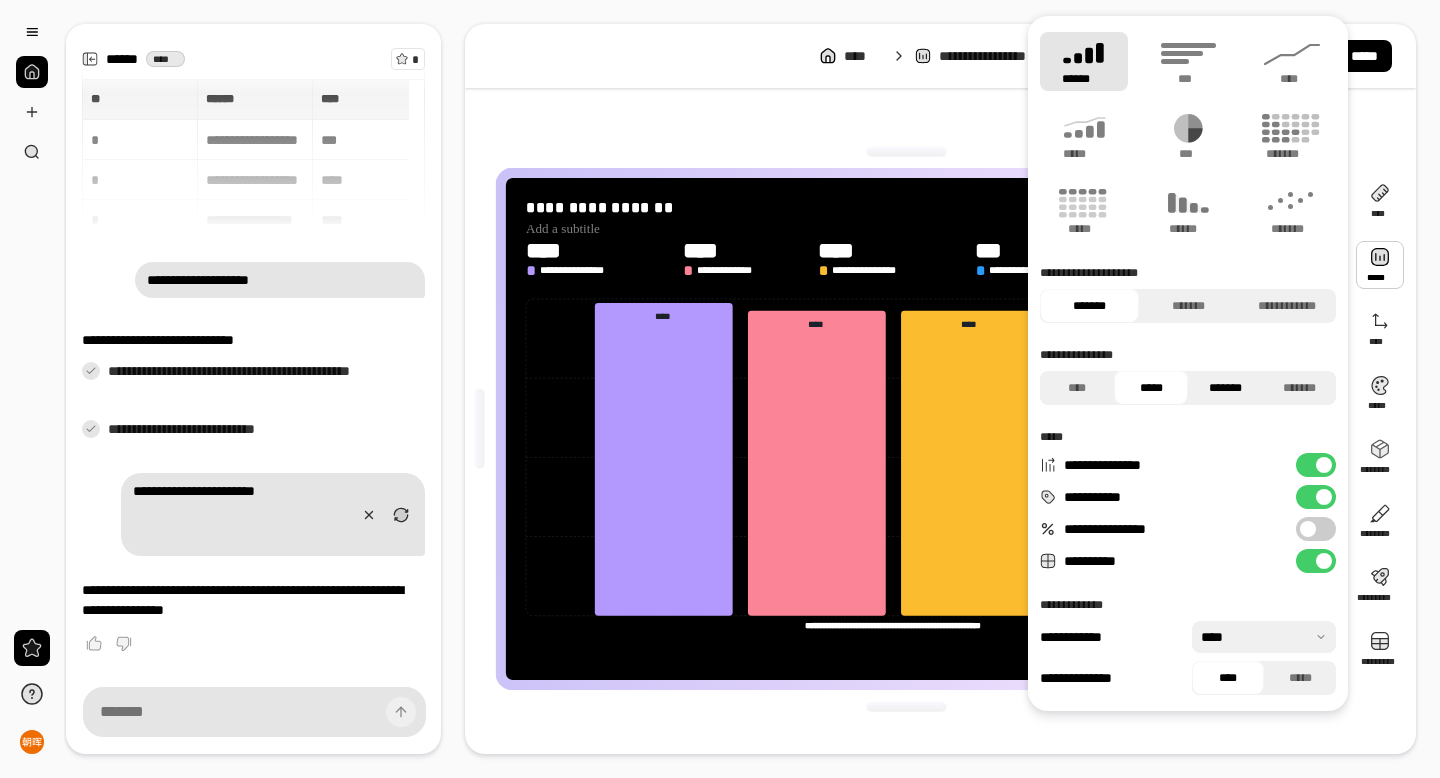 click on "*******" at bounding box center [1225, 388] 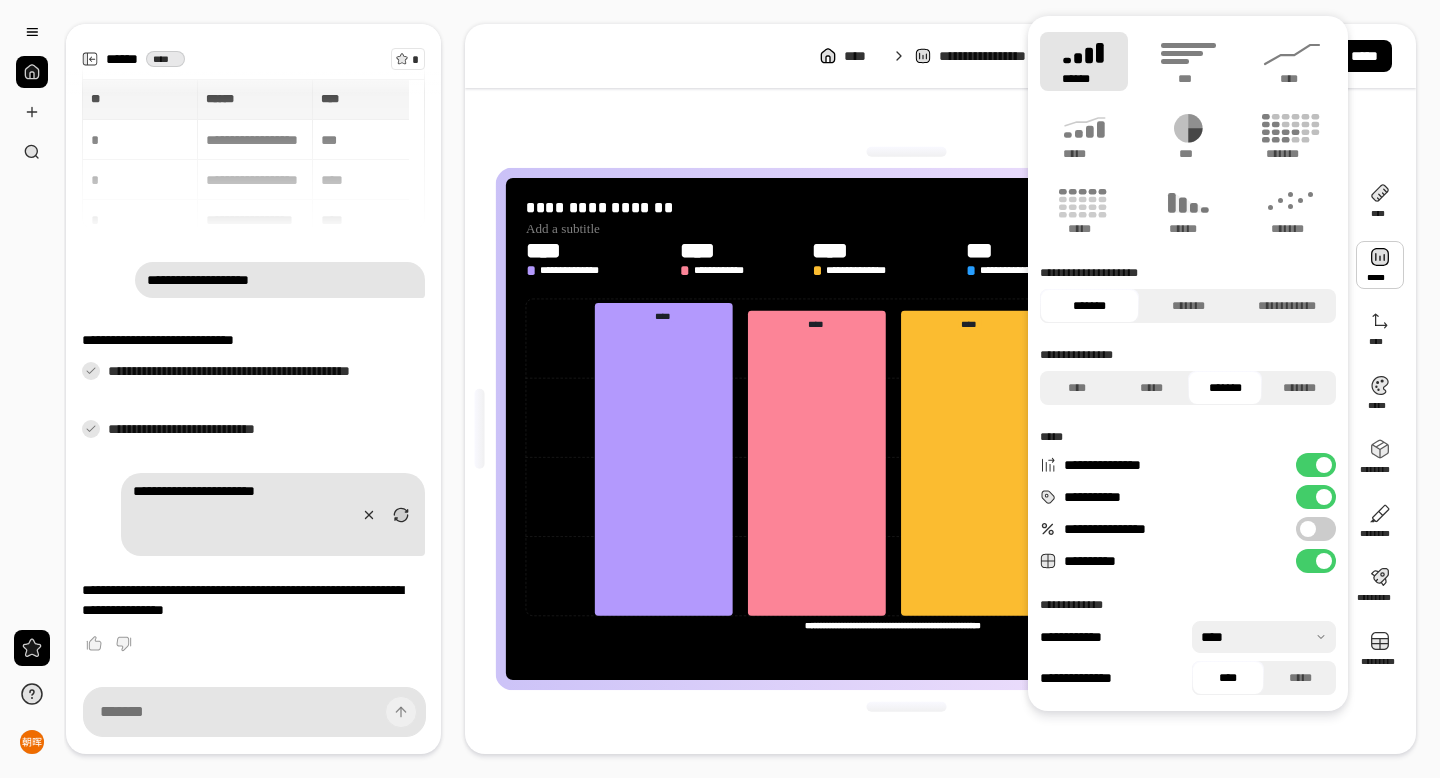 click at bounding box center [906, 706] 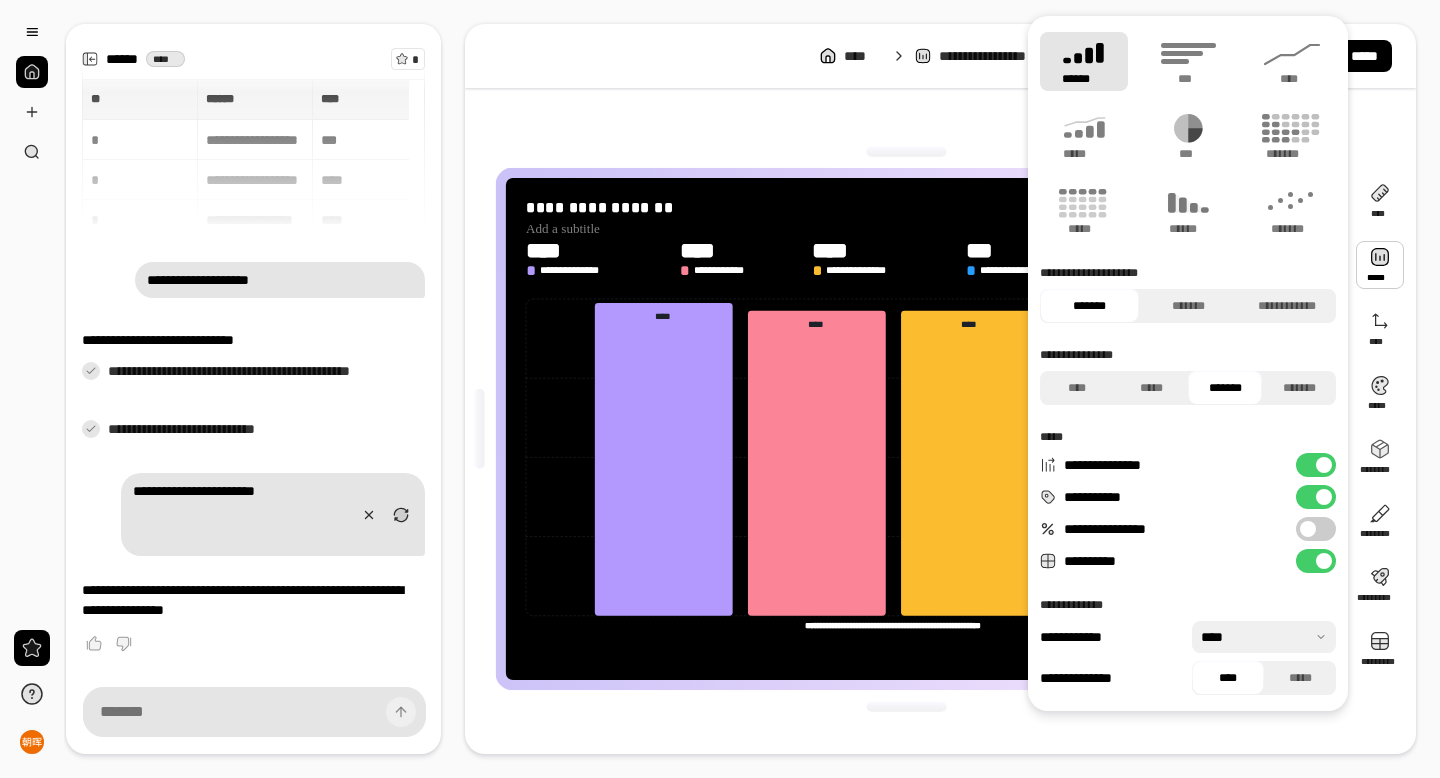 click on "**********" at bounding box center [906, 429] 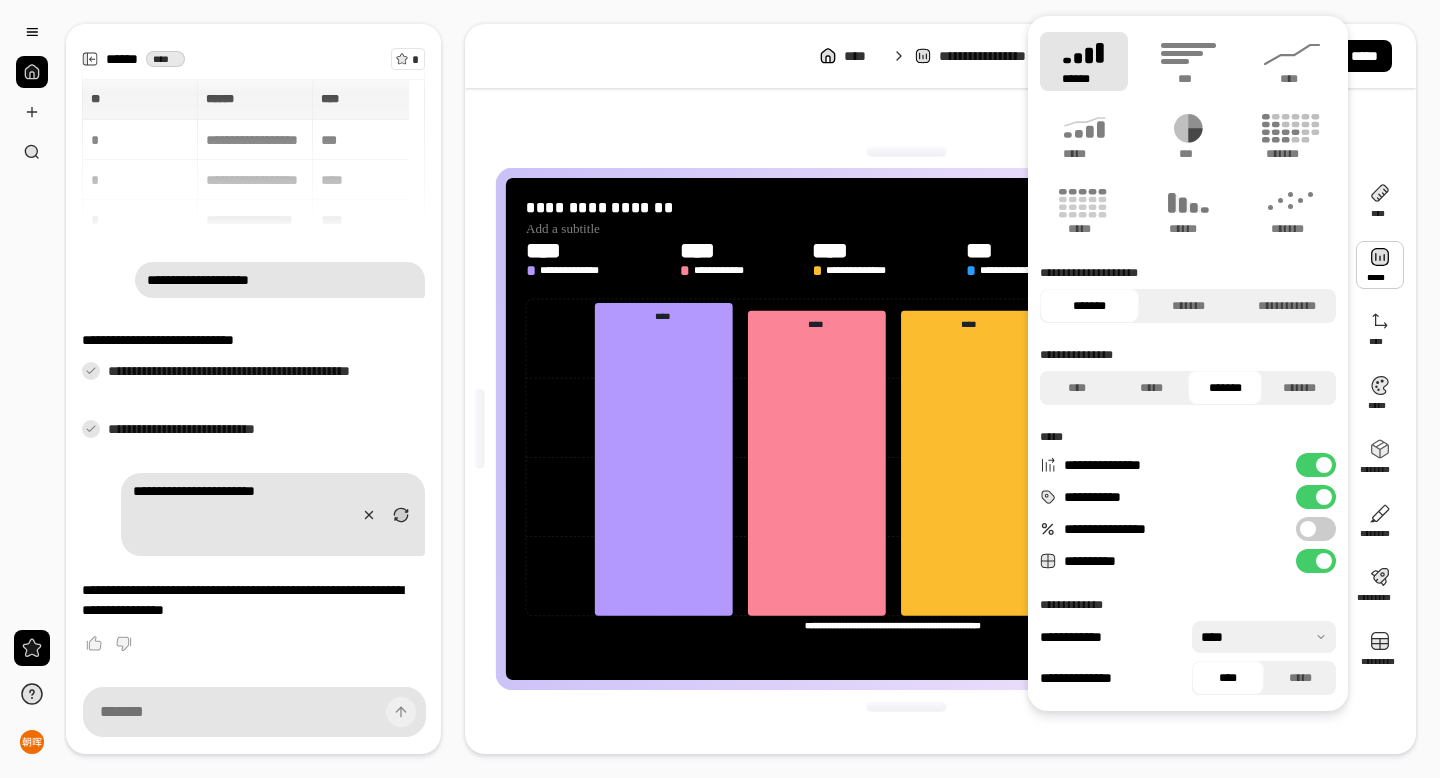 click on "**********" at bounding box center [906, 429] 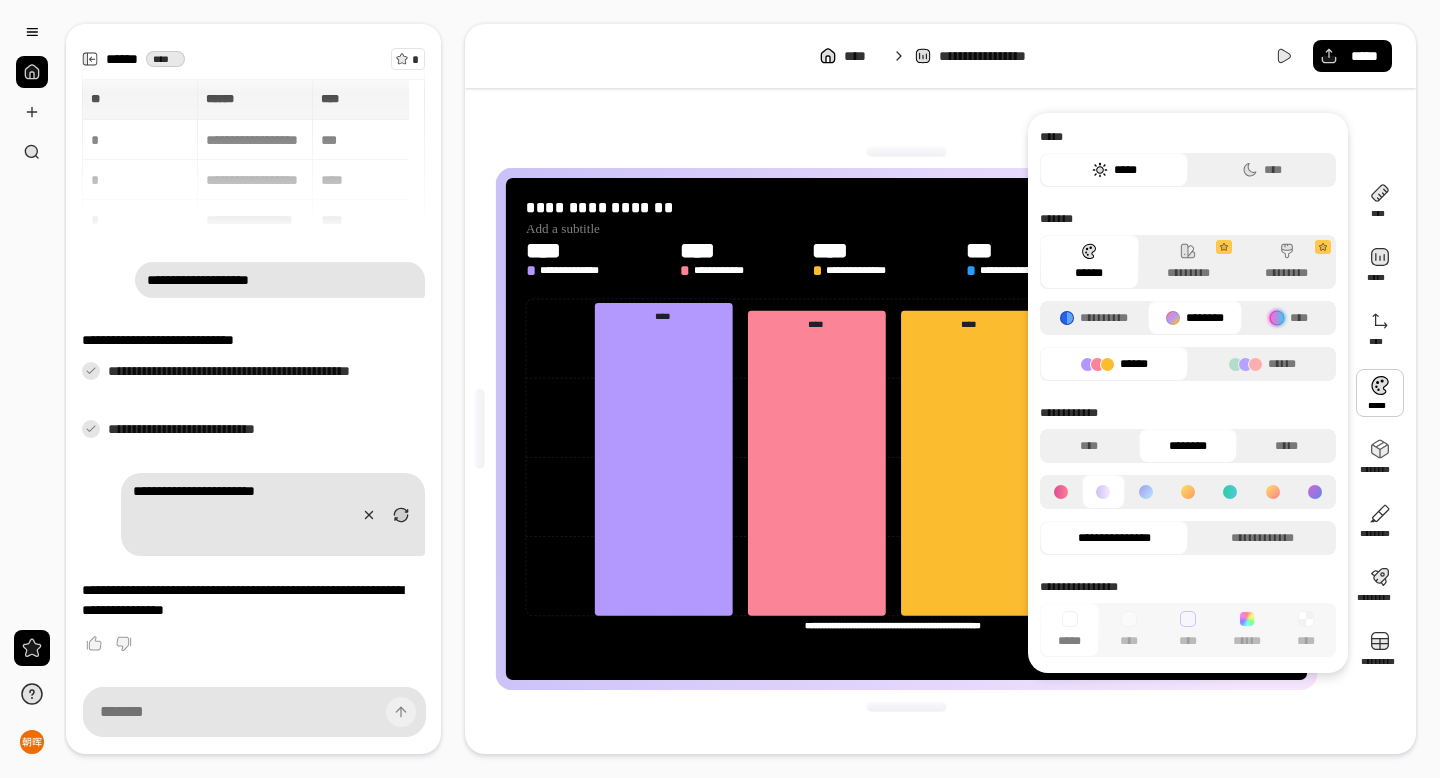 click at bounding box center [1380, 393] 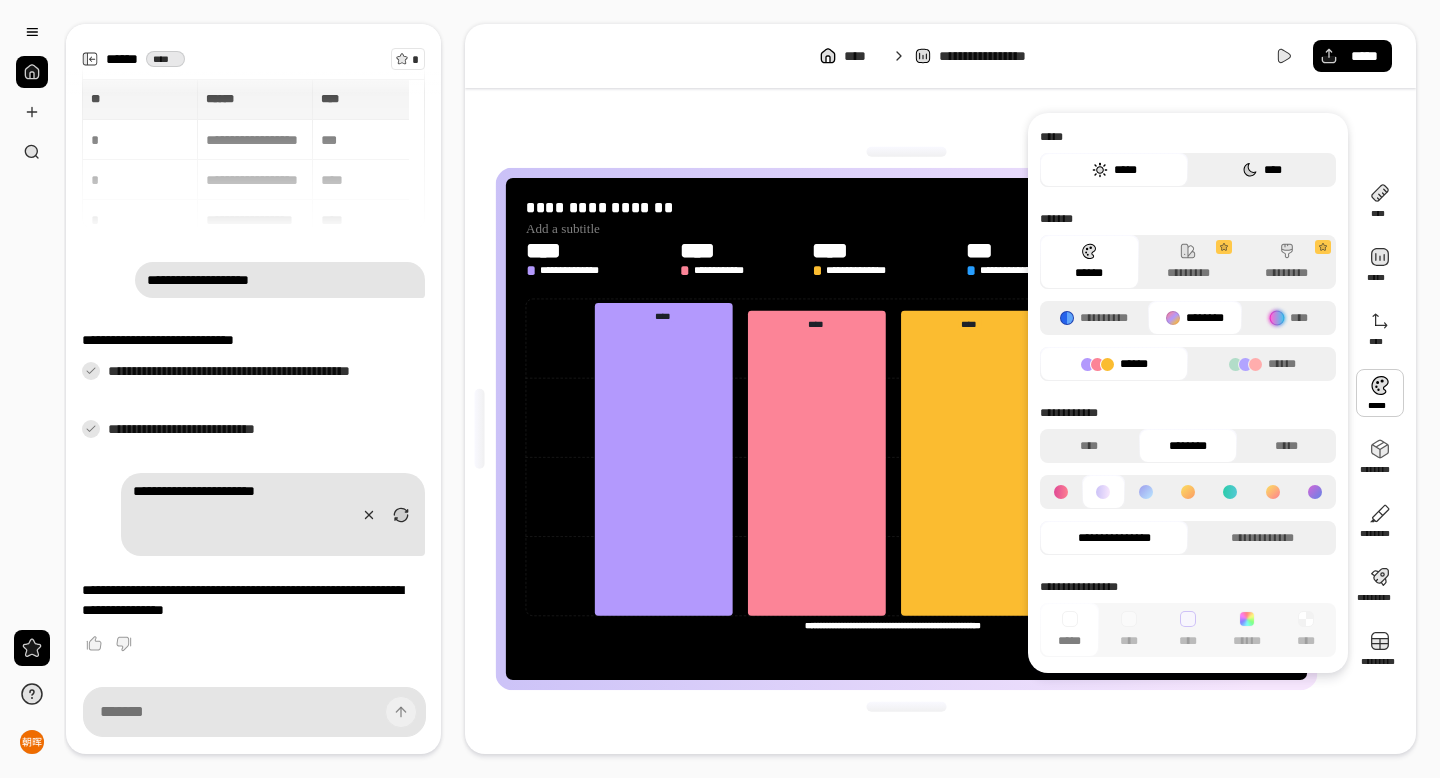 click on "****" at bounding box center (1262, 170) 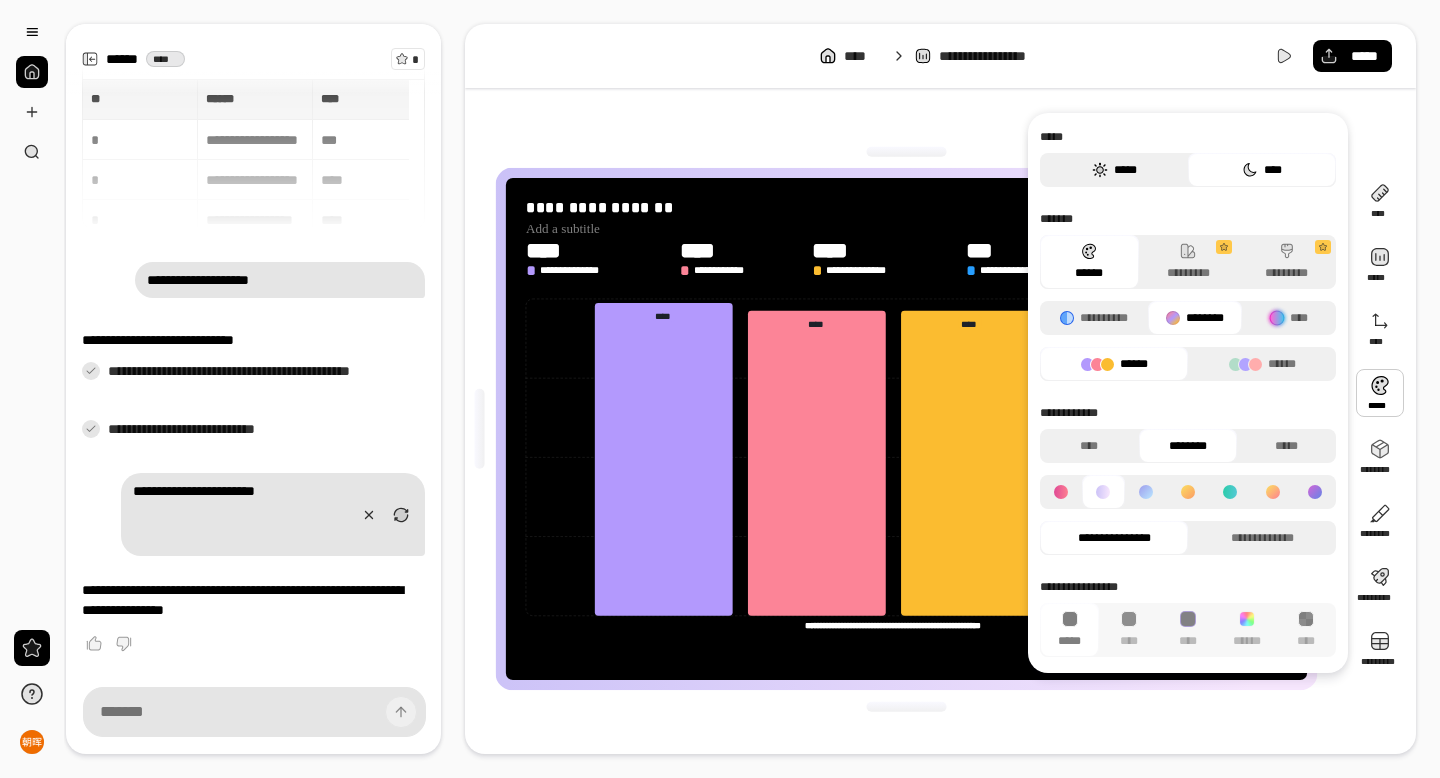click on "*****" at bounding box center [1114, 170] 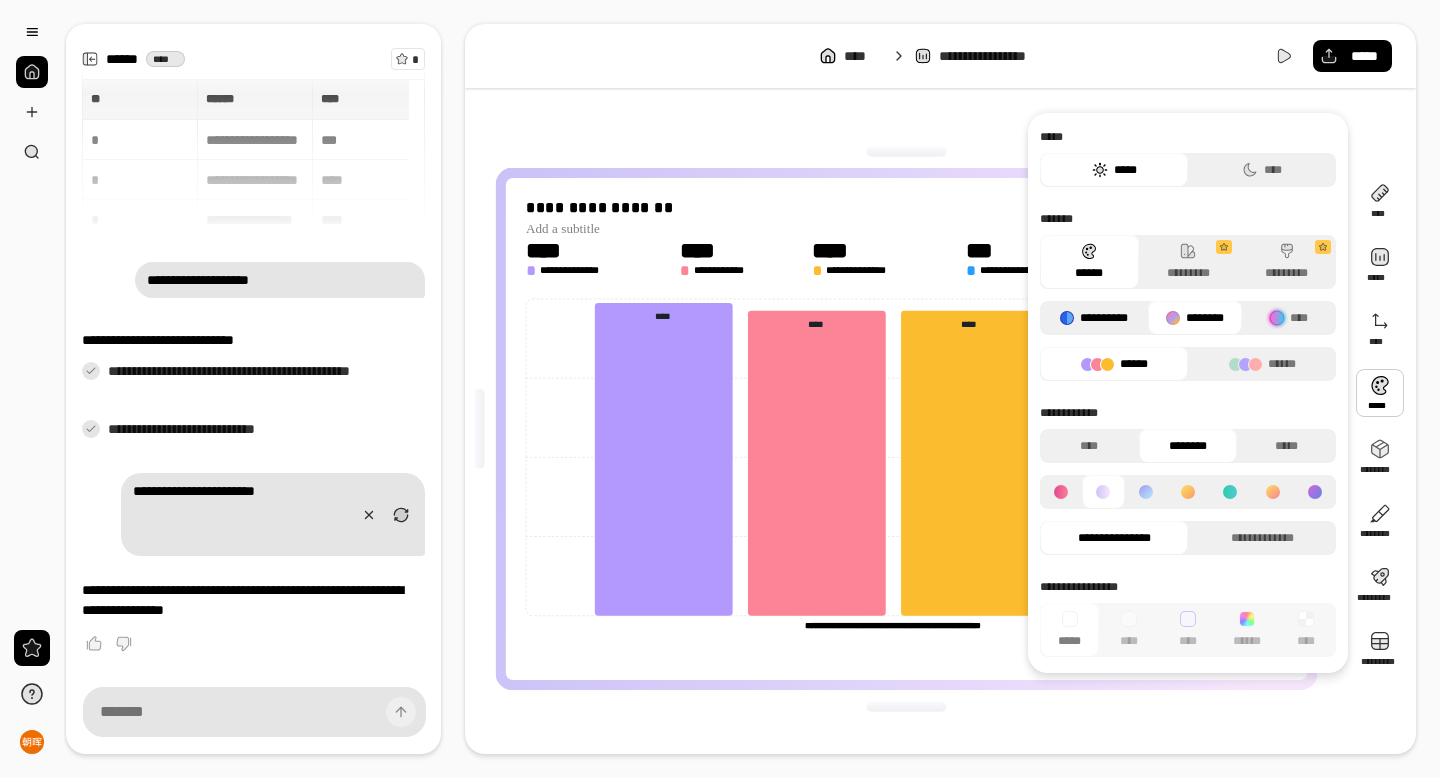 click on "**********" at bounding box center [1094, 318] 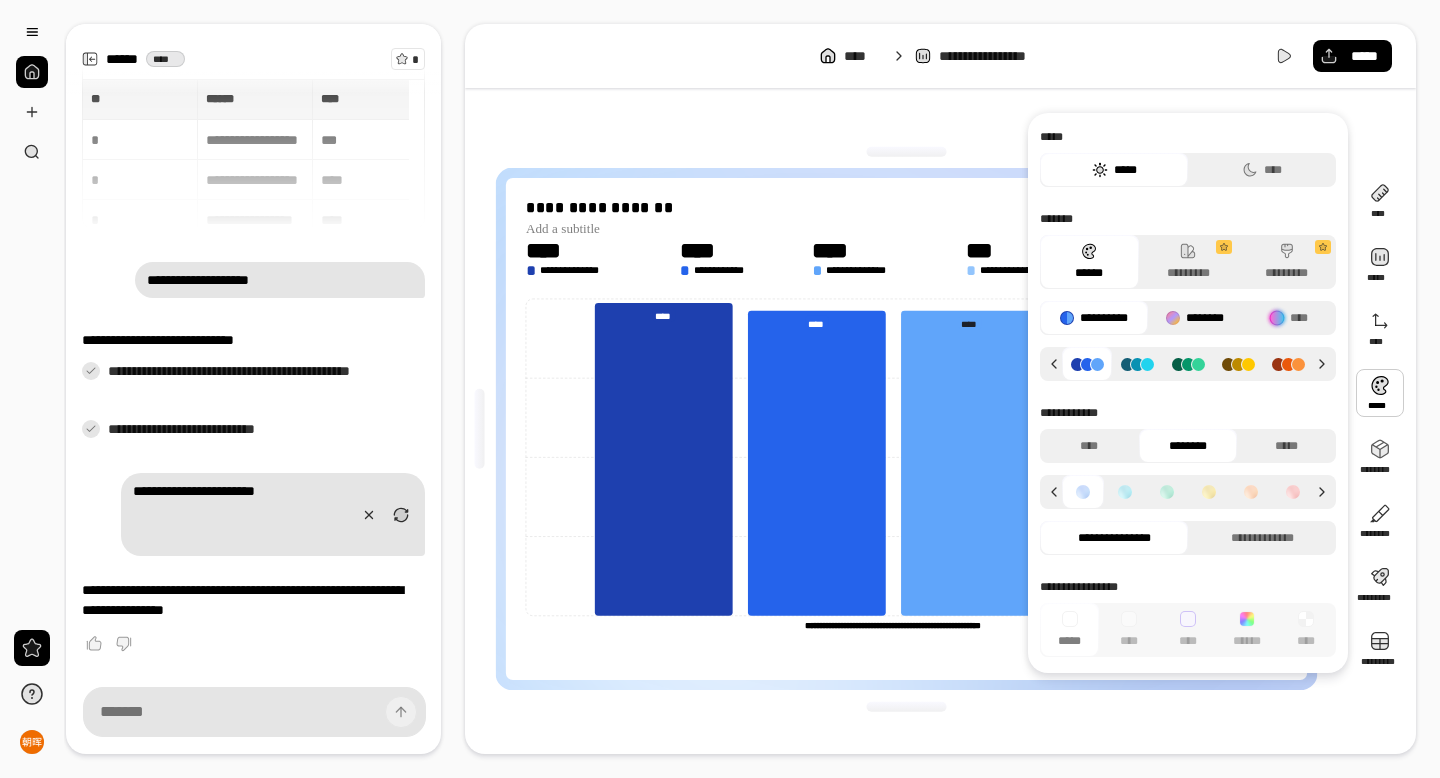 click on "********" at bounding box center [1195, 318] 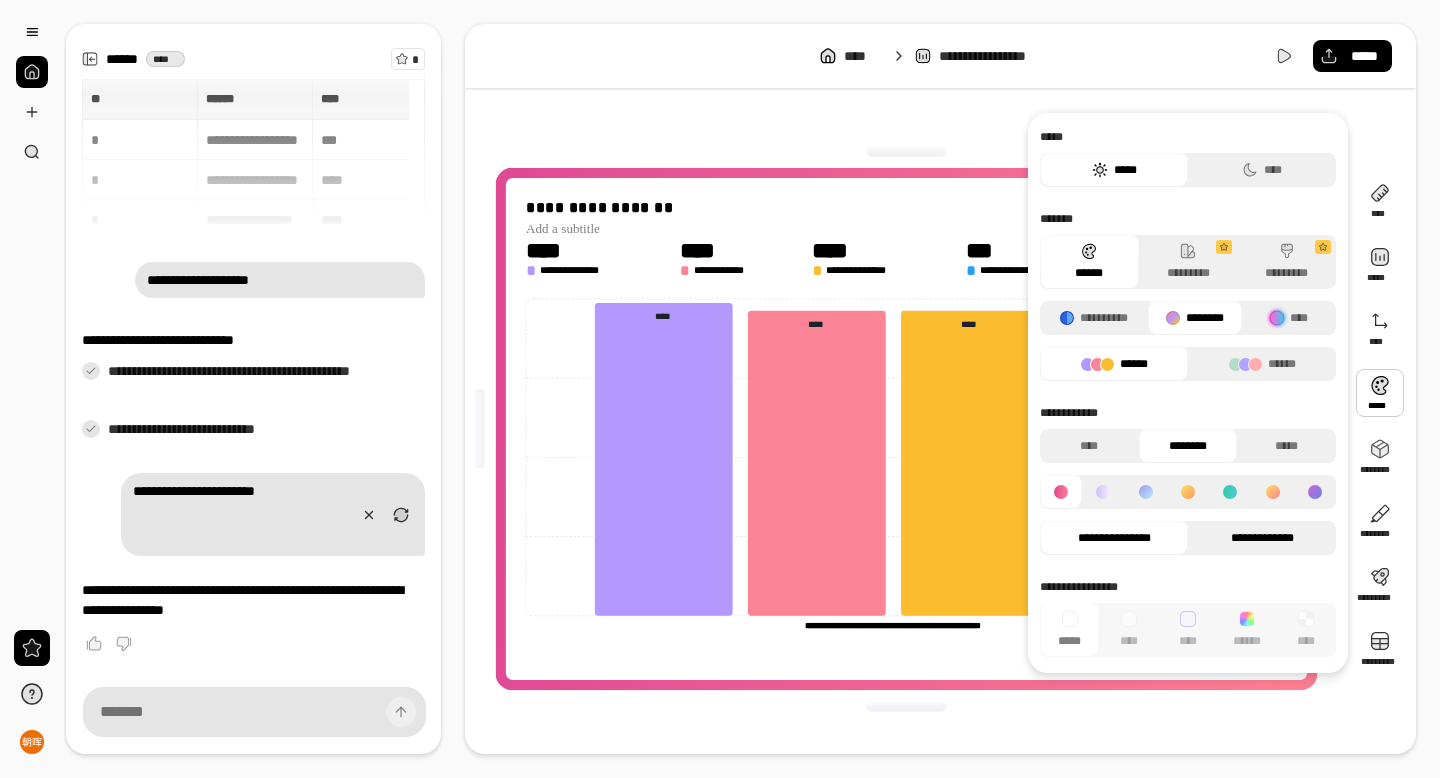 click on "**********" at bounding box center [1262, 538] 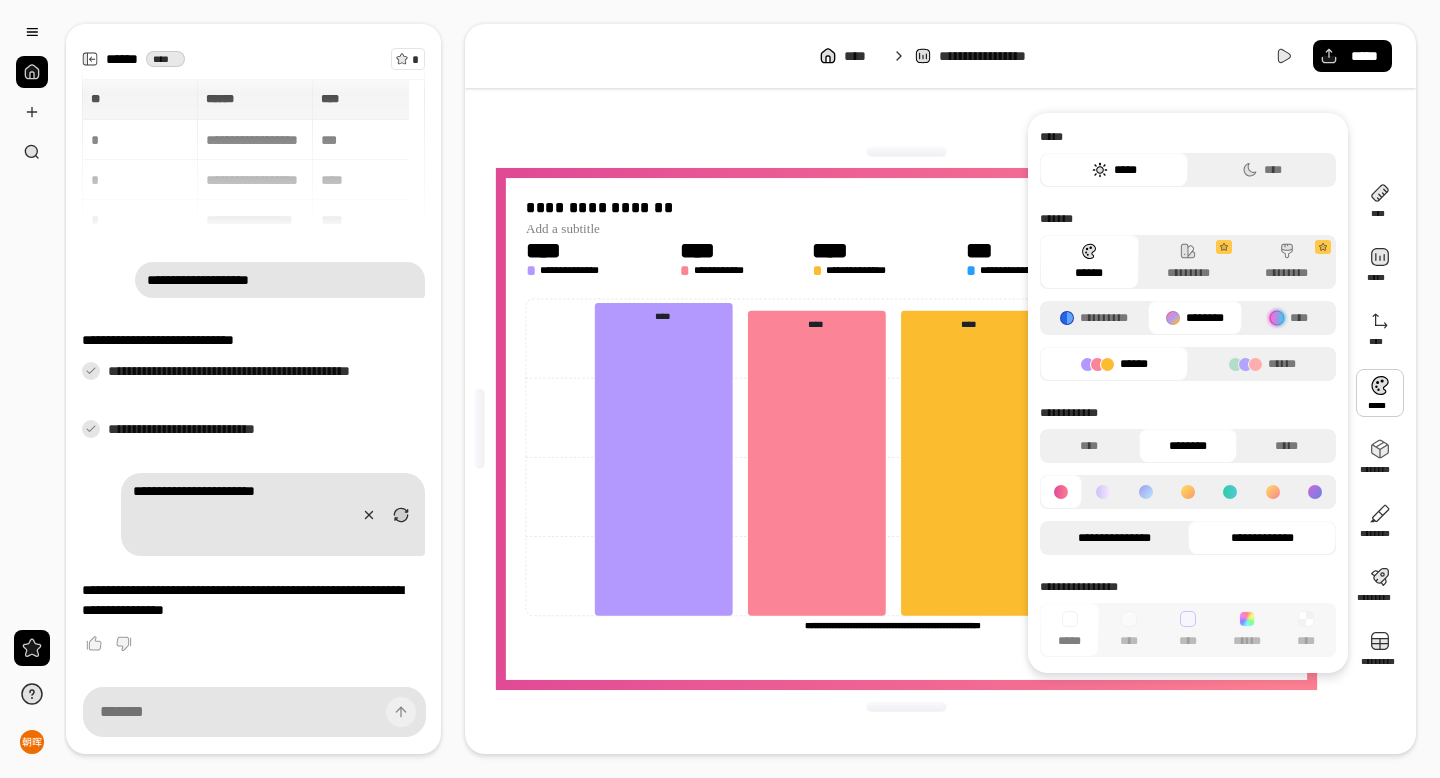 click on "**********" at bounding box center (1114, 538) 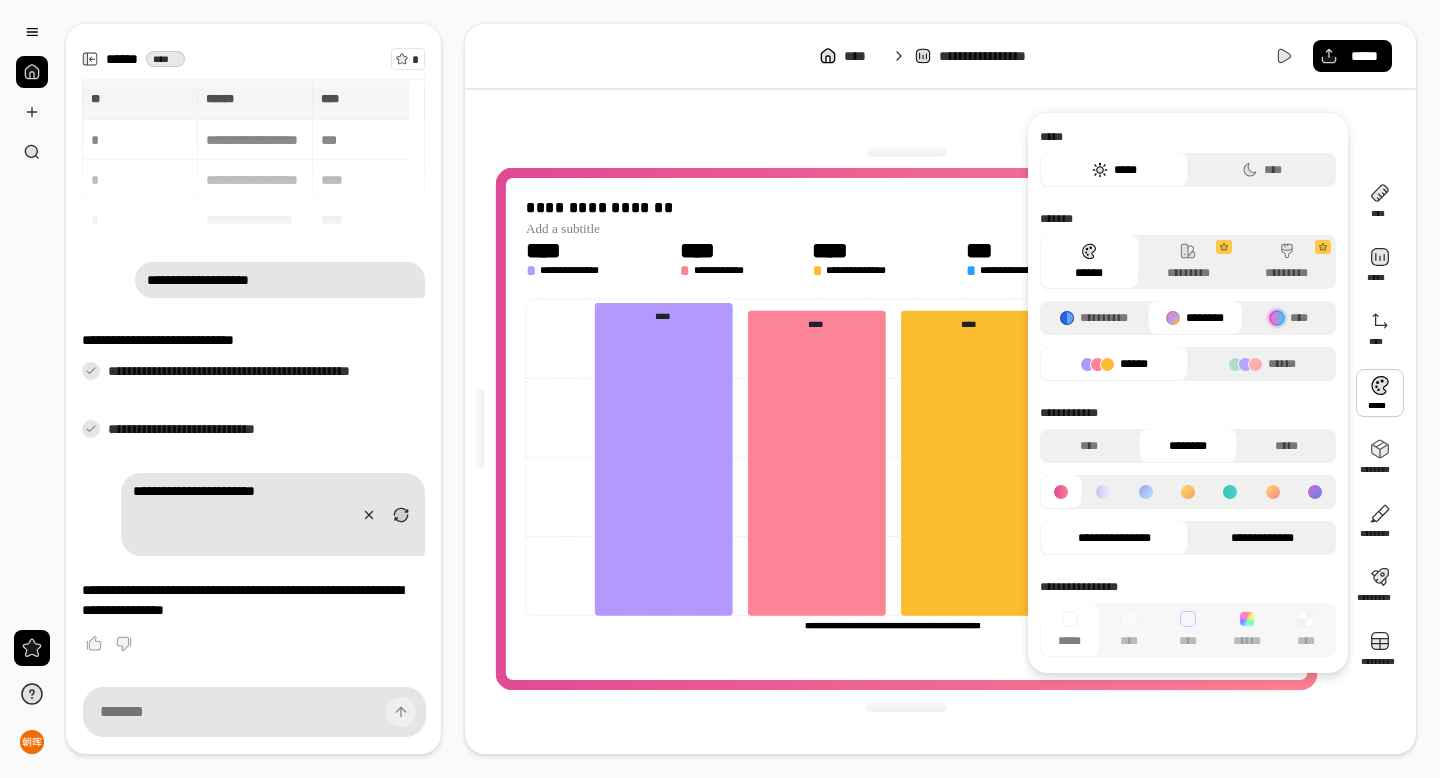 click on "**********" at bounding box center (1262, 538) 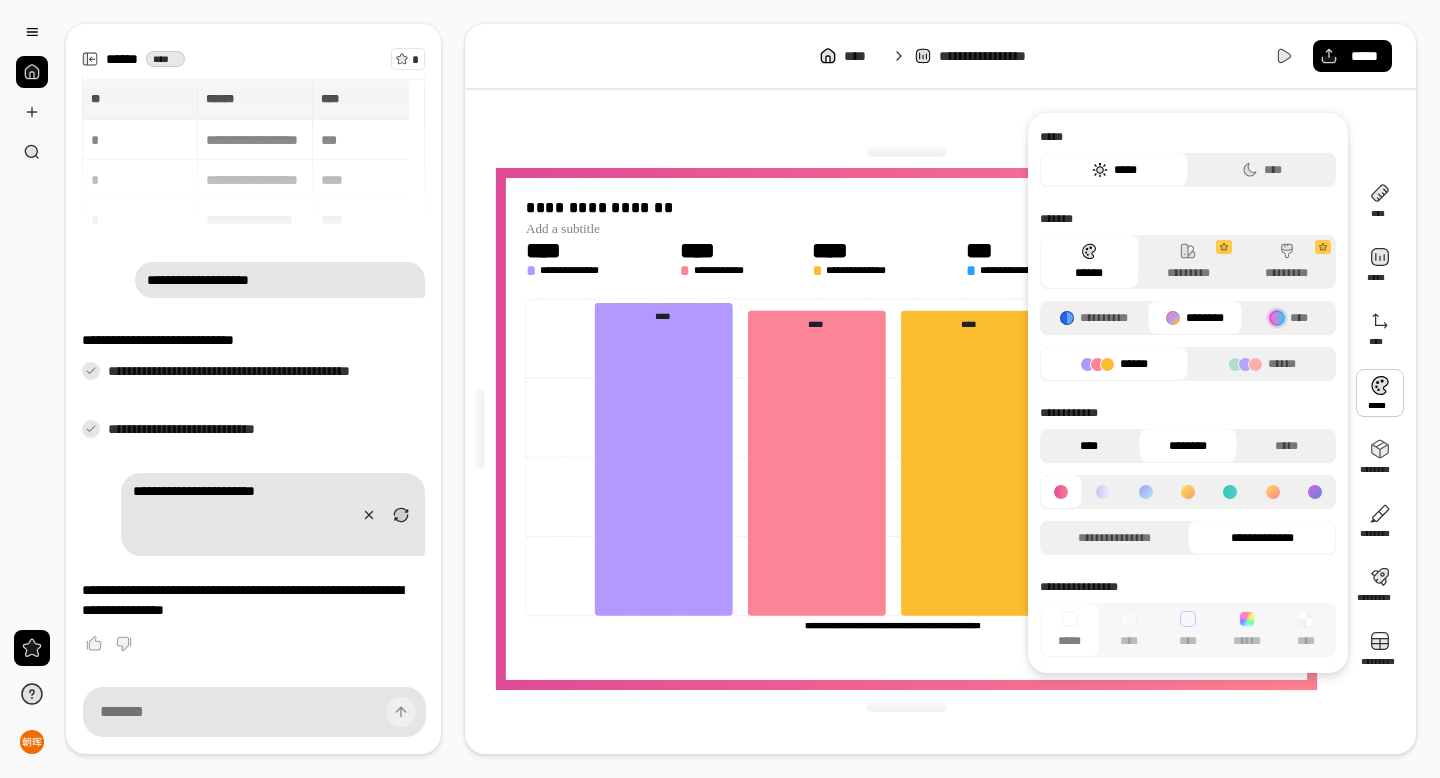 click on "****" at bounding box center [1089, 446] 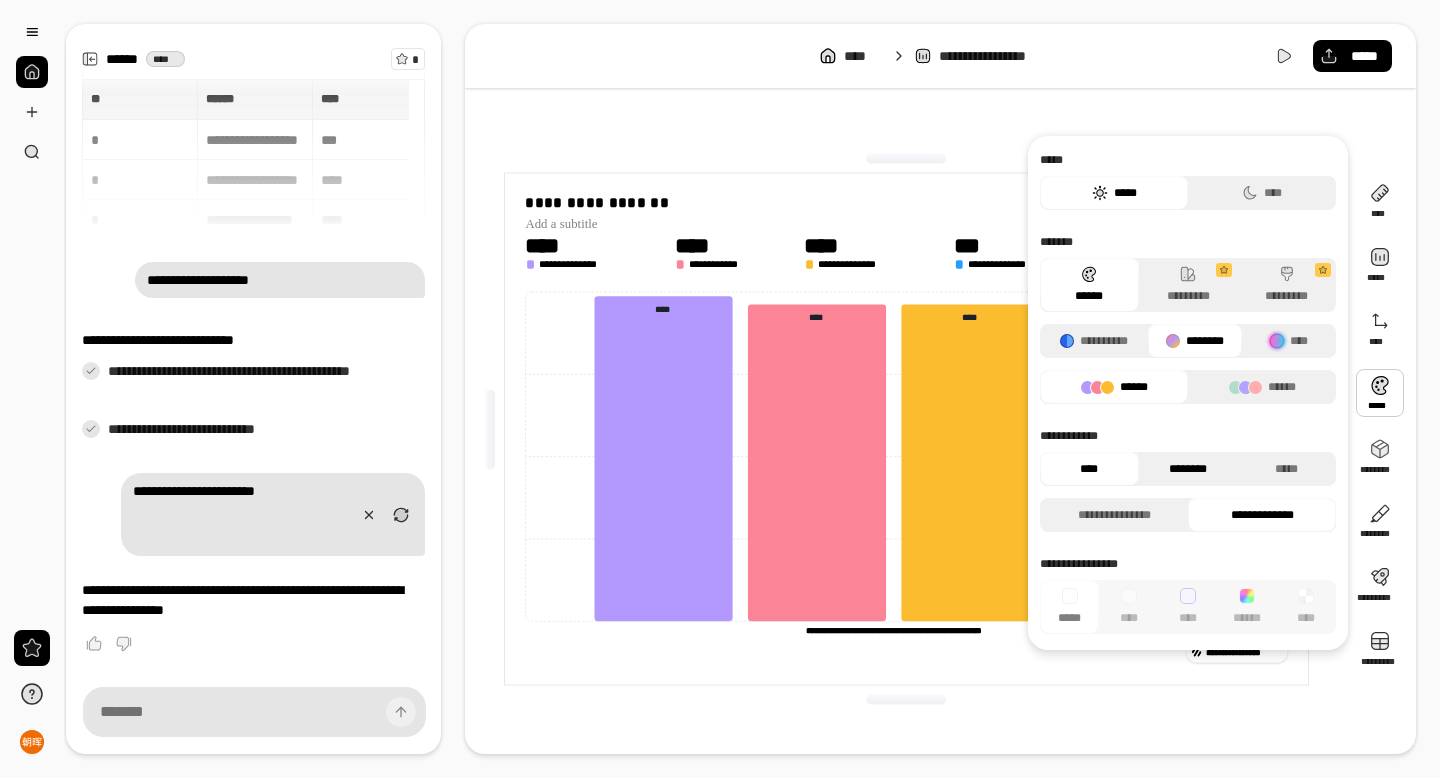 click on "********" at bounding box center [1188, 469] 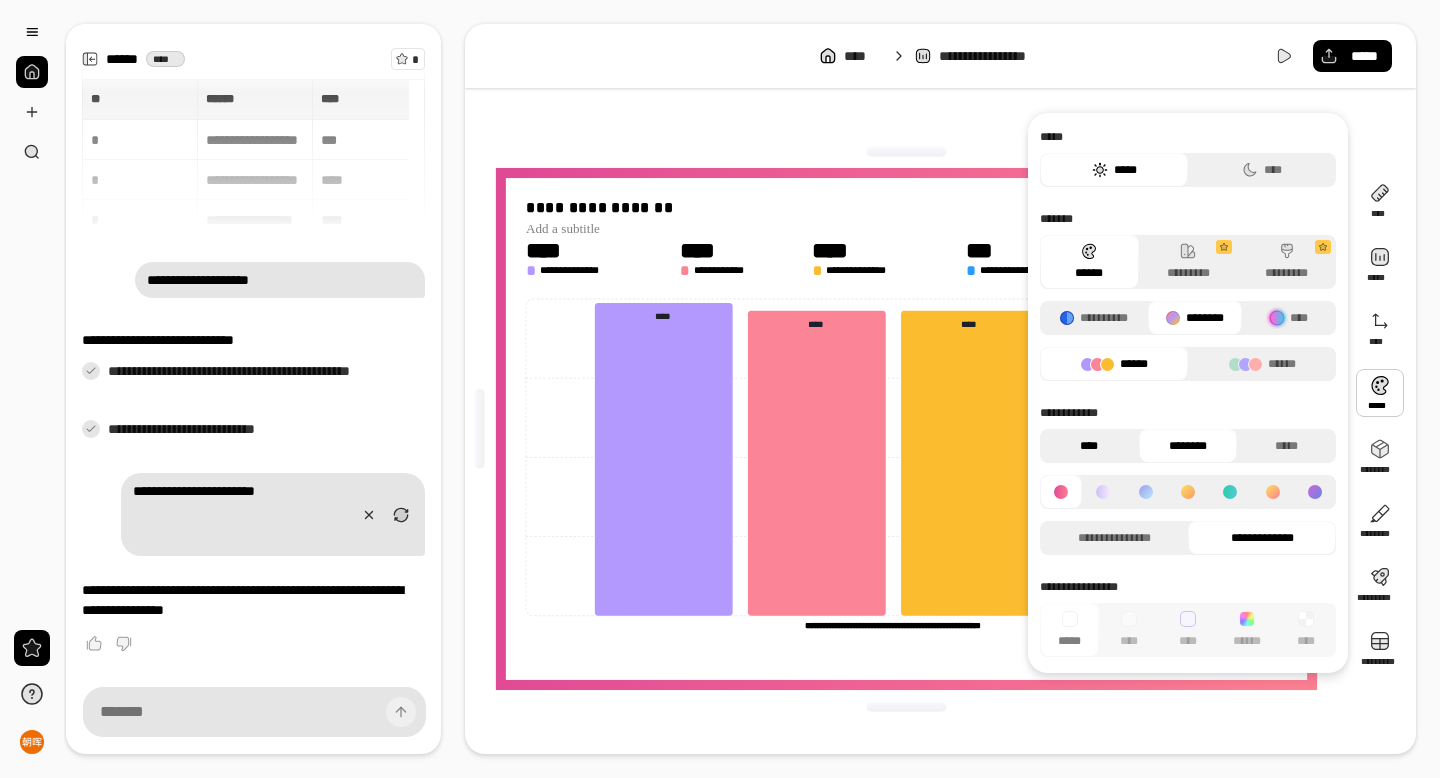 click on "****" at bounding box center (1089, 446) 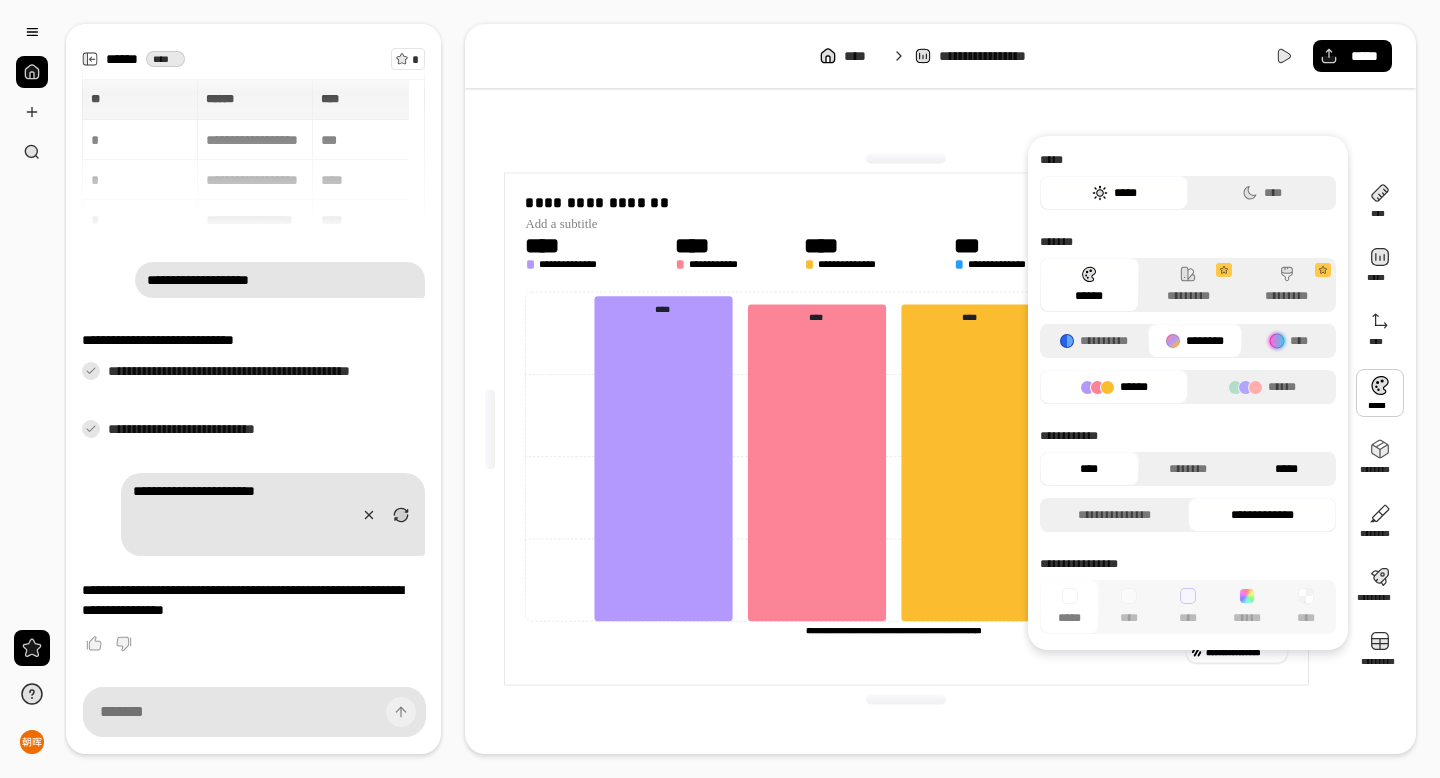 click on "*****" at bounding box center [1286, 469] 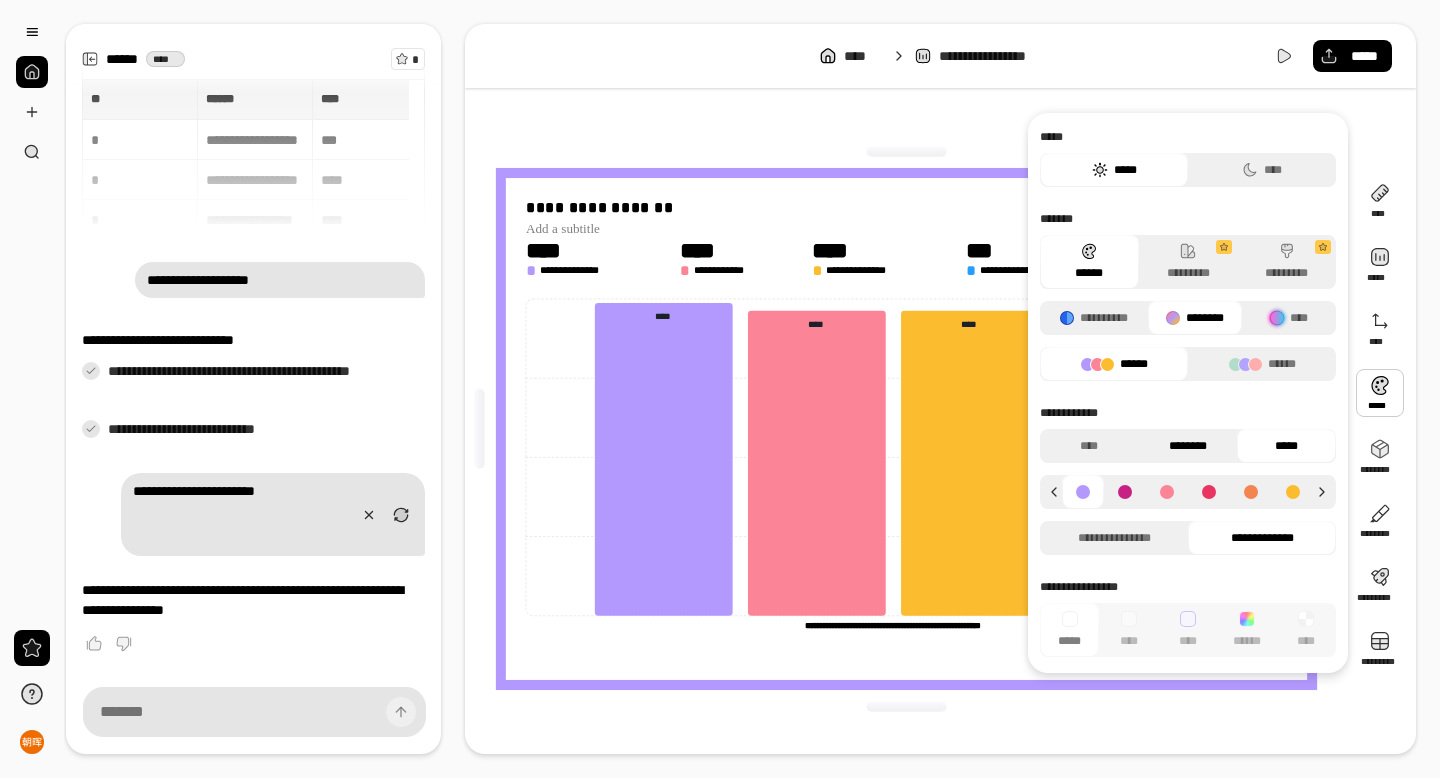 click on "********" at bounding box center (1188, 446) 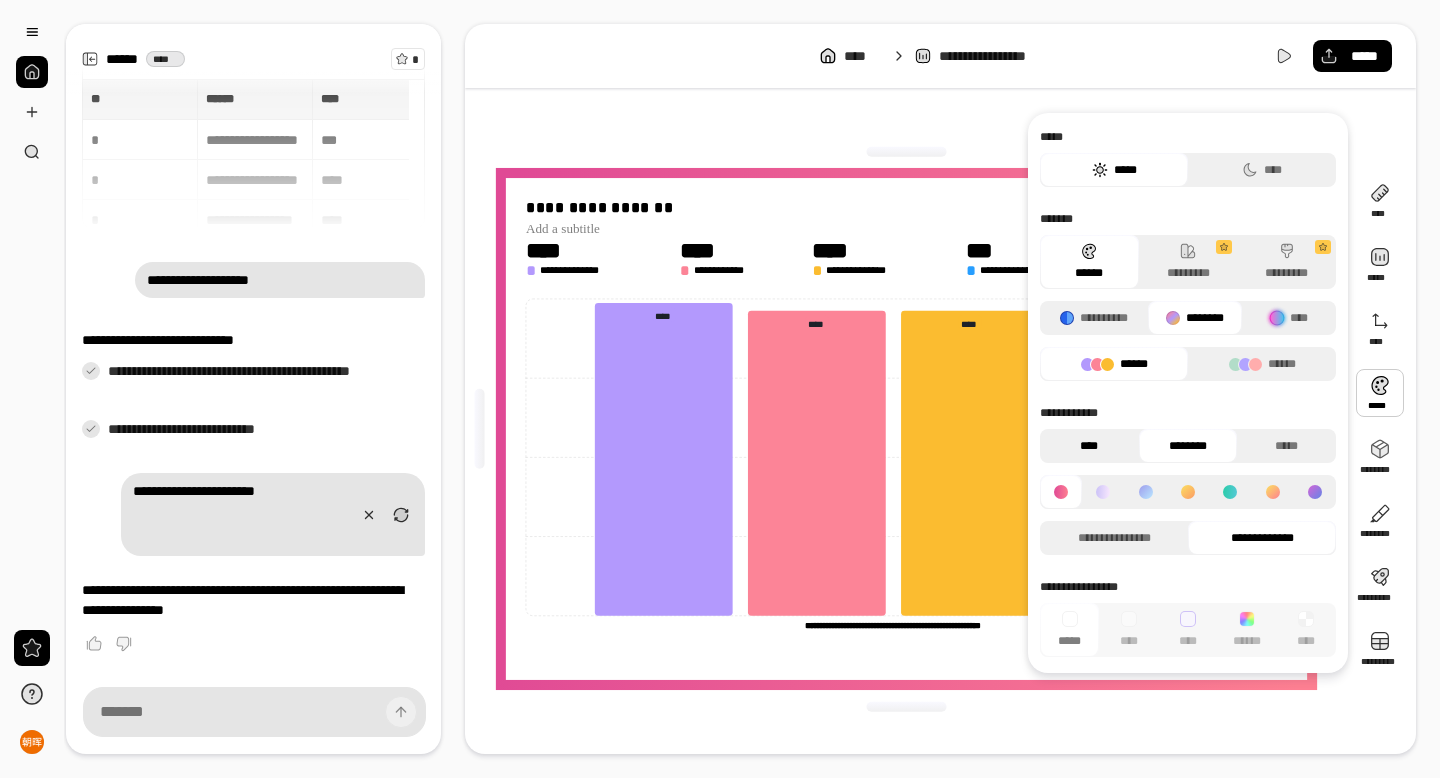 click on "****" at bounding box center [1089, 446] 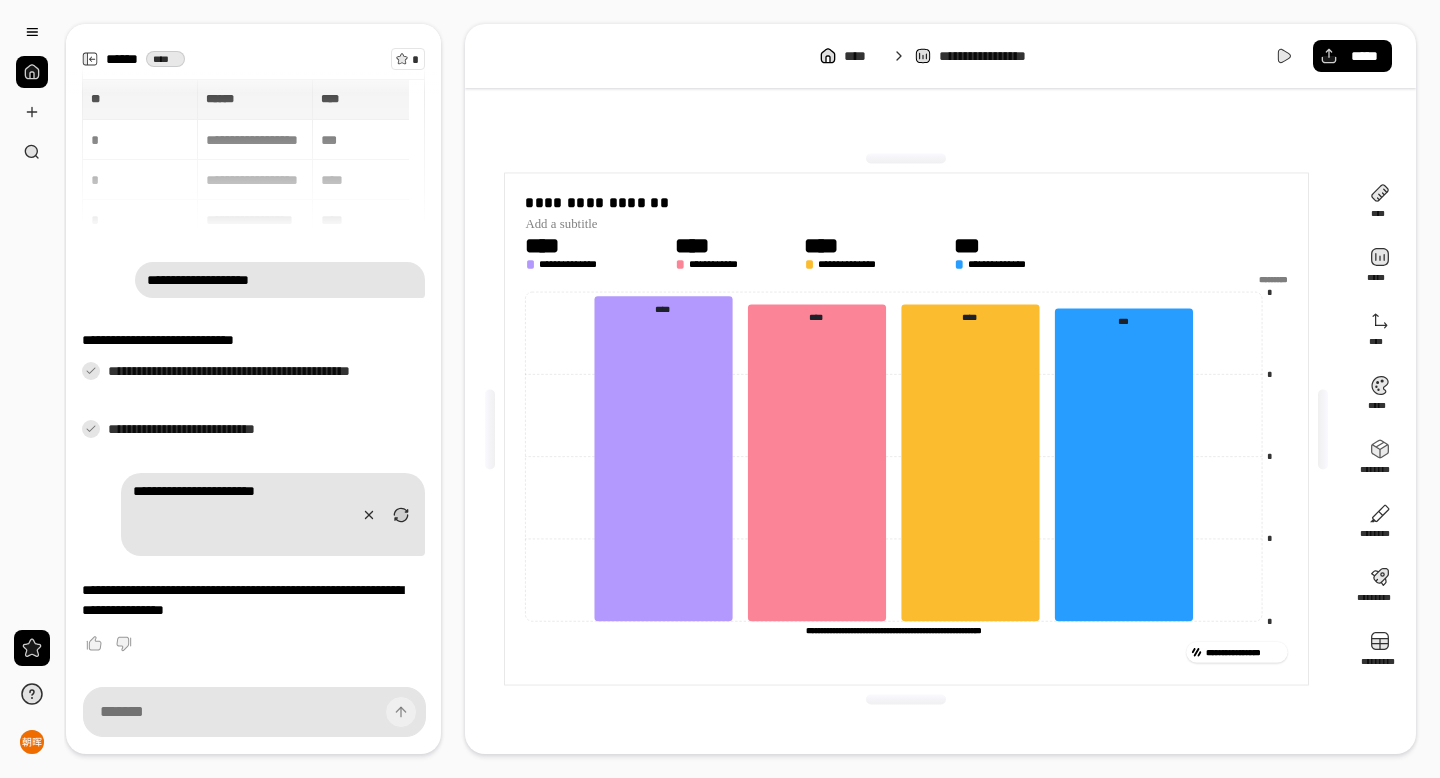 click on "**********" at bounding box center [906, 429] 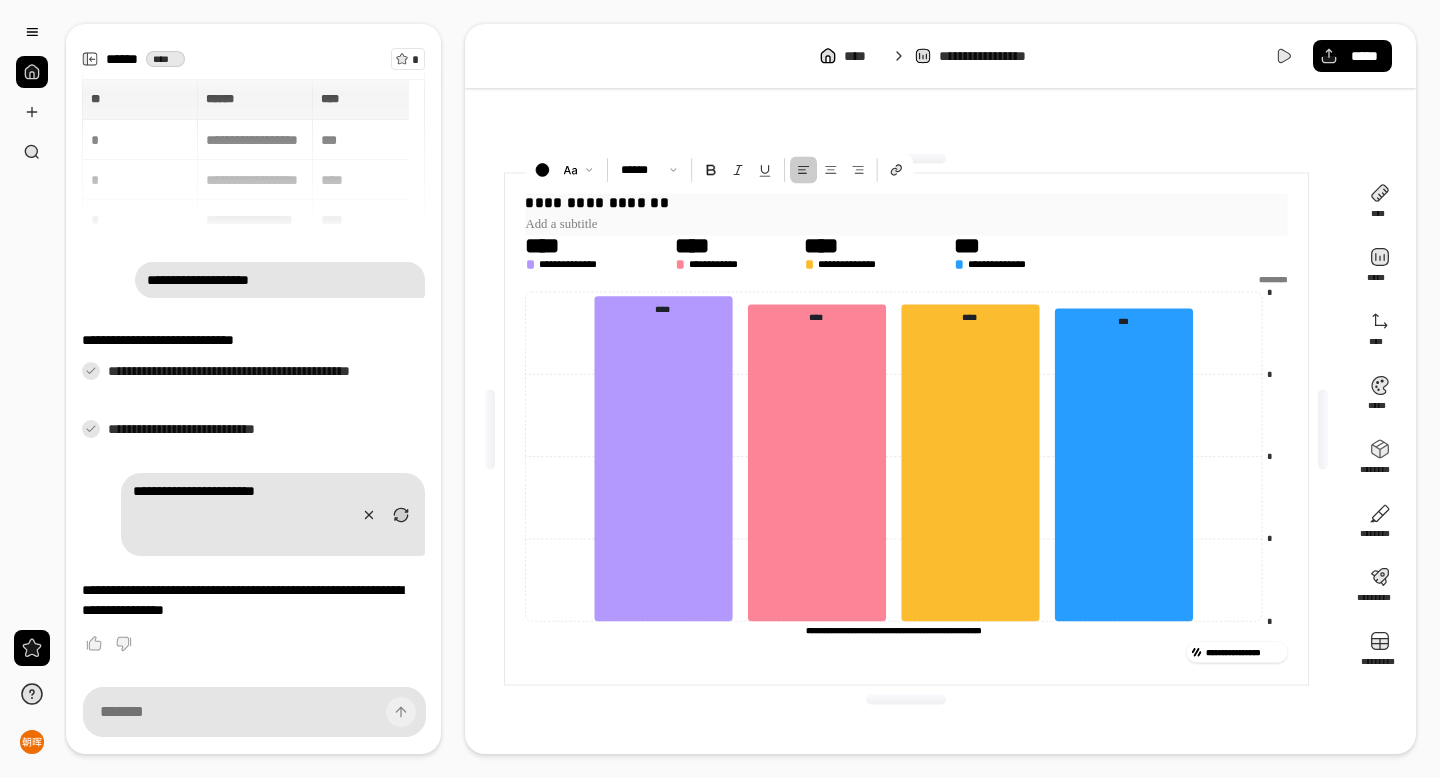 click at bounding box center [906, 223] 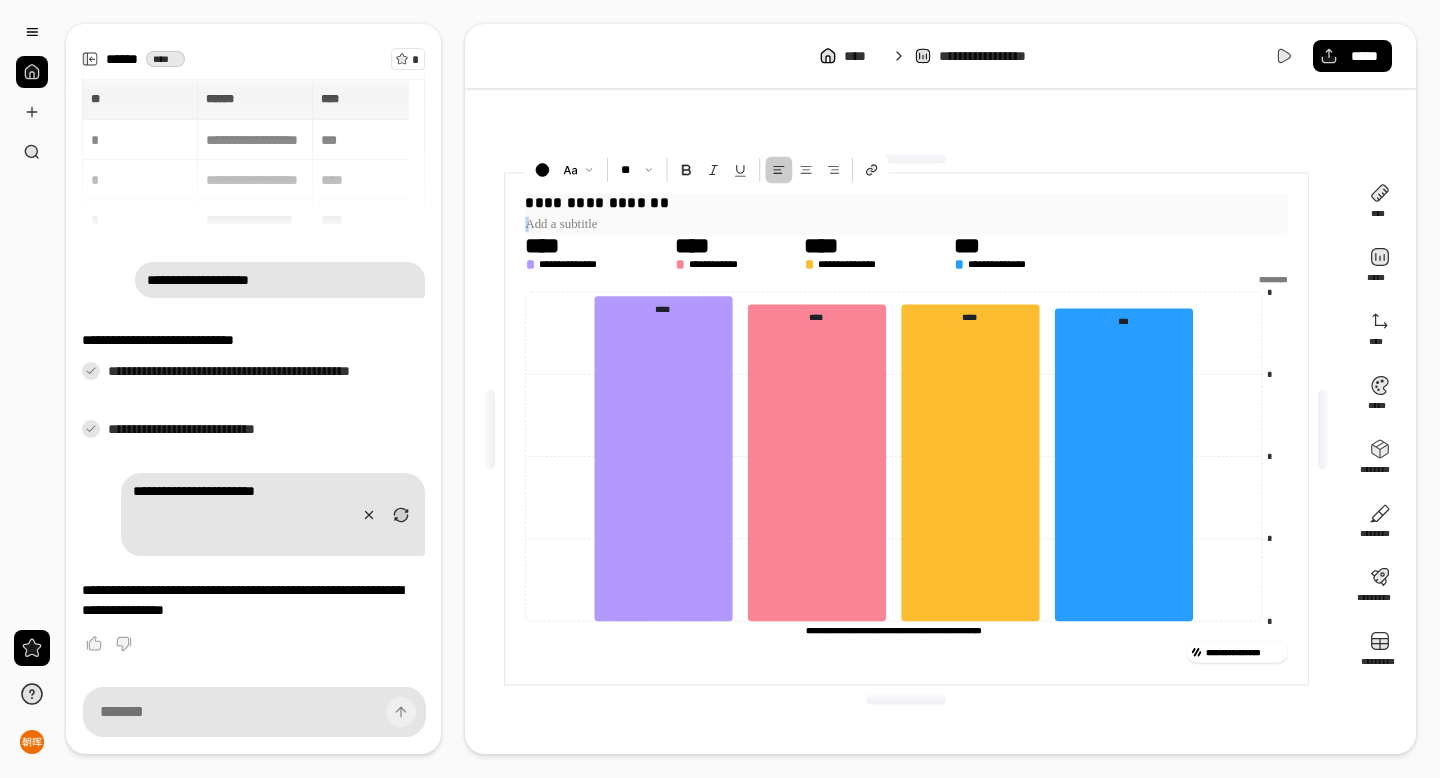 drag, startPoint x: 671, startPoint y: 207, endPoint x: 499, endPoint y: 204, distance: 172.02615 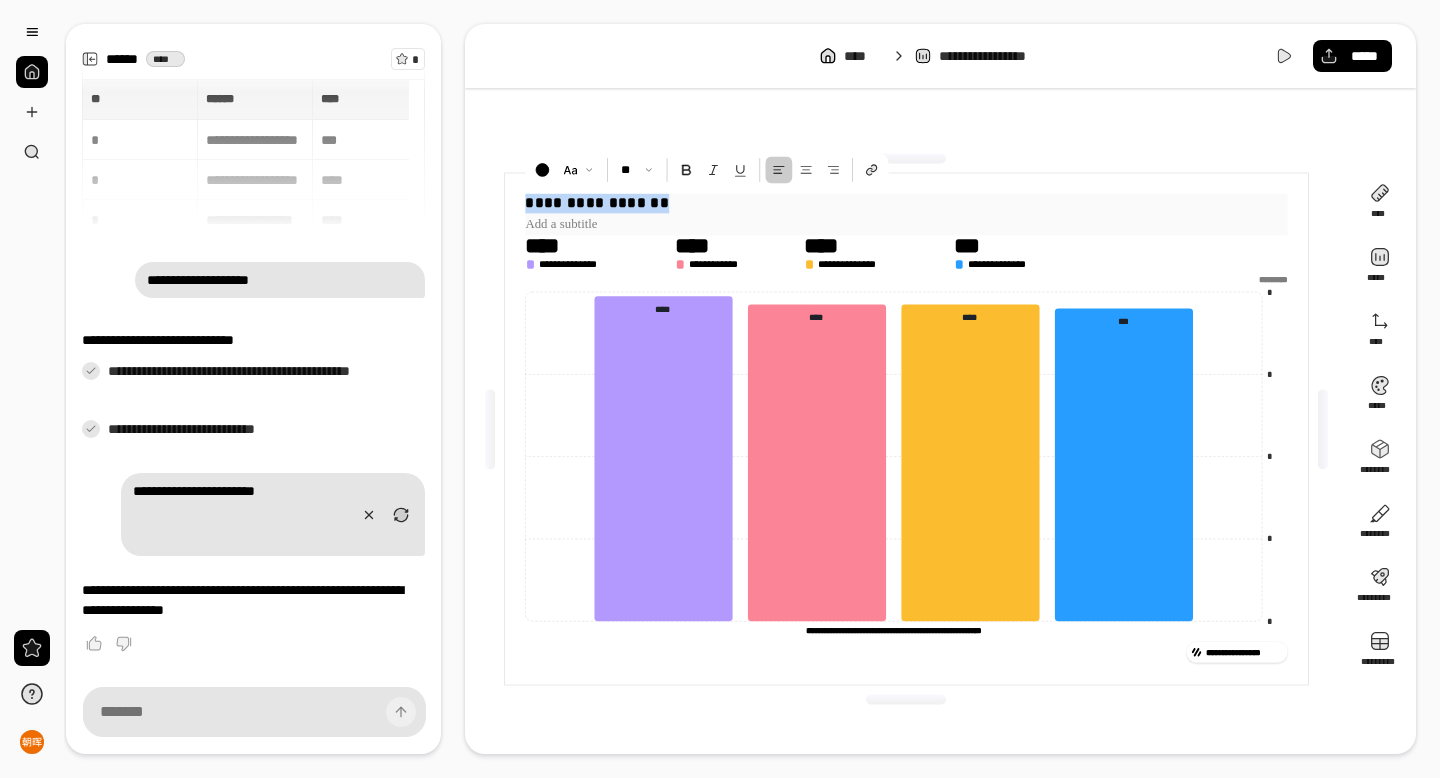 drag, startPoint x: 659, startPoint y: 210, endPoint x: 523, endPoint y: 206, distance: 136.0588 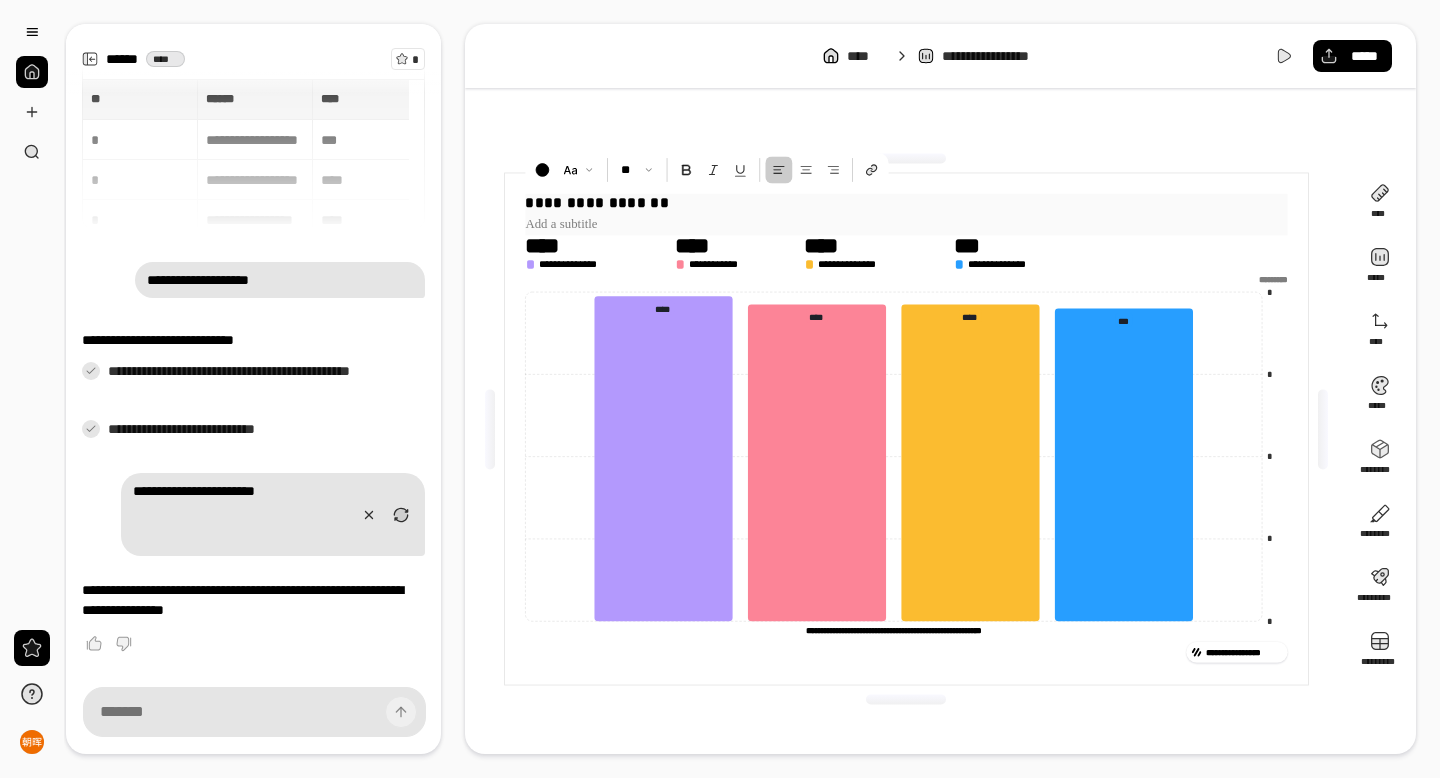 click at bounding box center (906, 223) 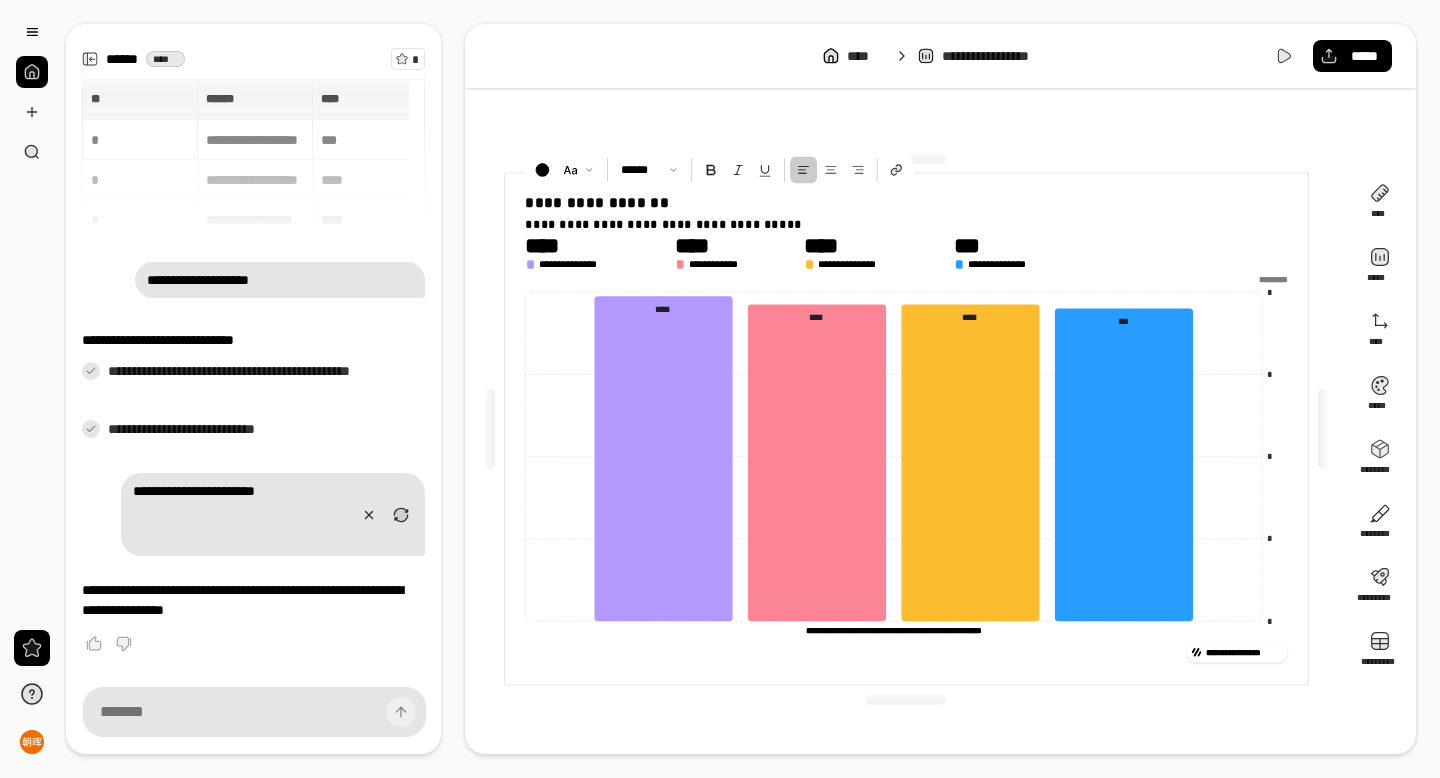 click on "**********" at bounding box center (940, 56) 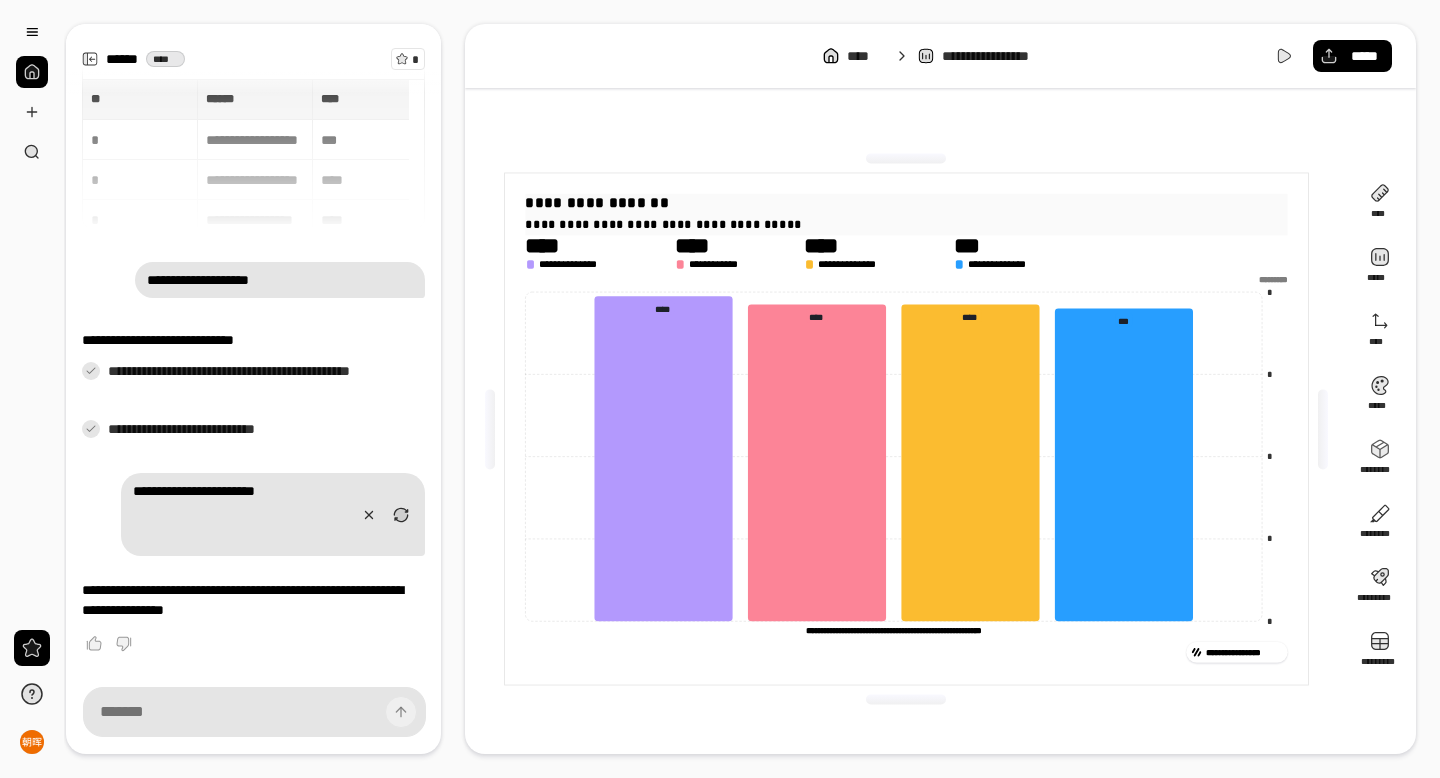 click on "**********" at bounding box center [906, 203] 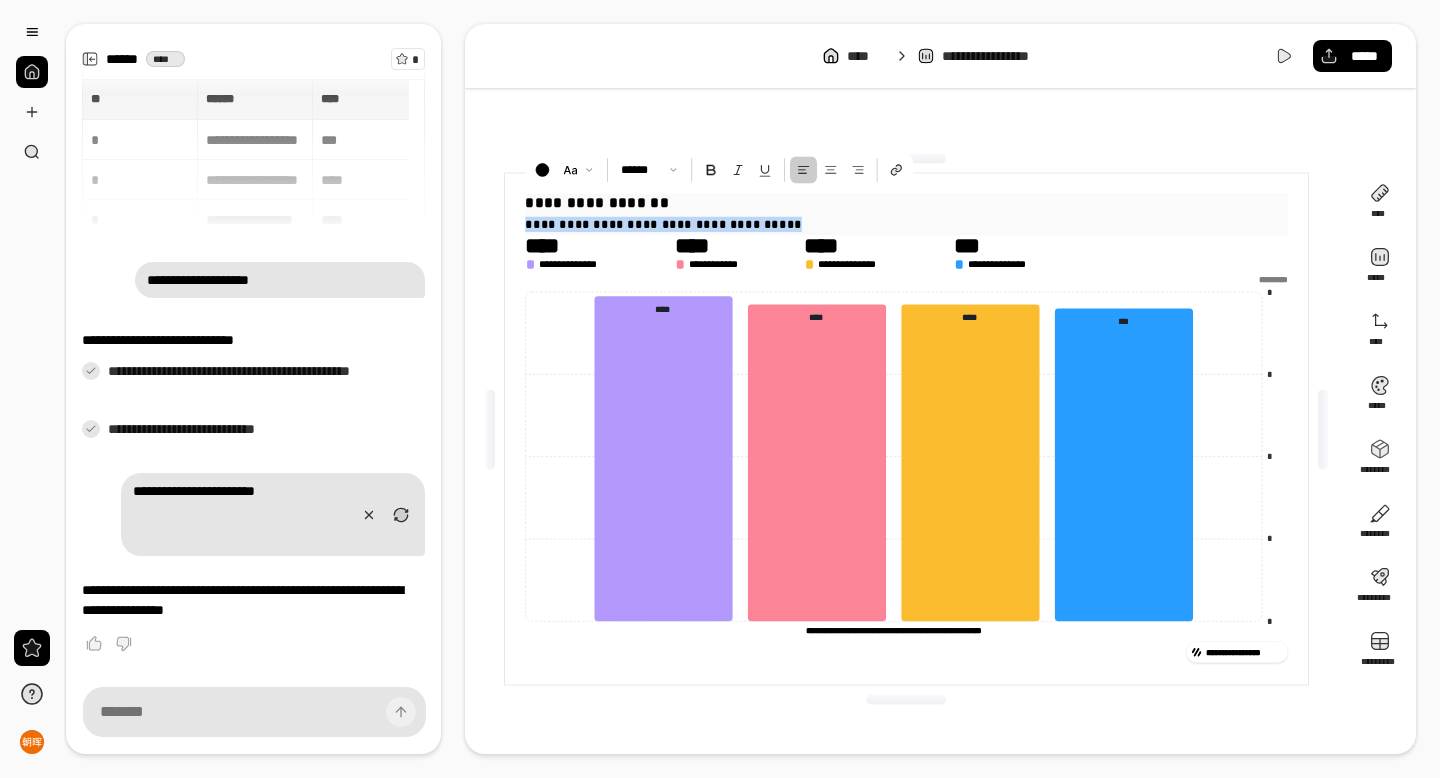 drag, startPoint x: 661, startPoint y: 203, endPoint x: 487, endPoint y: 203, distance: 174 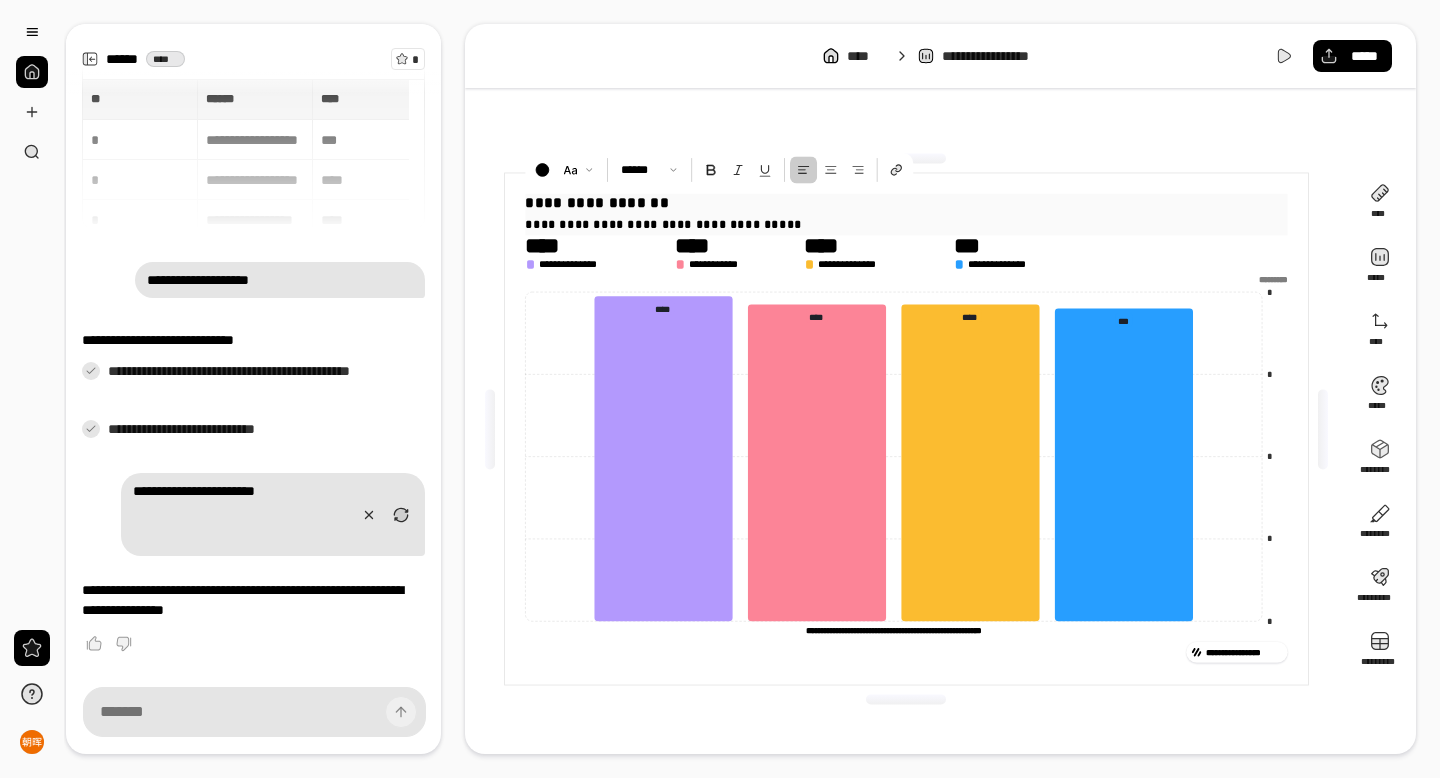click on "**********" at bounding box center (906, 203) 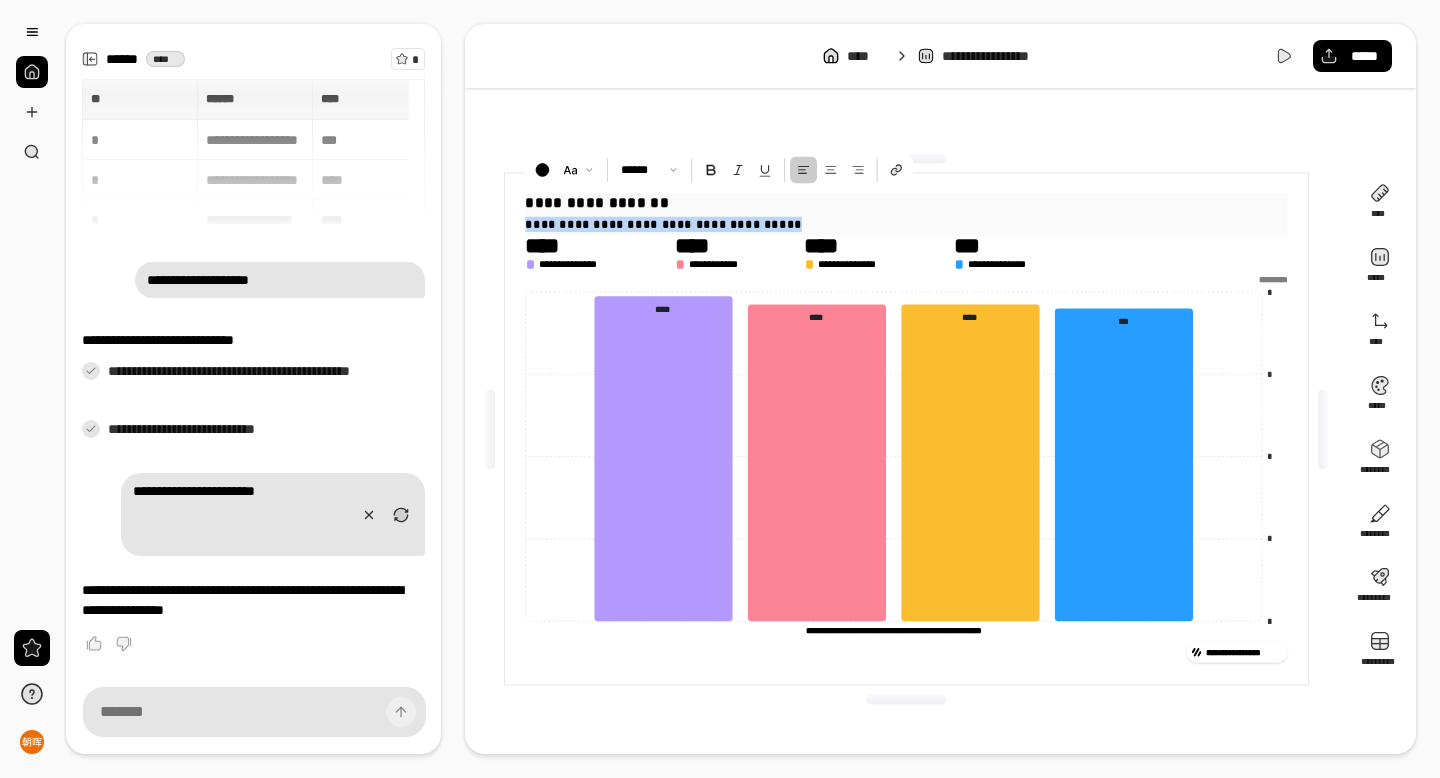 drag, startPoint x: 659, startPoint y: 206, endPoint x: 482, endPoint y: 194, distance: 177.40631 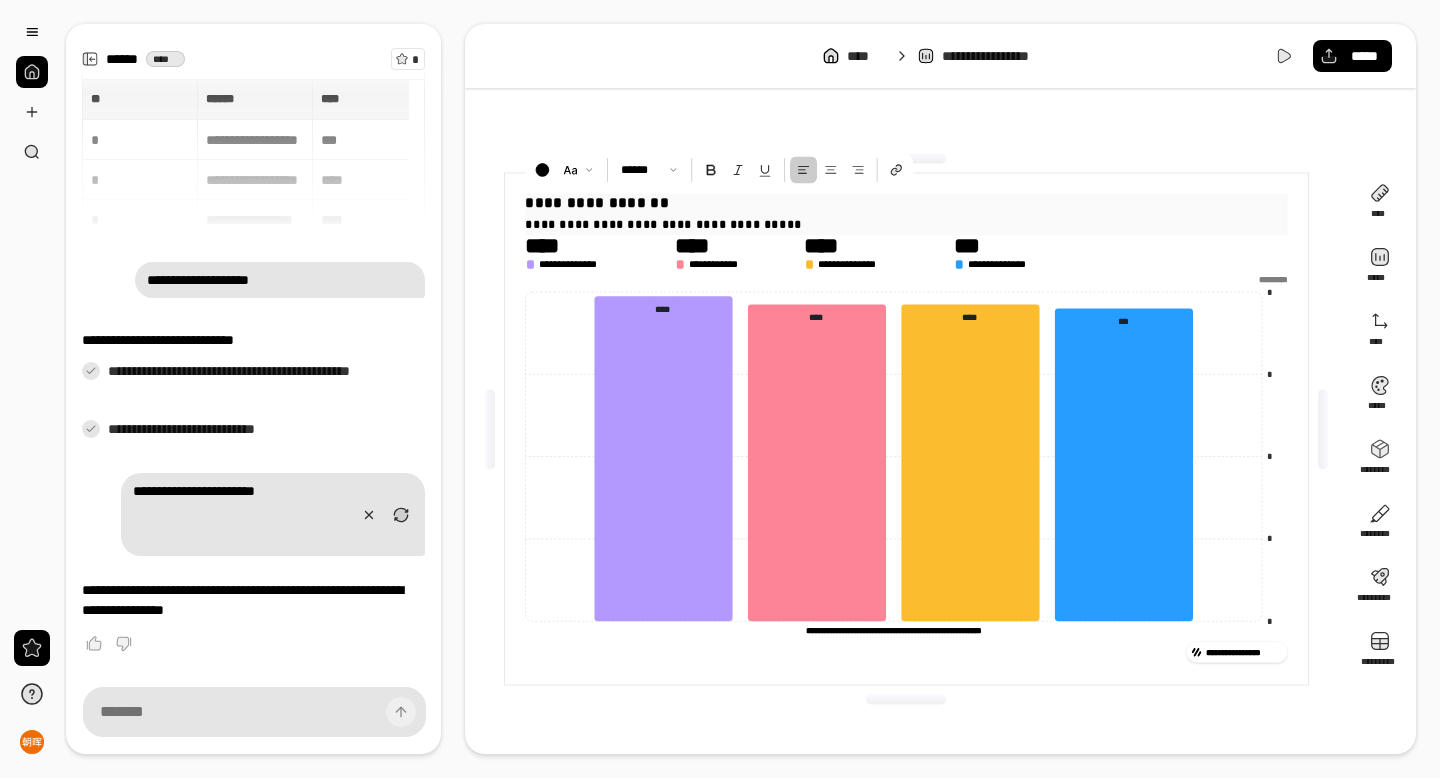 click on "**********" at bounding box center [906, 223] 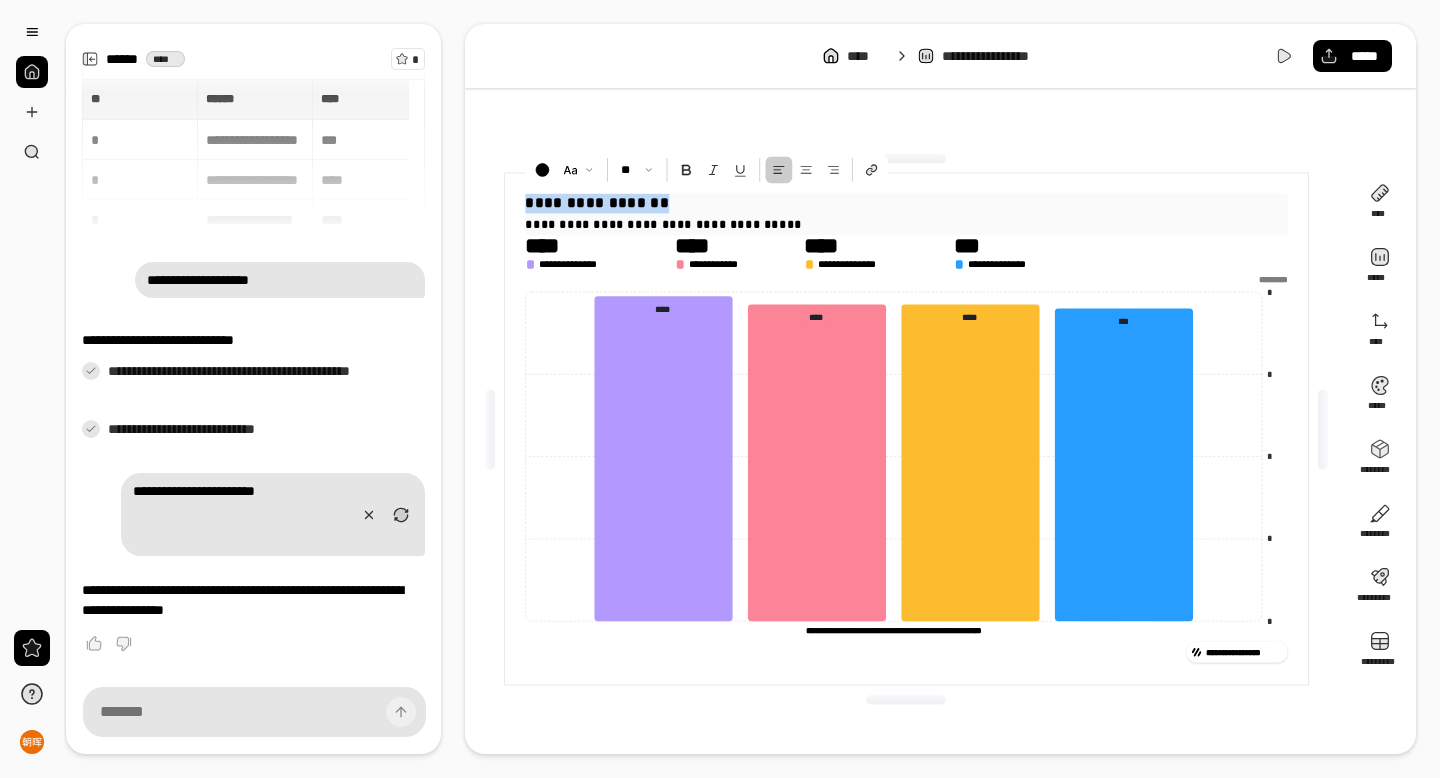 drag, startPoint x: 654, startPoint y: 203, endPoint x: 513, endPoint y: 195, distance: 141.22676 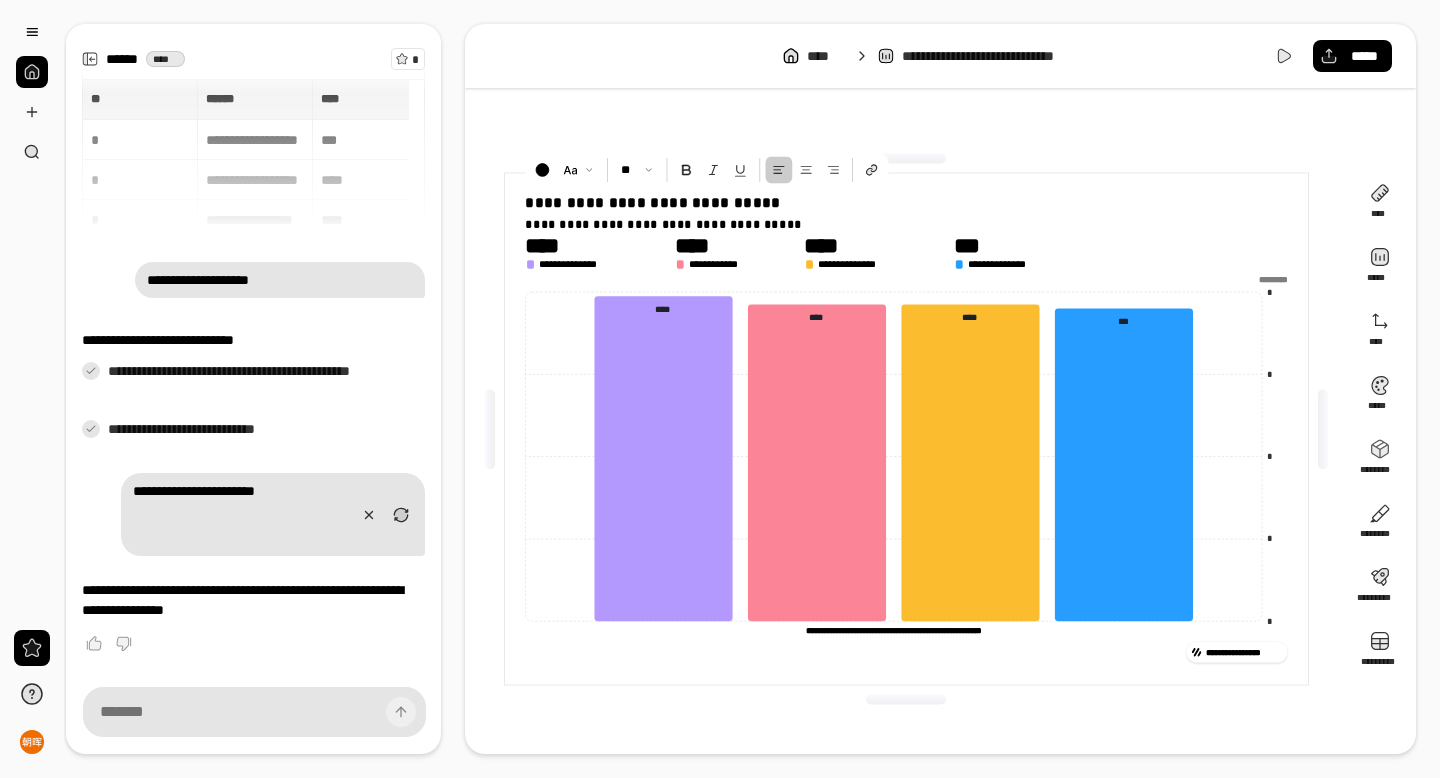 click on "**********" at bounding box center (906, 429) 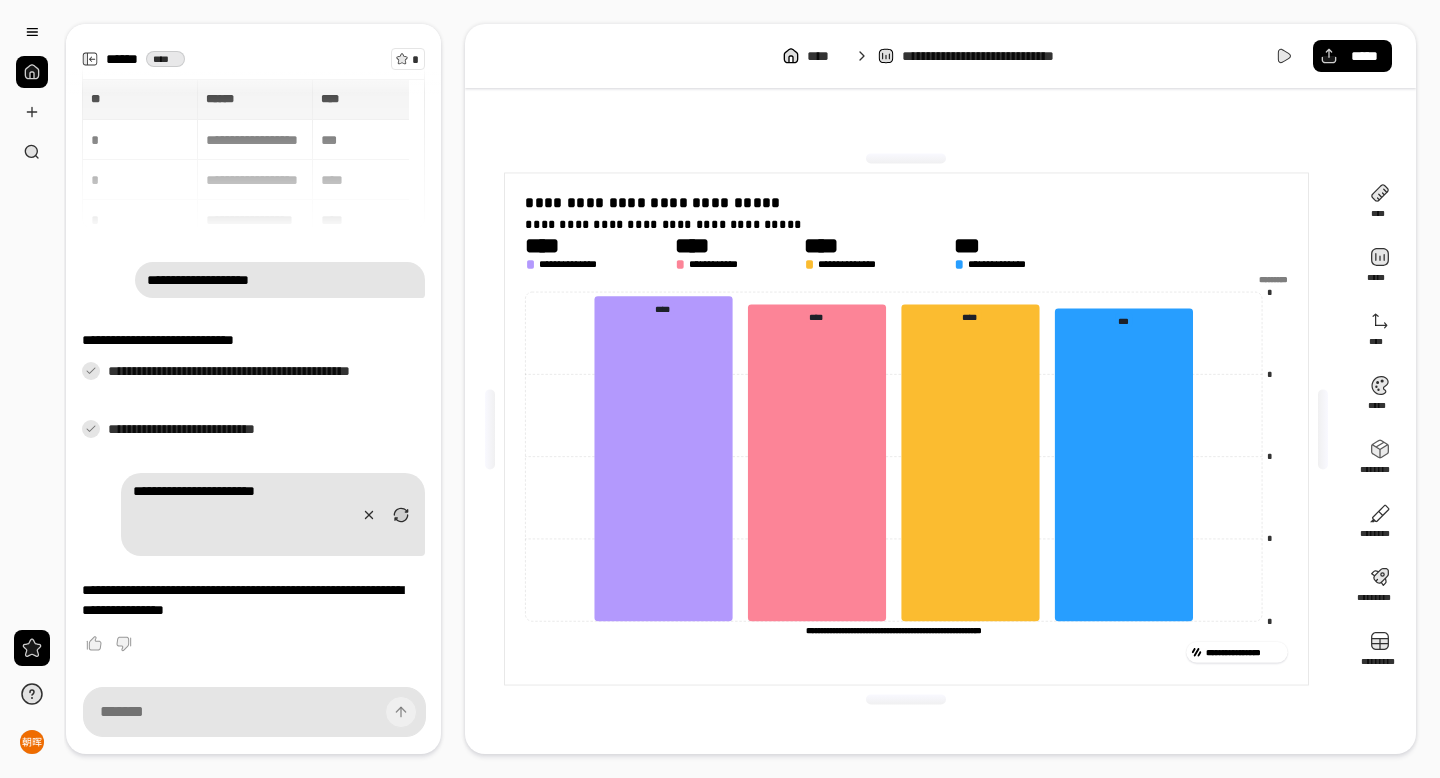 click on "**********" 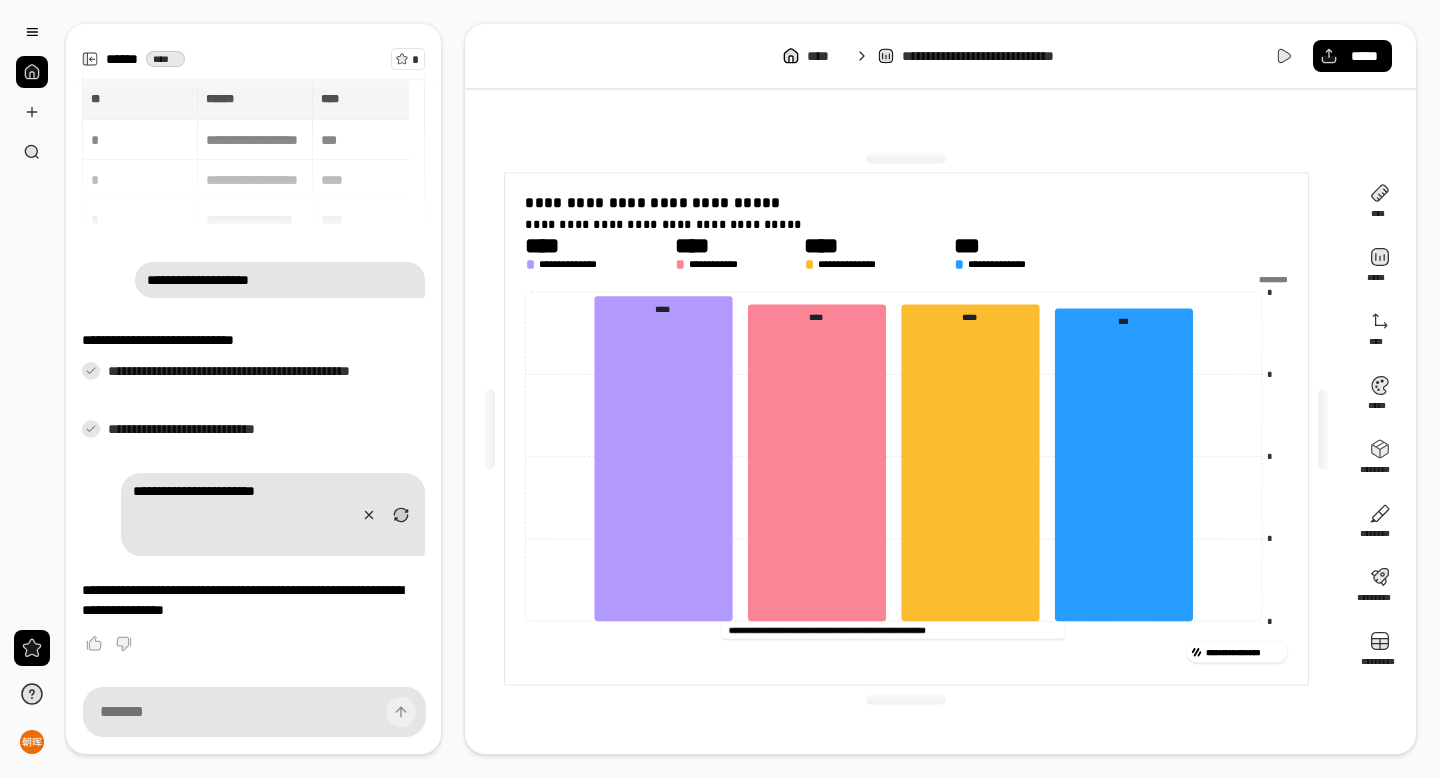 click on "**********" at bounding box center (892, 629) 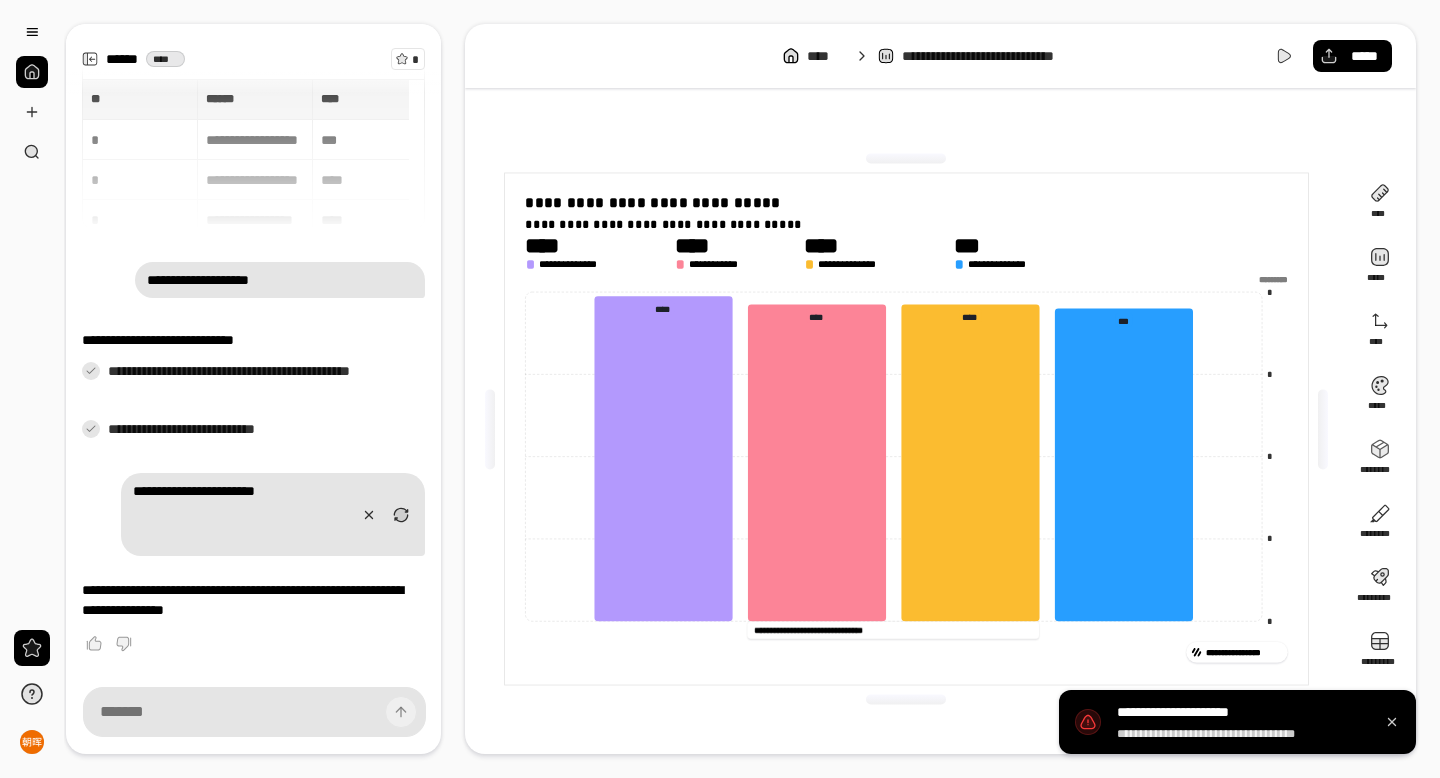 type on "**********" 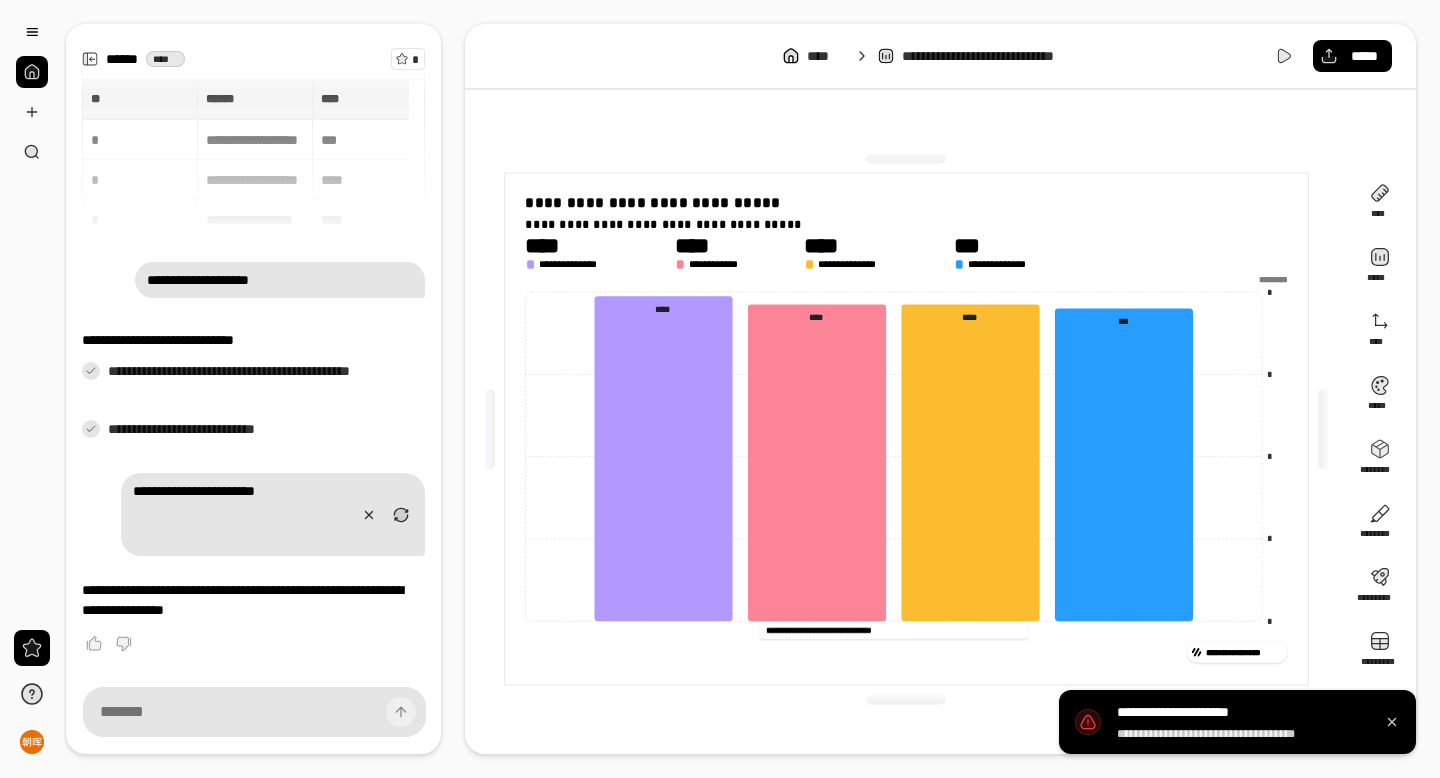 drag, startPoint x: 773, startPoint y: 628, endPoint x: 1054, endPoint y: 631, distance: 281.01602 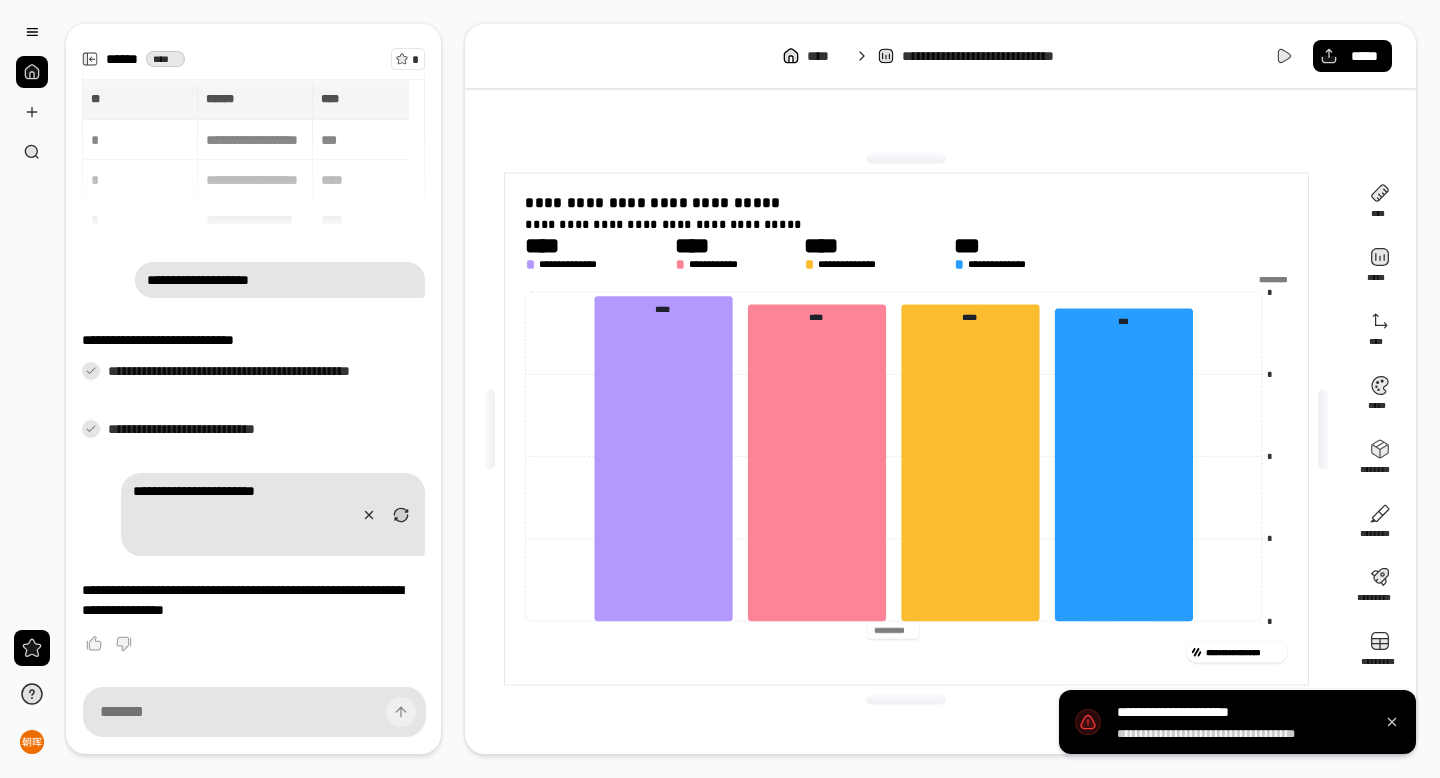 click at bounding box center [906, 158] 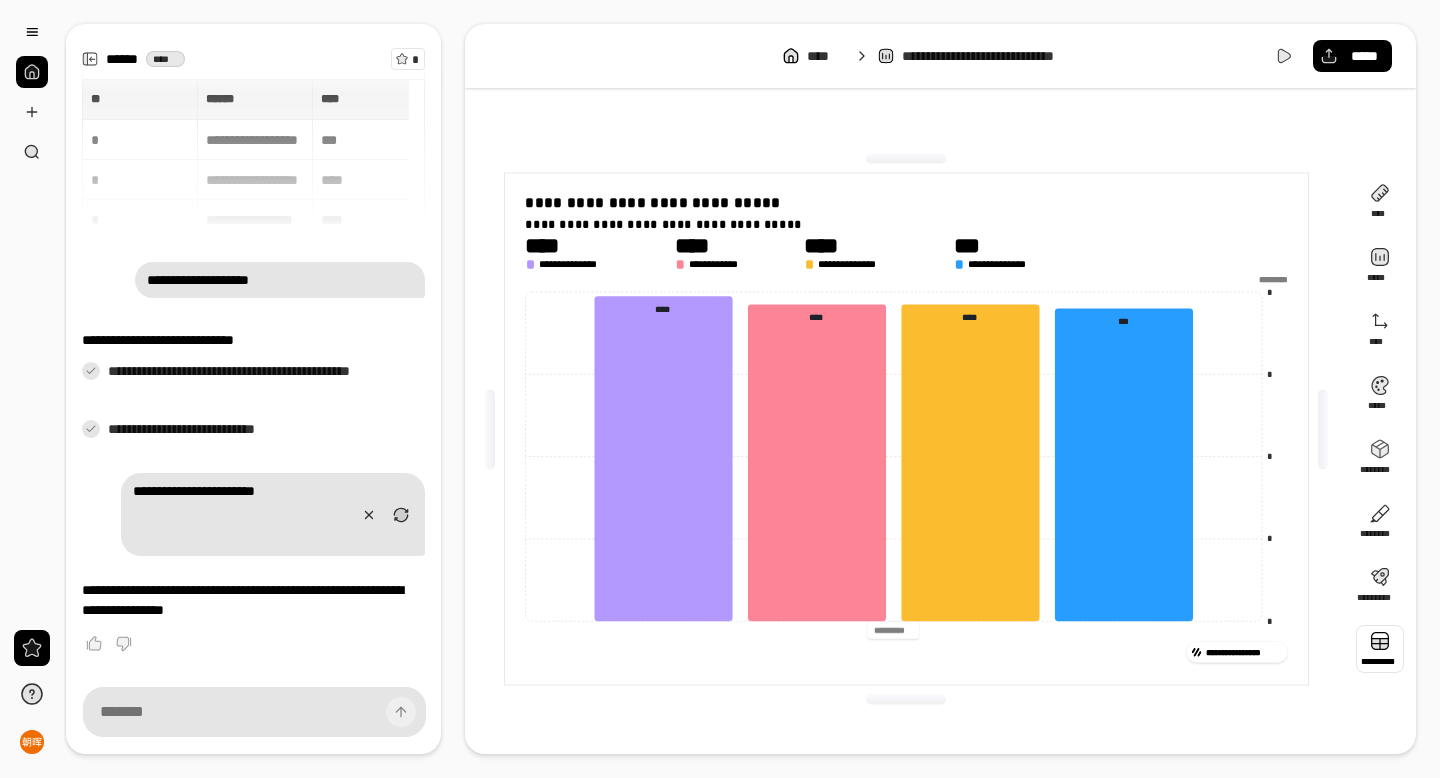 type 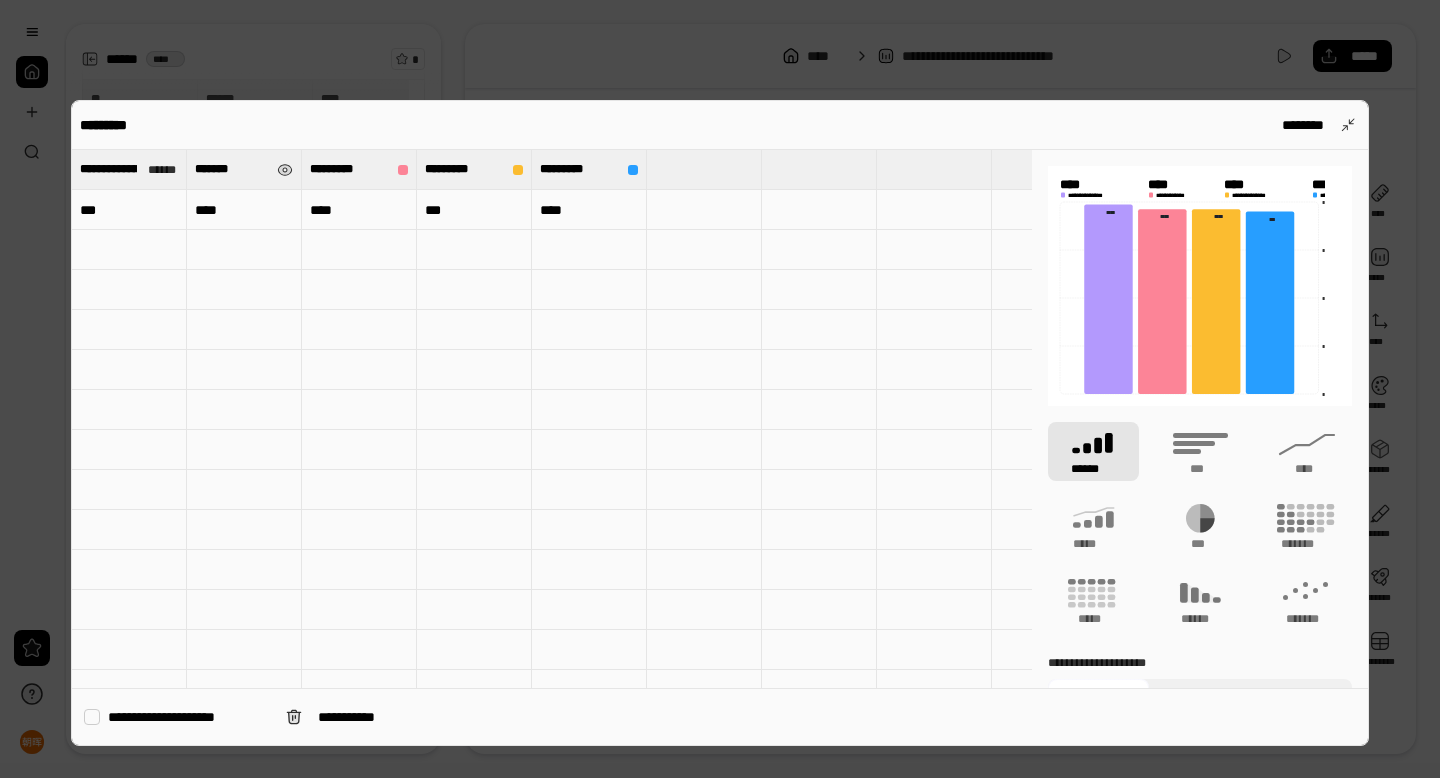 click on "*******" at bounding box center [232, 169] 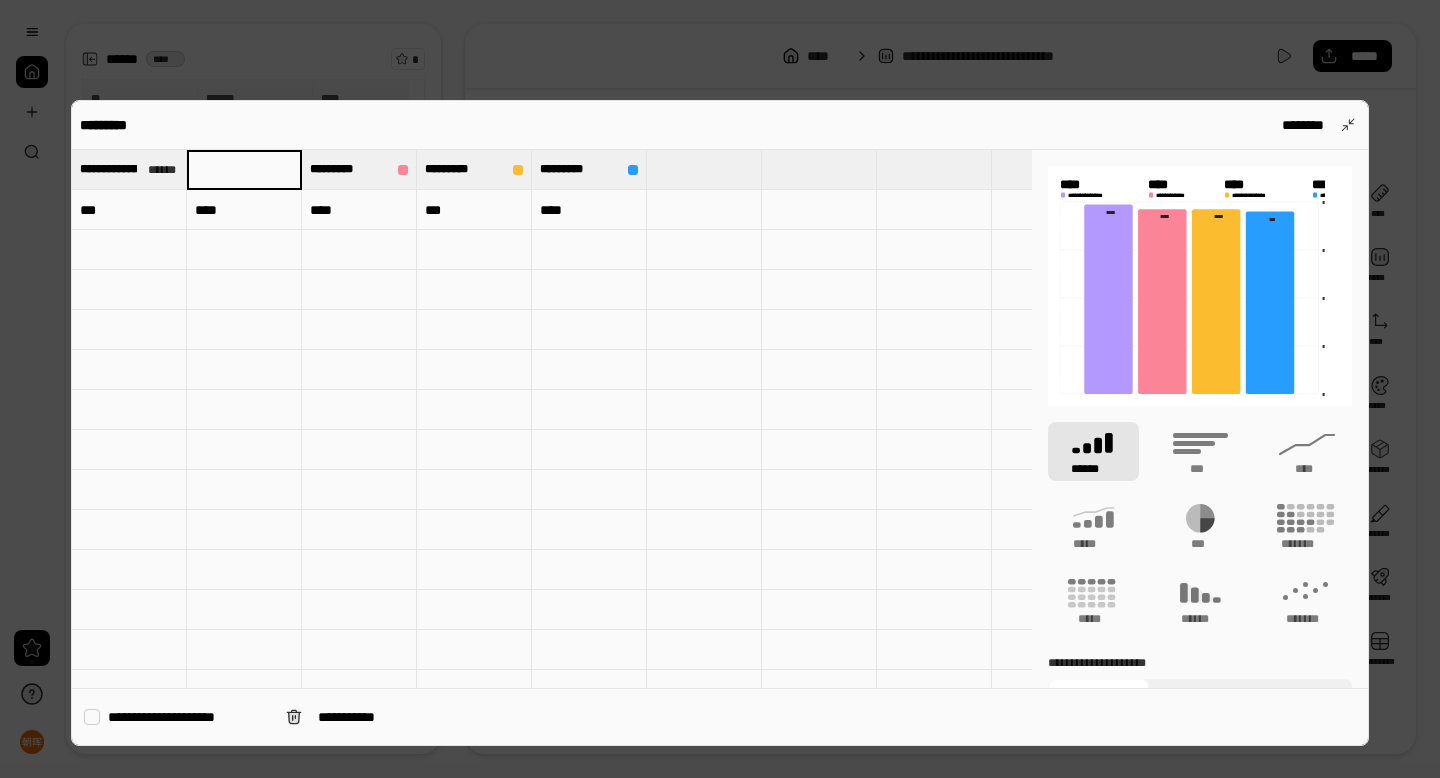 paste on "**********" 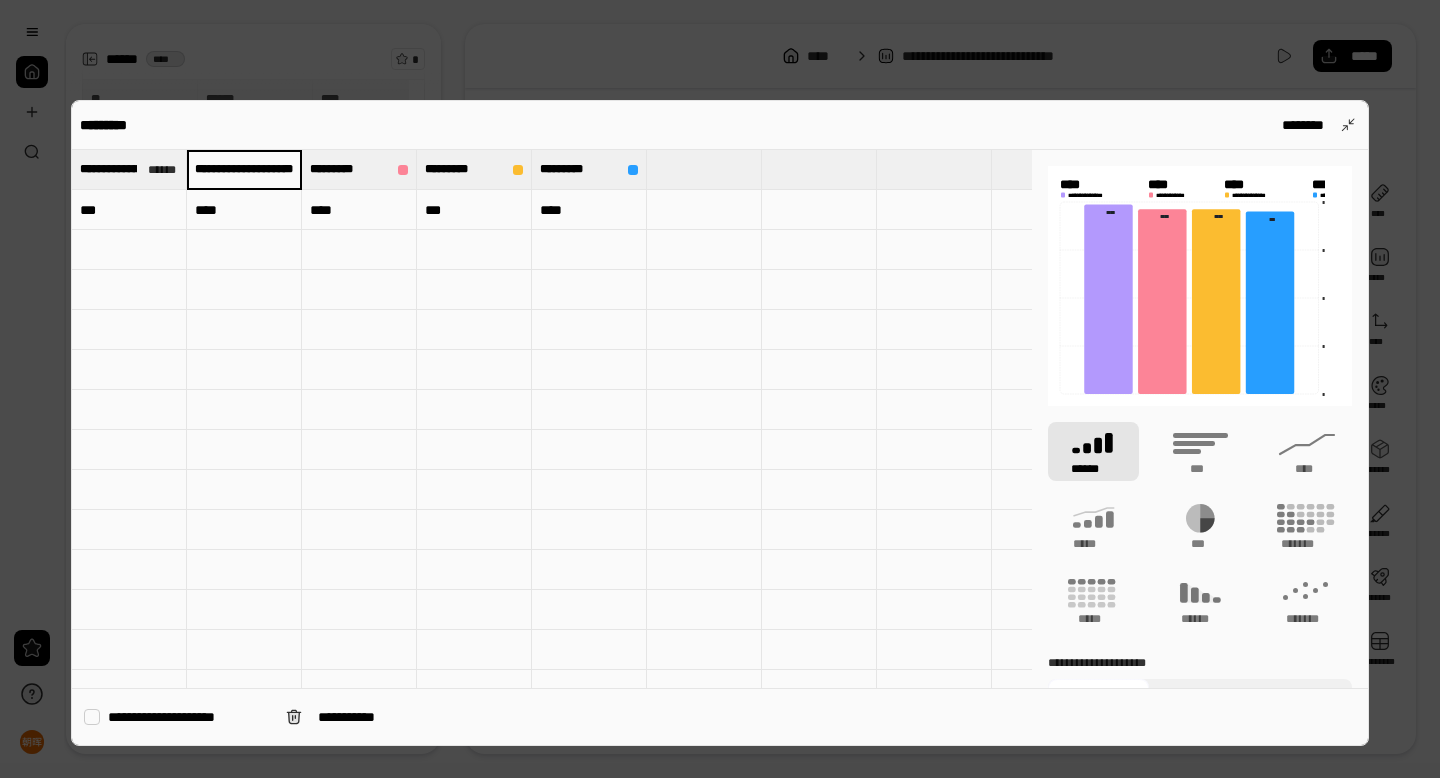 scroll, scrollTop: 0, scrollLeft: 23, axis: horizontal 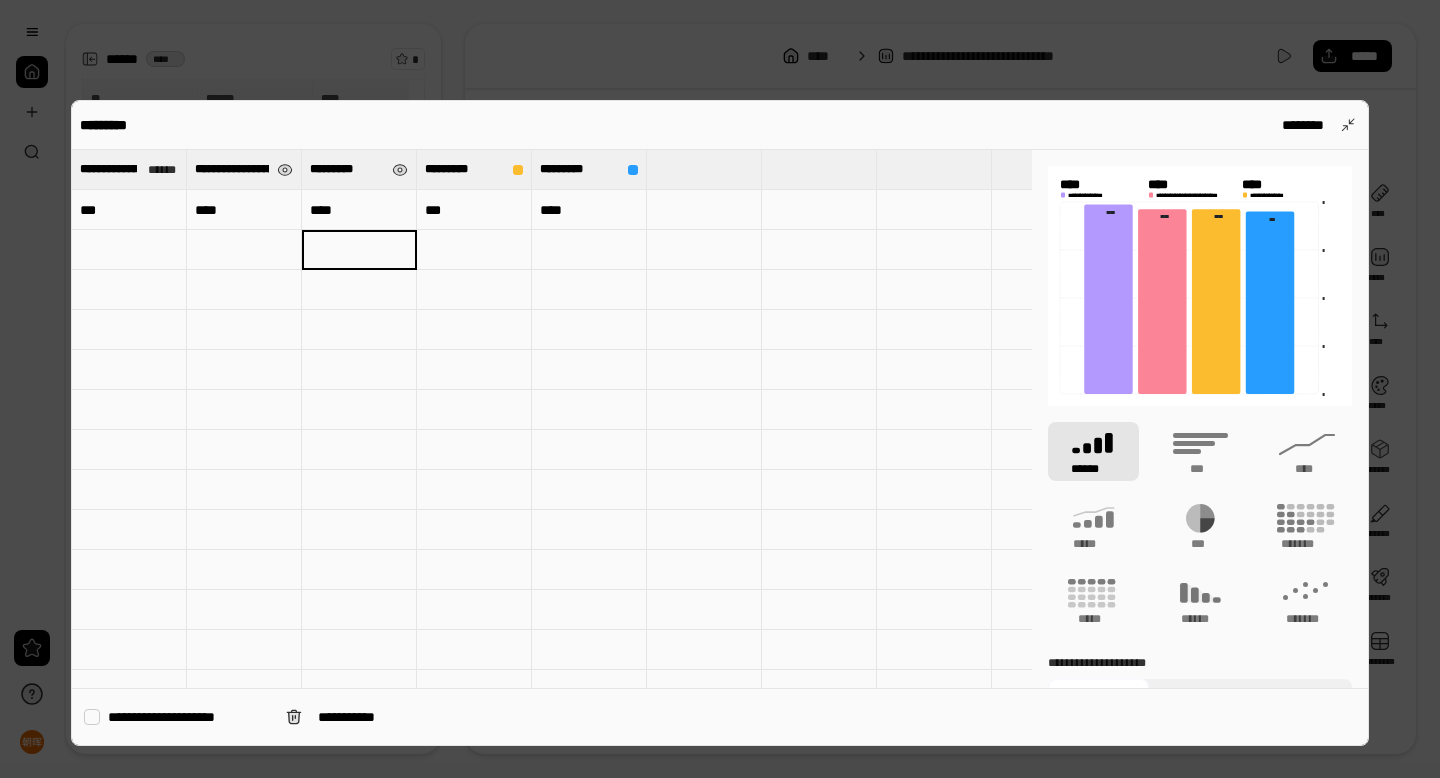 click on "*********" at bounding box center [359, 169] 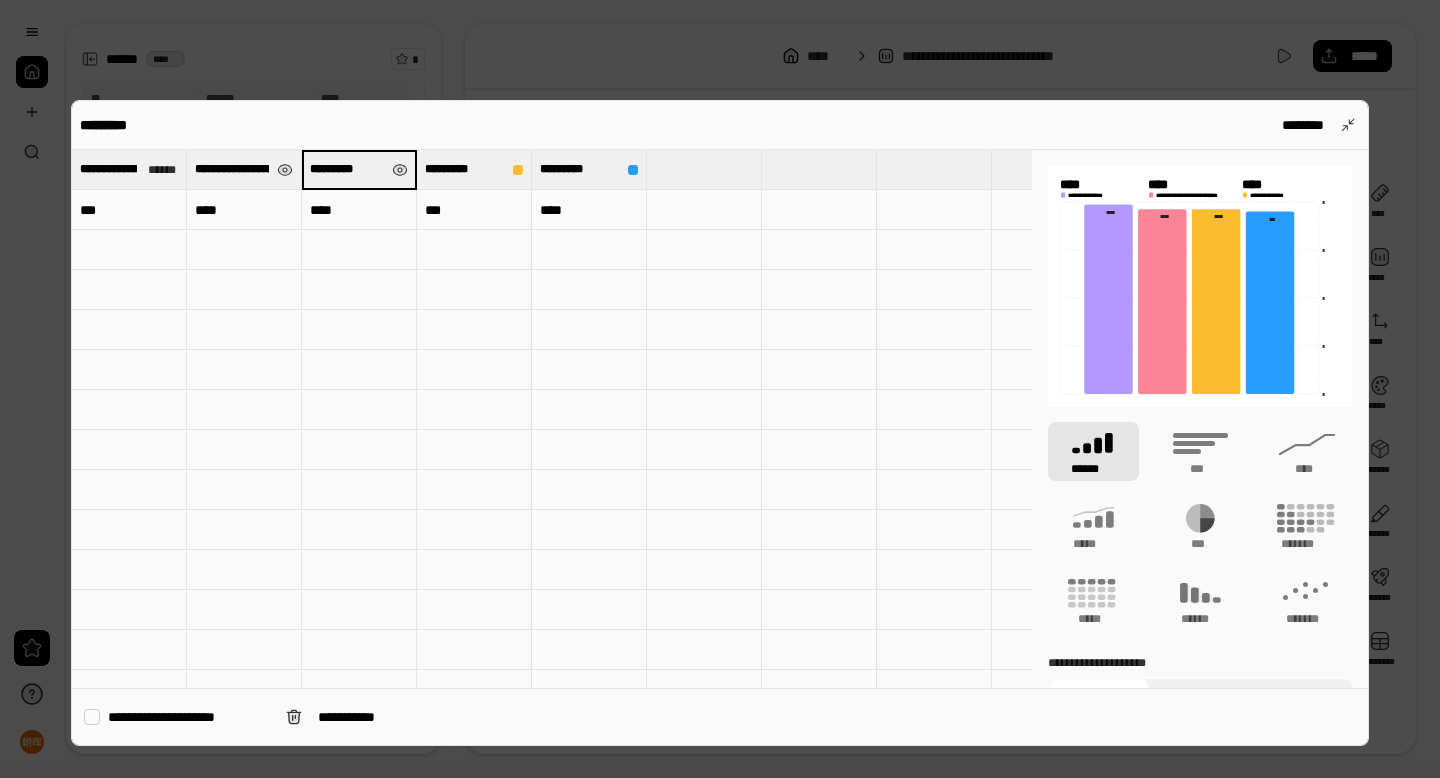 scroll, scrollTop: 0, scrollLeft: 10, axis: horizontal 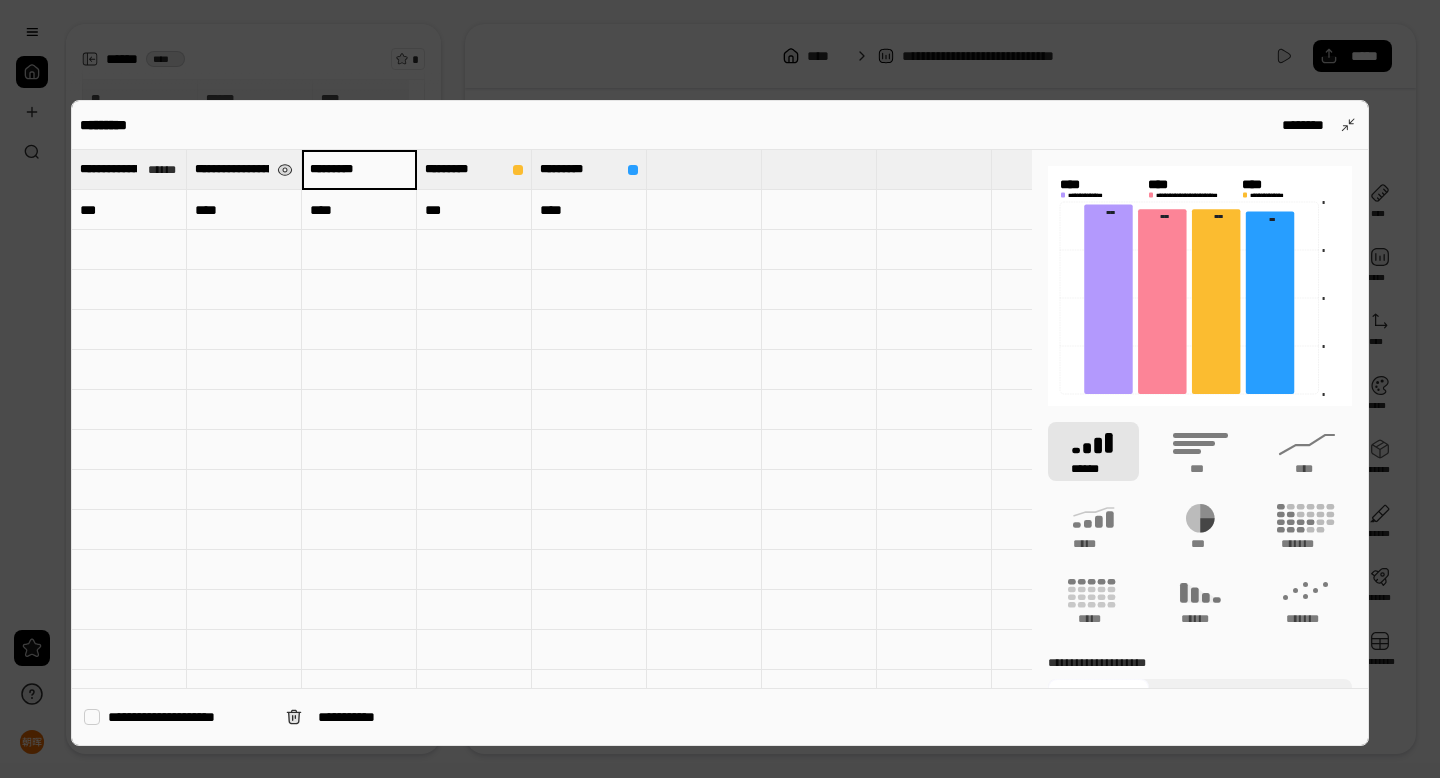 click on "*********" at bounding box center [359, 169] 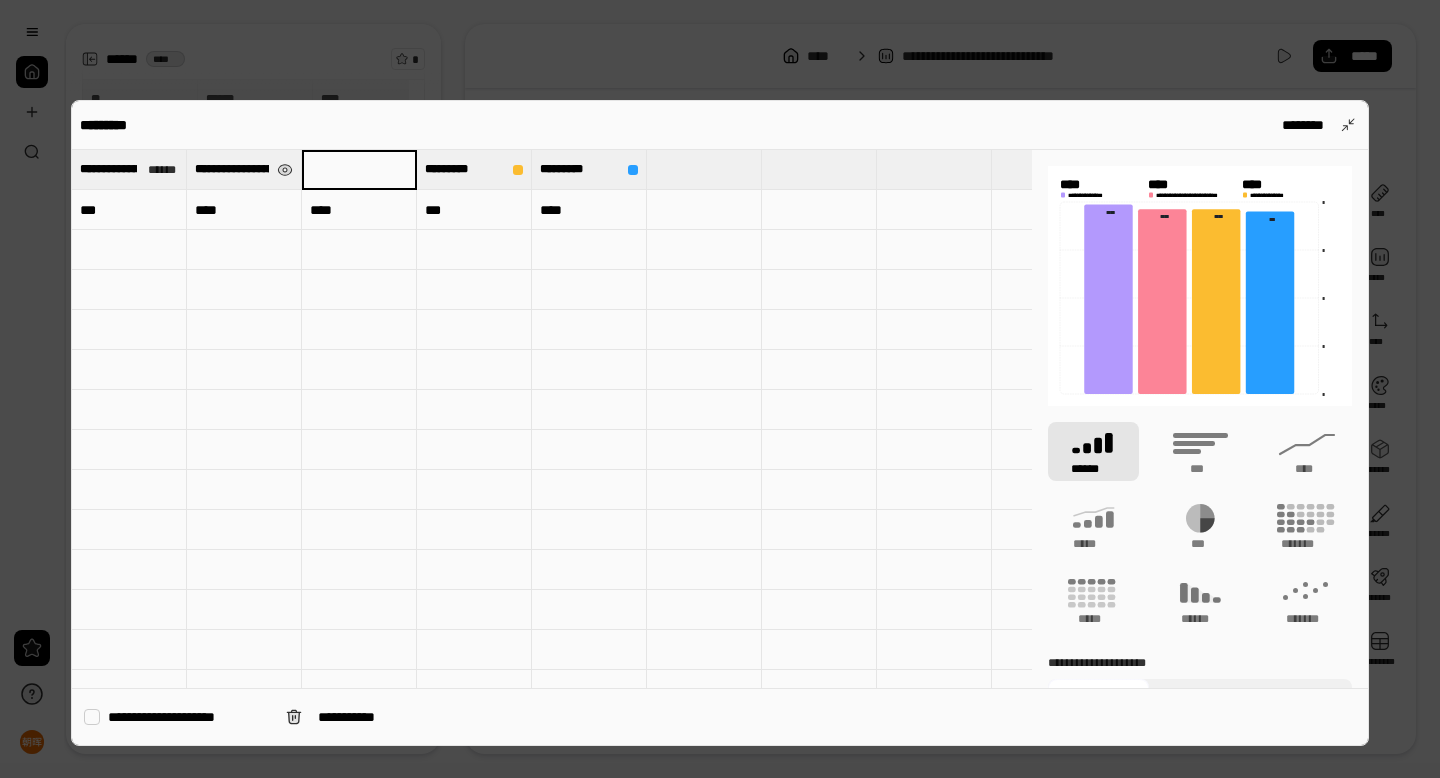 paste on "**********" 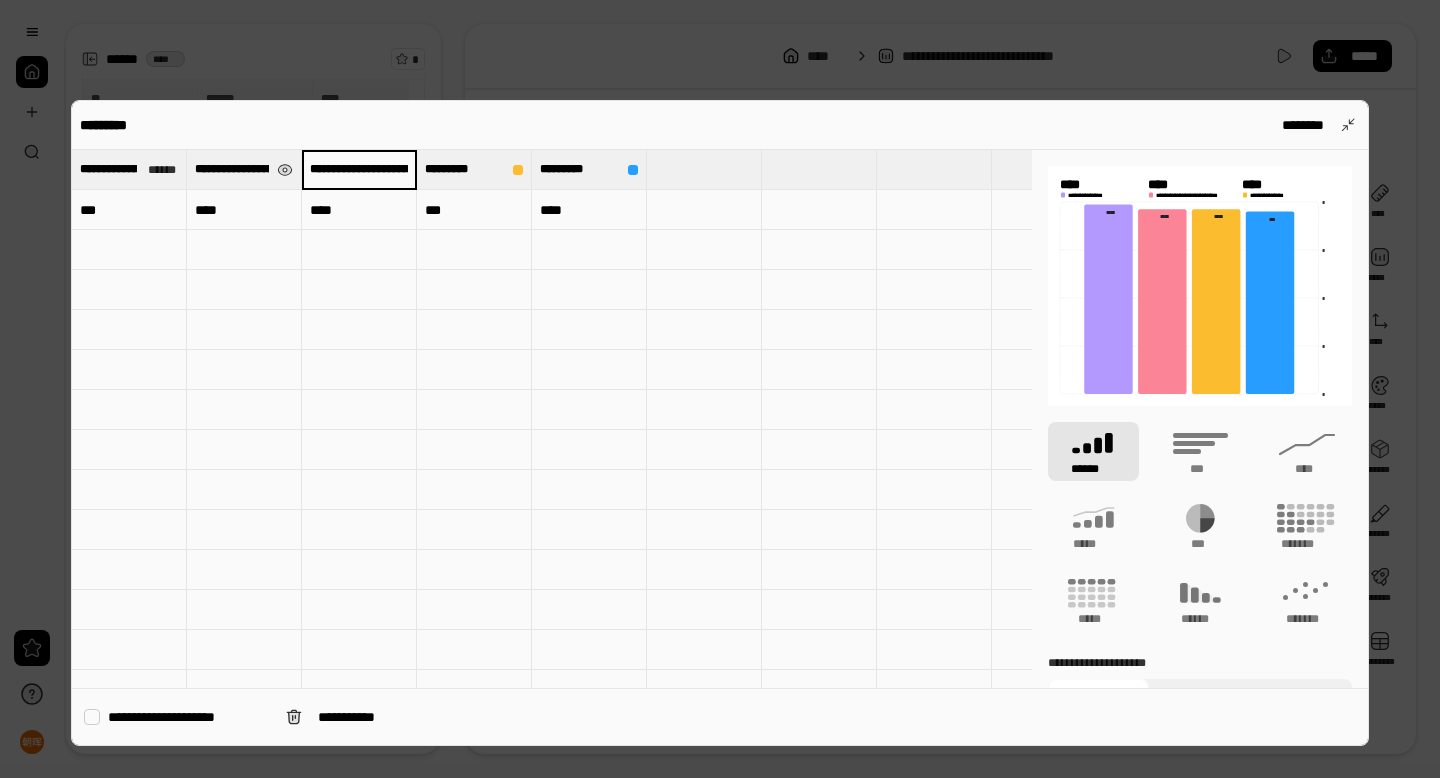 scroll, scrollTop: 0, scrollLeft: 40, axis: horizontal 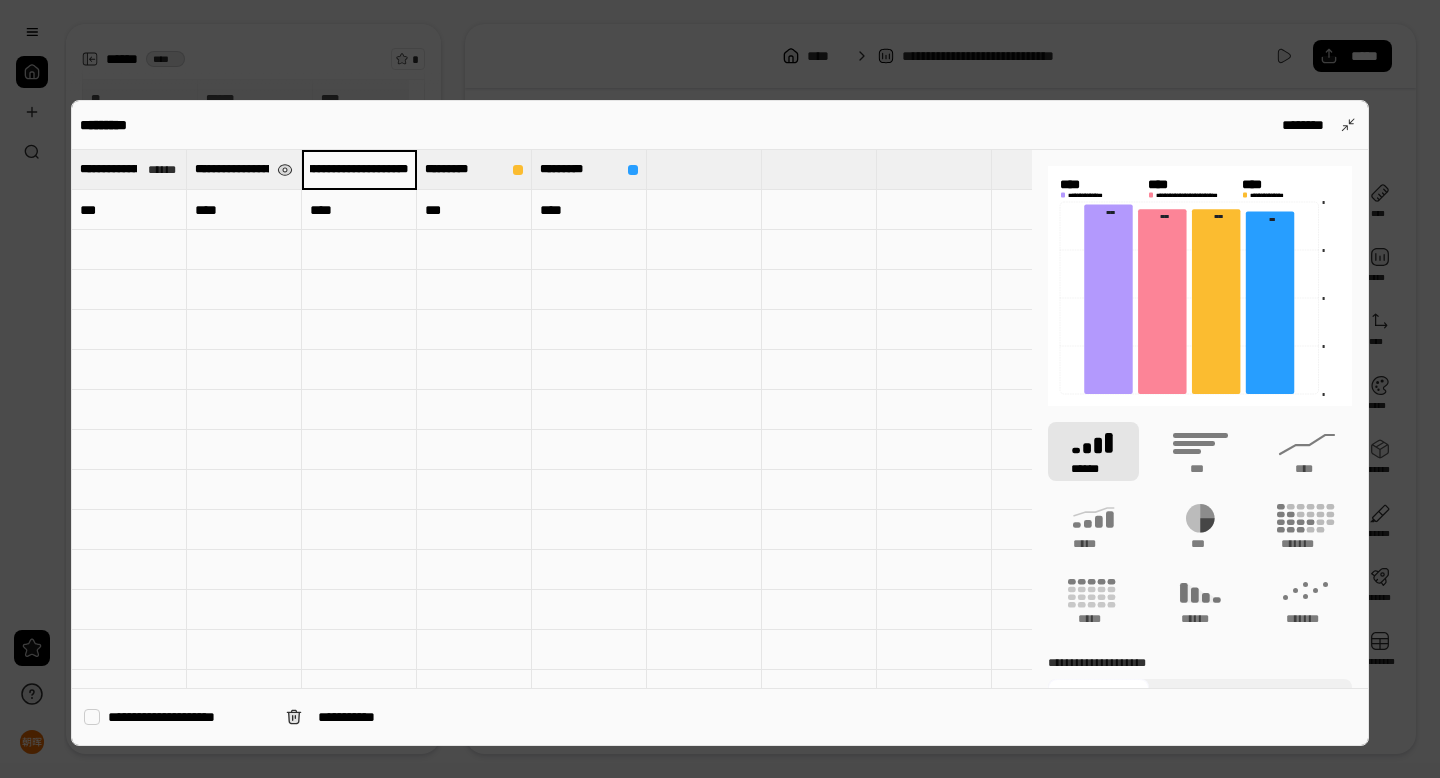 type on "**********" 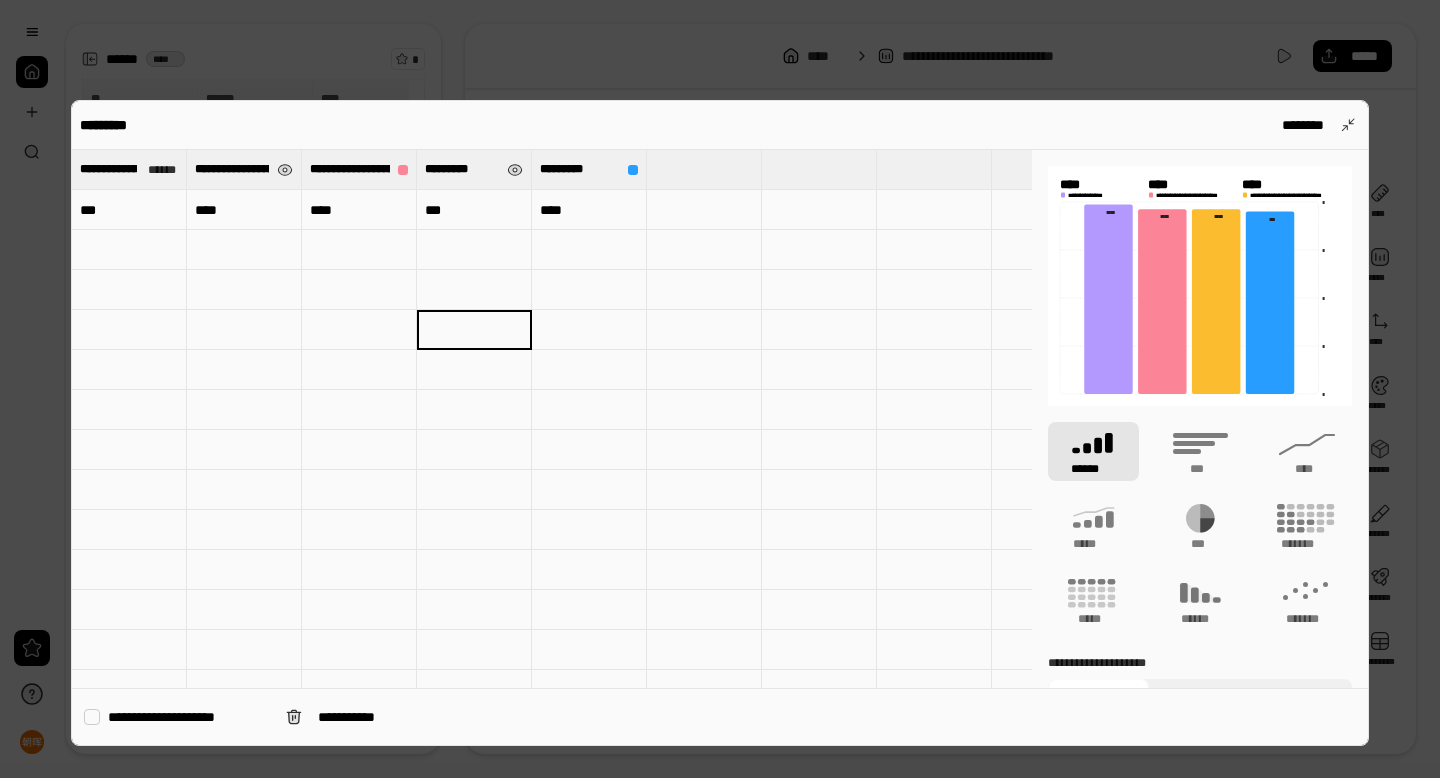 click on "*********" at bounding box center (462, 169) 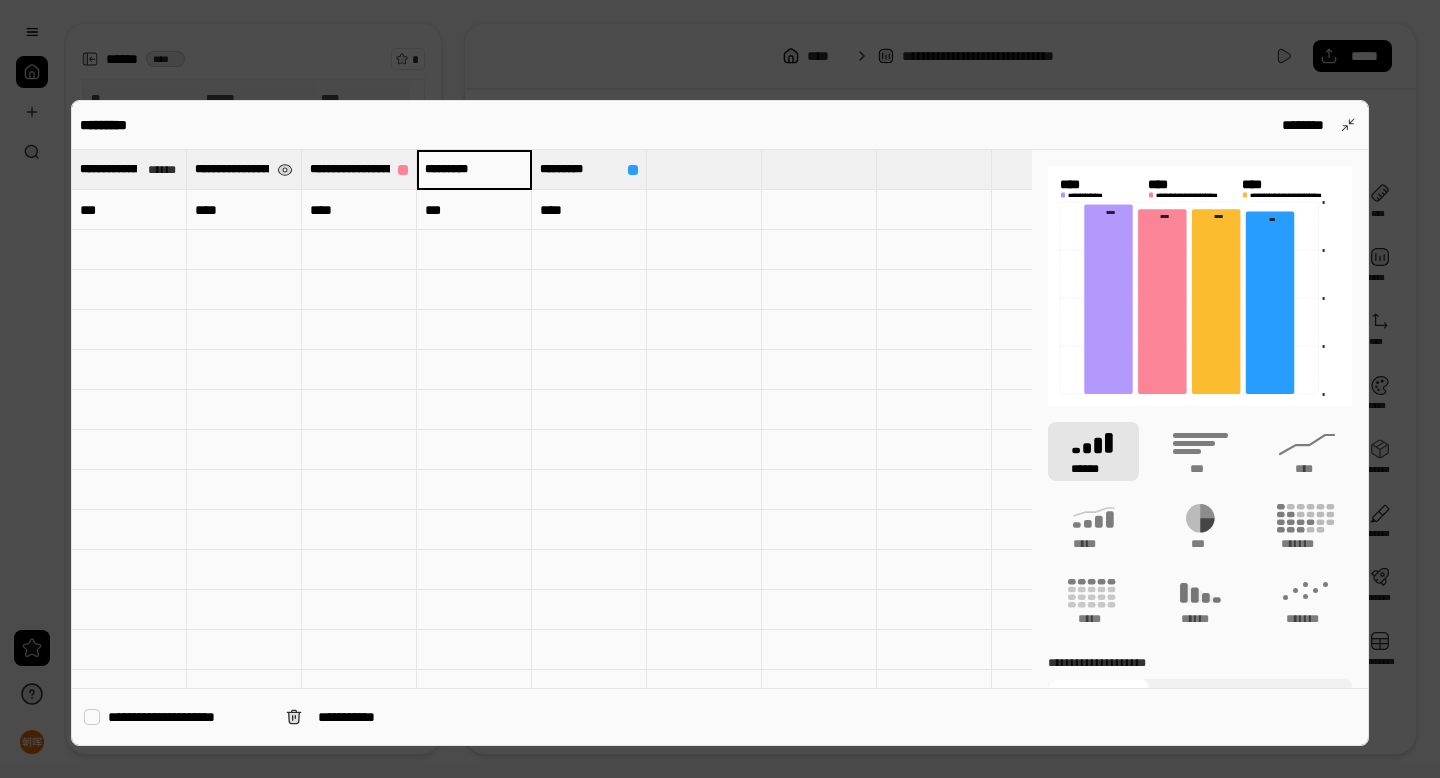 scroll, scrollTop: 0, scrollLeft: 10, axis: horizontal 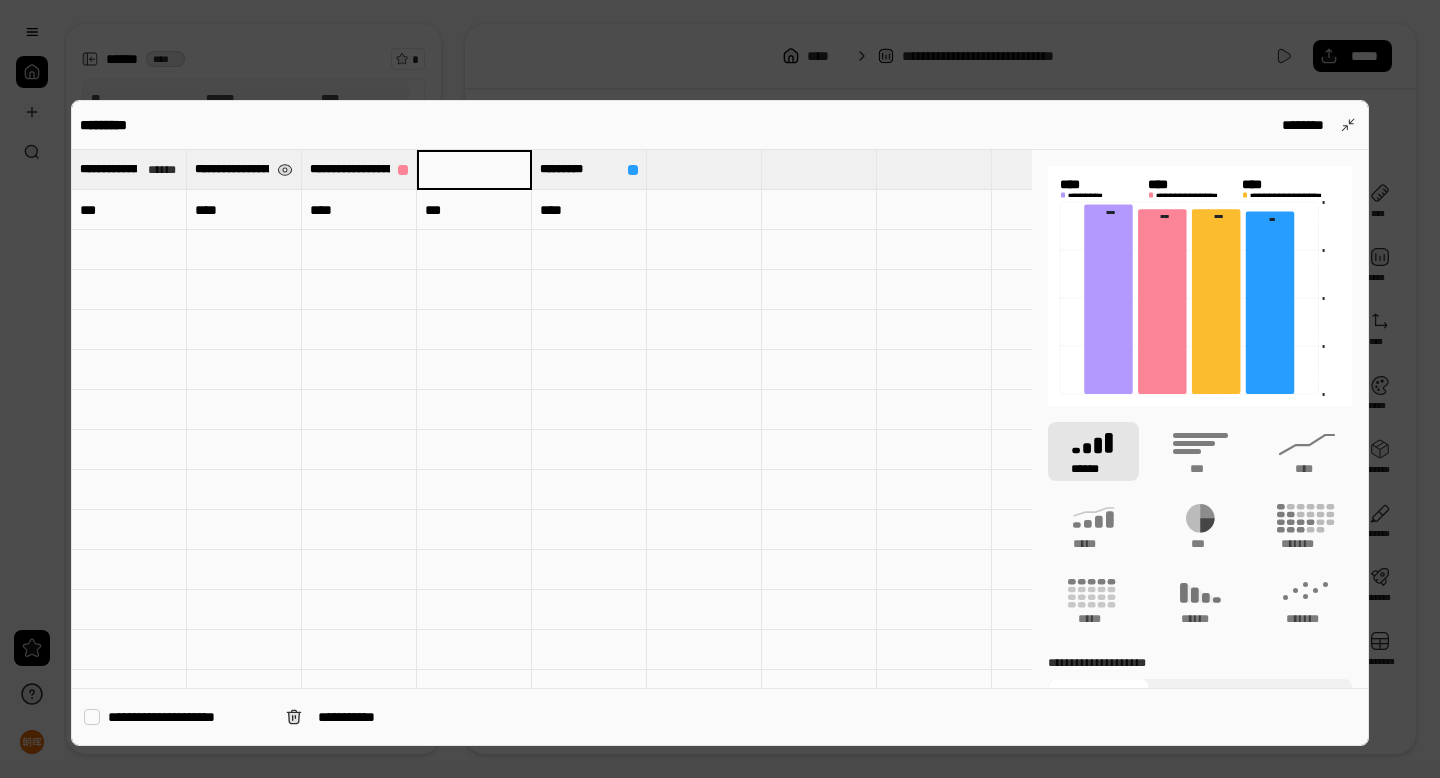 paste on "**********" 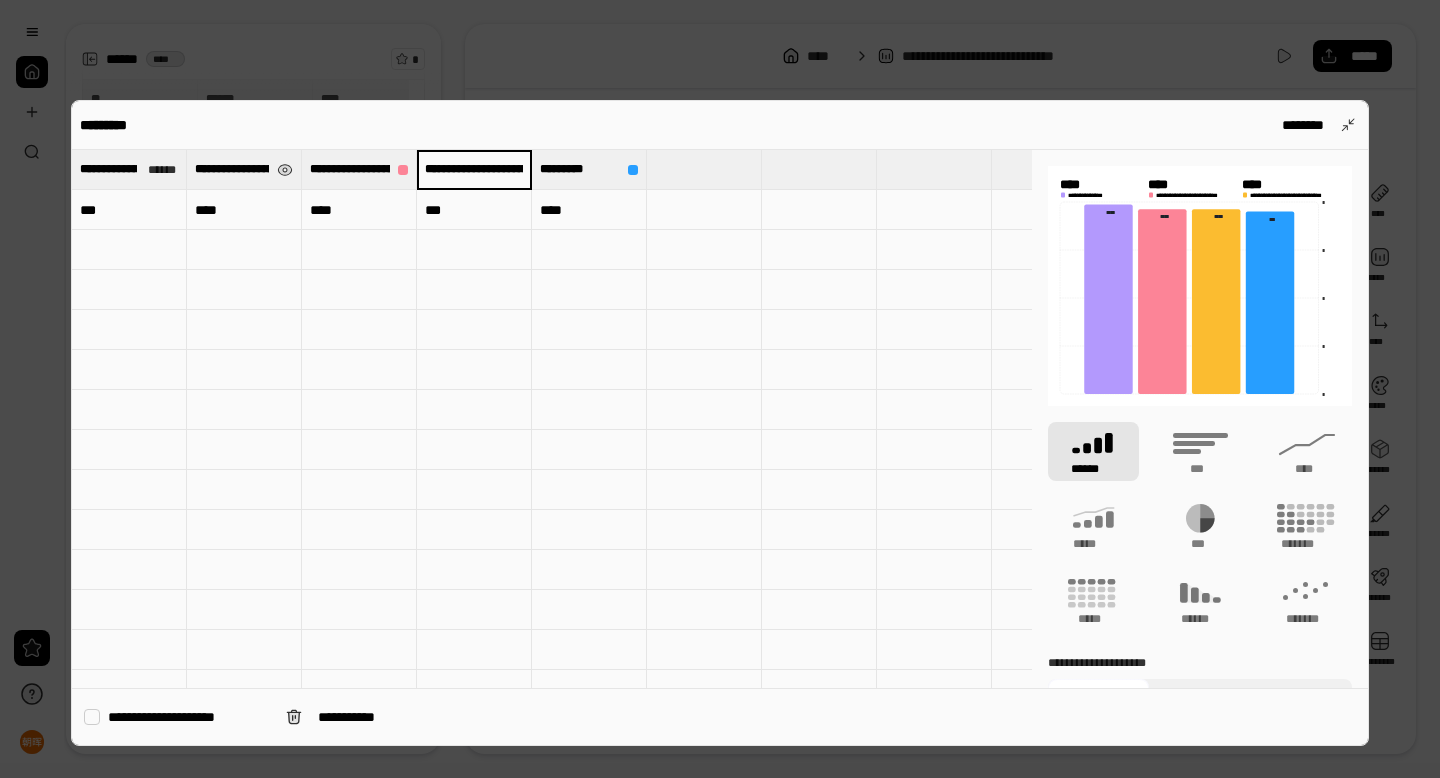 scroll, scrollTop: 0, scrollLeft: 139, axis: horizontal 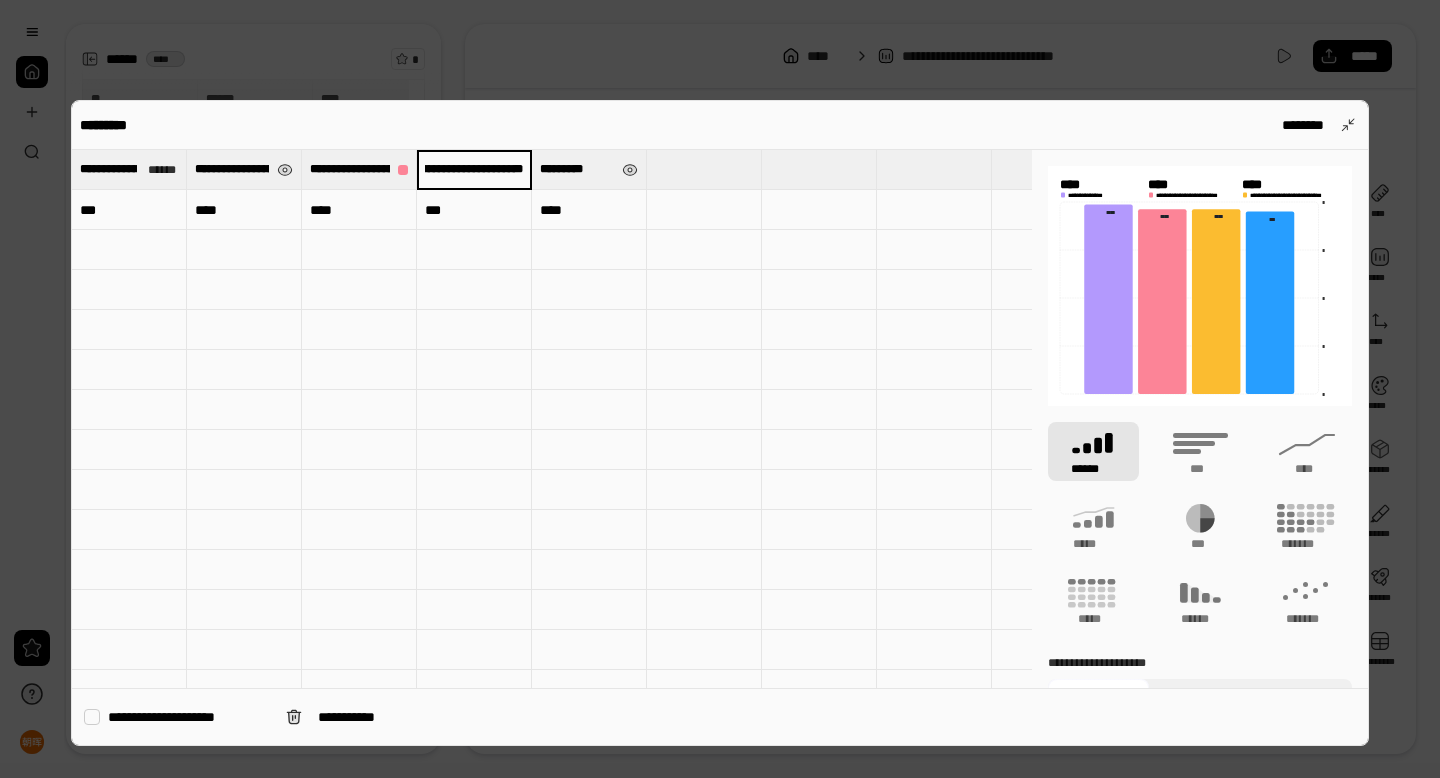 type on "**********" 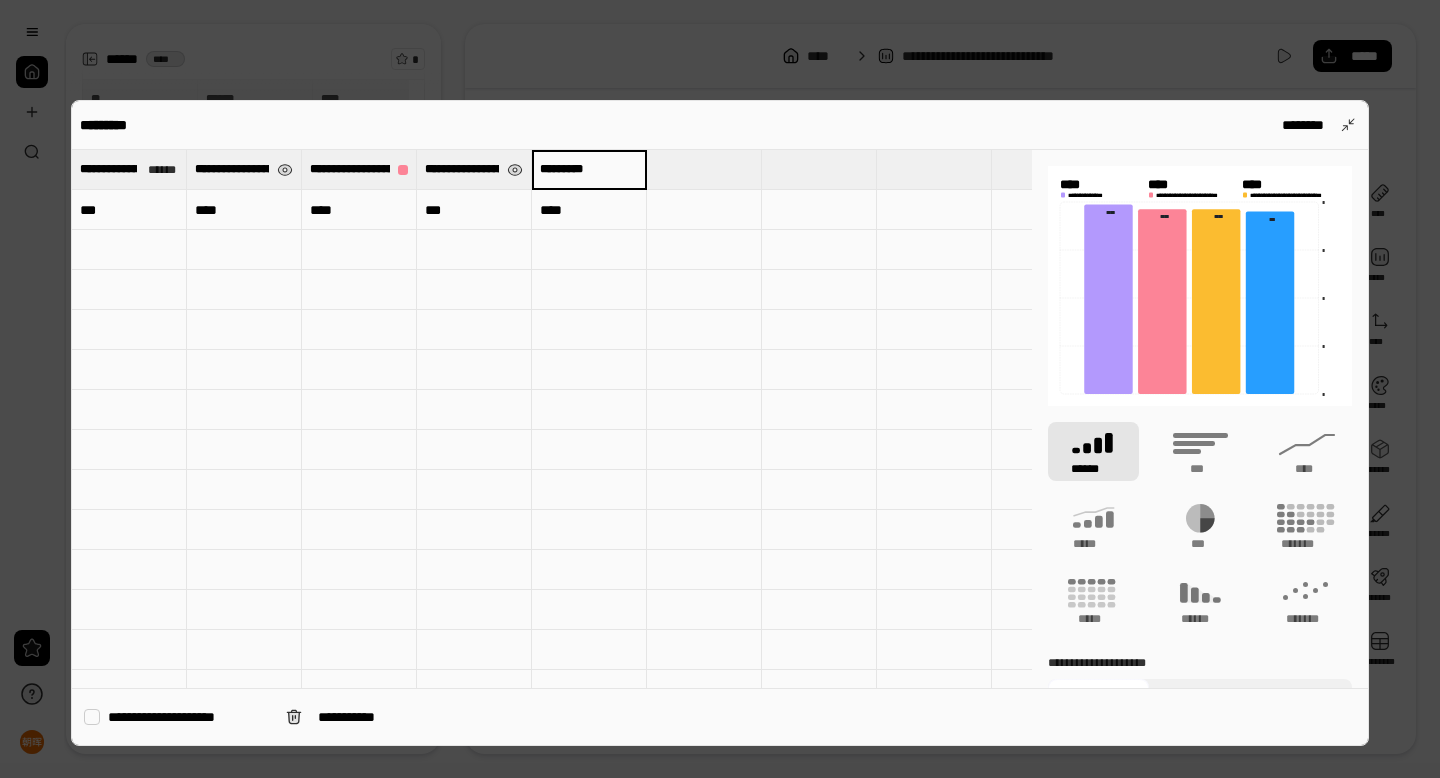scroll, scrollTop: 0, scrollLeft: 10, axis: horizontal 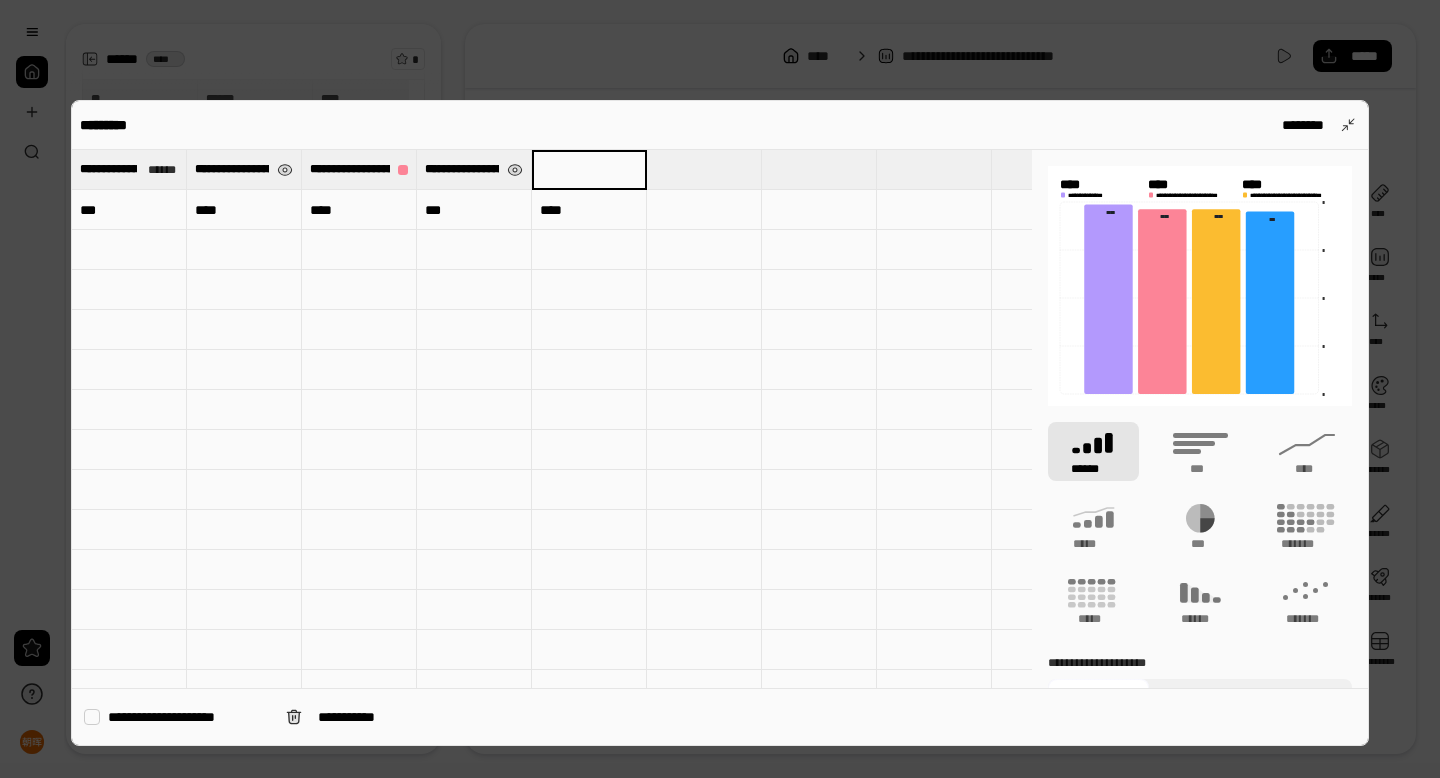 paste on "**********" 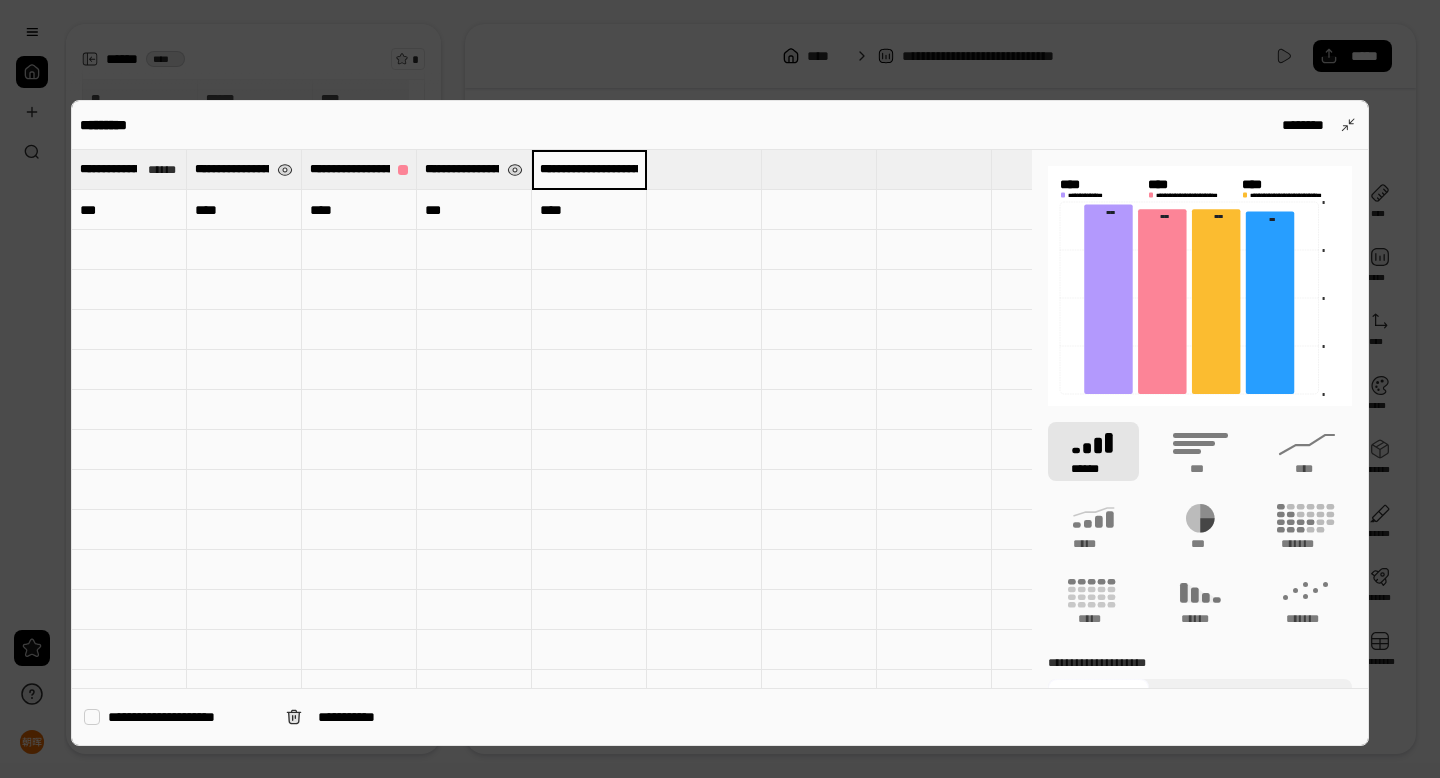 scroll, scrollTop: 0, scrollLeft: 138, axis: horizontal 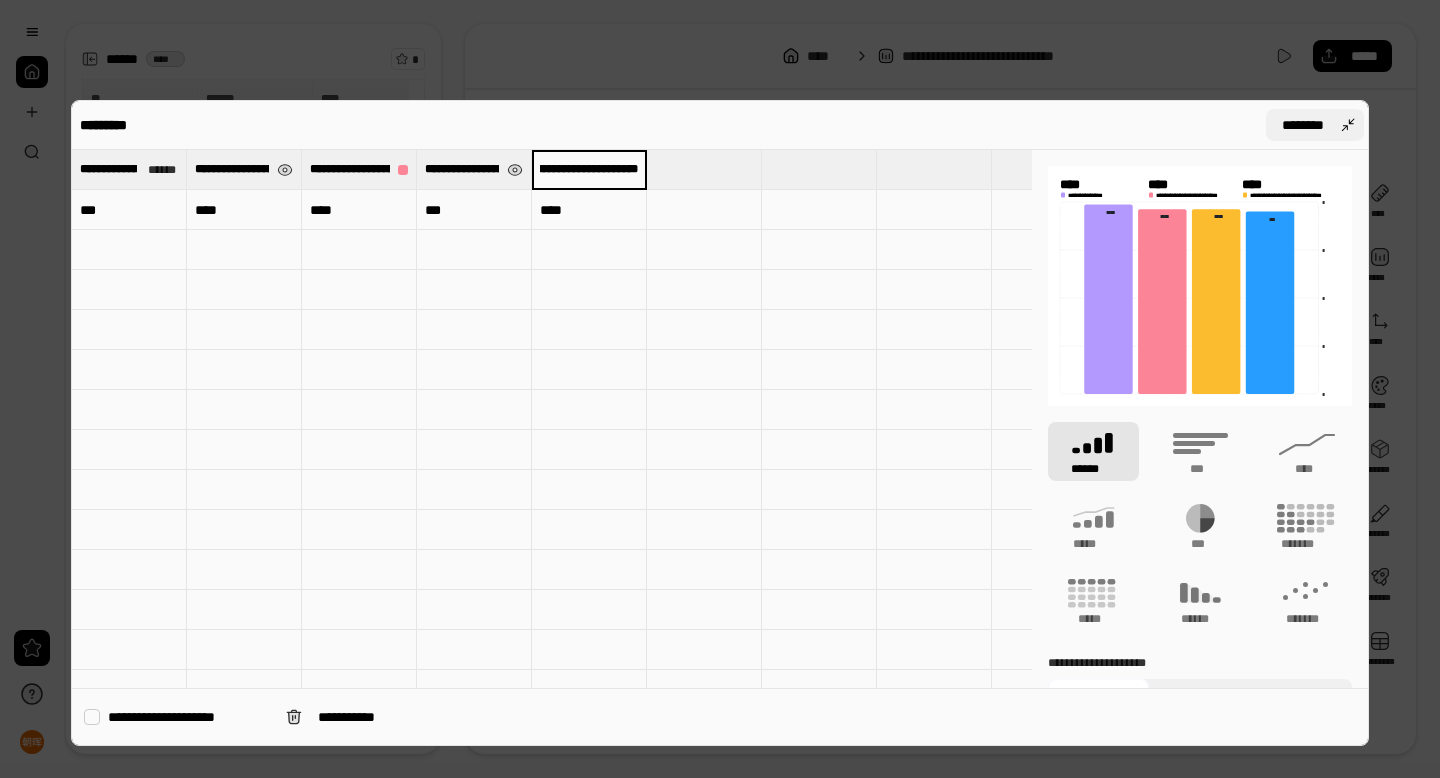 type on "**********" 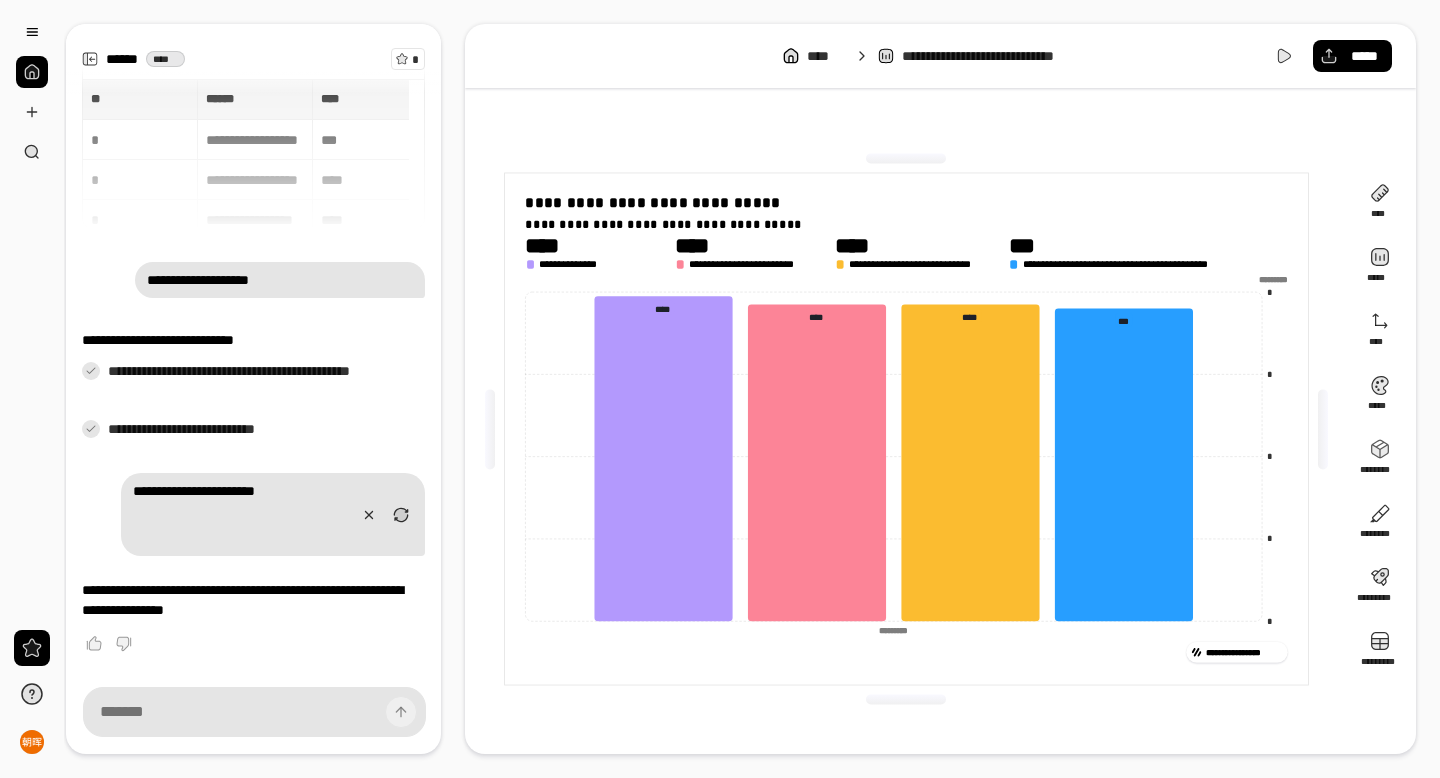 scroll, scrollTop: 0, scrollLeft: 0, axis: both 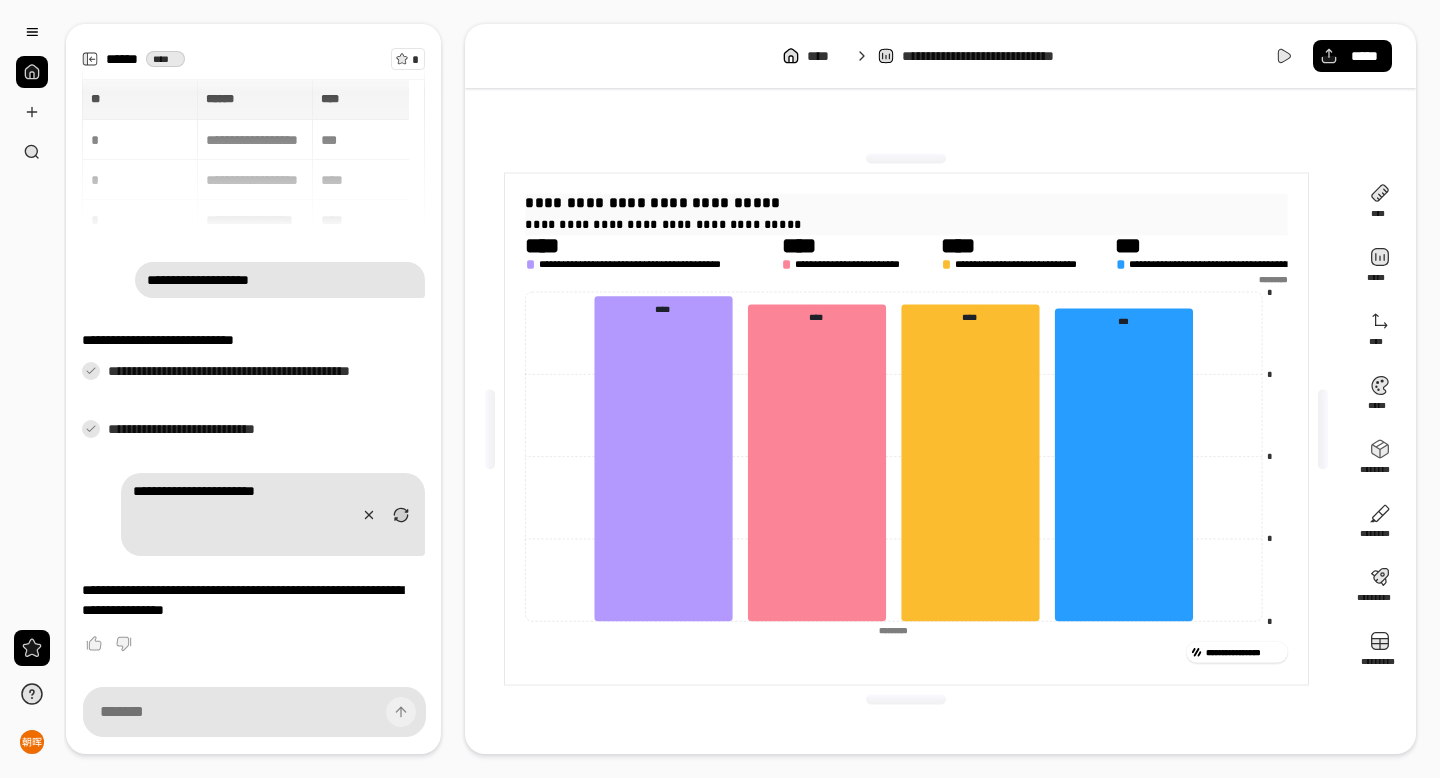 click on "**********" at bounding box center (906, 223) 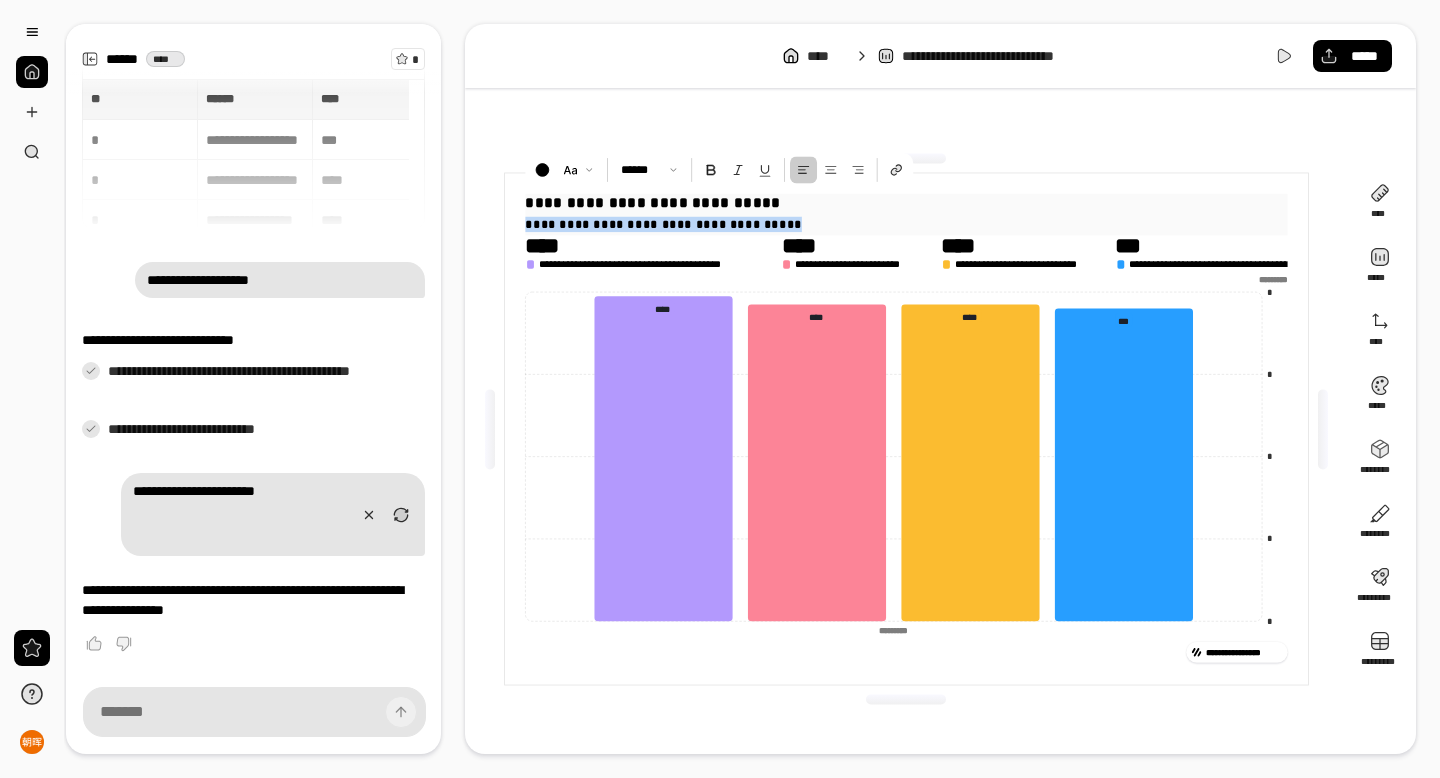 drag, startPoint x: 763, startPoint y: 224, endPoint x: 515, endPoint y: 219, distance: 248.0504 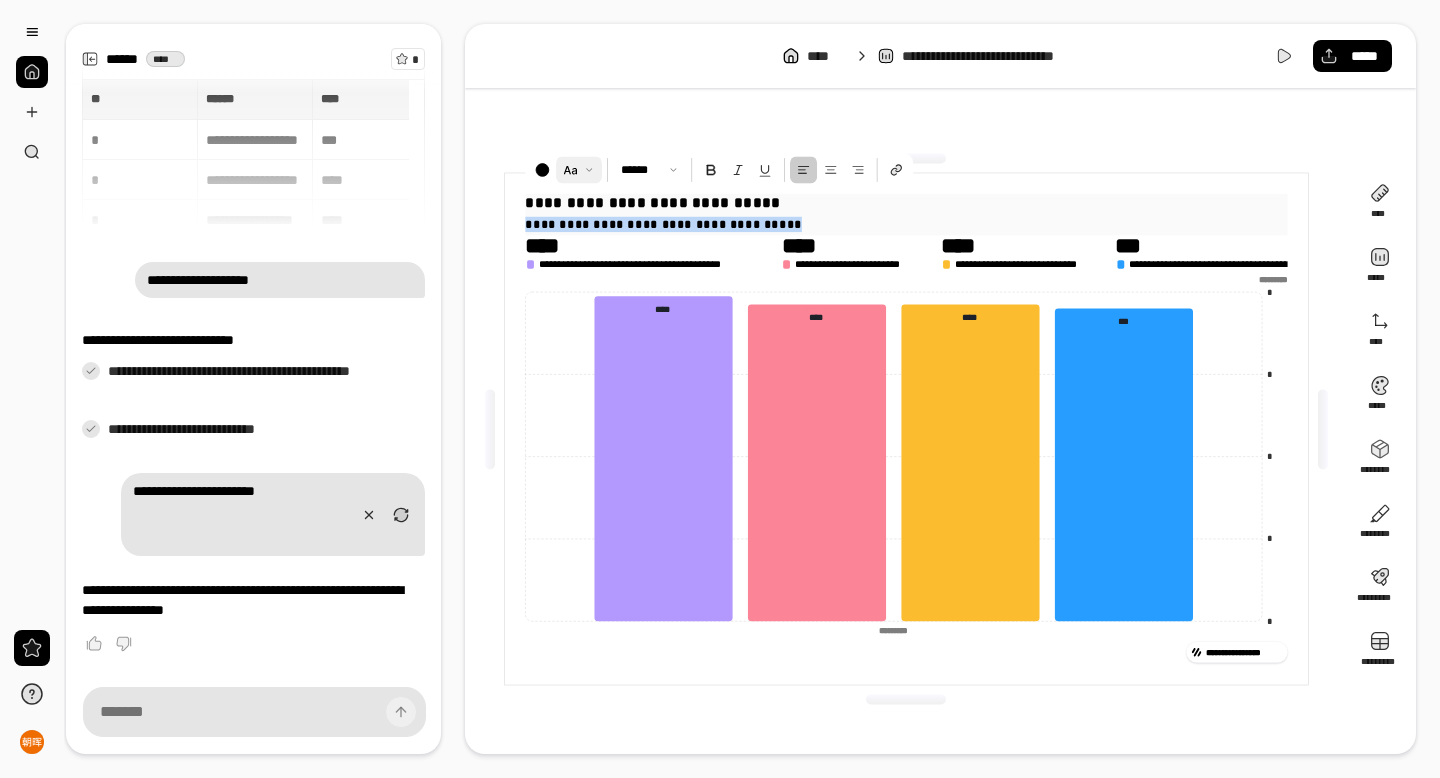 click at bounding box center (579, 170) 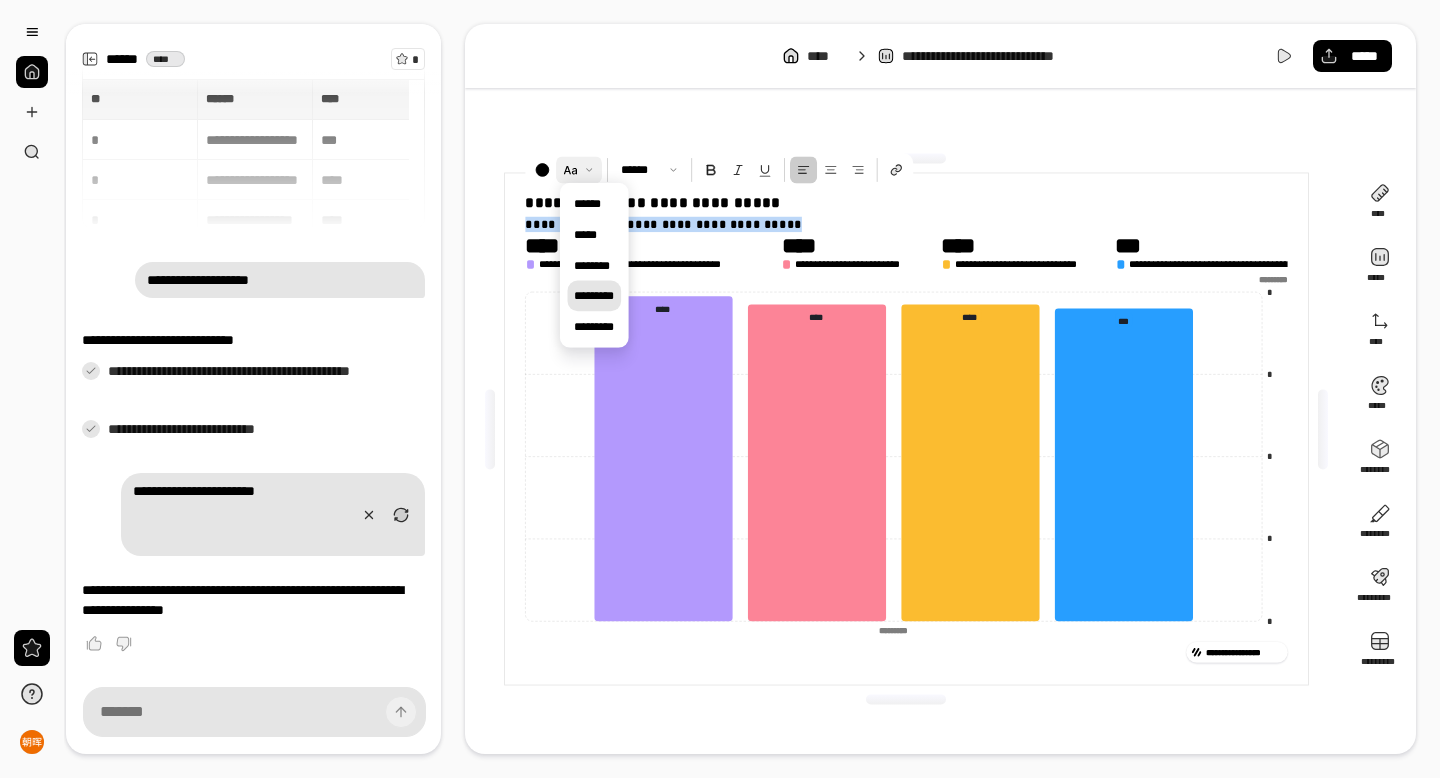 click on "*********" at bounding box center (594, 296) 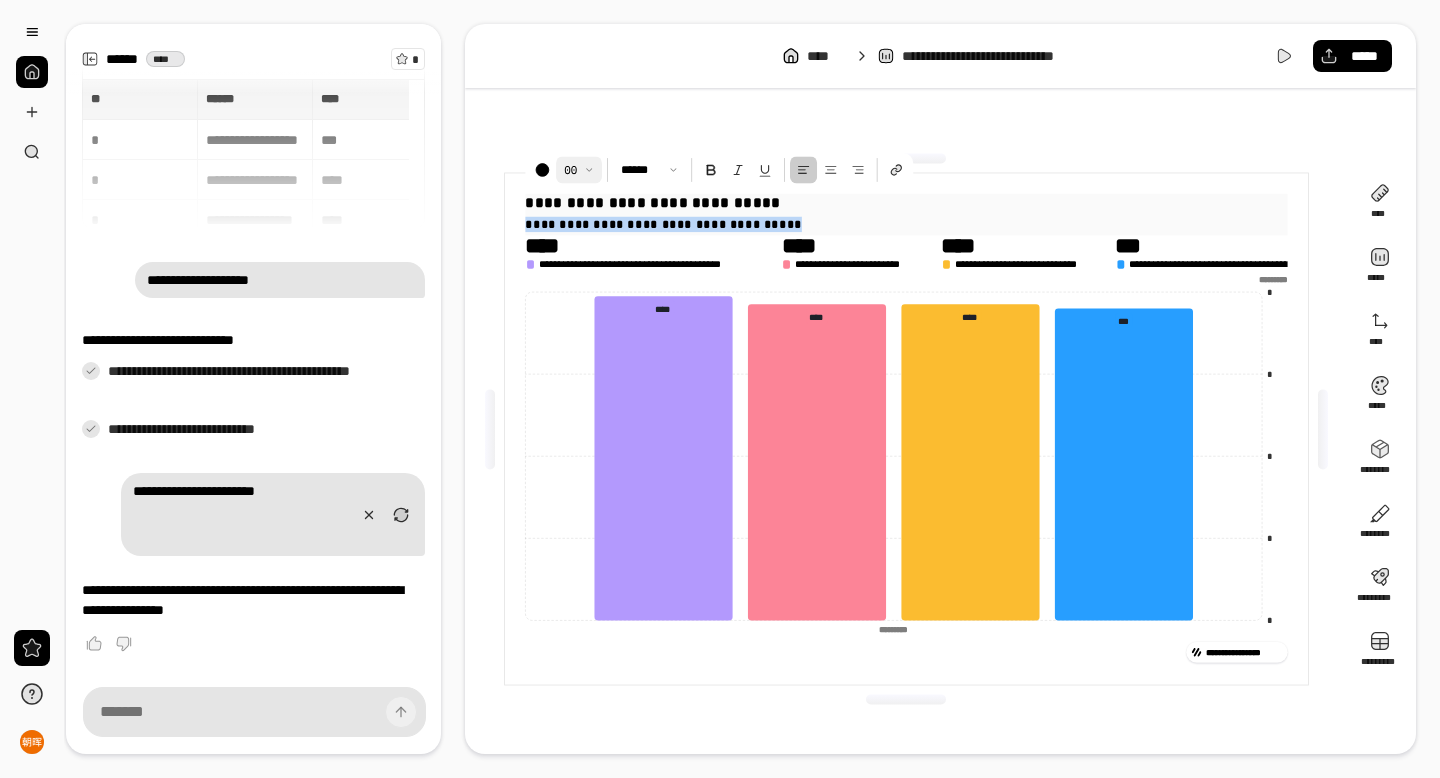drag, startPoint x: 833, startPoint y: 226, endPoint x: 510, endPoint y: 218, distance: 323.09906 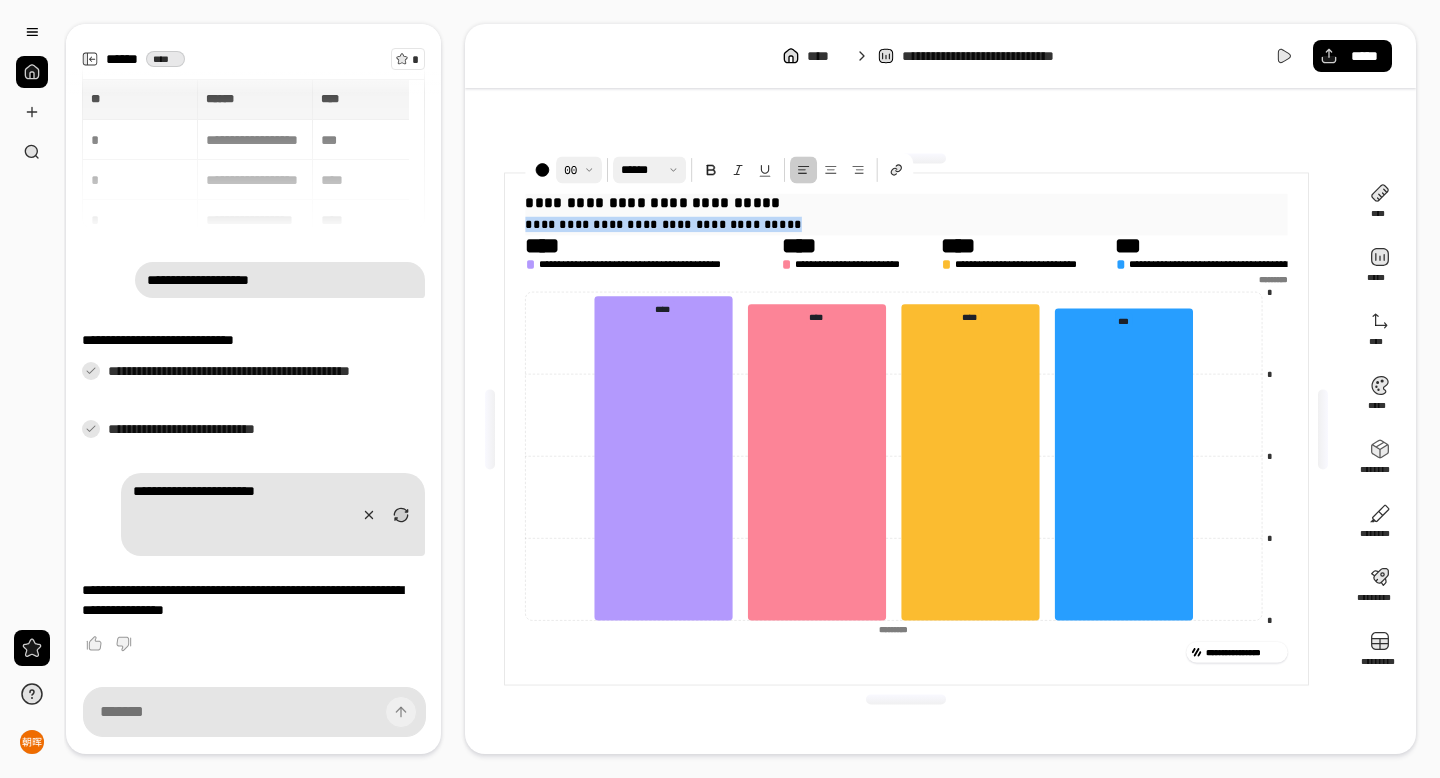click at bounding box center [650, 170] 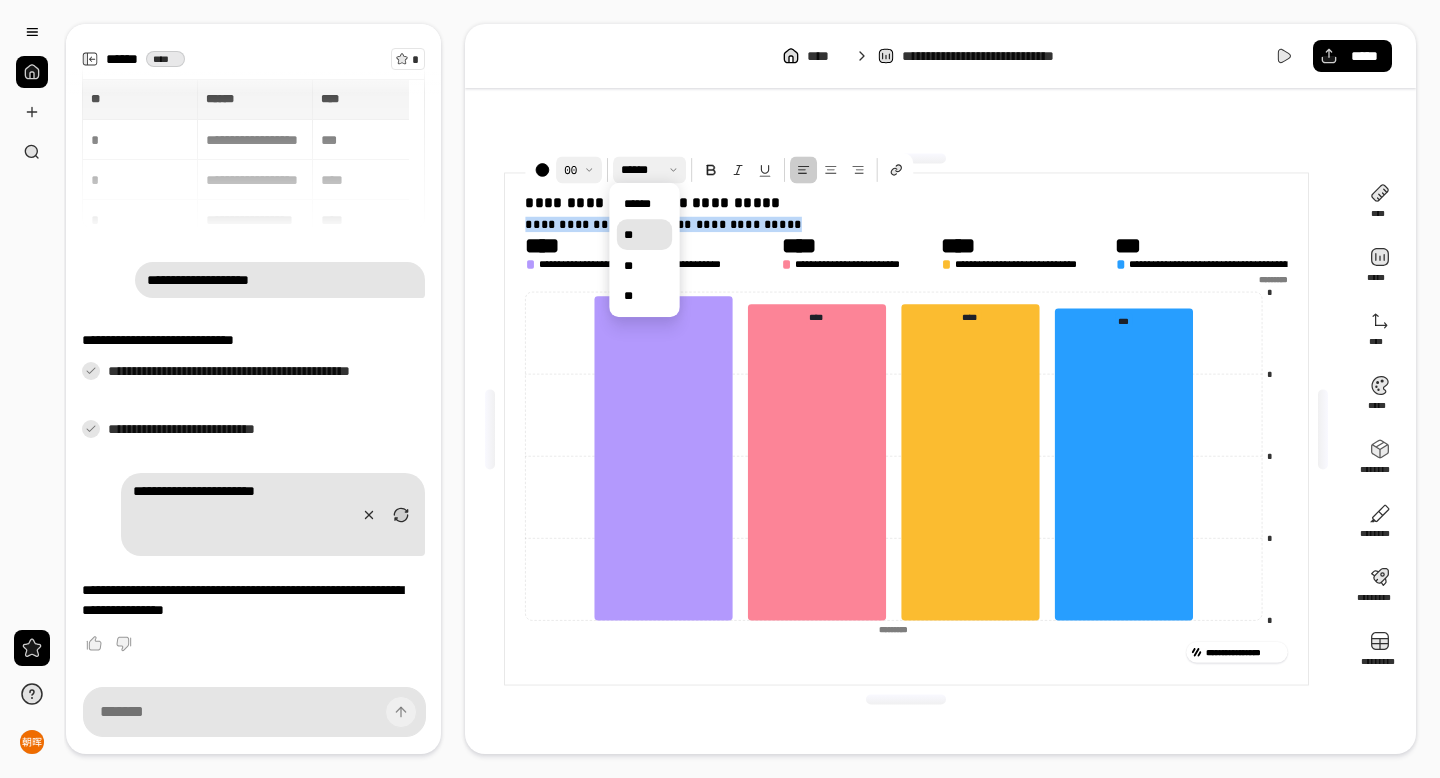 click on "**" at bounding box center [644, 234] 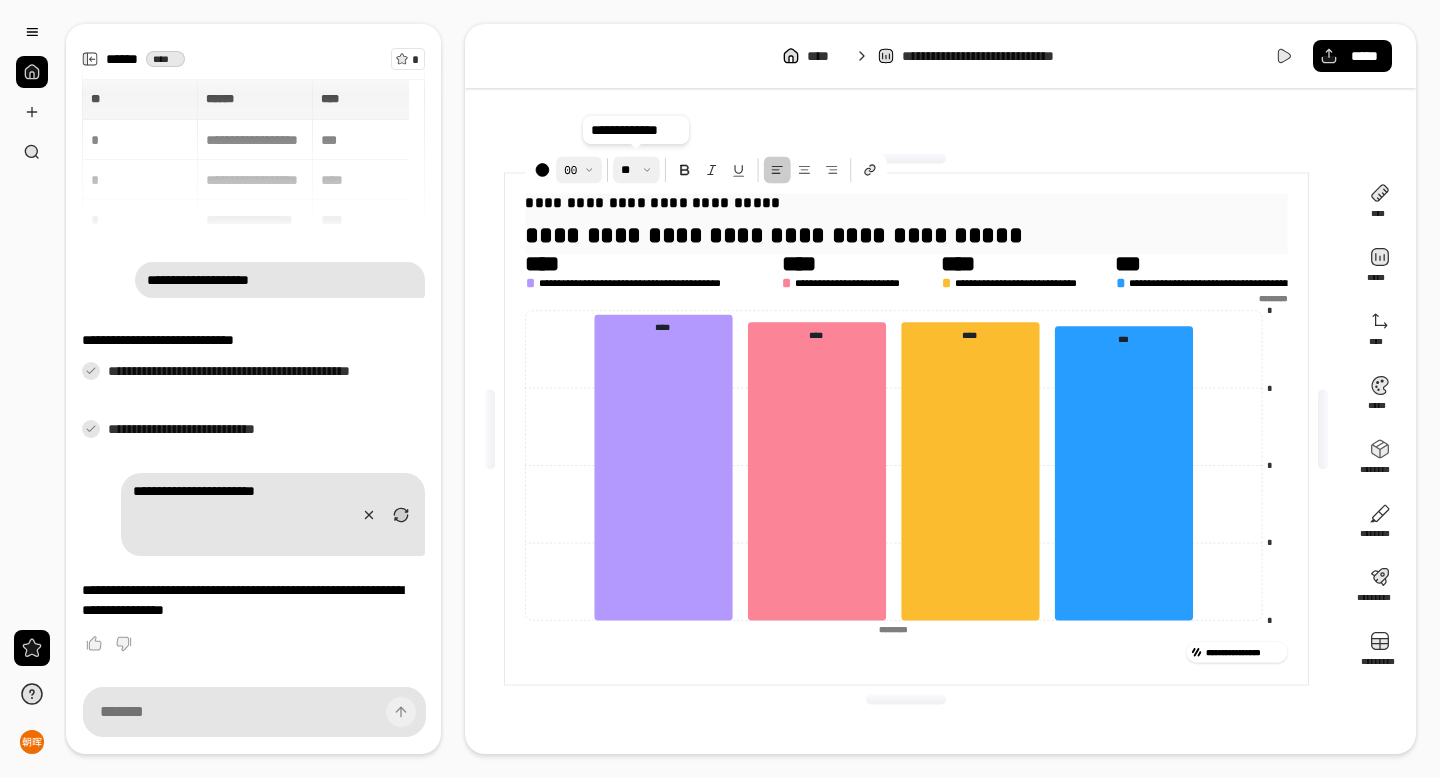 click at bounding box center [636, 170] 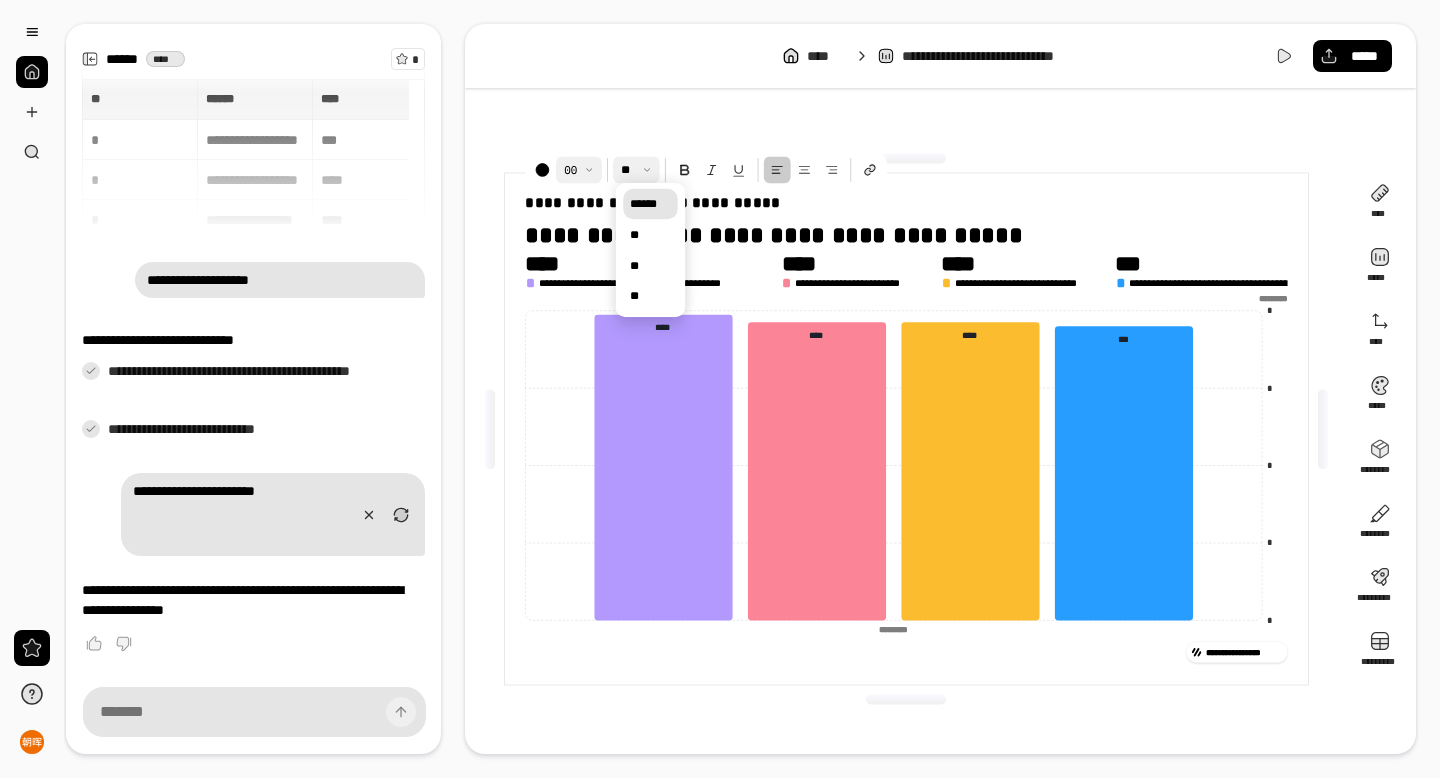 click on "******" at bounding box center (650, 204) 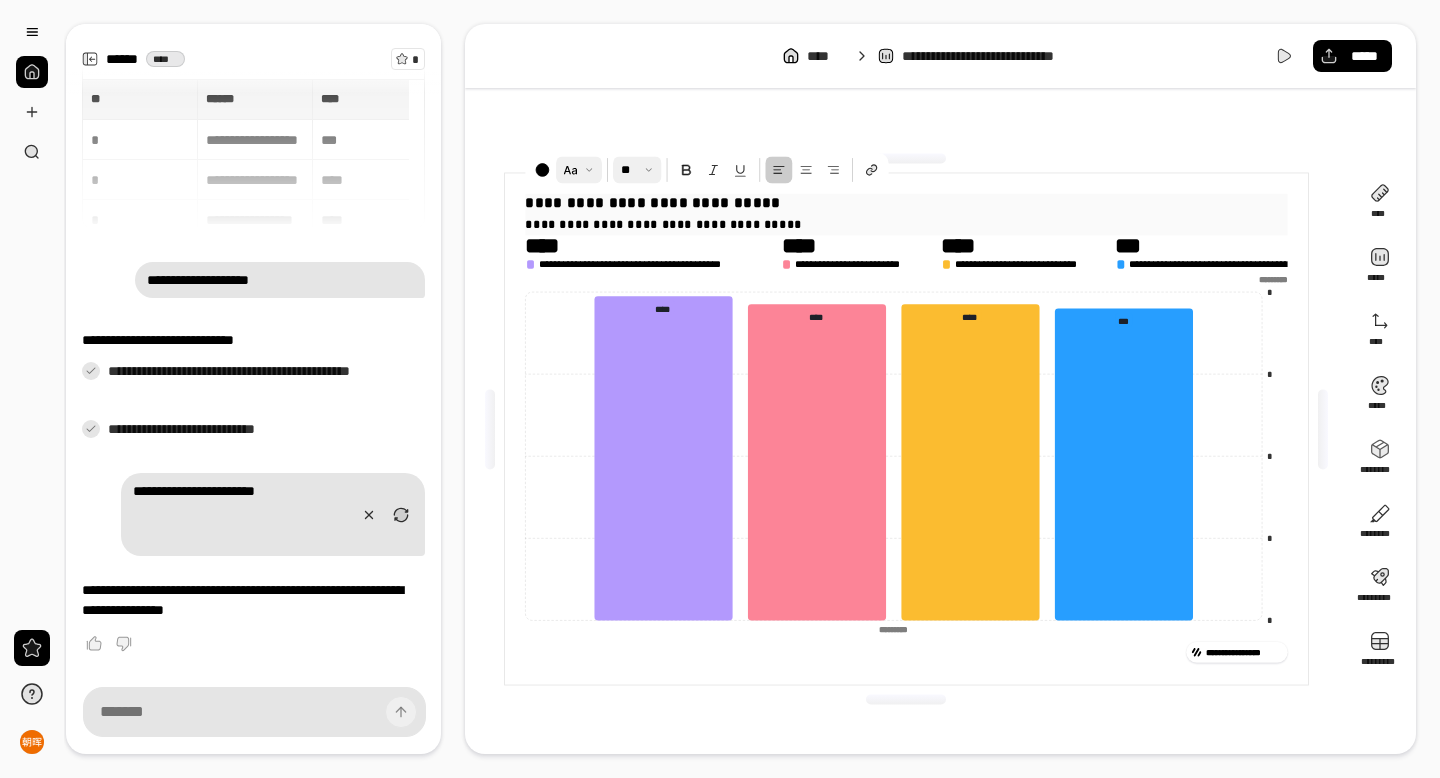 drag, startPoint x: 838, startPoint y: 223, endPoint x: 548, endPoint y: 206, distance: 290.49786 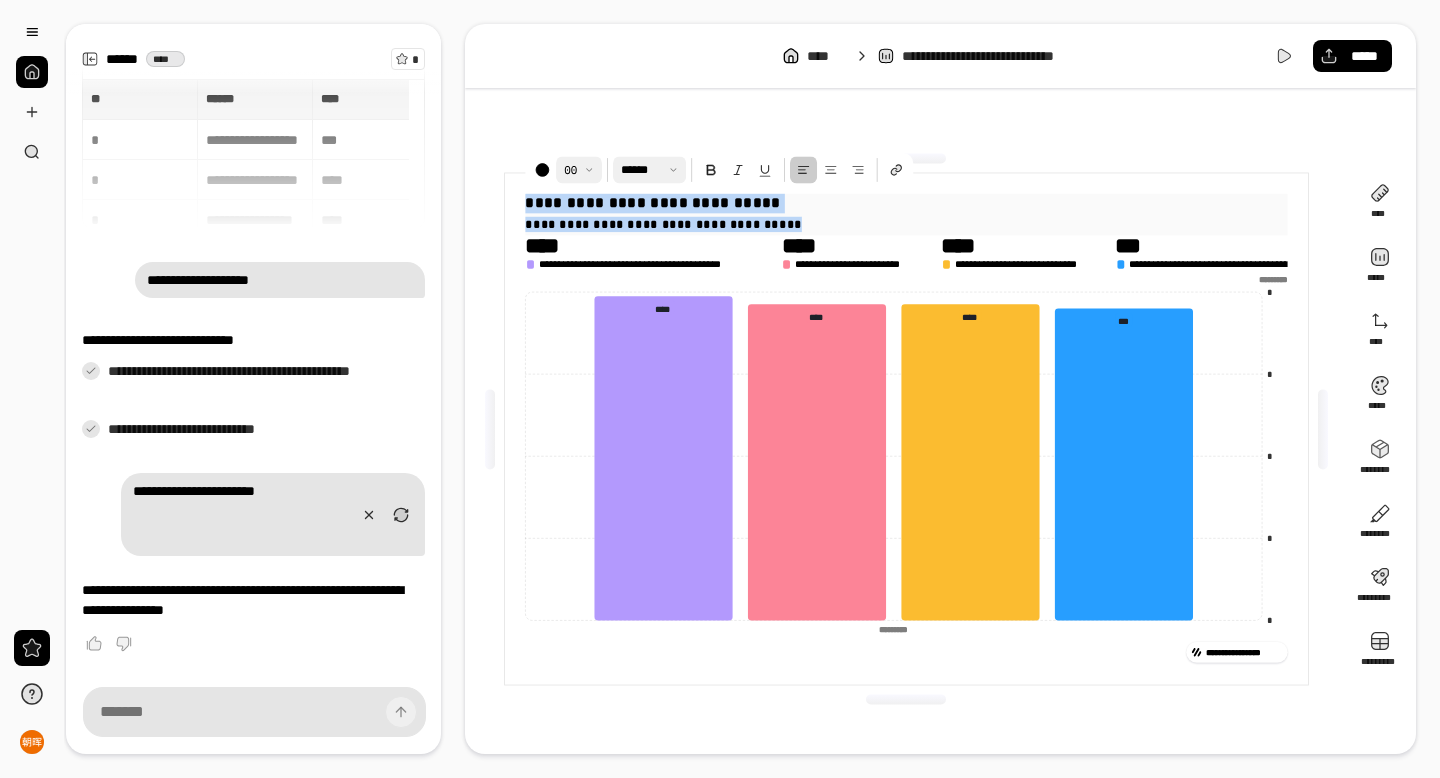 drag, startPoint x: 838, startPoint y: 222, endPoint x: 504, endPoint y: 211, distance: 334.1811 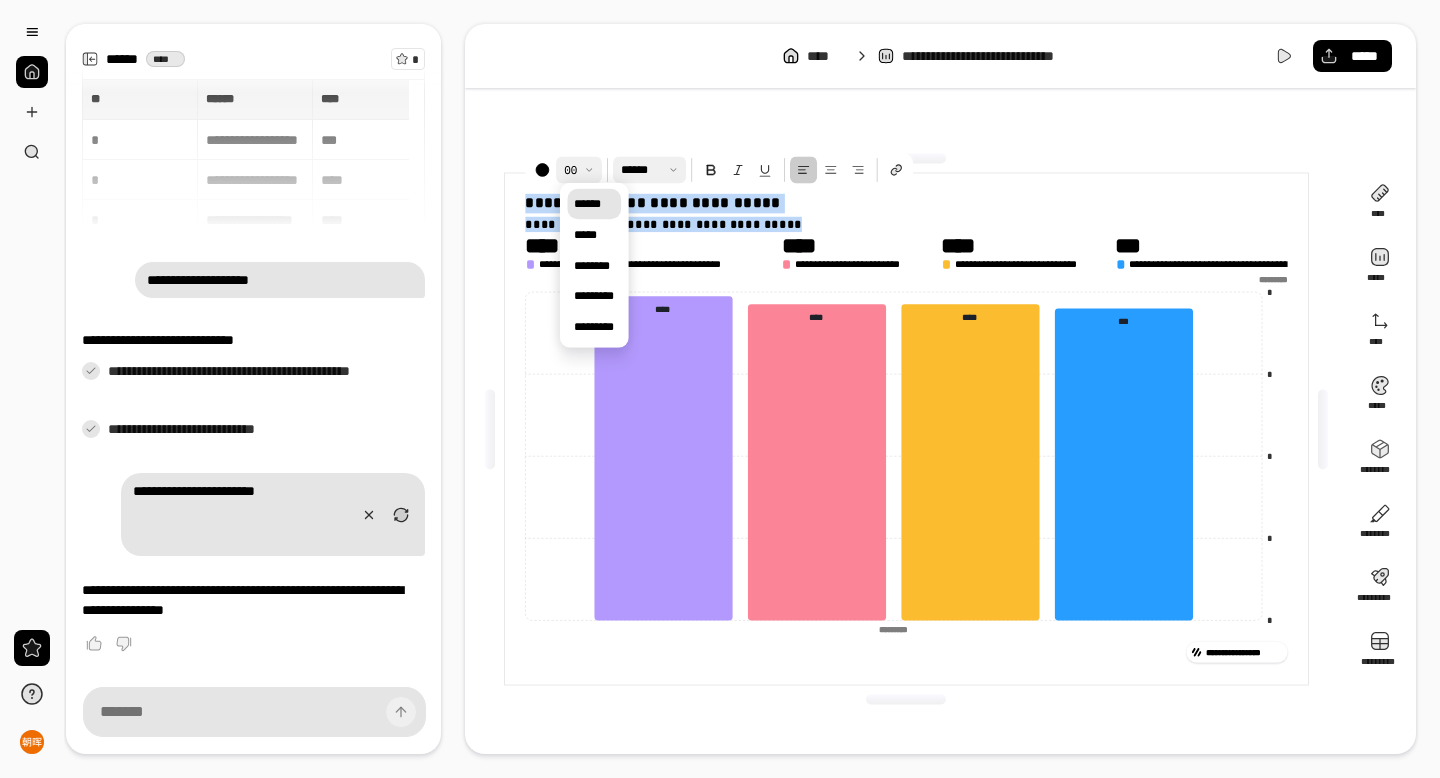 click on "******" at bounding box center [587, 204] 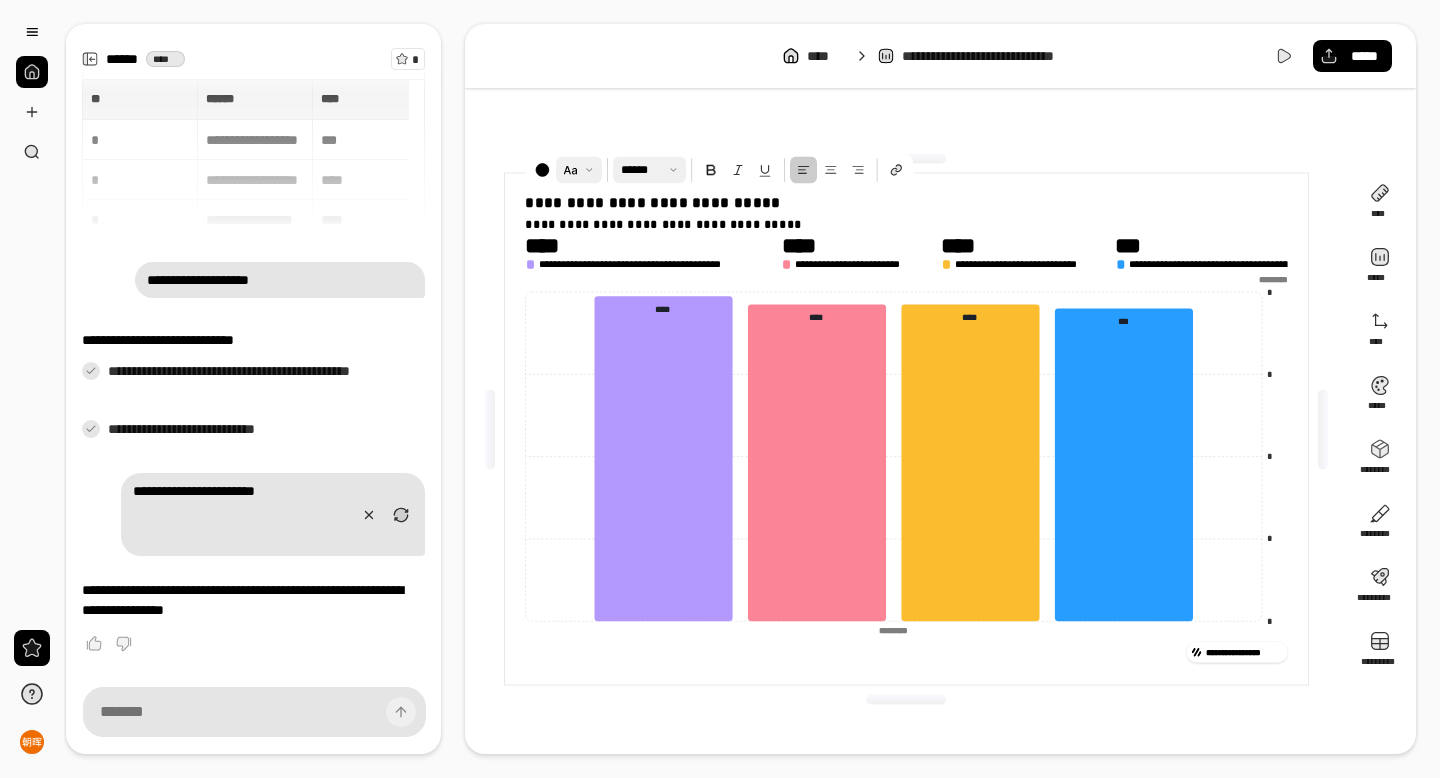 click on "**********" at bounding box center (906, 429) 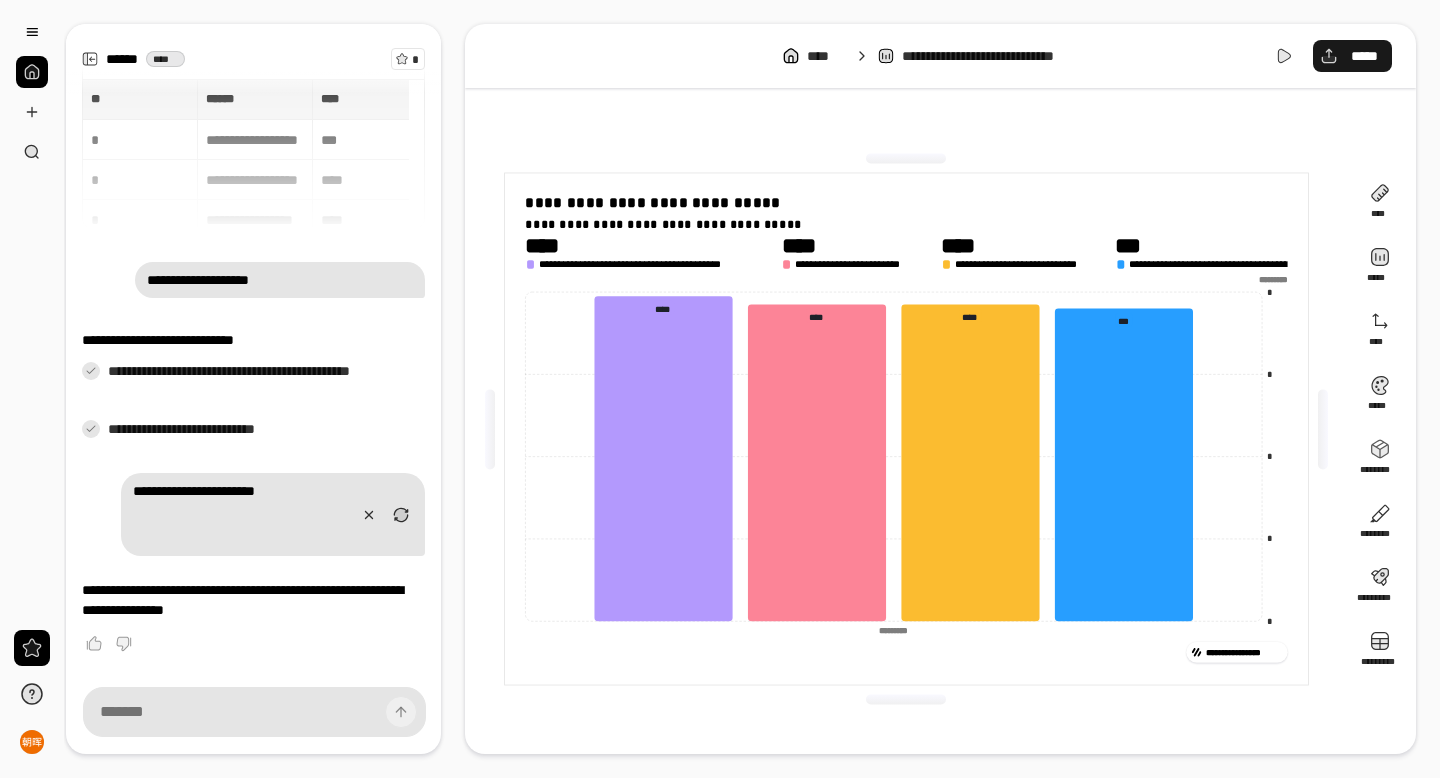 click on "*****" at bounding box center (1352, 56) 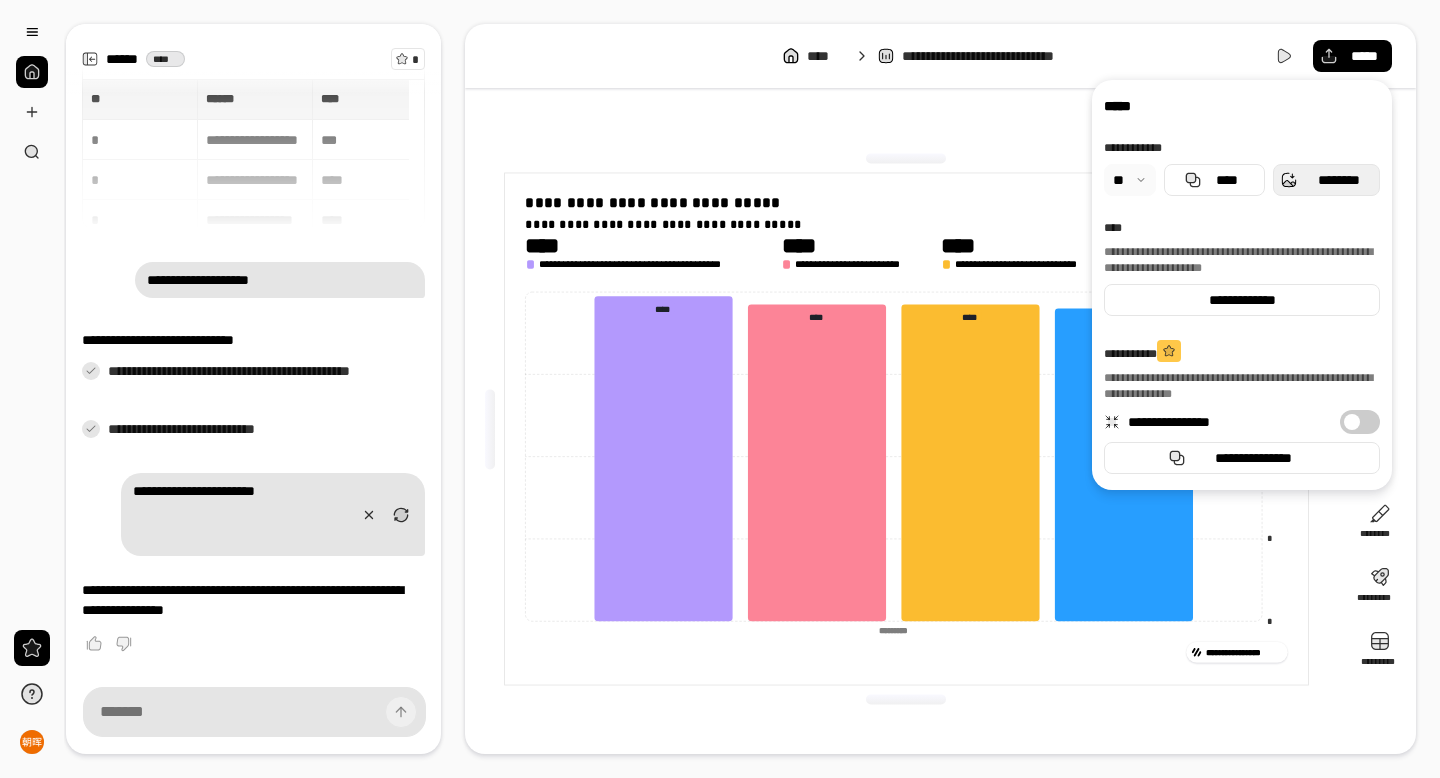 click on "********" at bounding box center (1338, 180) 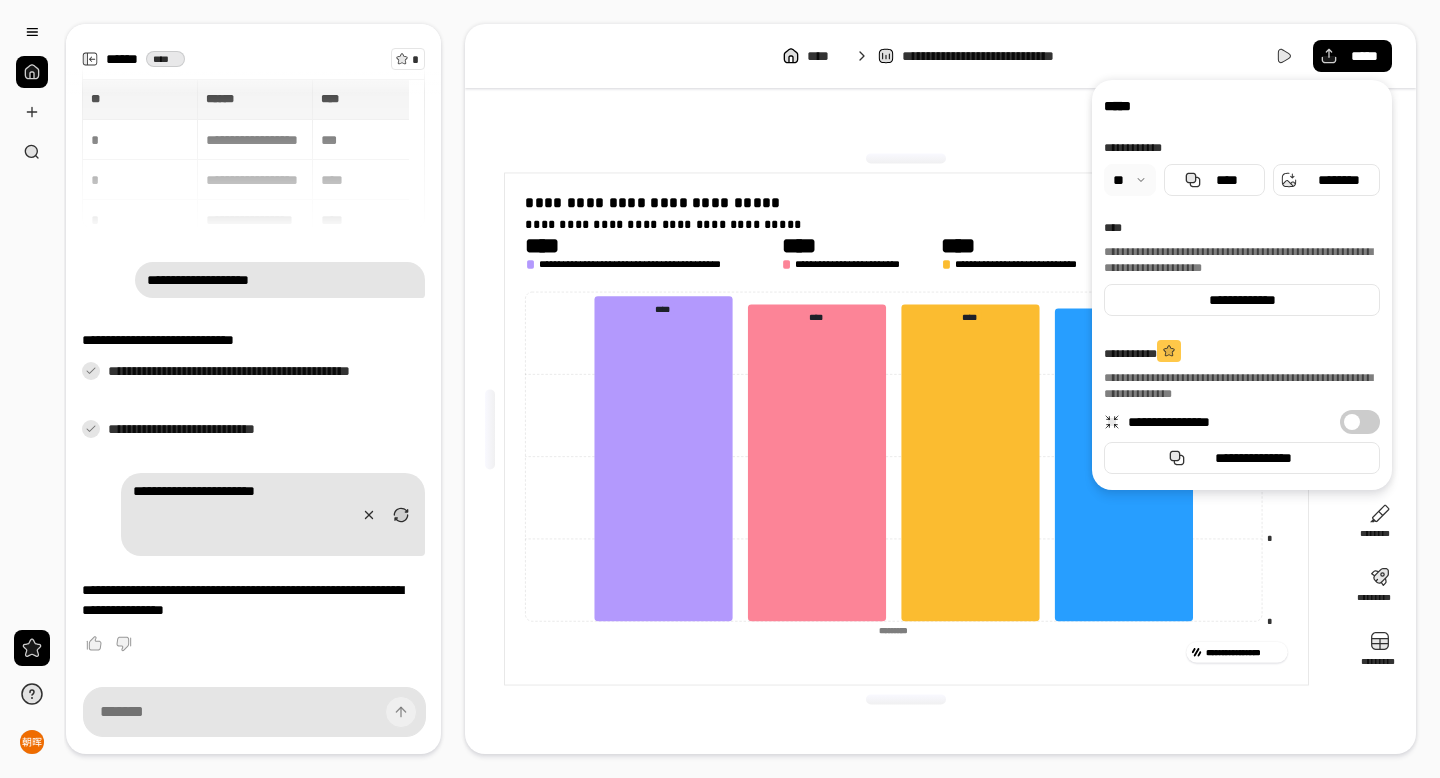 click on "**********" at bounding box center (940, 56) 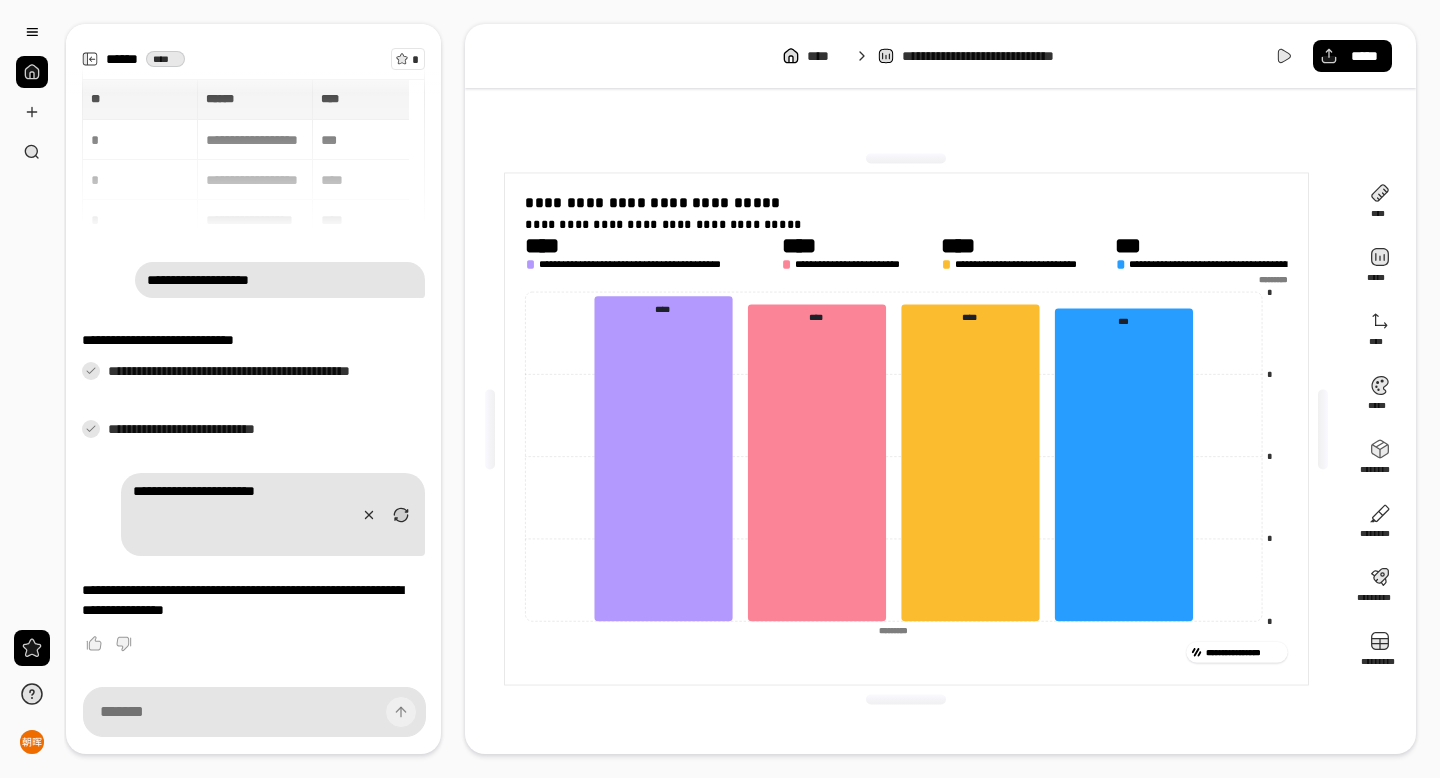 click on "**********" at bounding box center [940, 56] 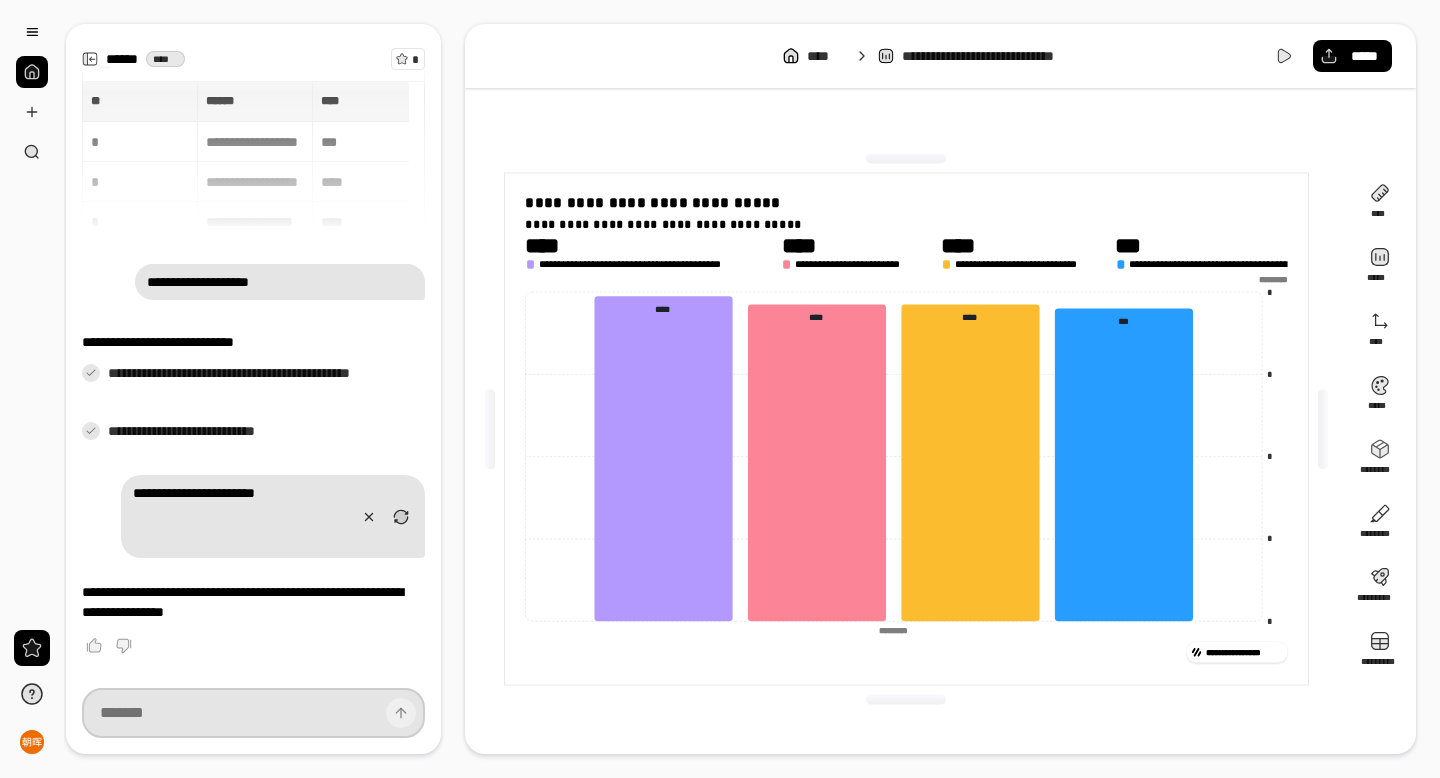 click at bounding box center [253, 713] 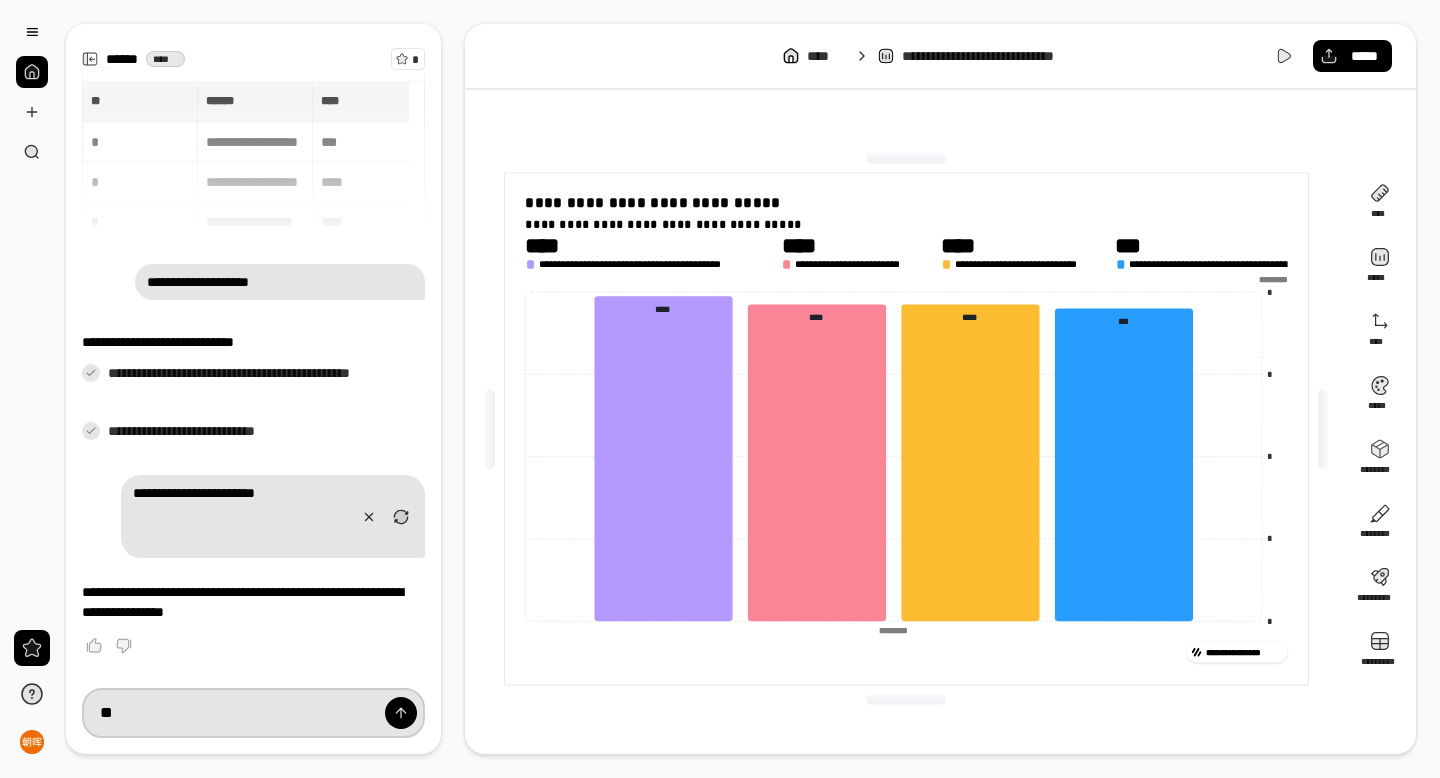 type on "*" 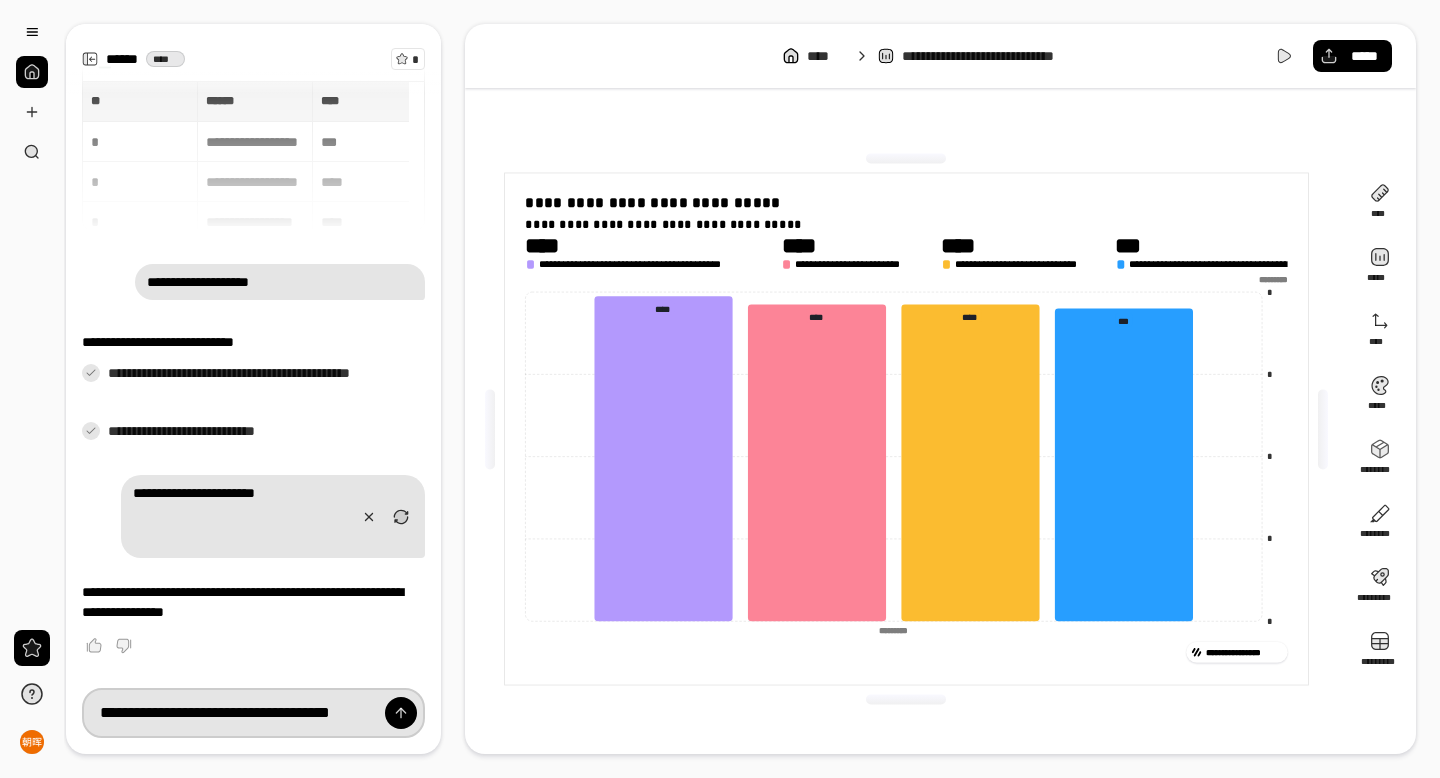 scroll, scrollTop: 0, scrollLeft: 333, axis: horizontal 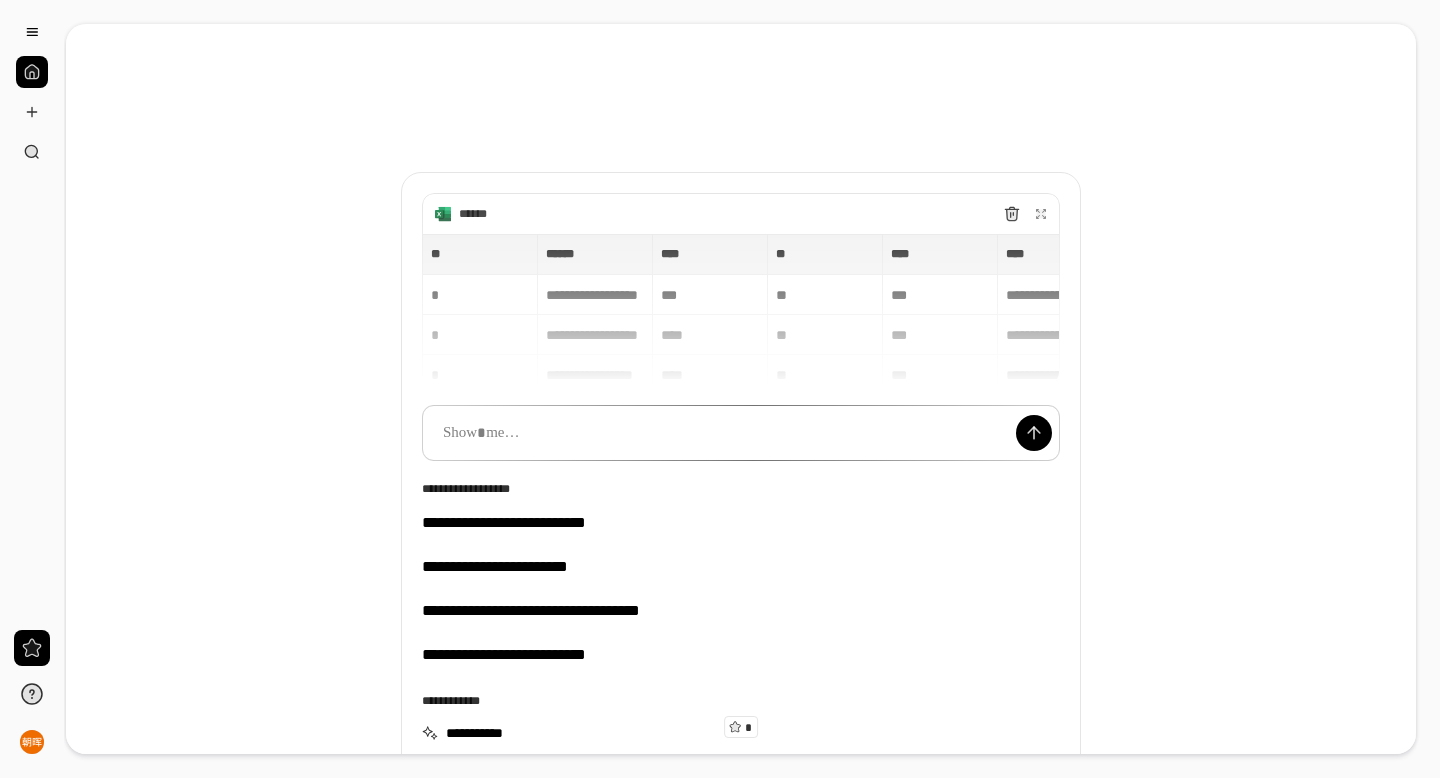 click on "**********" at bounding box center (741, 309) 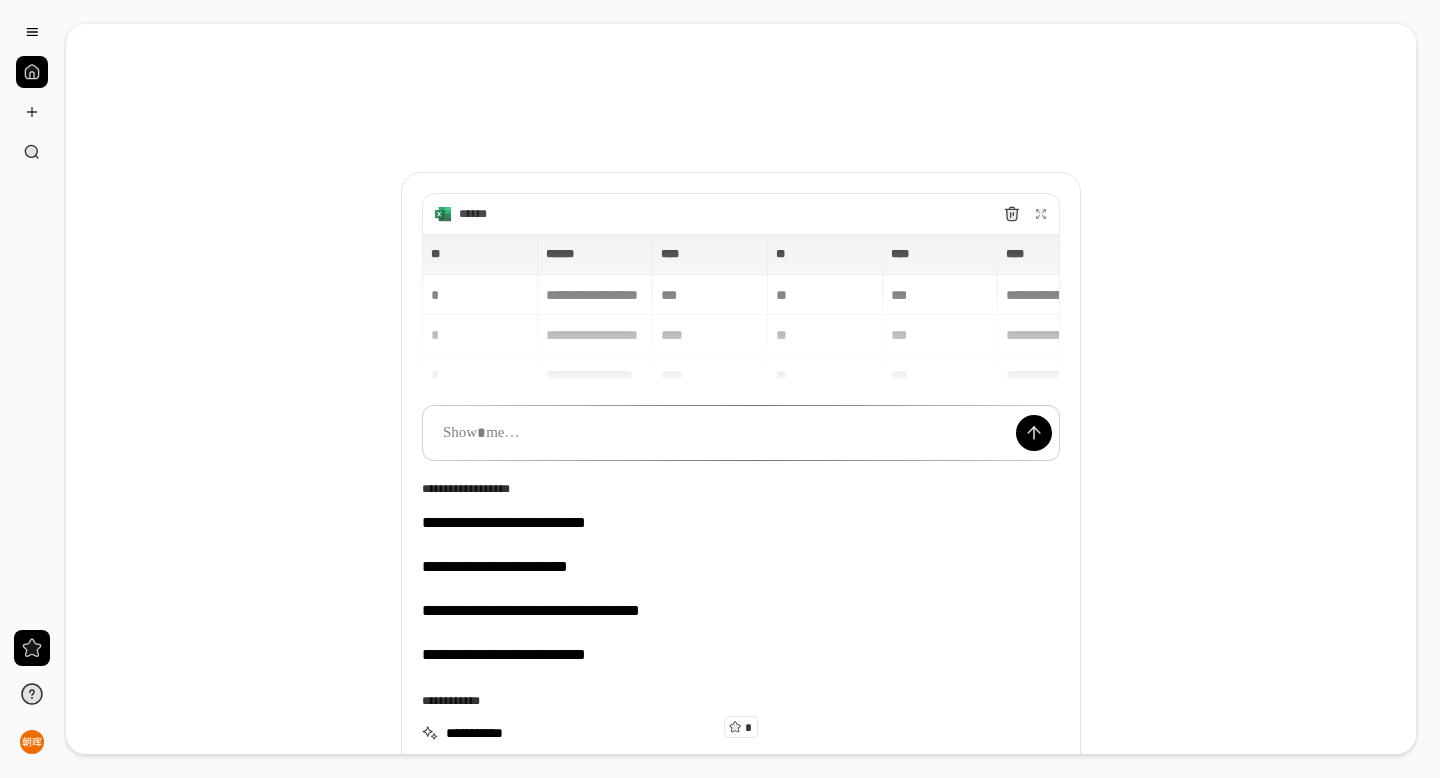 scroll, scrollTop: 15, scrollLeft: 0, axis: vertical 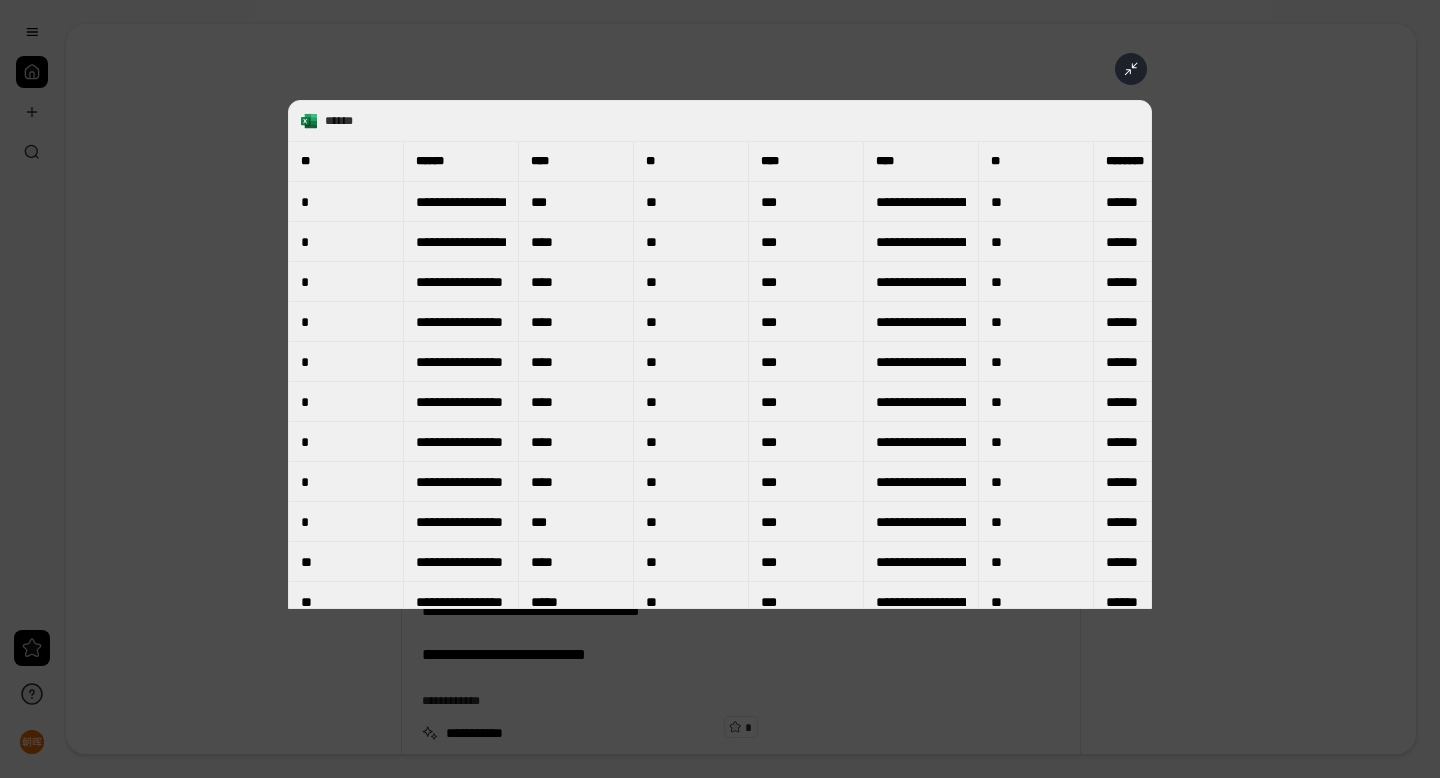 click on "******" at bounding box center (704, 121) 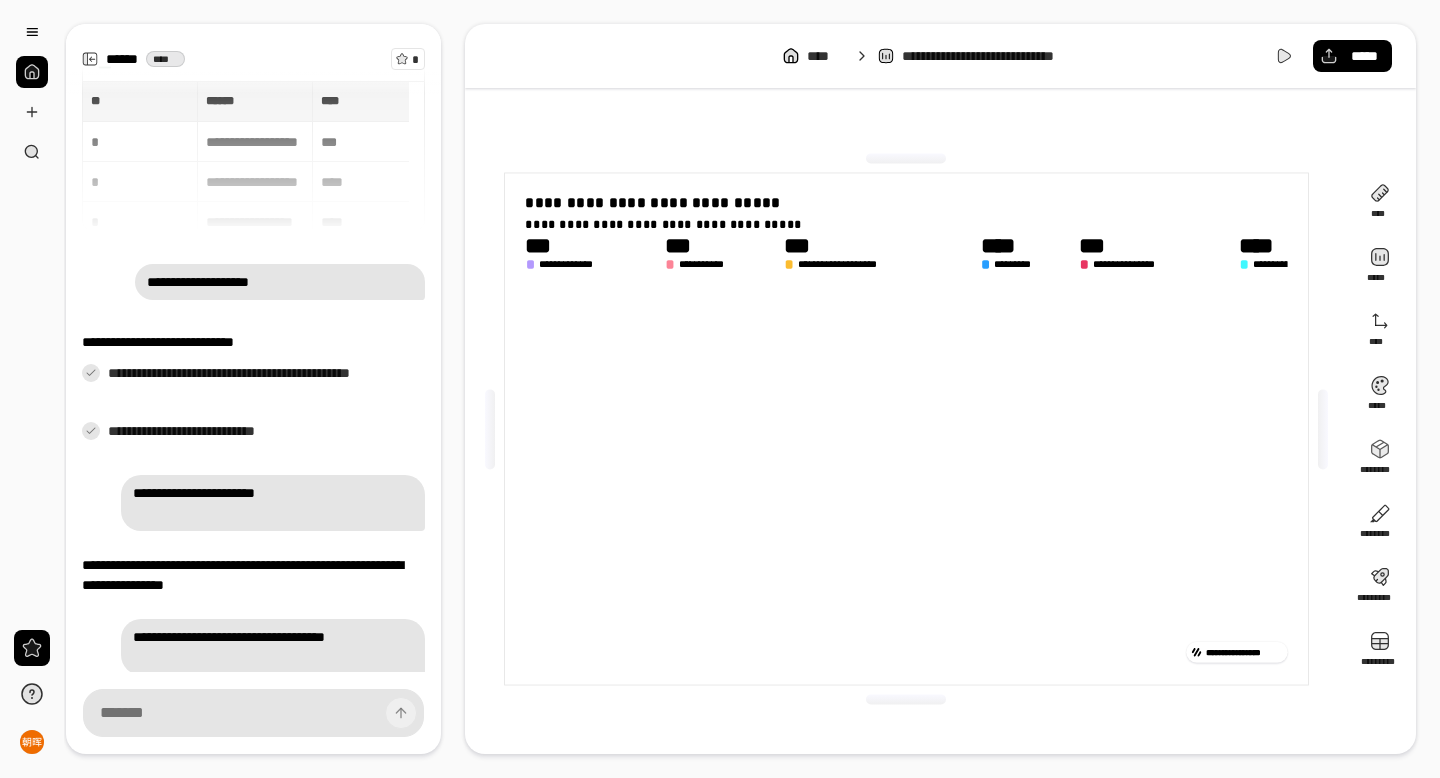 scroll, scrollTop: 51, scrollLeft: 0, axis: vertical 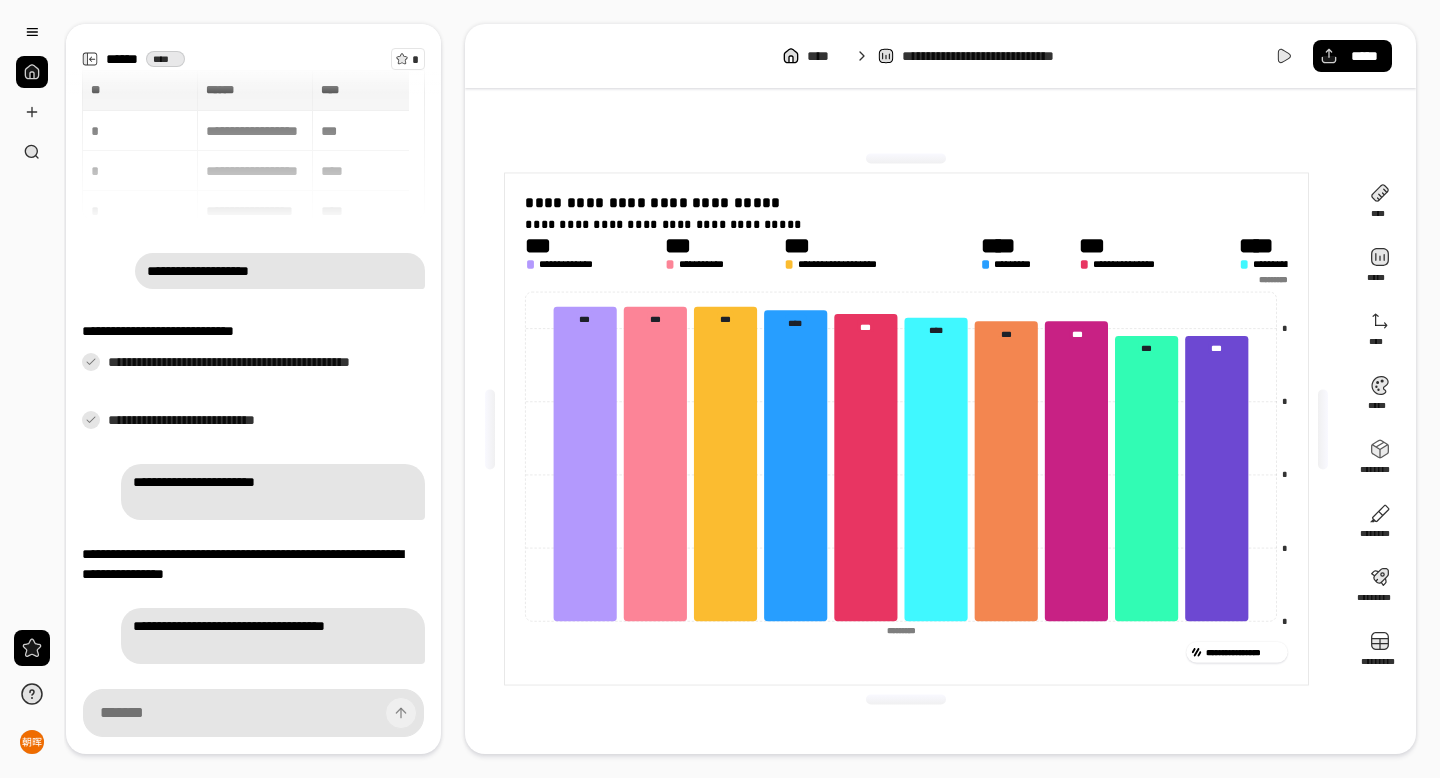 click on "**********" at bounding box center [752, 389] 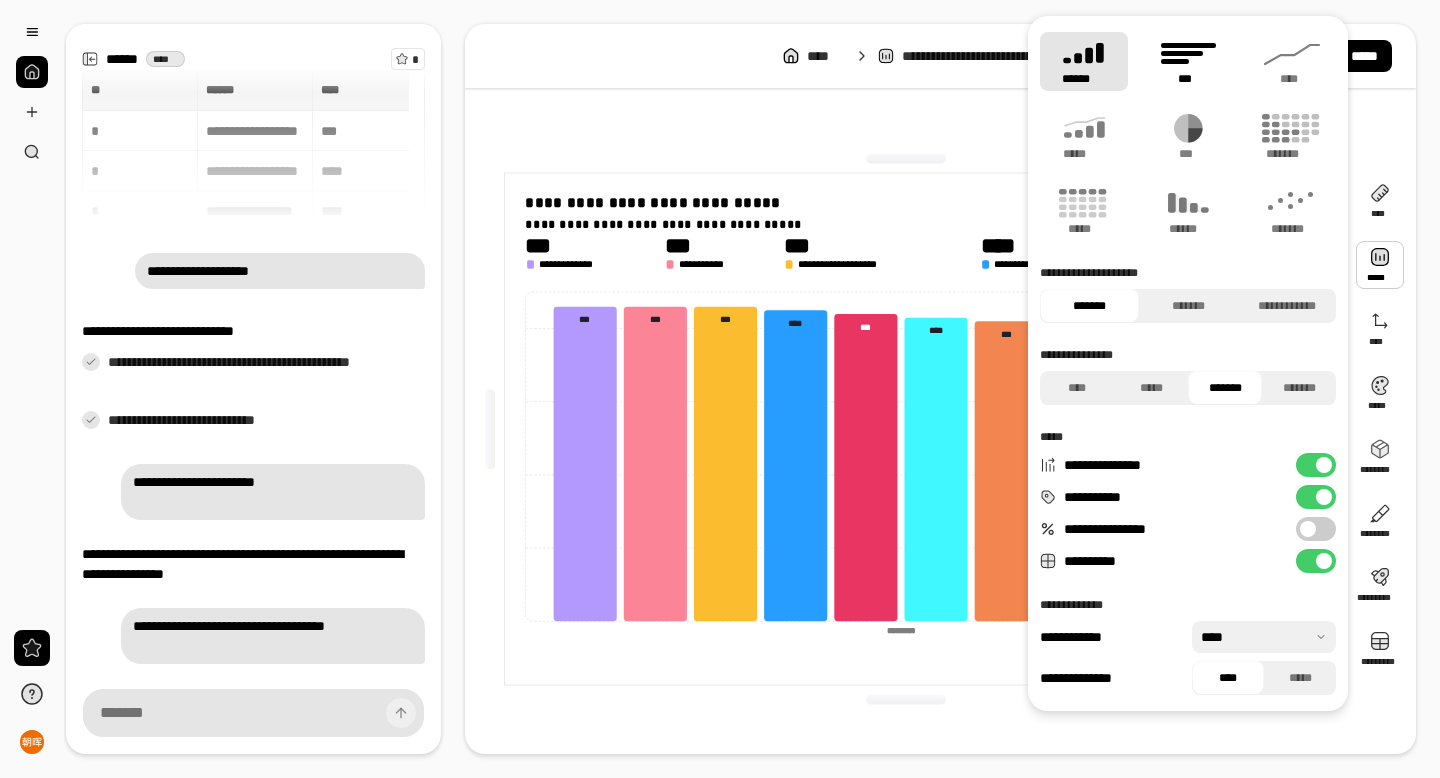 click 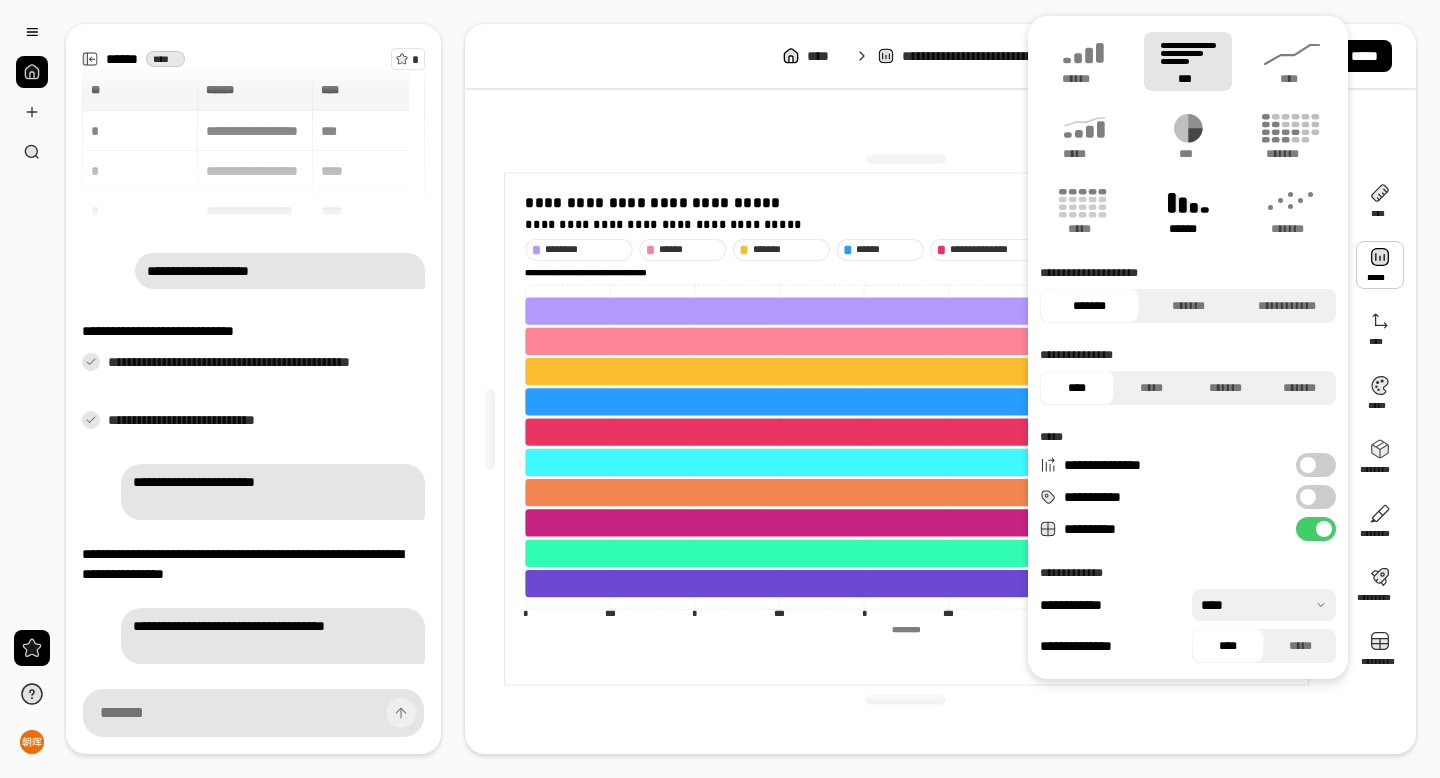 click 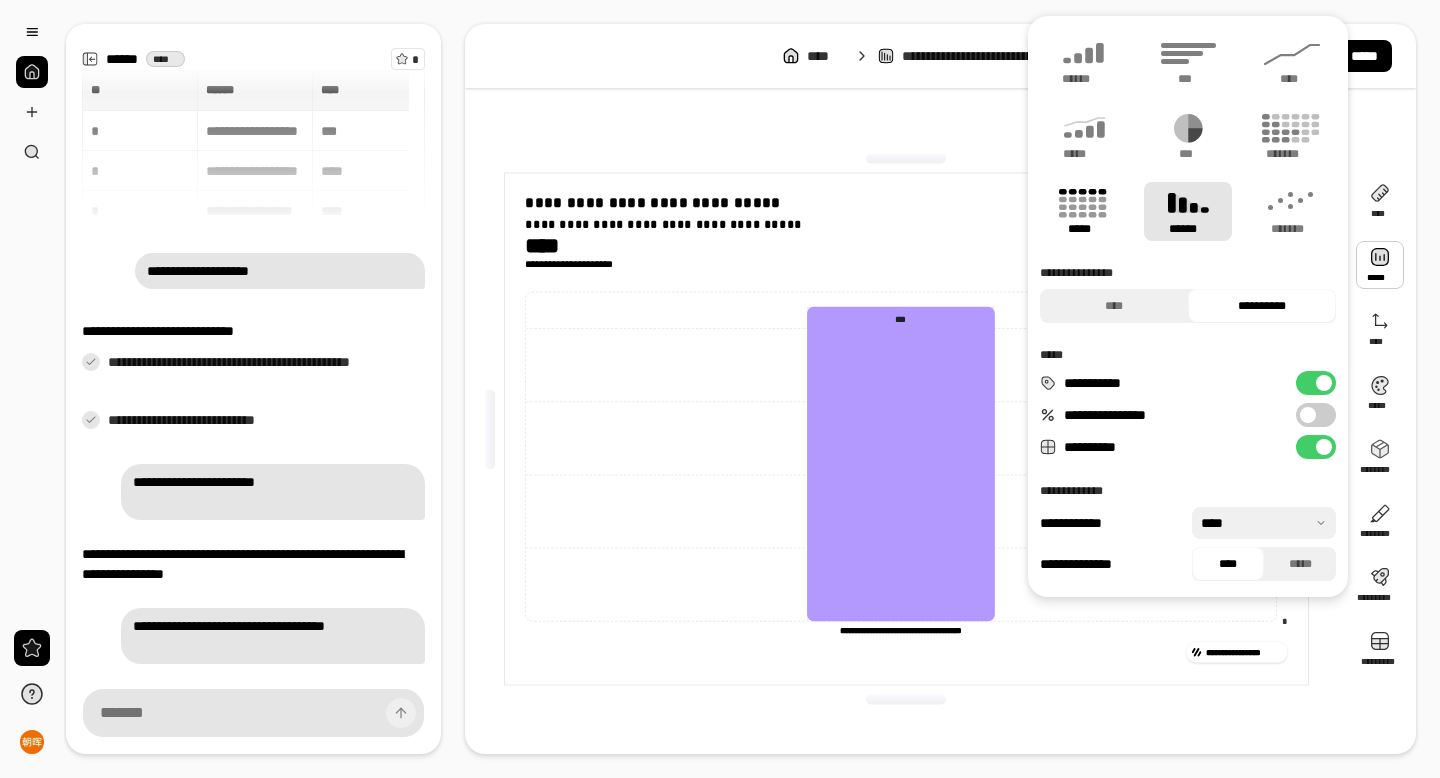 click 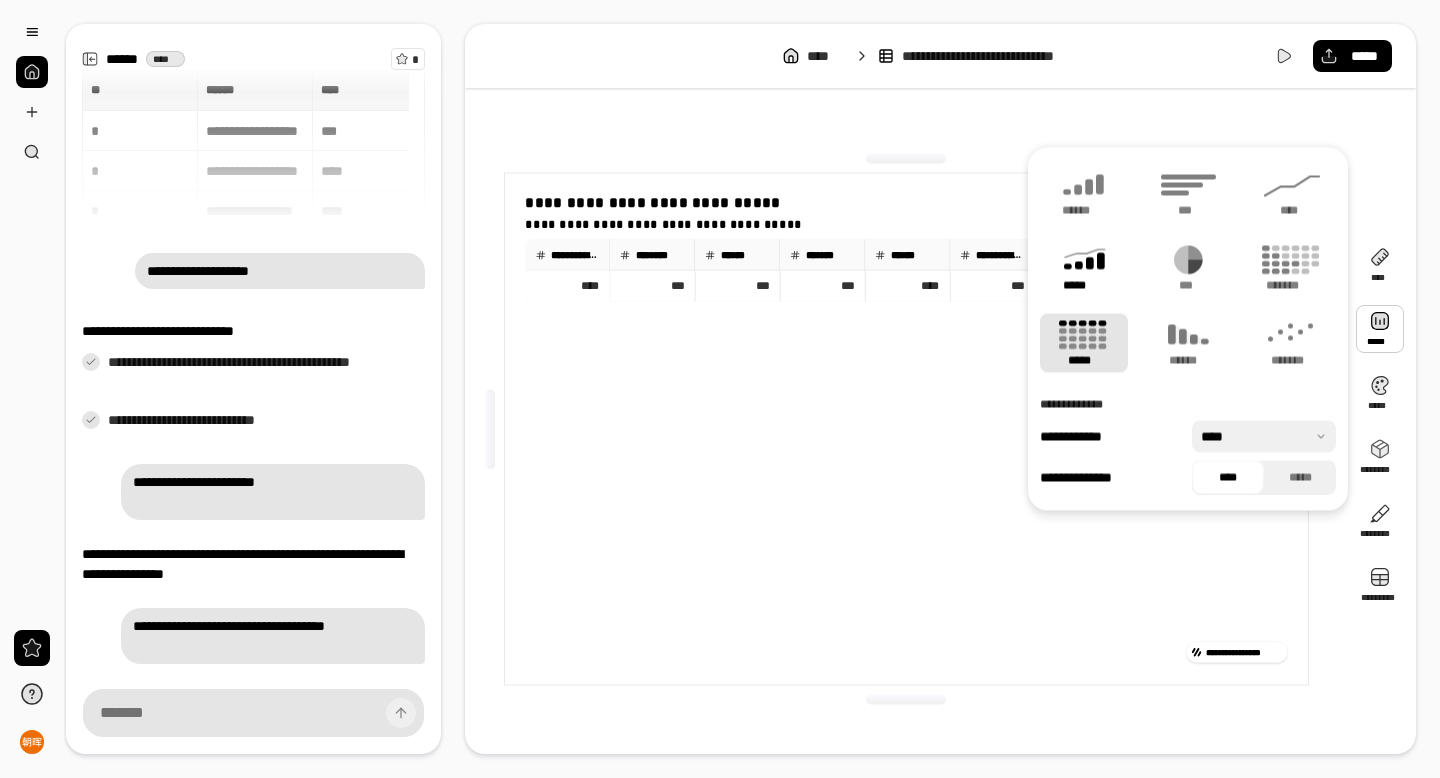 click on "*****" at bounding box center [1083, 286] 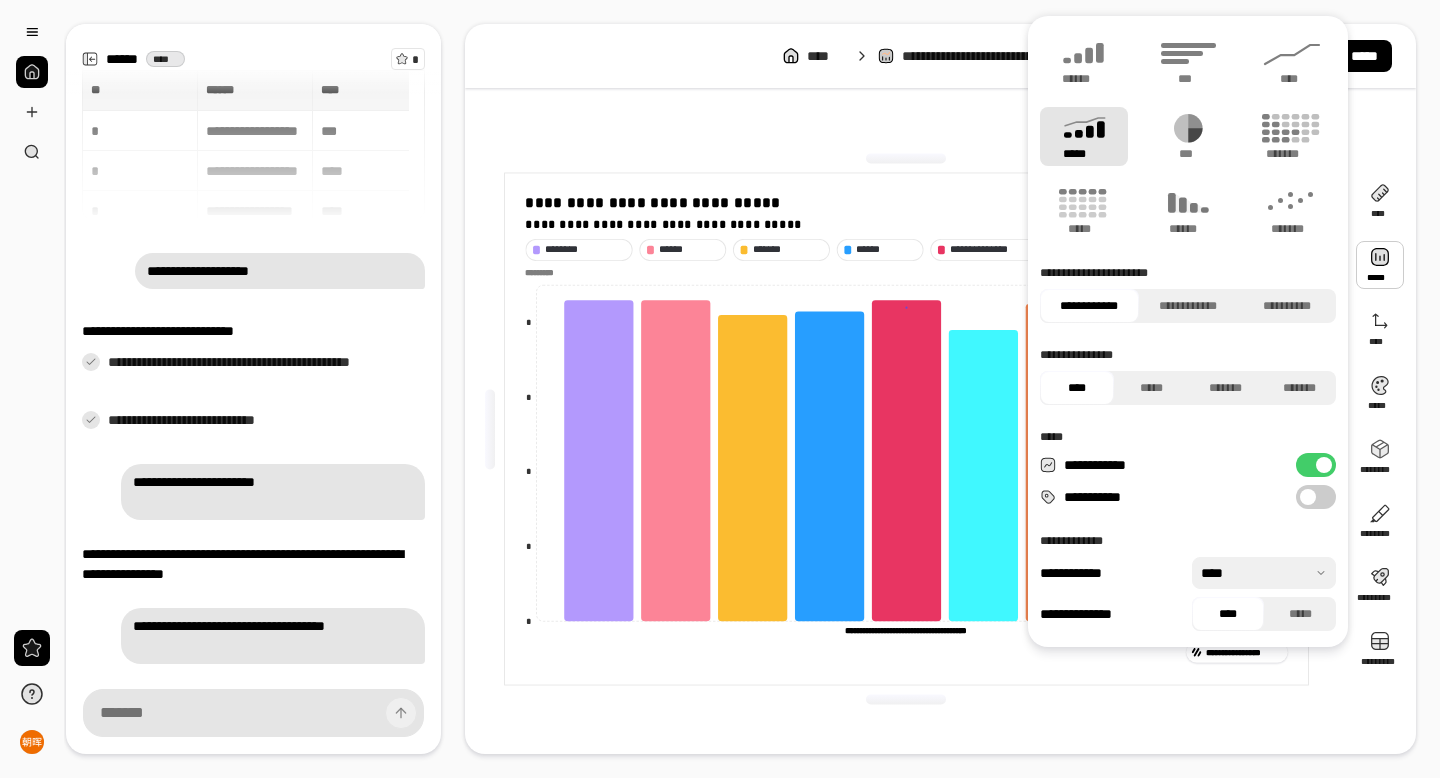 click at bounding box center (906, 158) 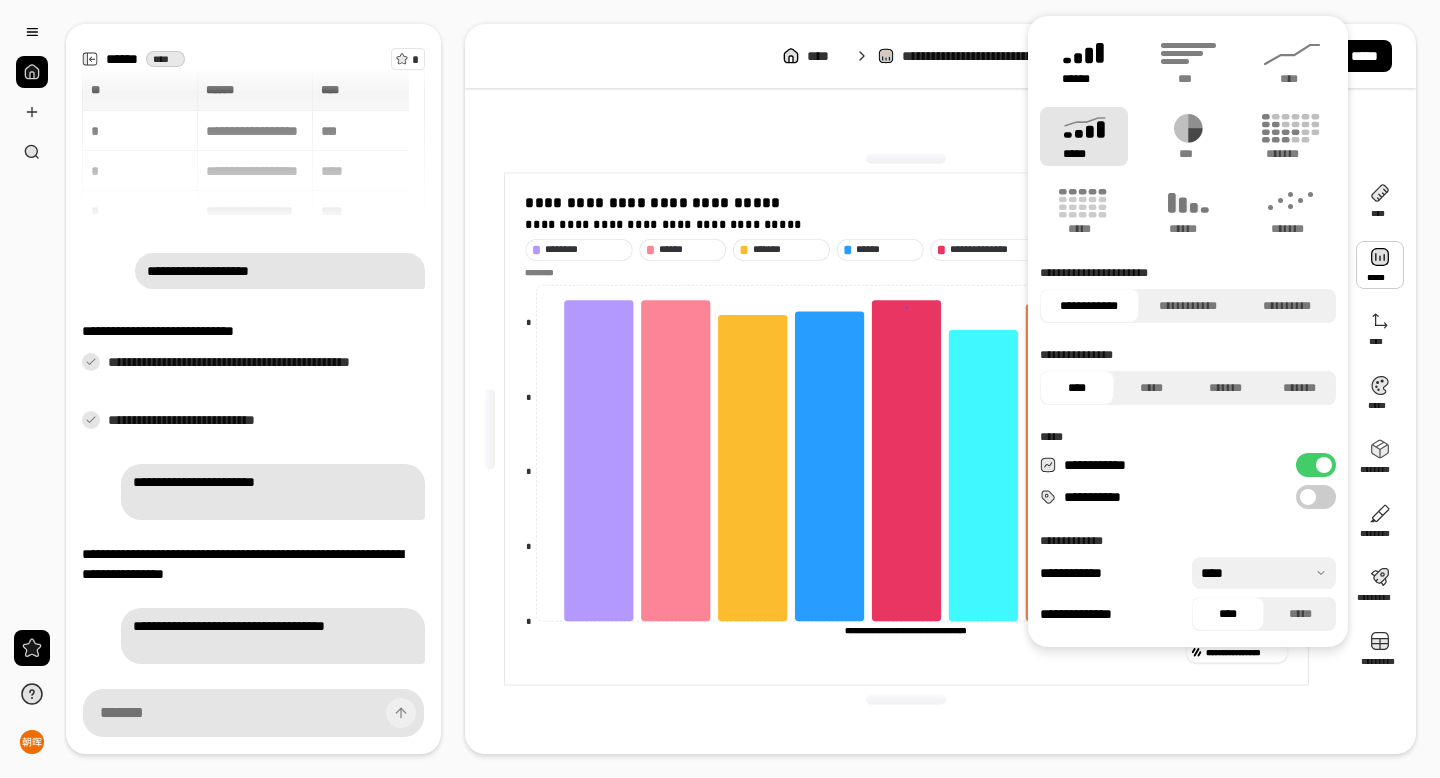click on "******" at bounding box center [1084, 79] 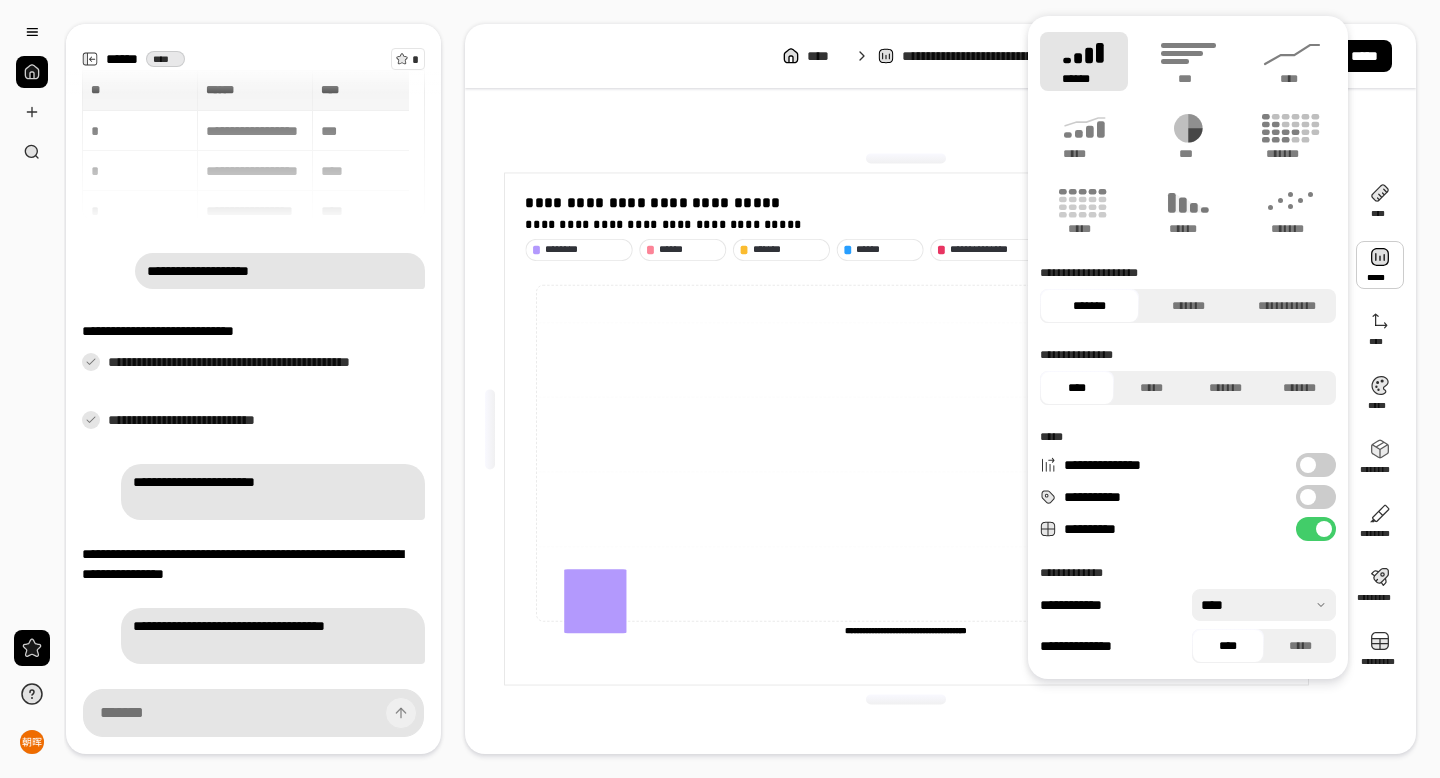 type 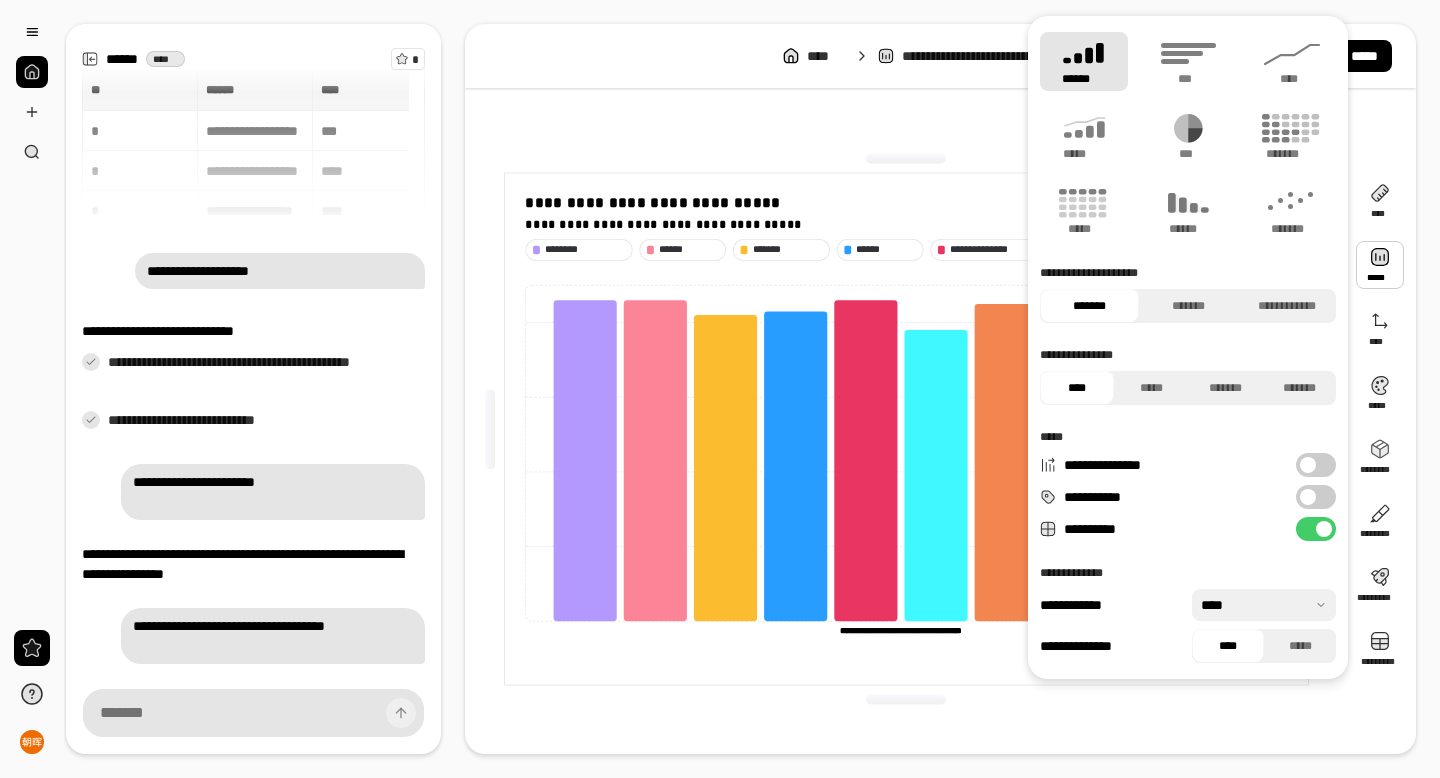click on "**********" at bounding box center [752, 389] 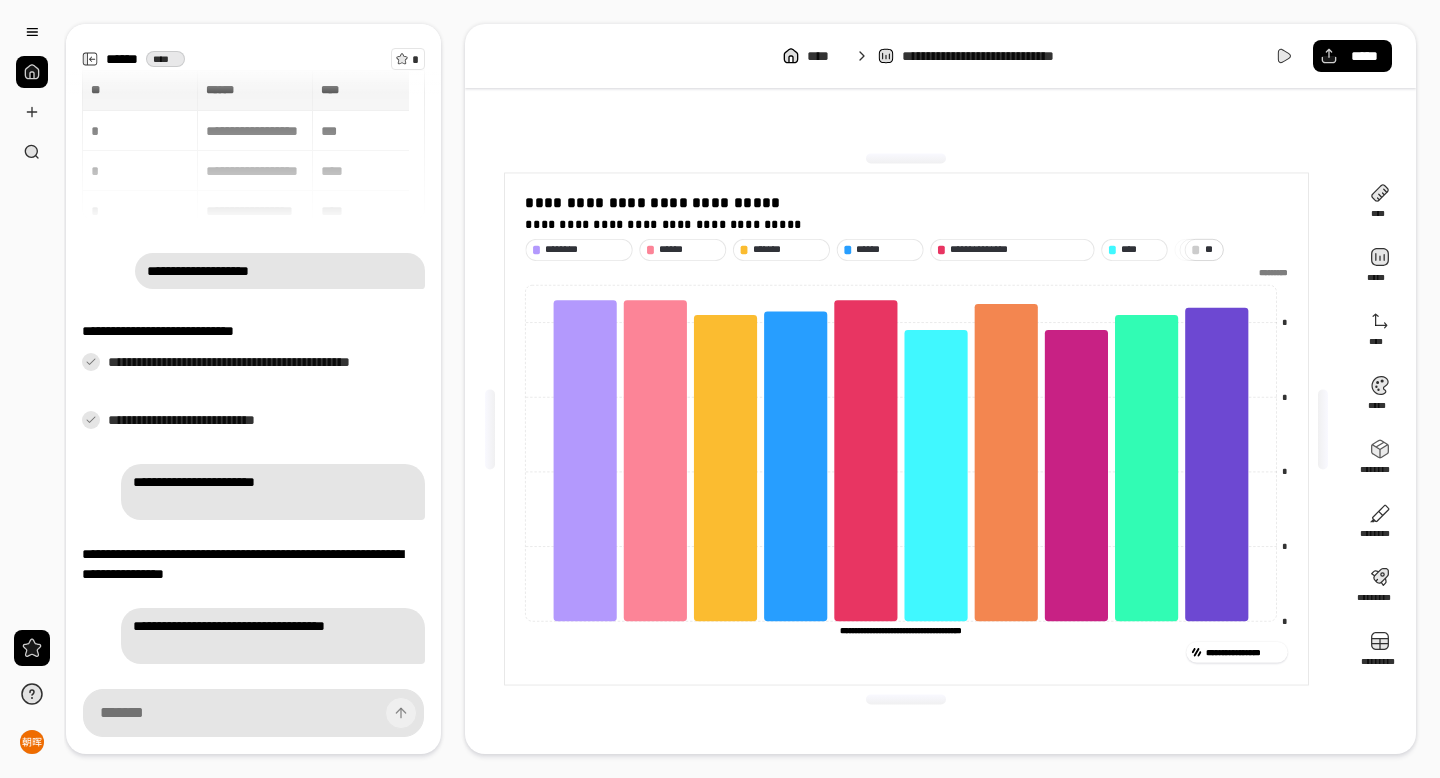 click on "* *" at bounding box center (1204, 249) 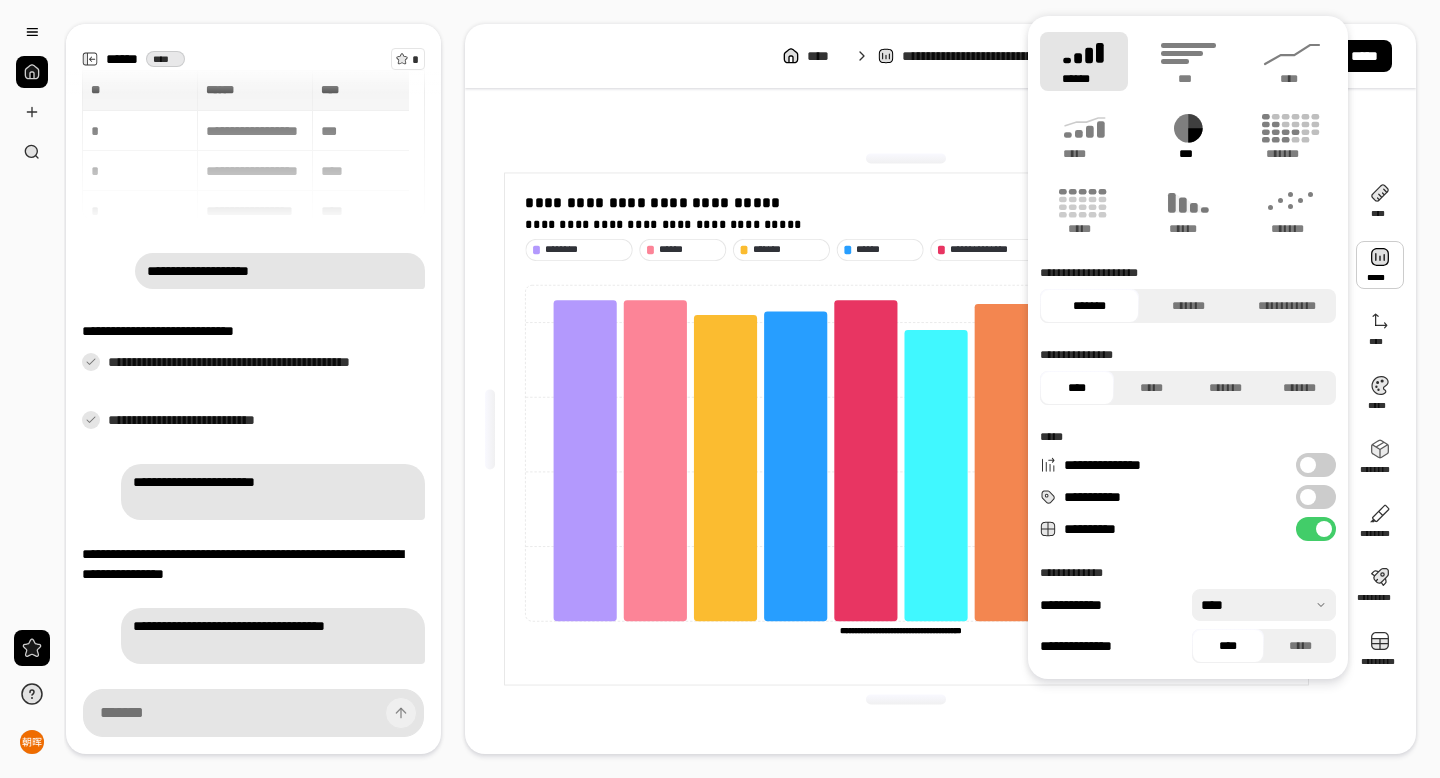 click 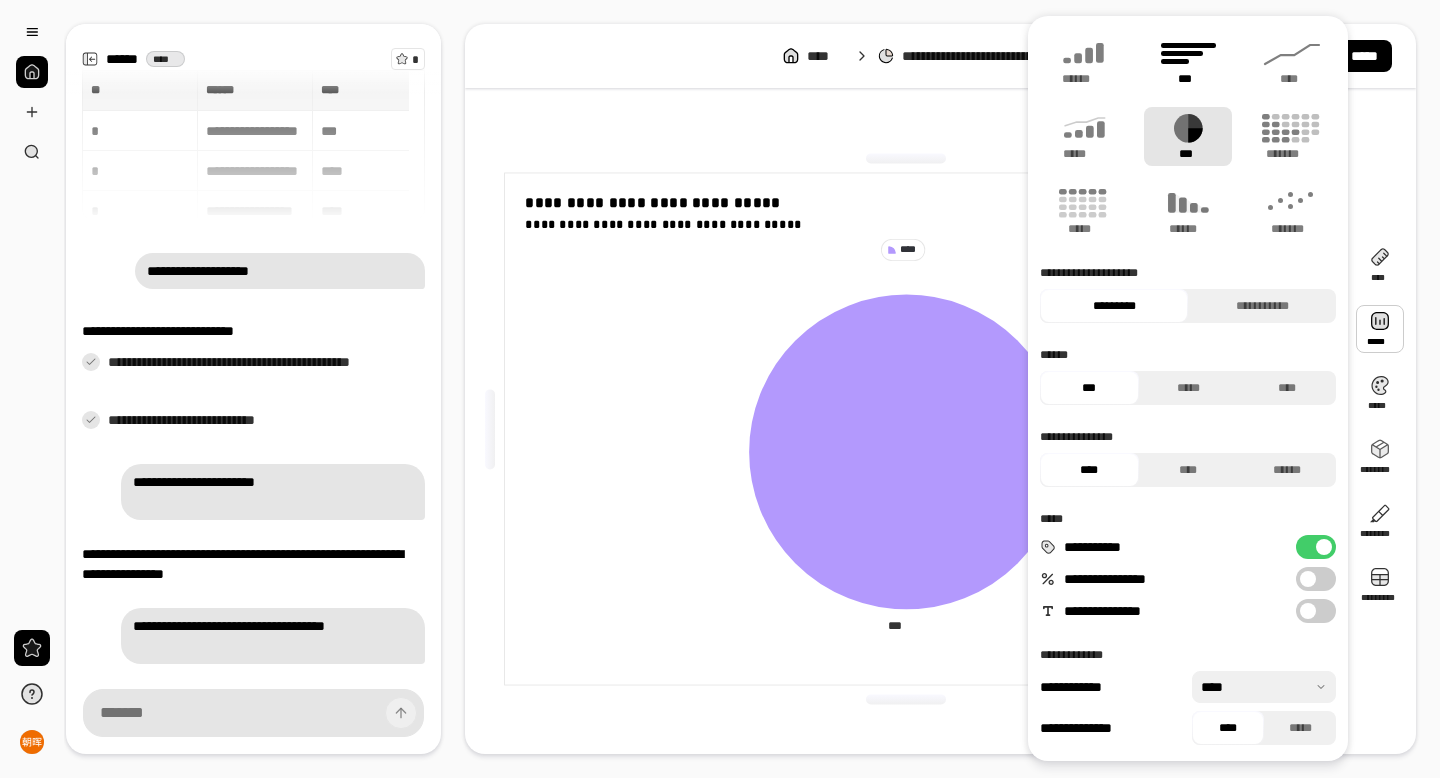 click on "***" at bounding box center [1187, 79] 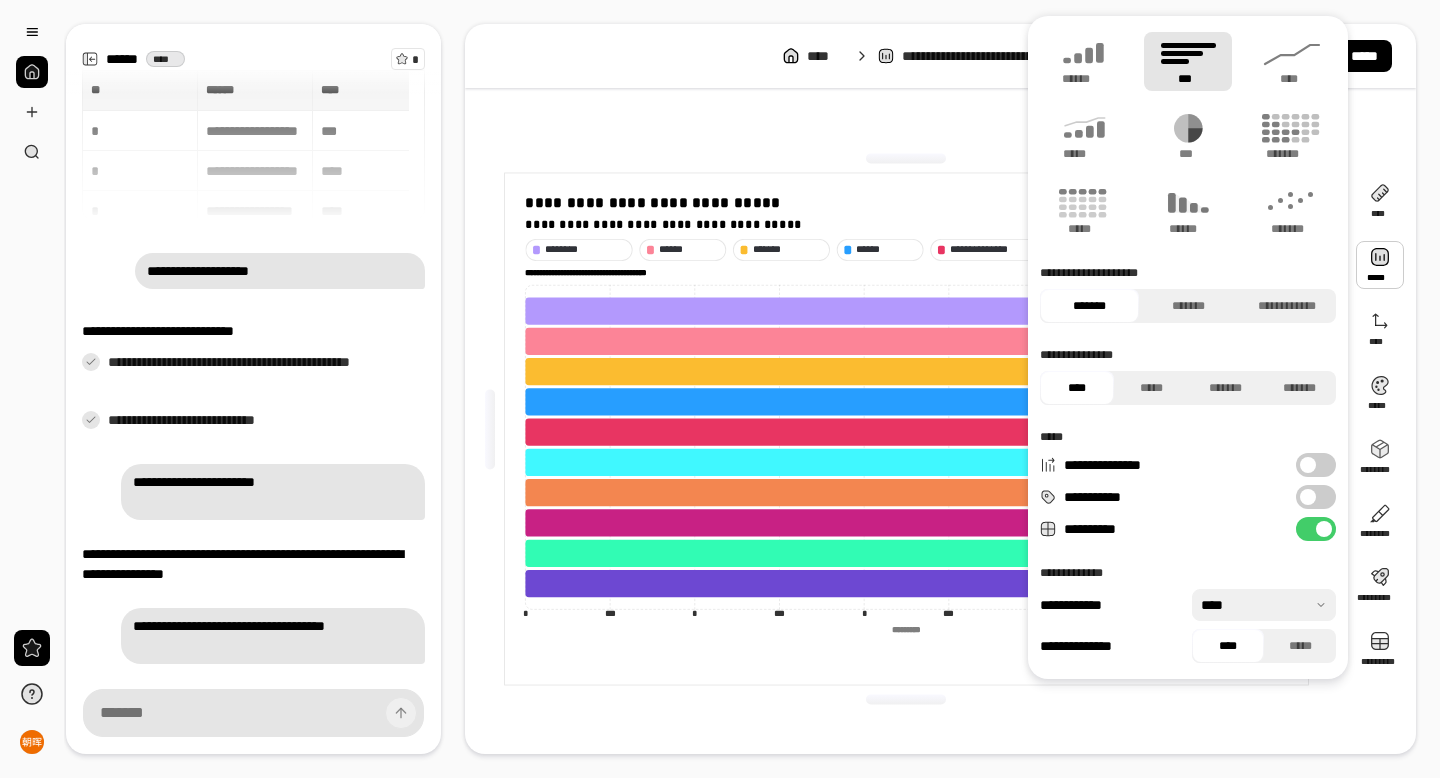 click at bounding box center [906, 158] 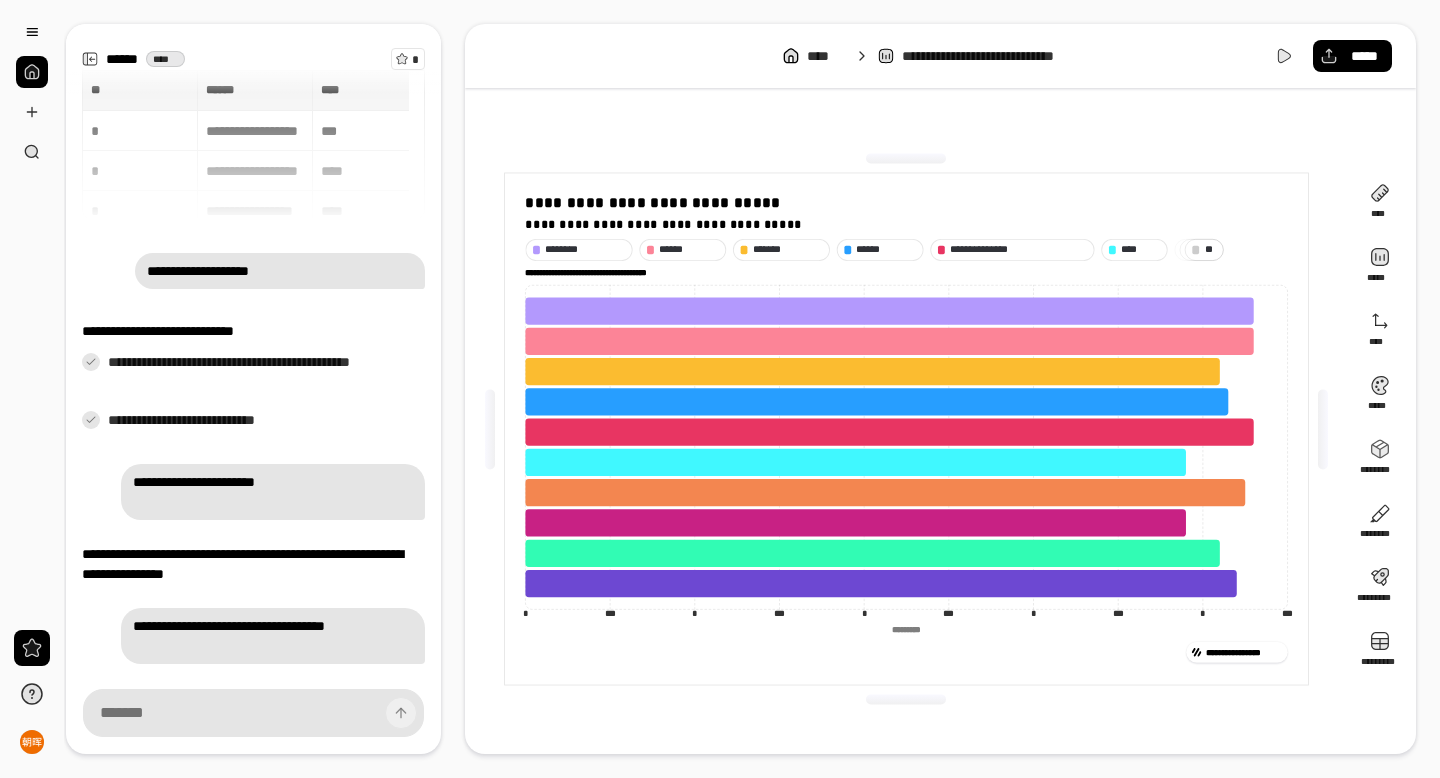 click 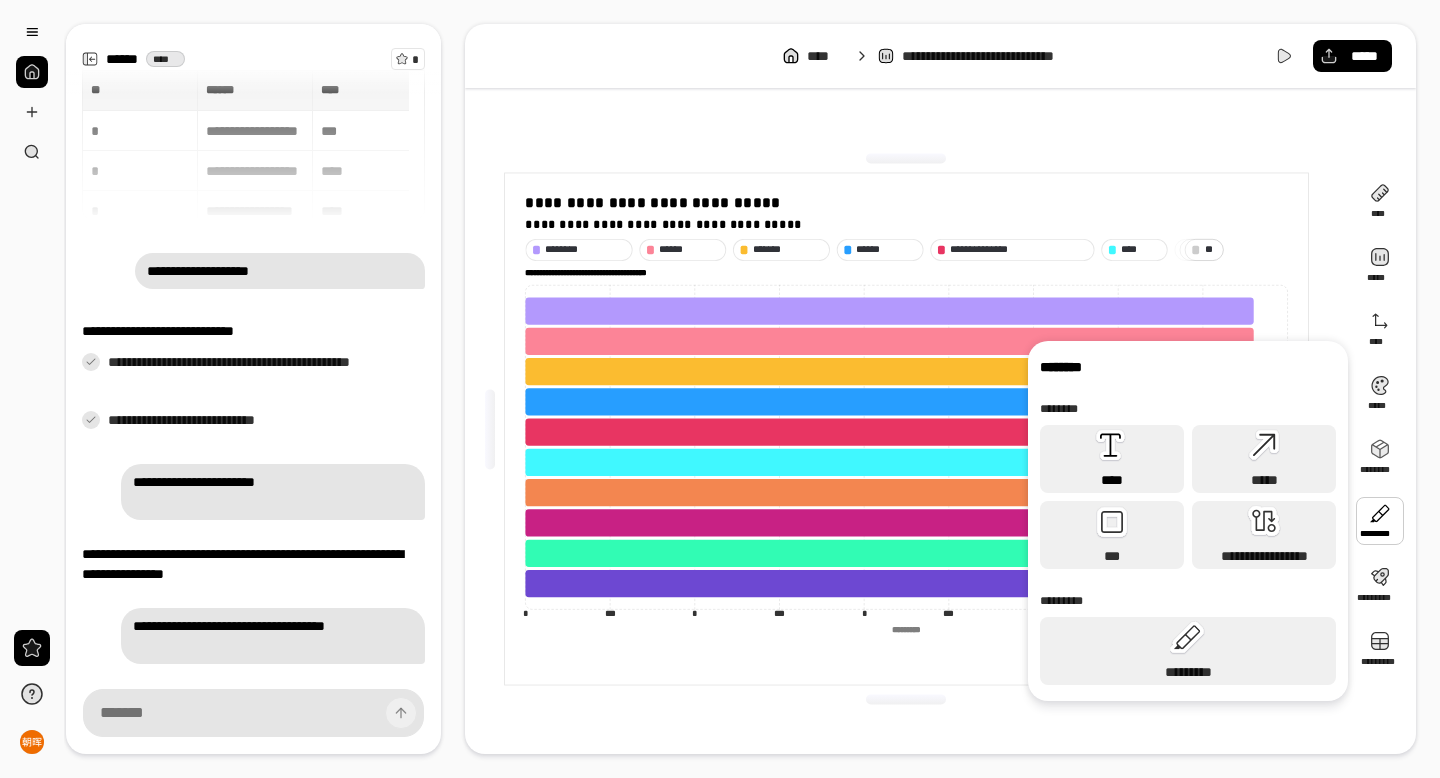 click 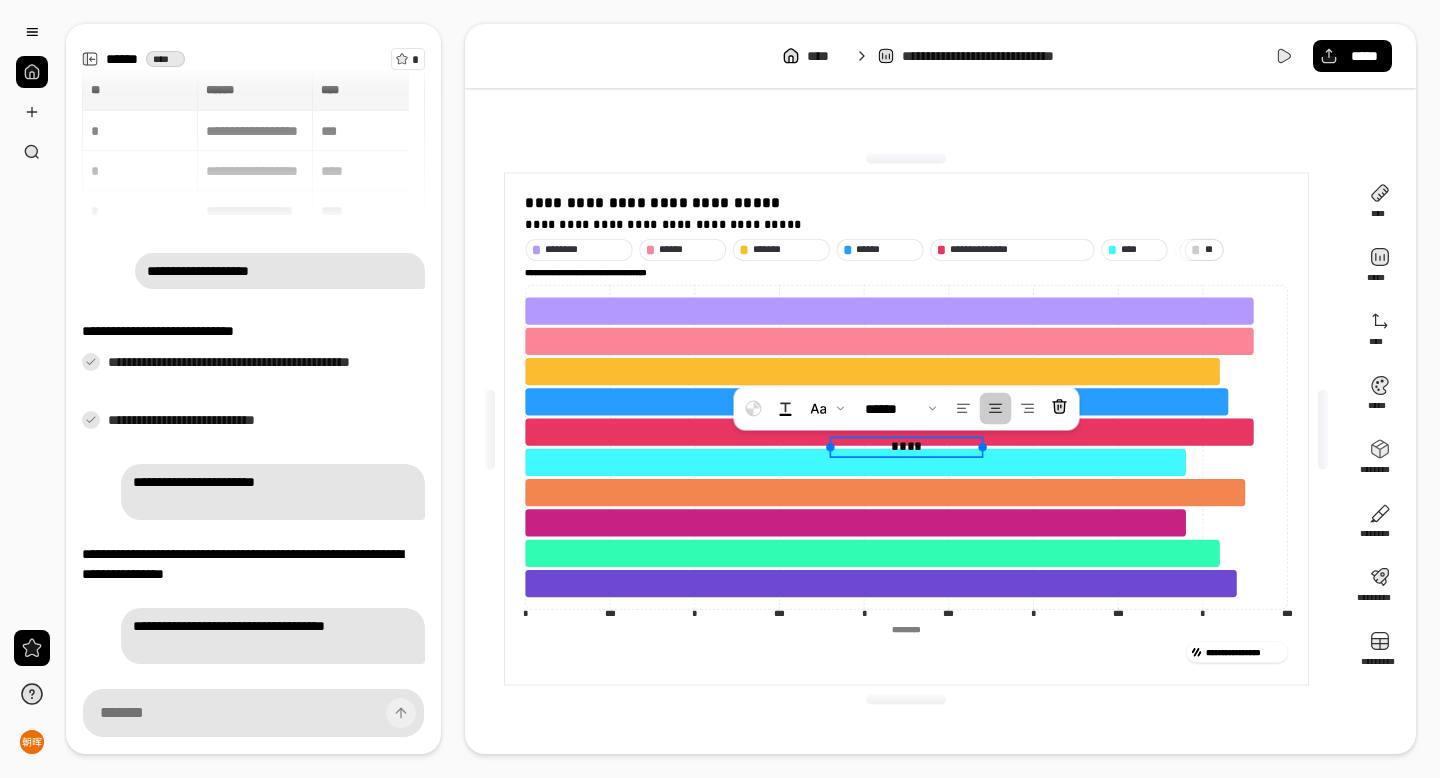 click at bounding box center (906, 457) 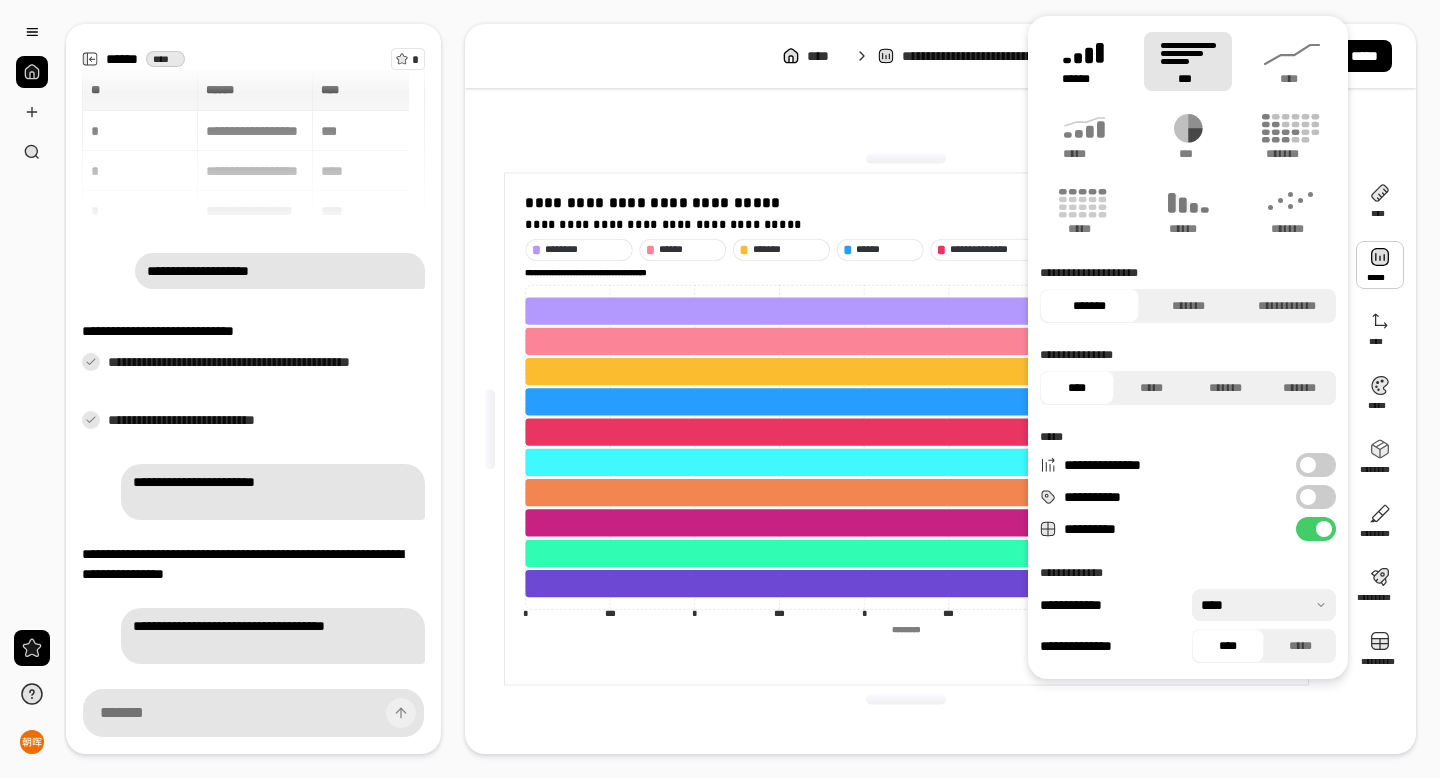 click on "******" at bounding box center (1084, 79) 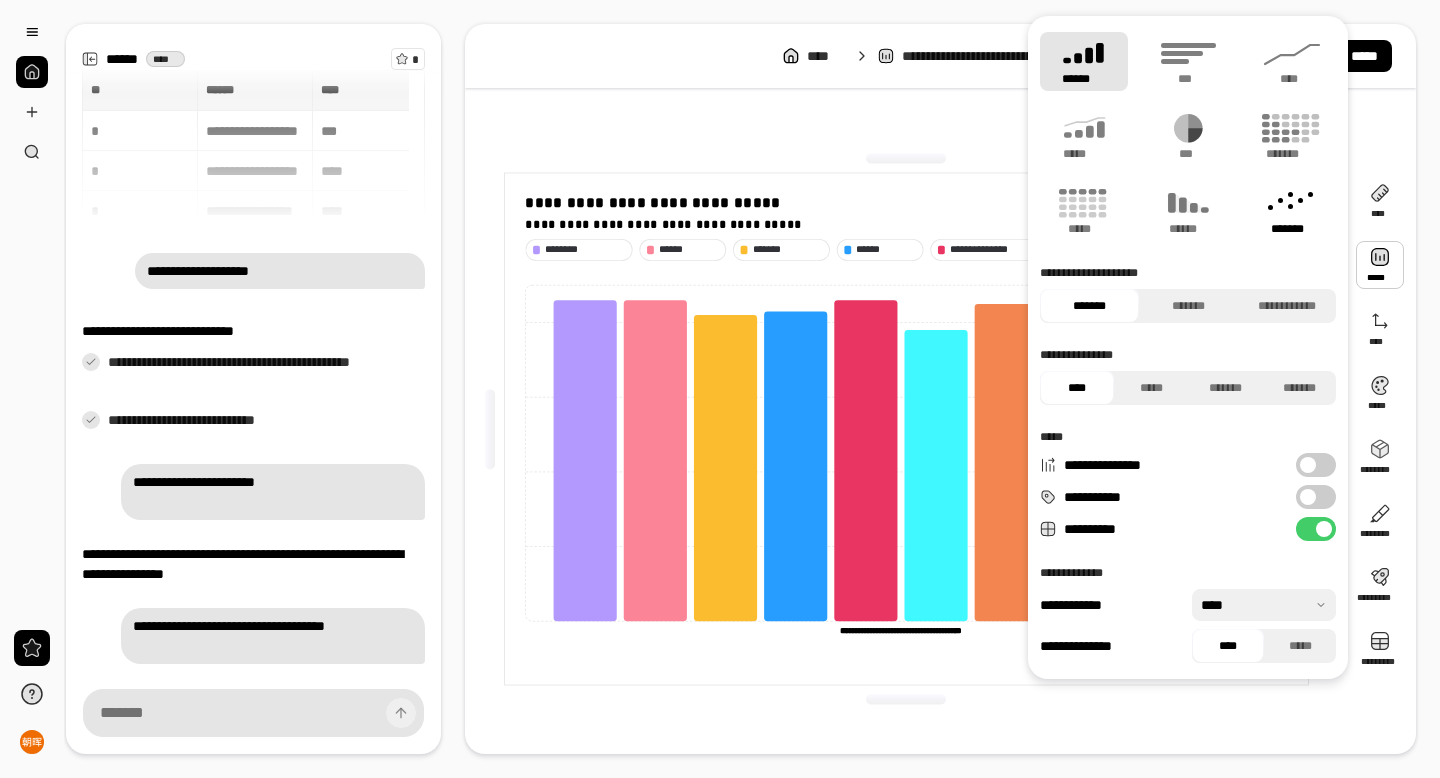 click on "*******" at bounding box center (1292, 211) 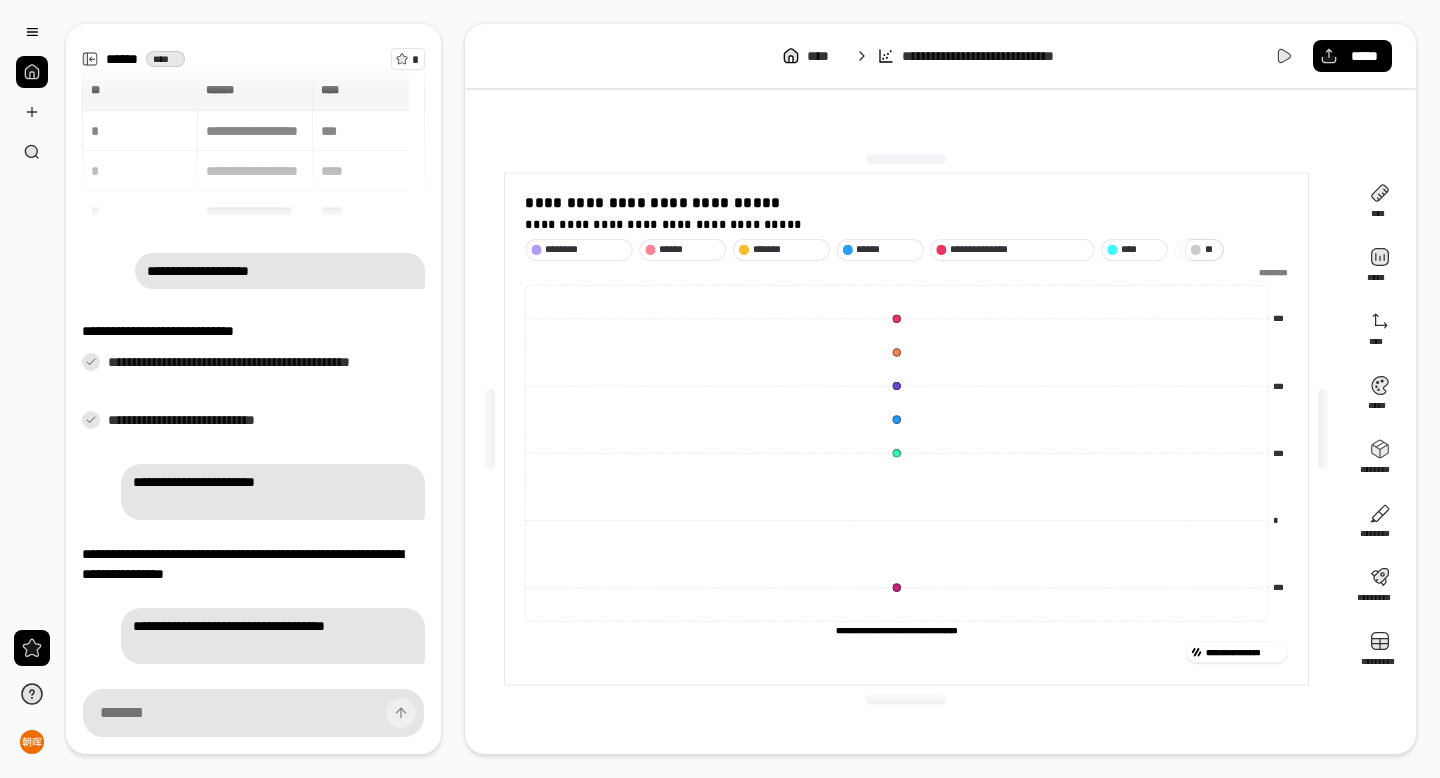 click on "**********" at bounding box center [906, 429] 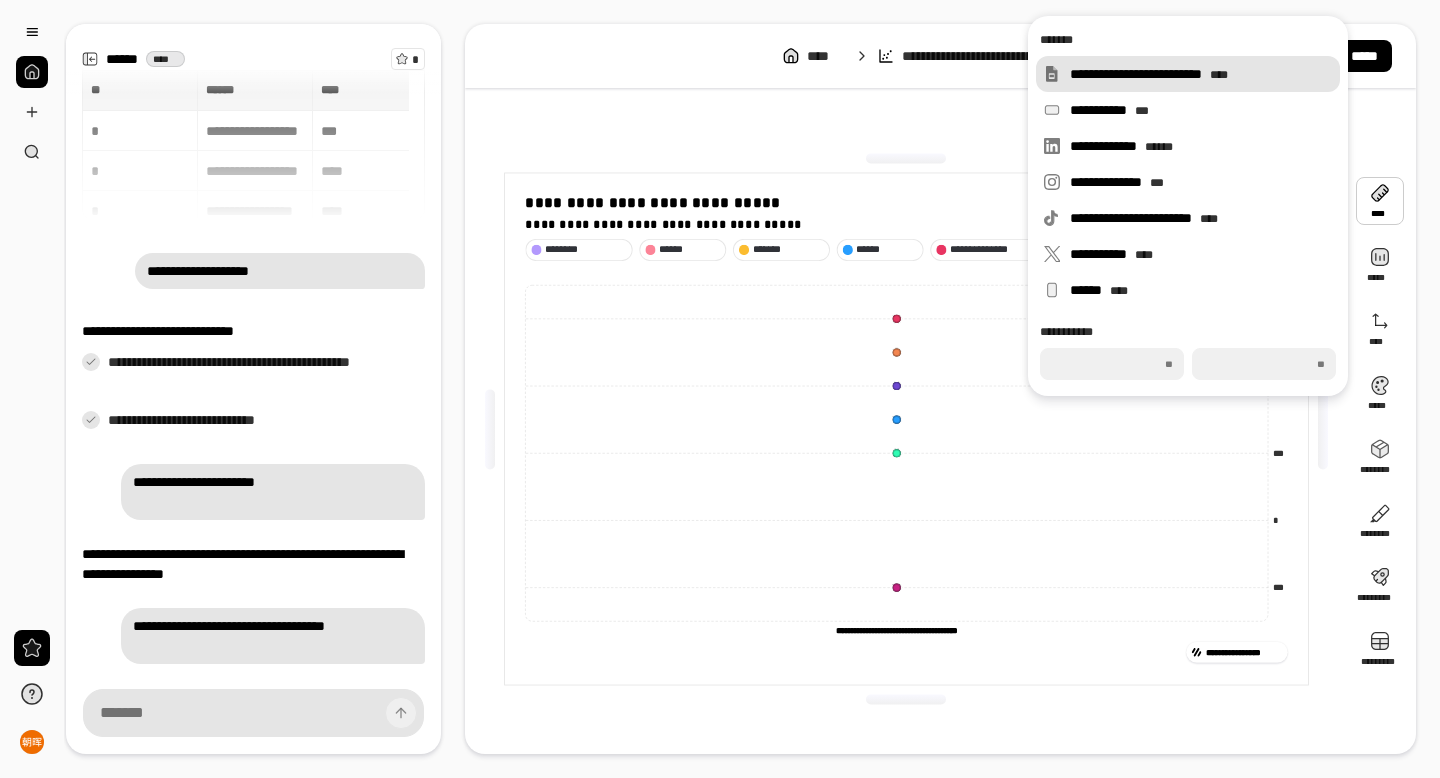 click on "**********" at bounding box center [1201, 74] 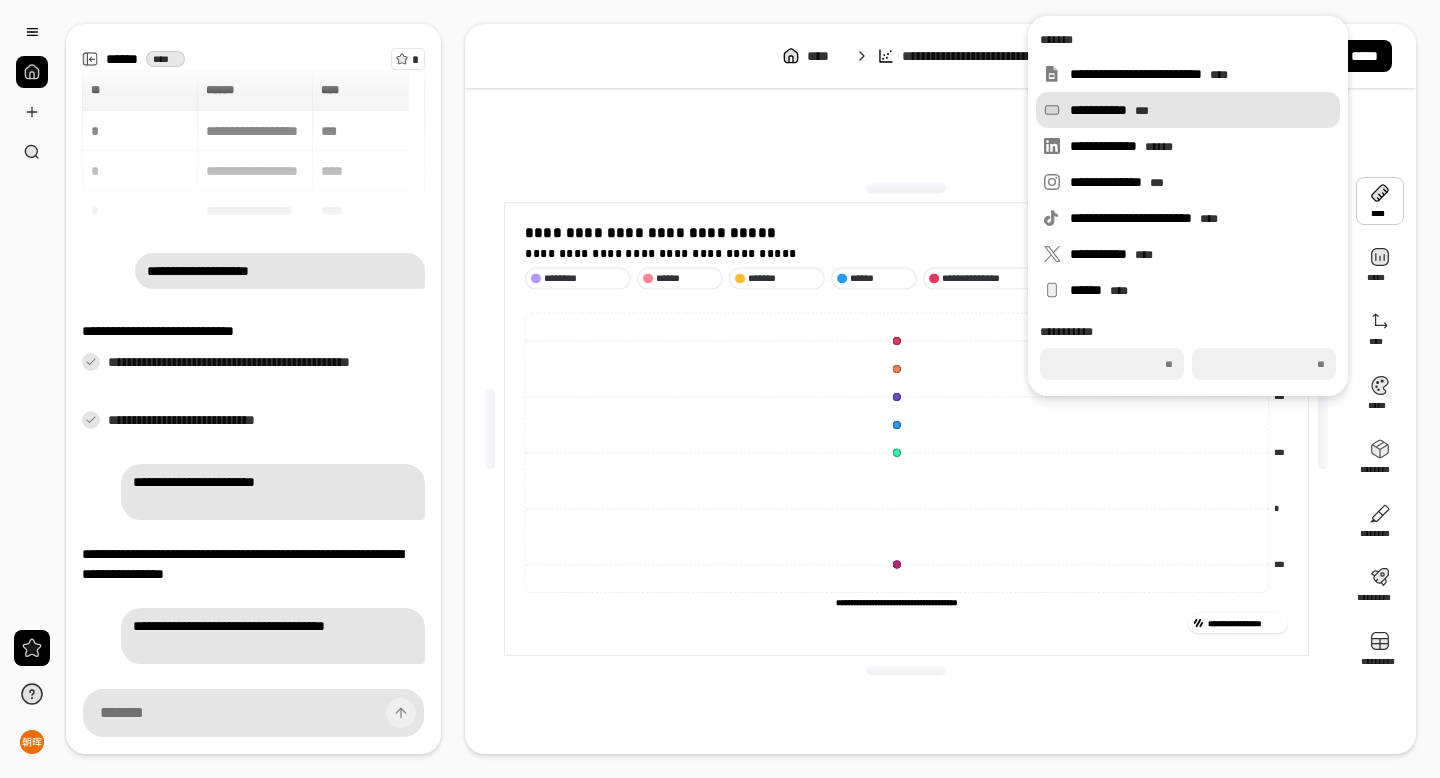 click on "**********" at bounding box center [1201, 110] 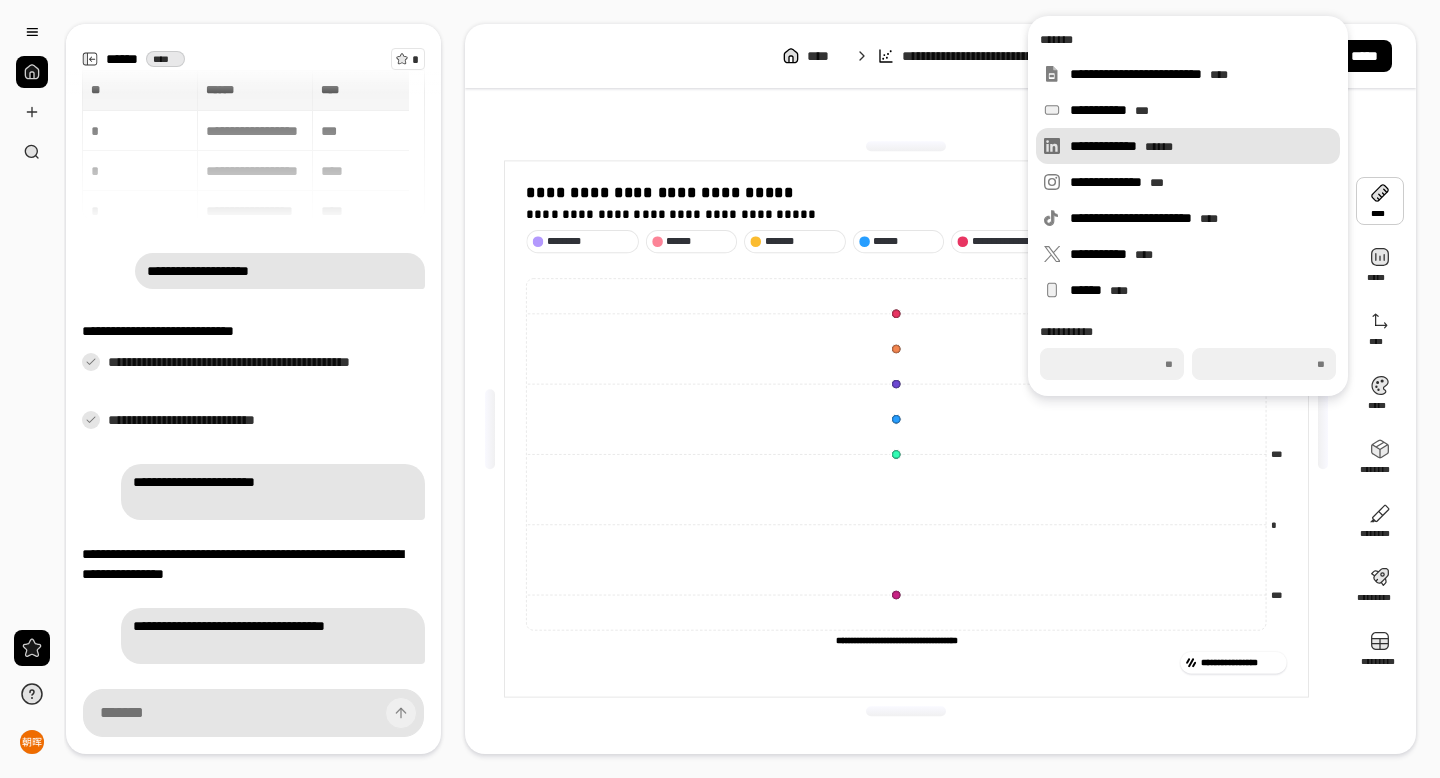 click on "**********" at bounding box center (1201, 146) 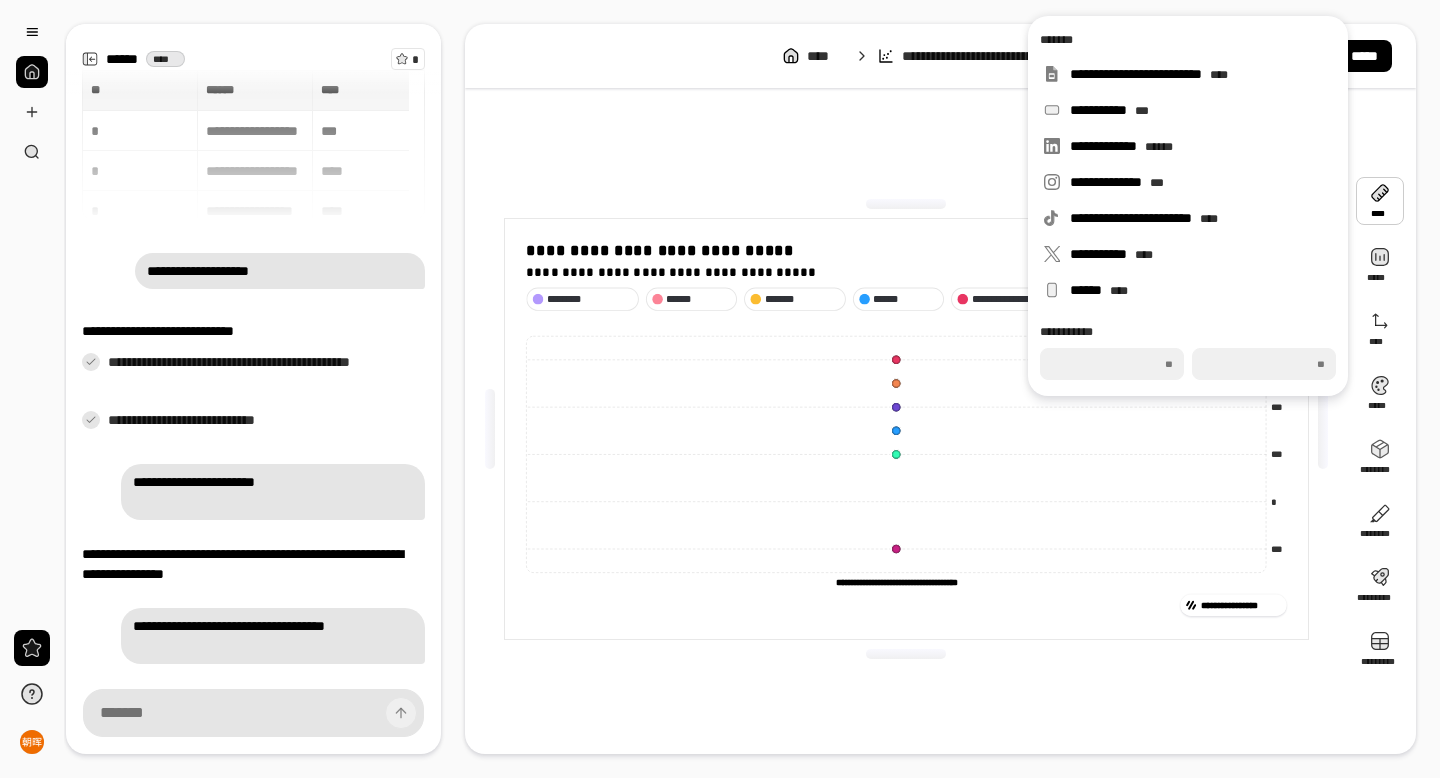 click on "**********" at bounding box center (906, 429) 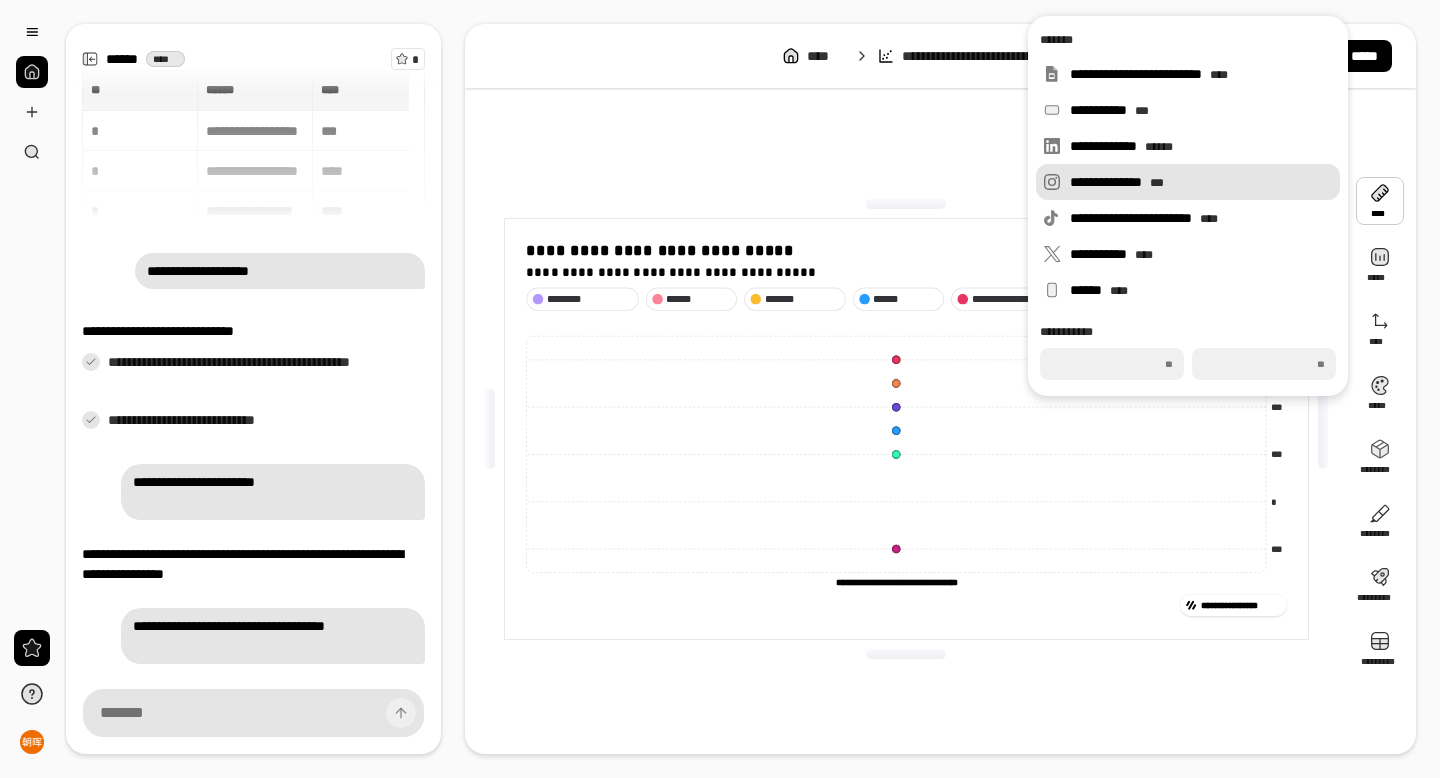 click on "**********" at bounding box center (1201, 182) 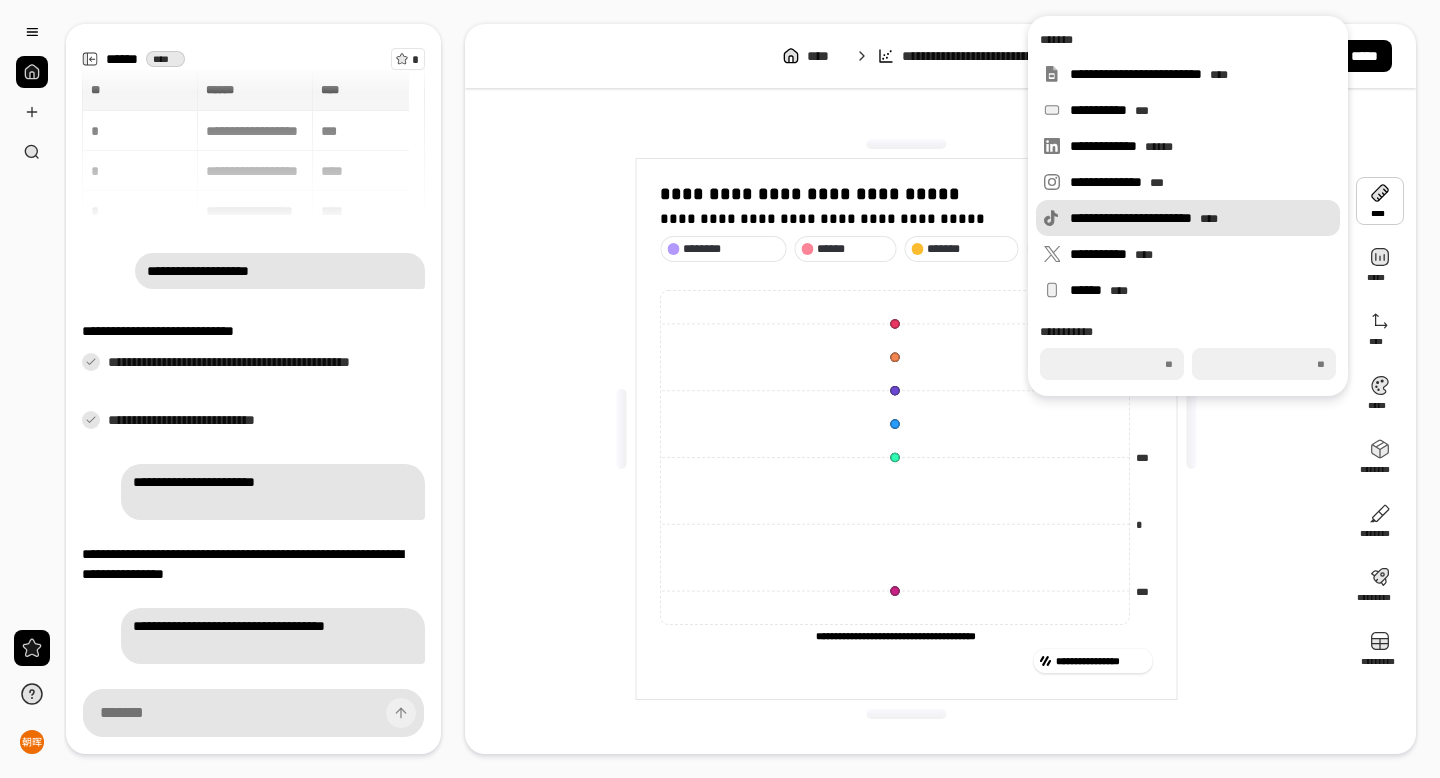 click on "**********" at bounding box center (1201, 218) 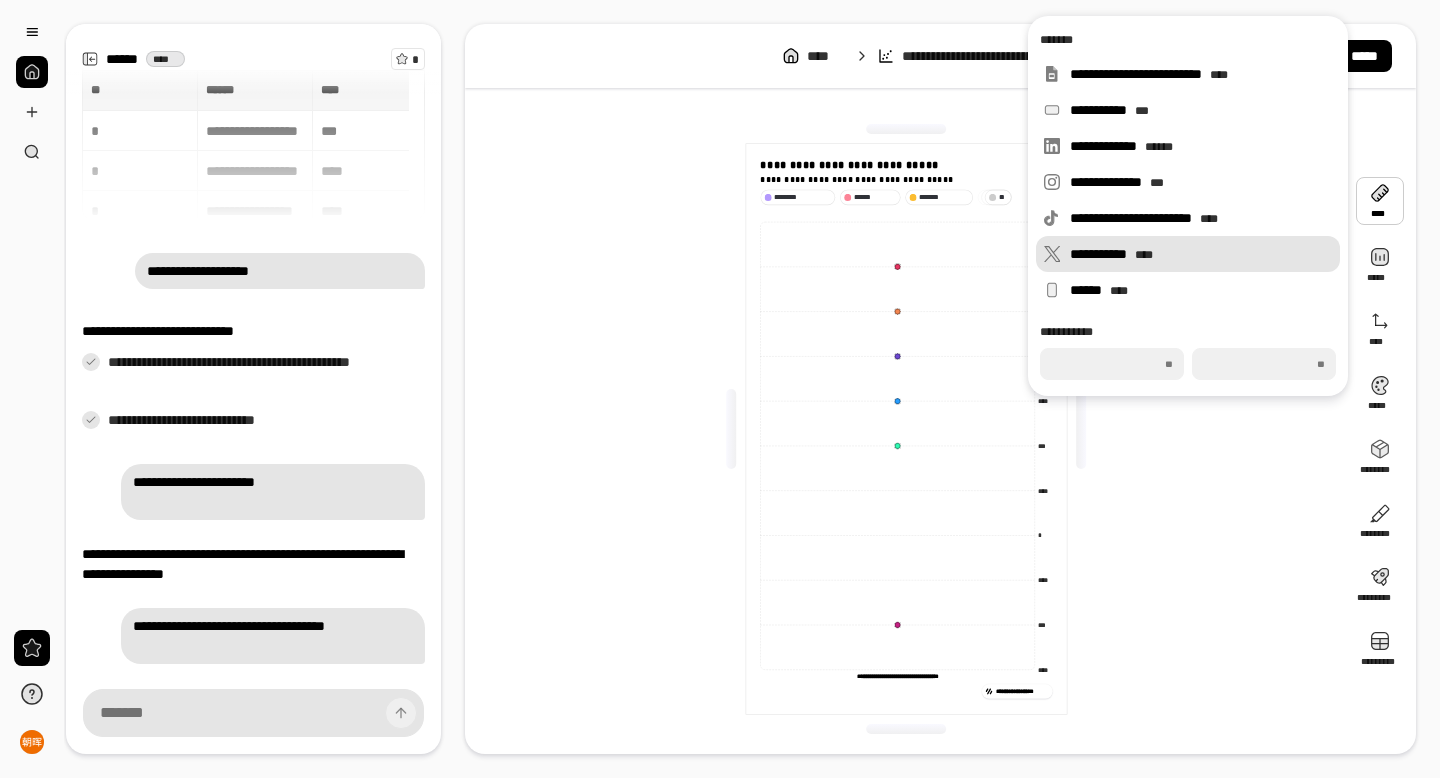 click on "**********" at bounding box center [1201, 254] 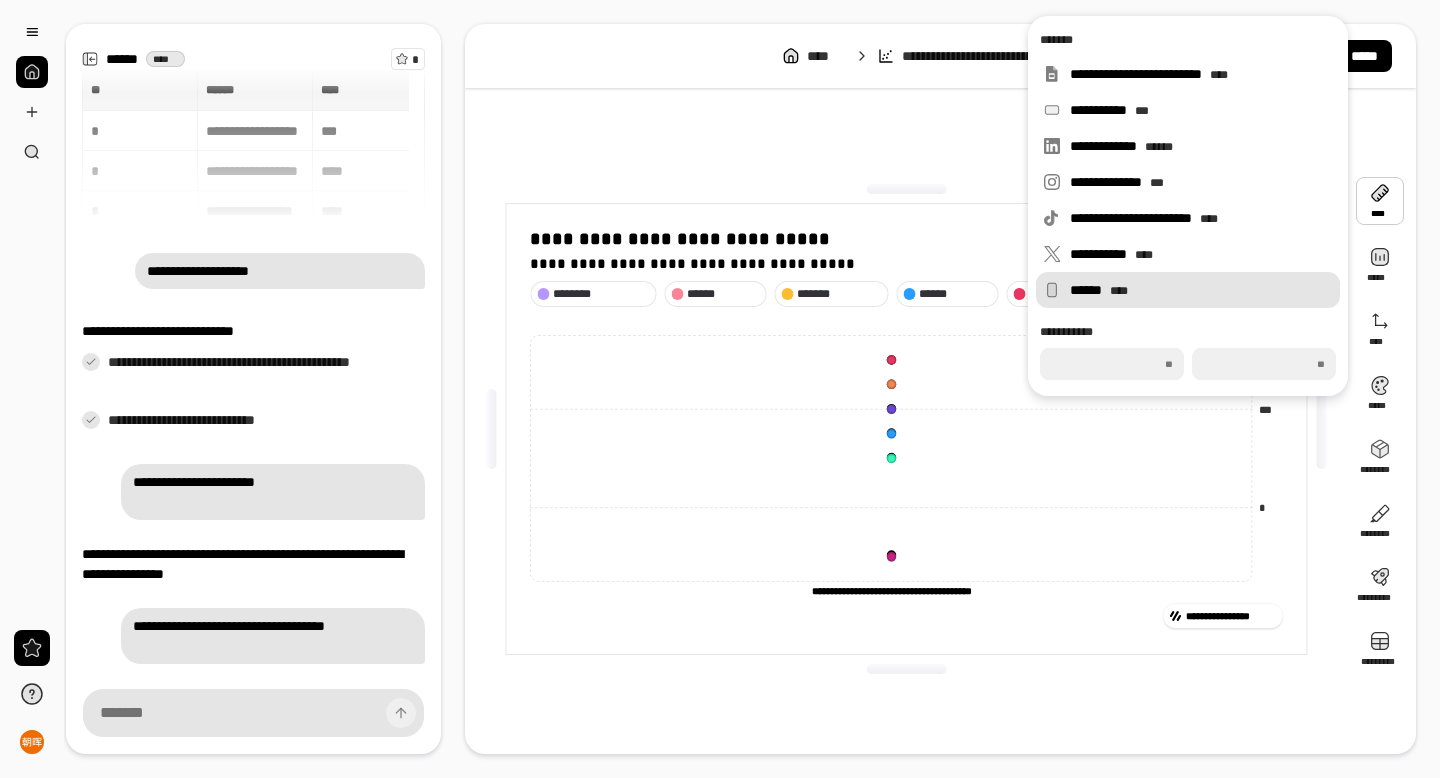 click on "****** ****" at bounding box center [1201, 290] 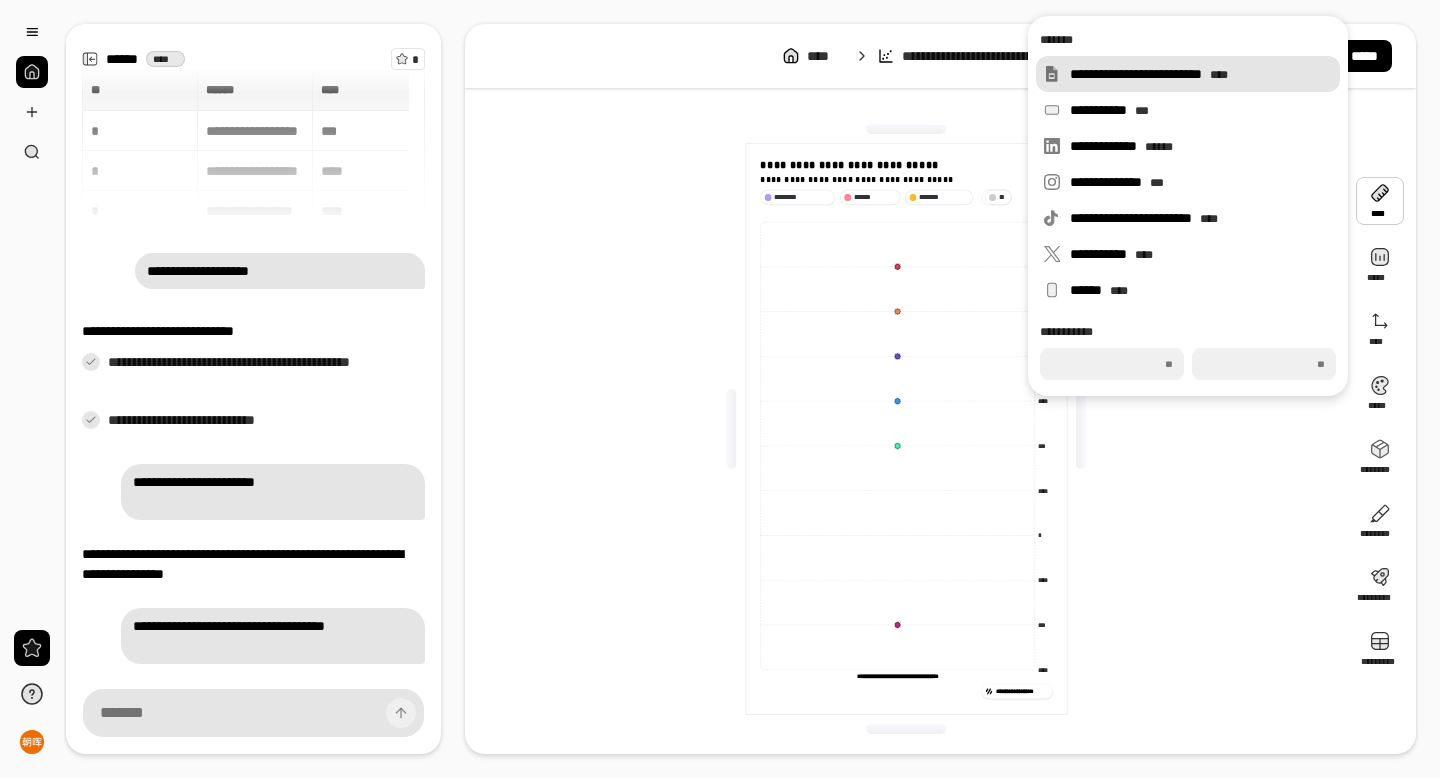 click on "**********" at bounding box center [1201, 74] 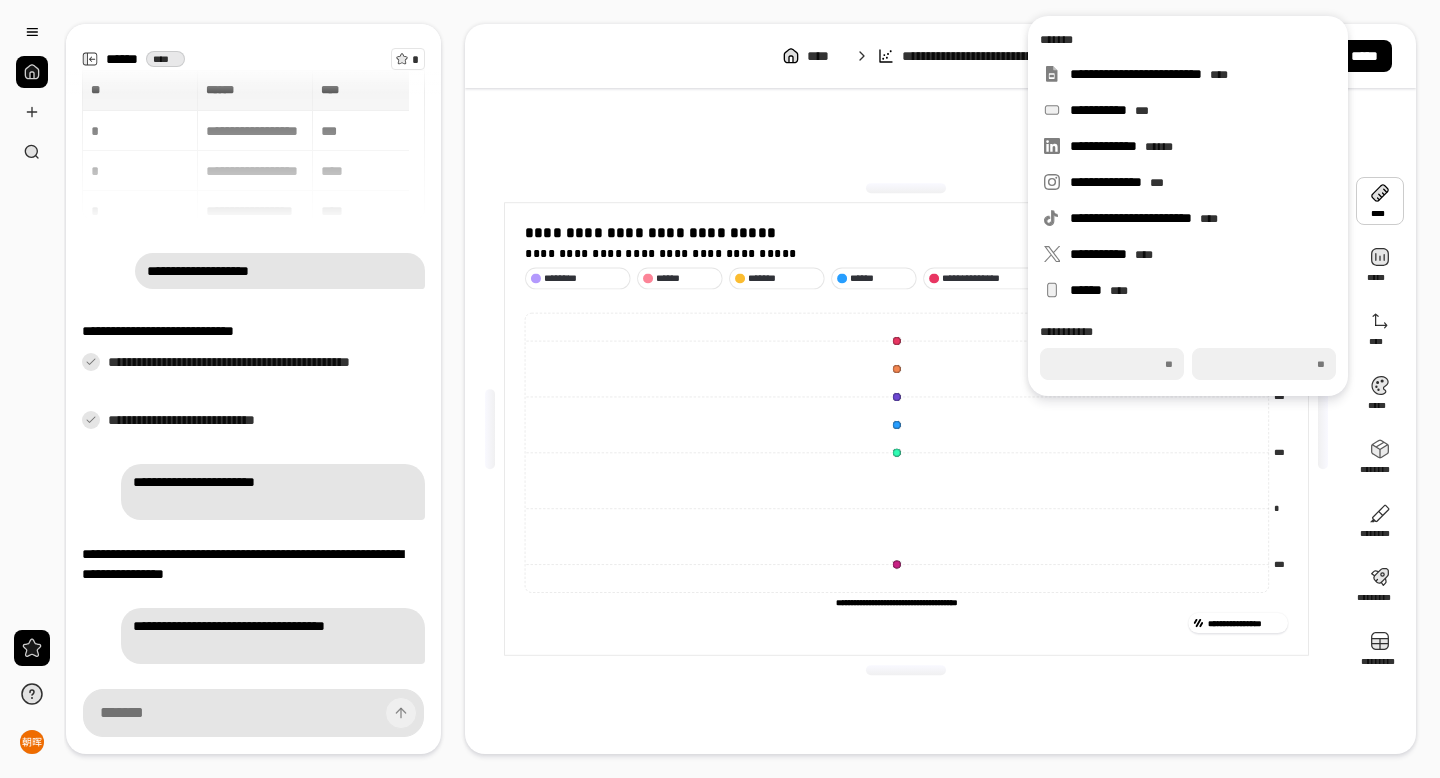 click on "**********" at bounding box center [906, 429] 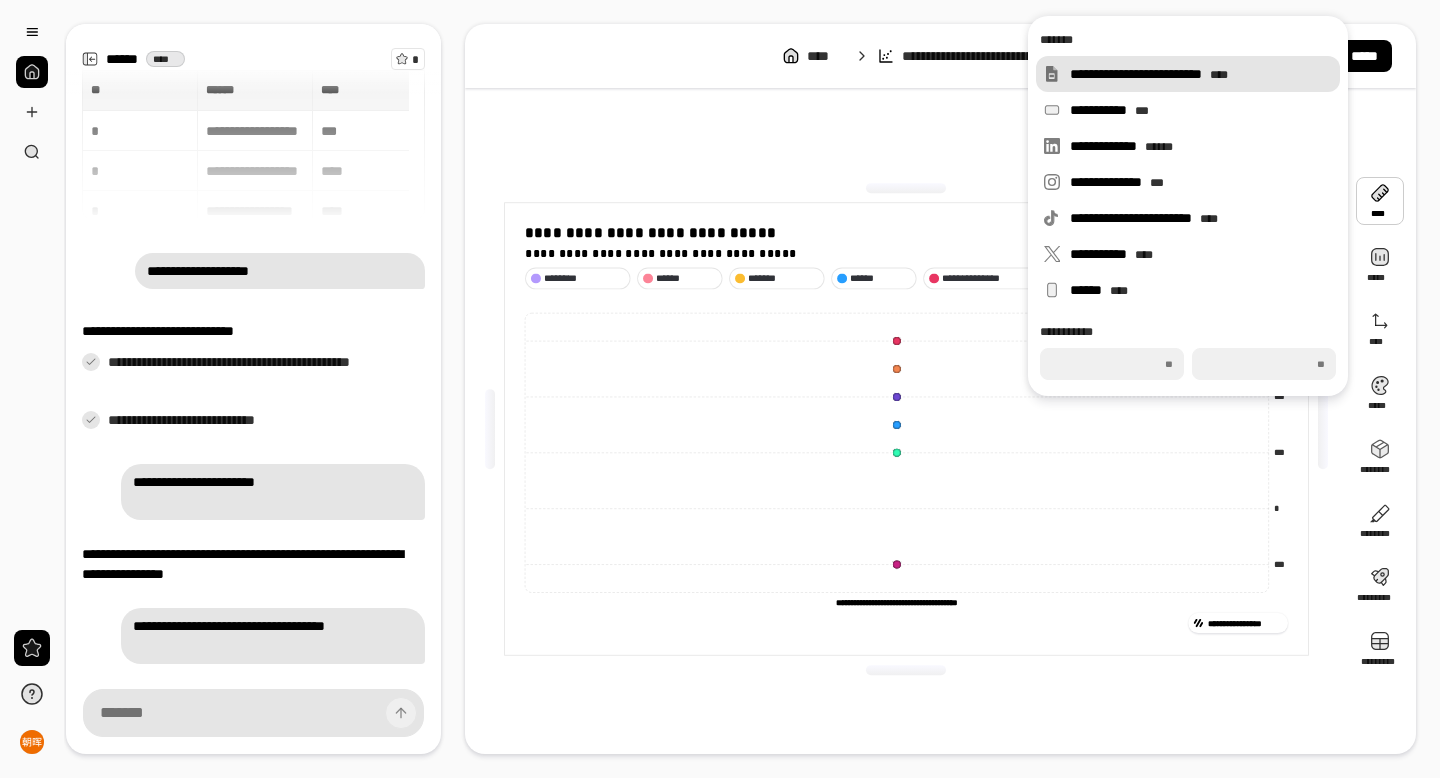 click on "**********" at bounding box center (1201, 74) 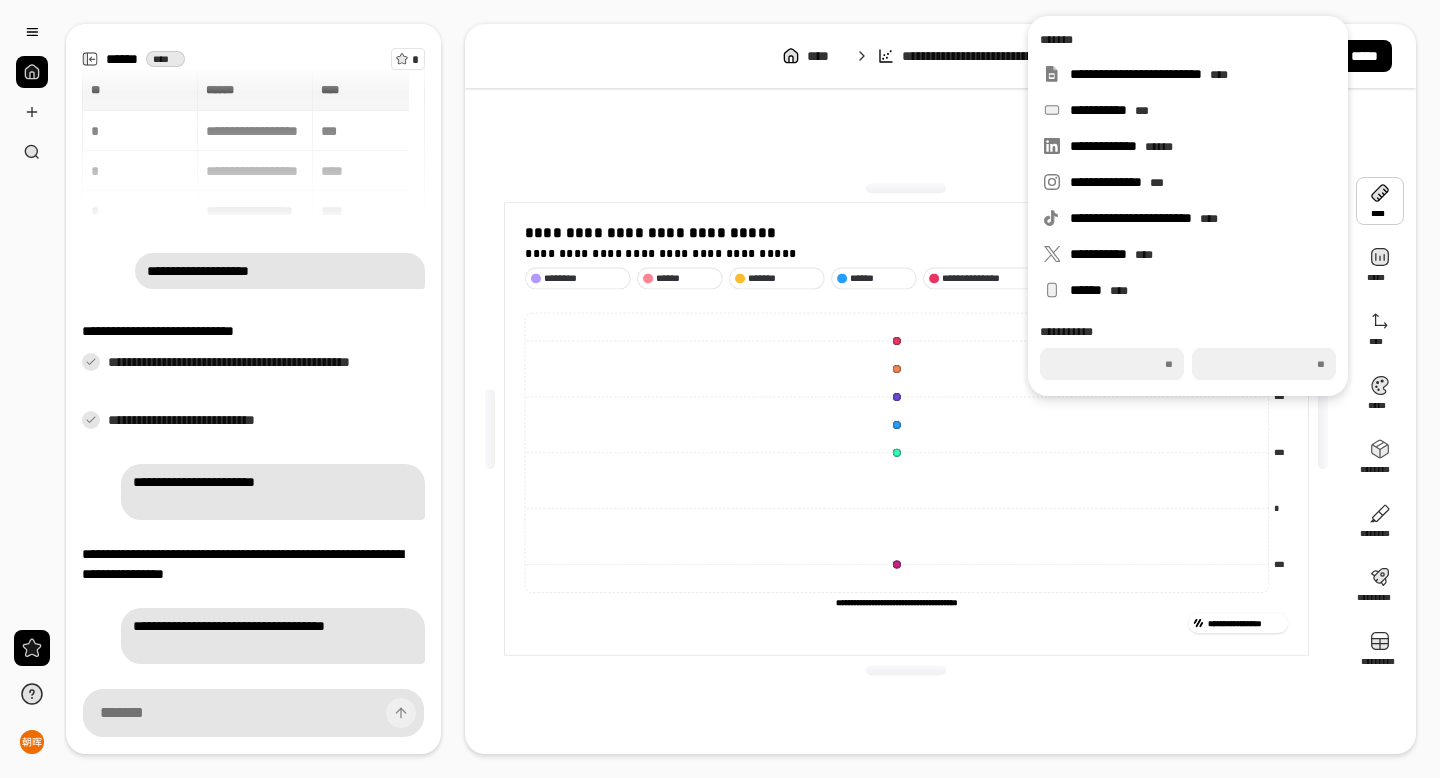 click on "***" at bounding box center [1264, 364] 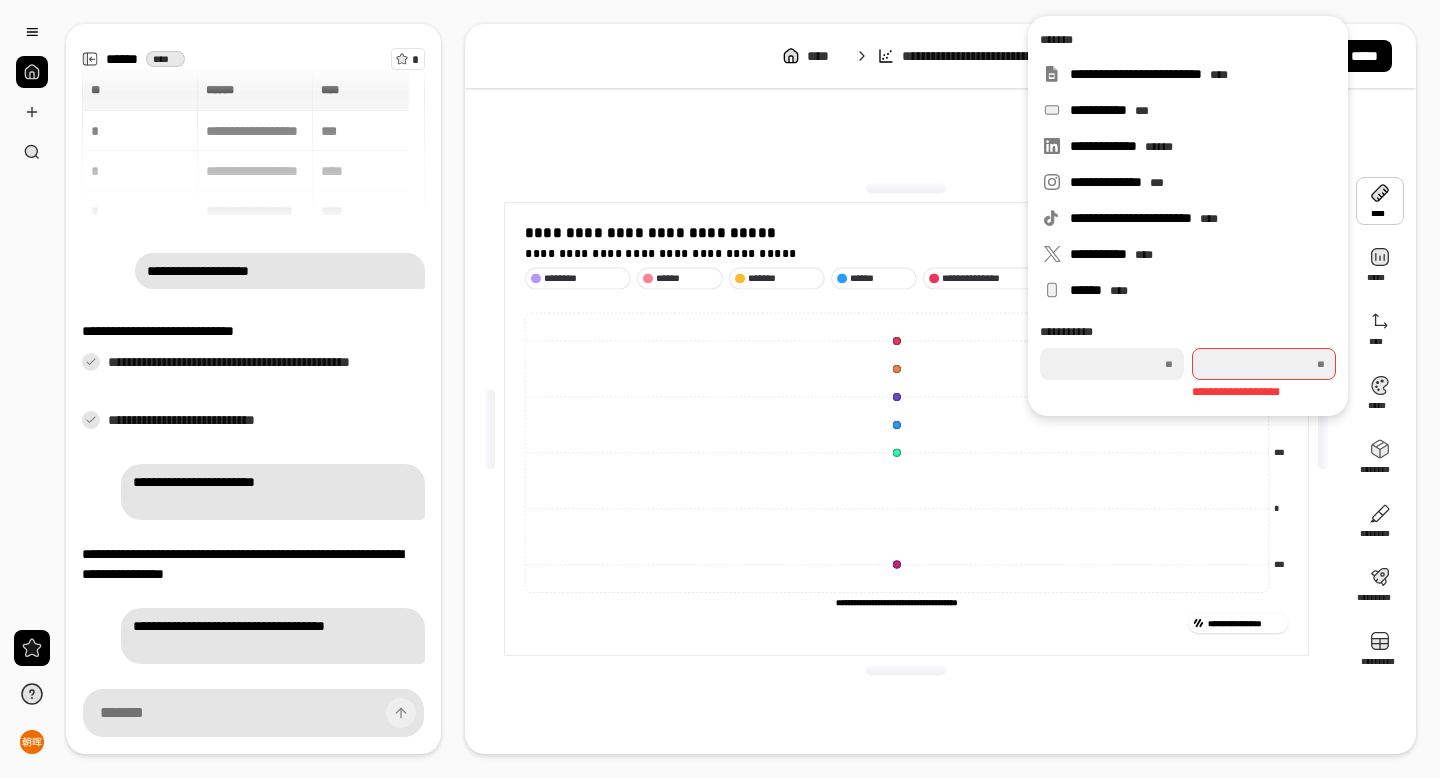 type on "***" 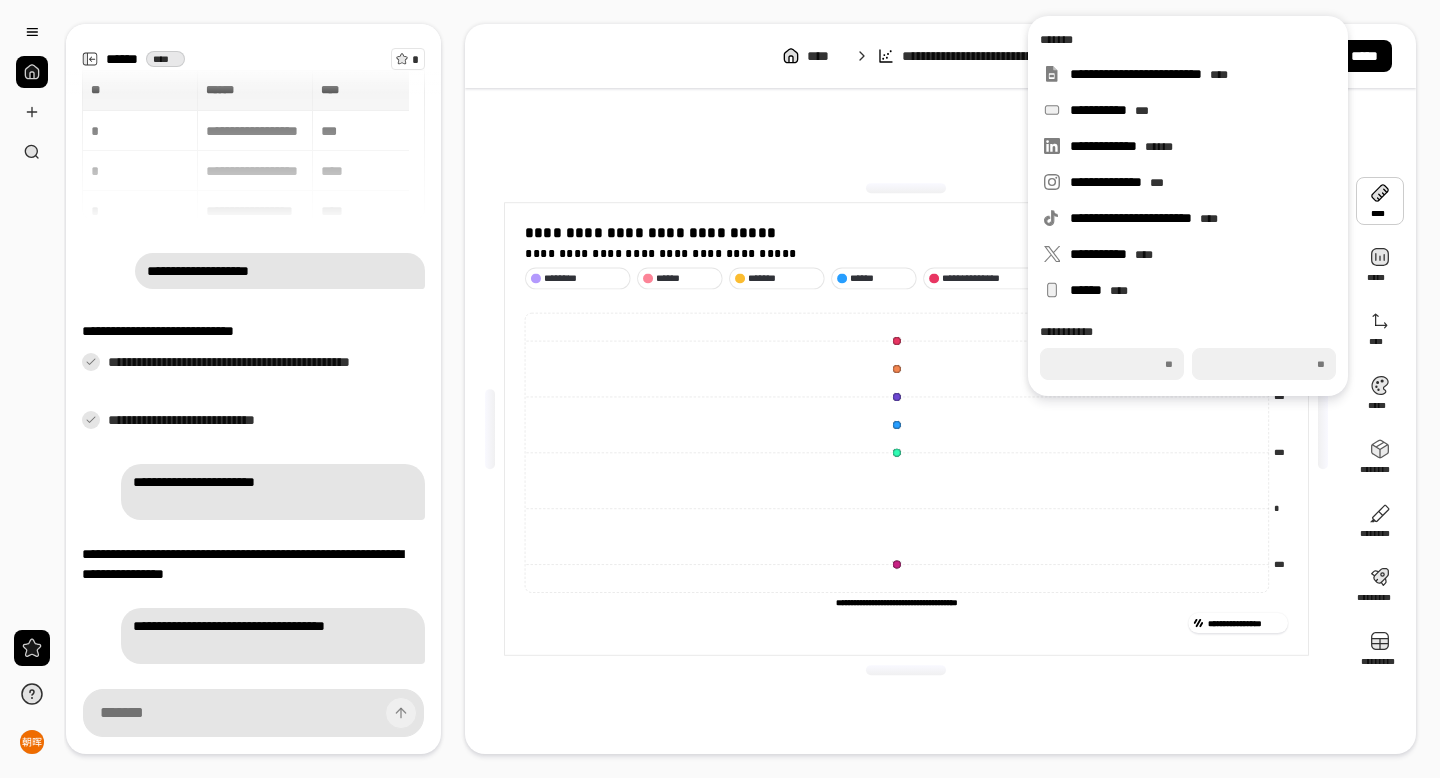 click at bounding box center [906, 188] 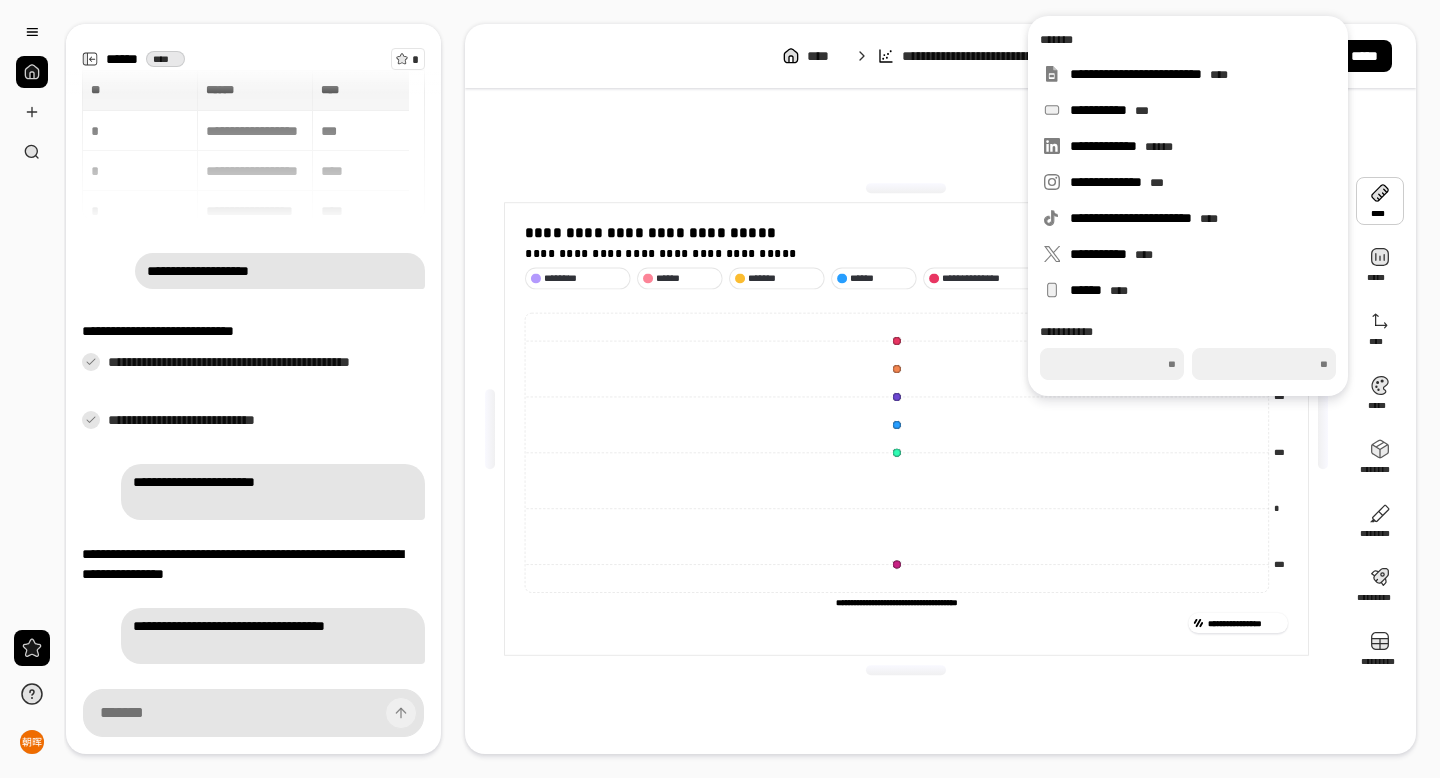 click at bounding box center [1380, 201] 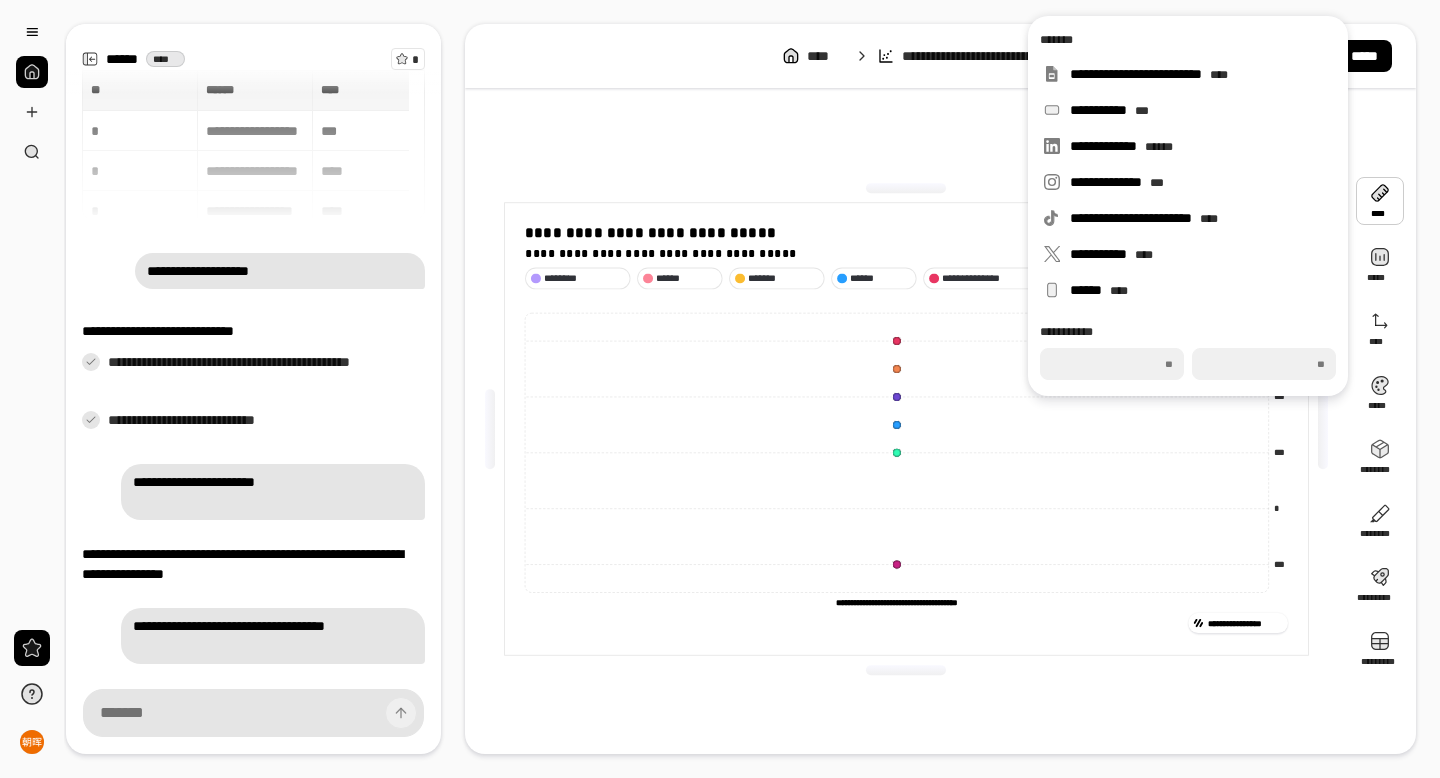 click on "***" at bounding box center (1264, 364) 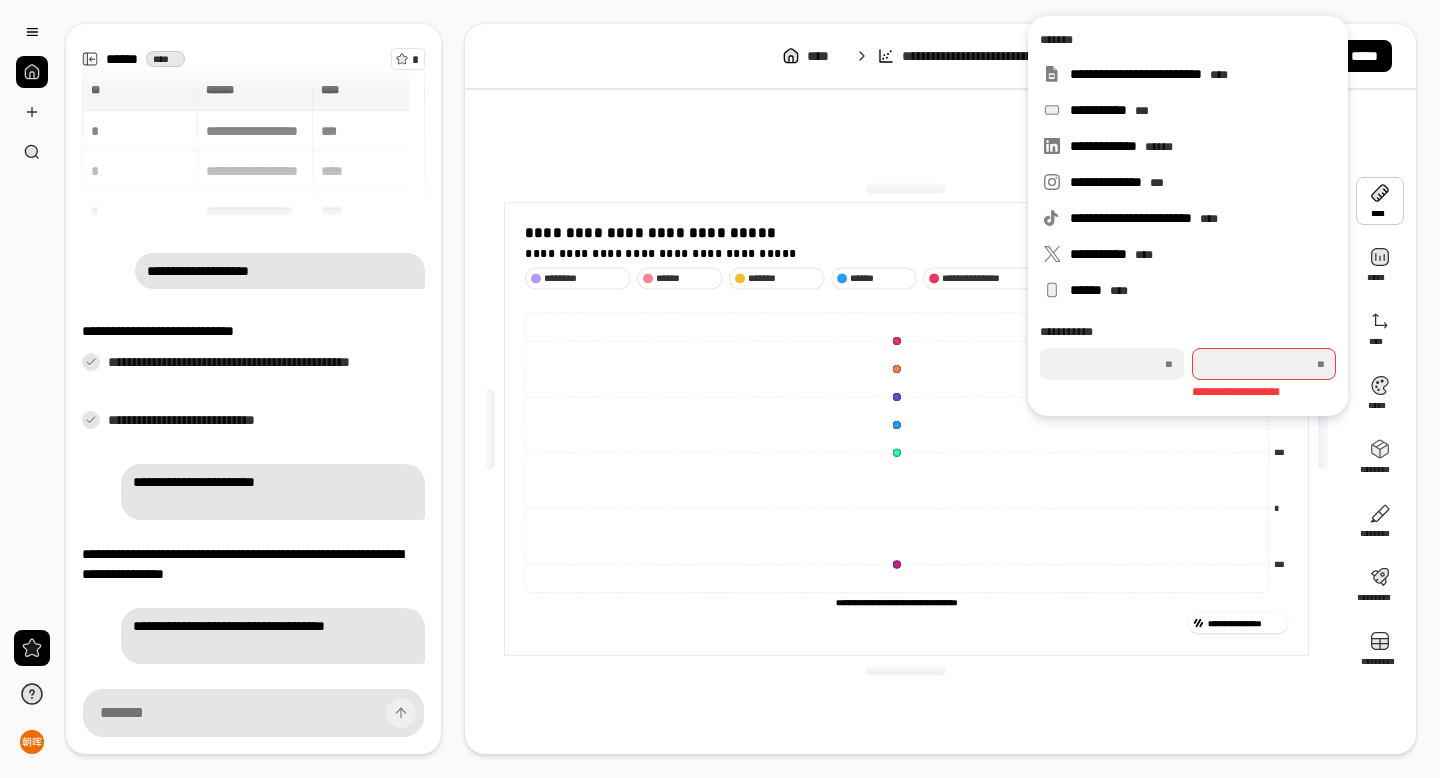 click on "***" at bounding box center (1264, 364) 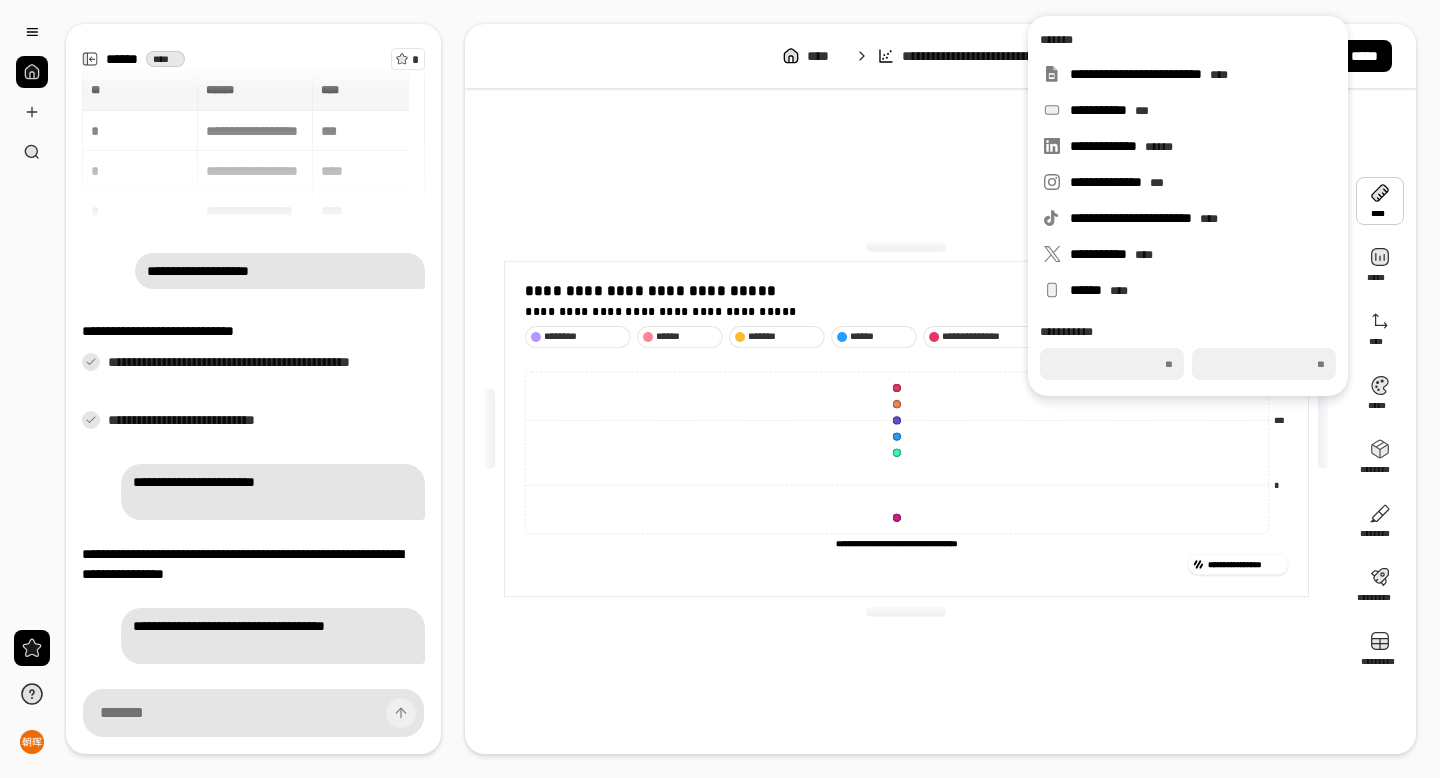 click on "**********" at bounding box center (906, 429) 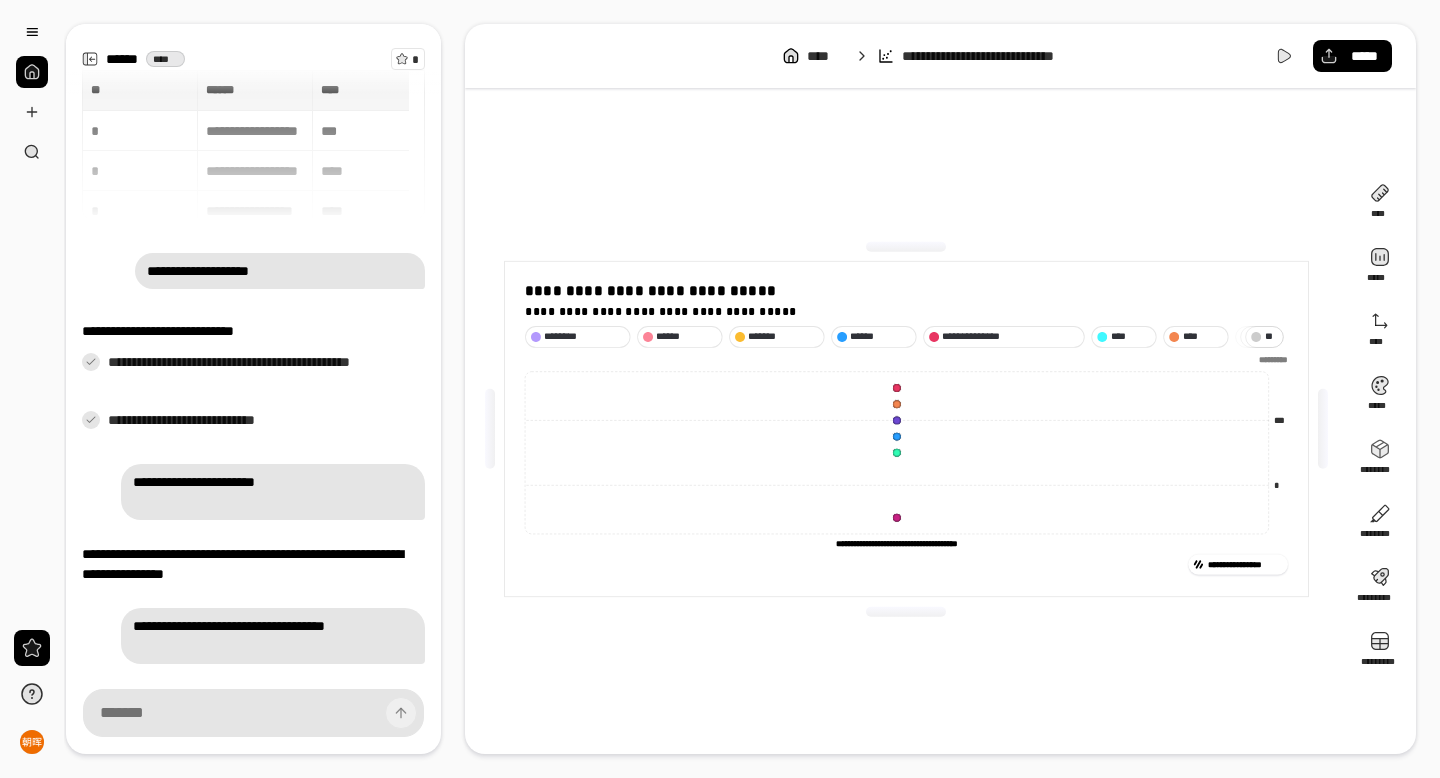 click on "* *" at bounding box center (1264, 337) 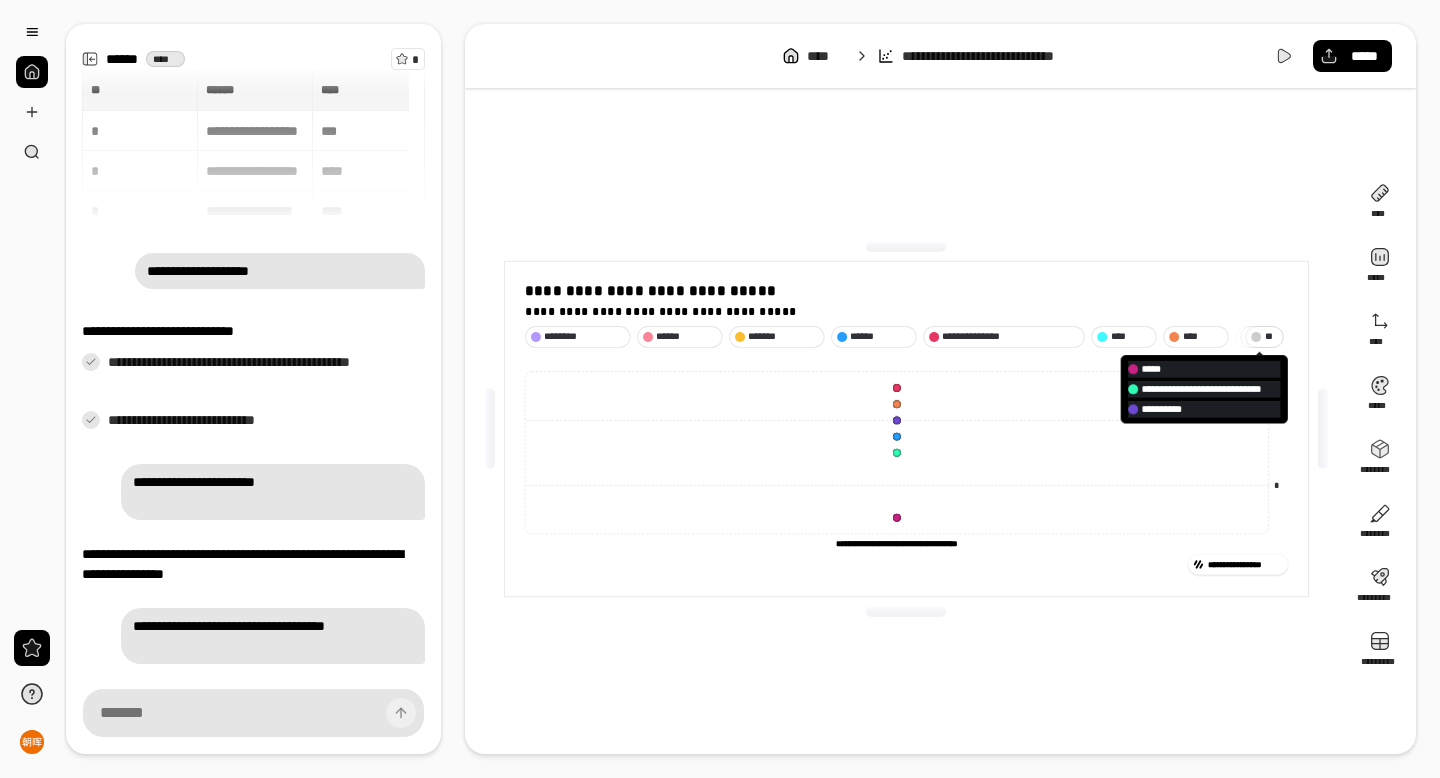 click on "* *" at bounding box center (1264, 337) 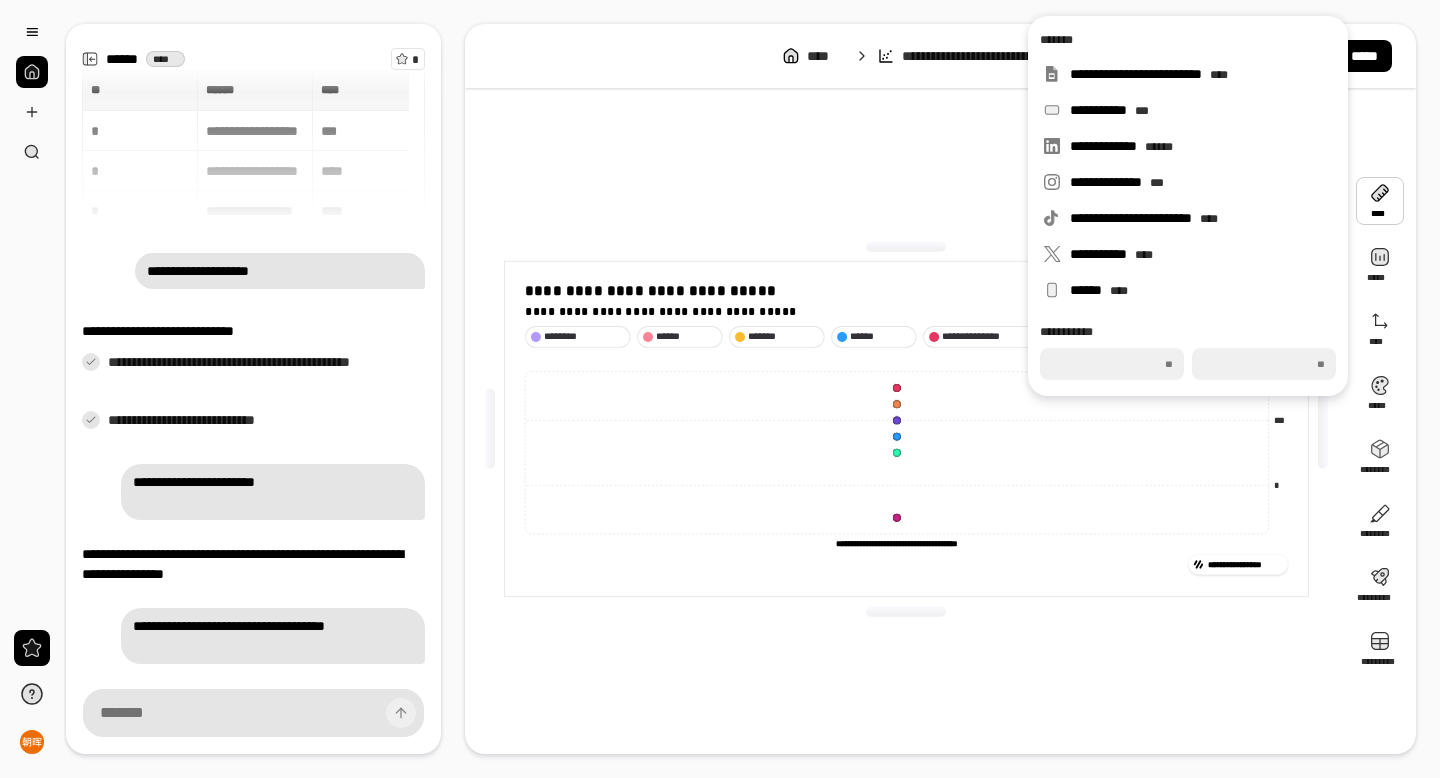 click on "***" at bounding box center [1264, 364] 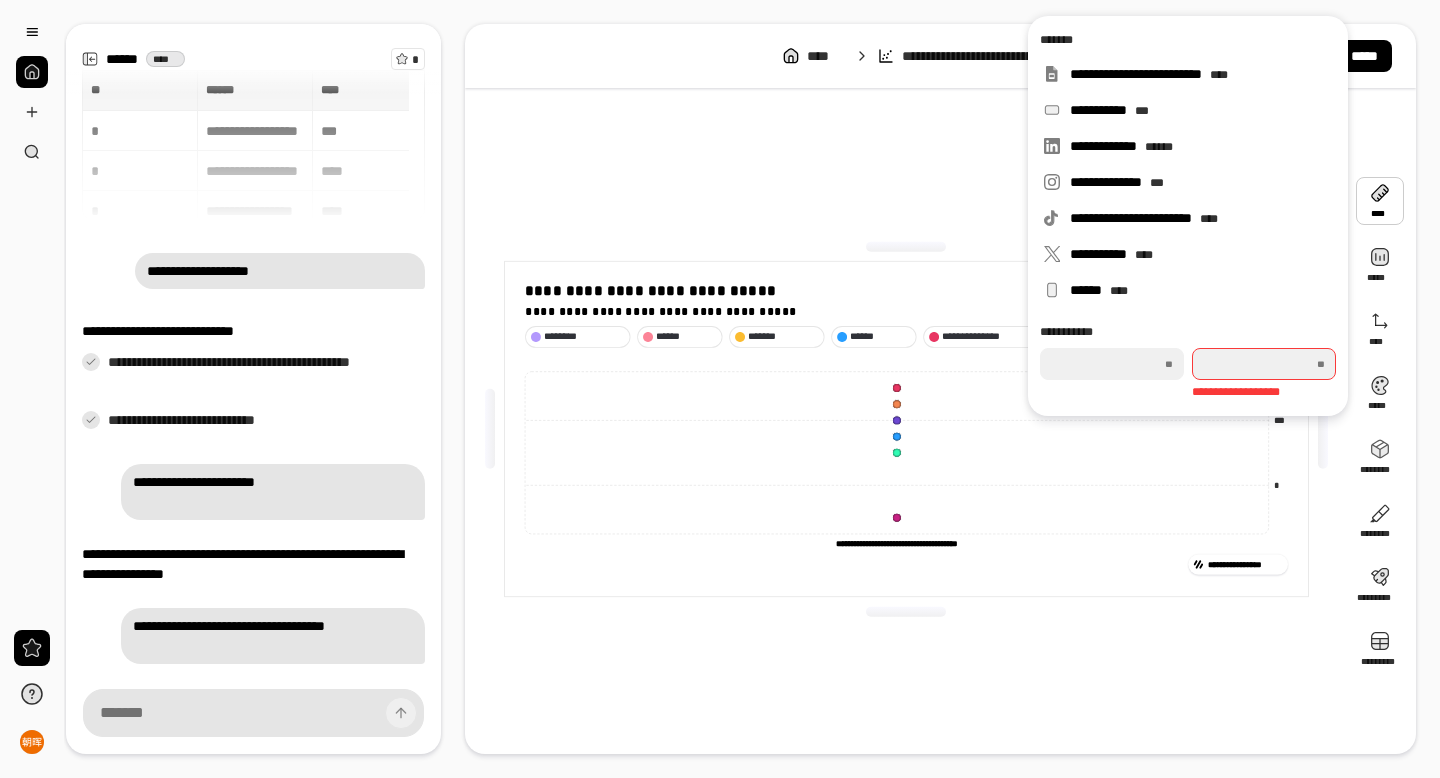 click on "***" at bounding box center [1264, 364] 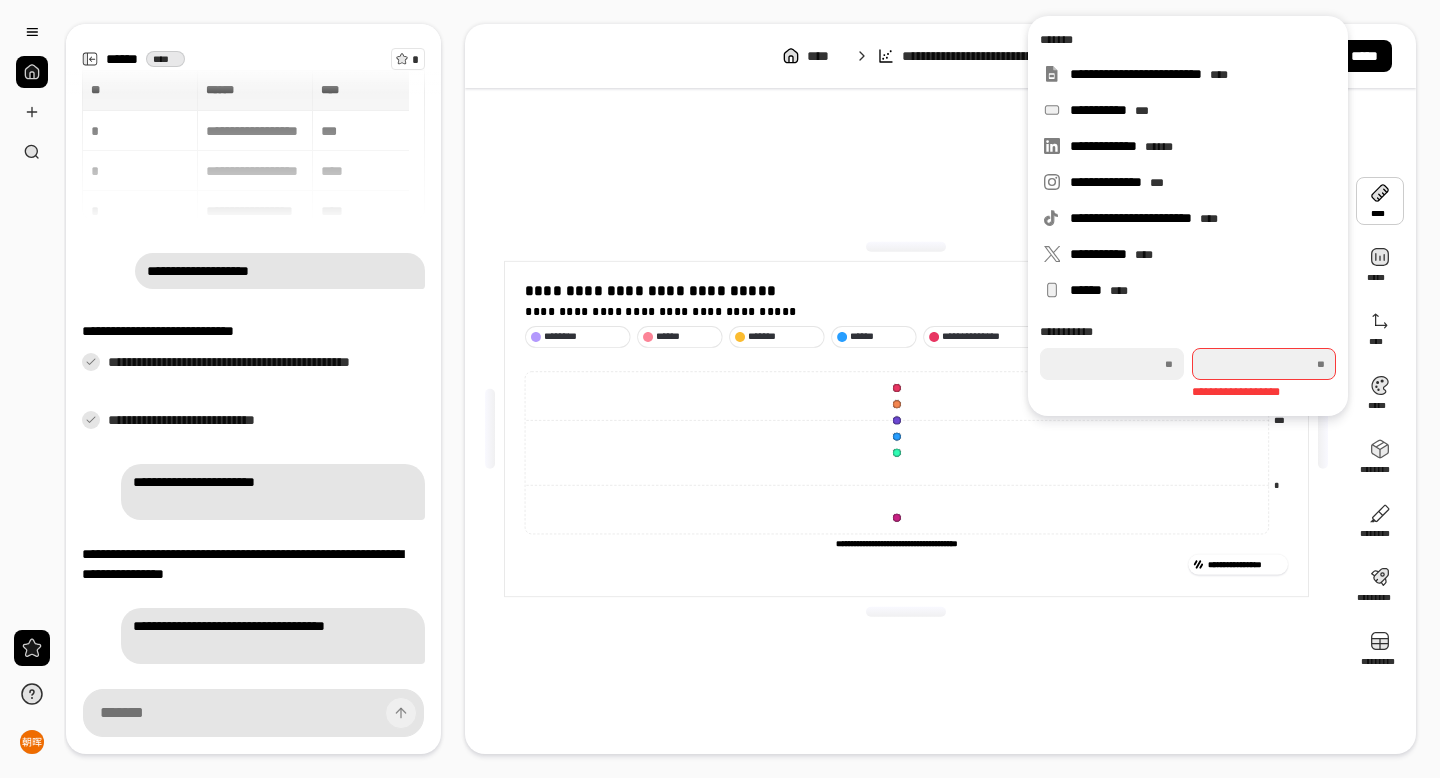 click on "**********" at bounding box center (1188, 374) 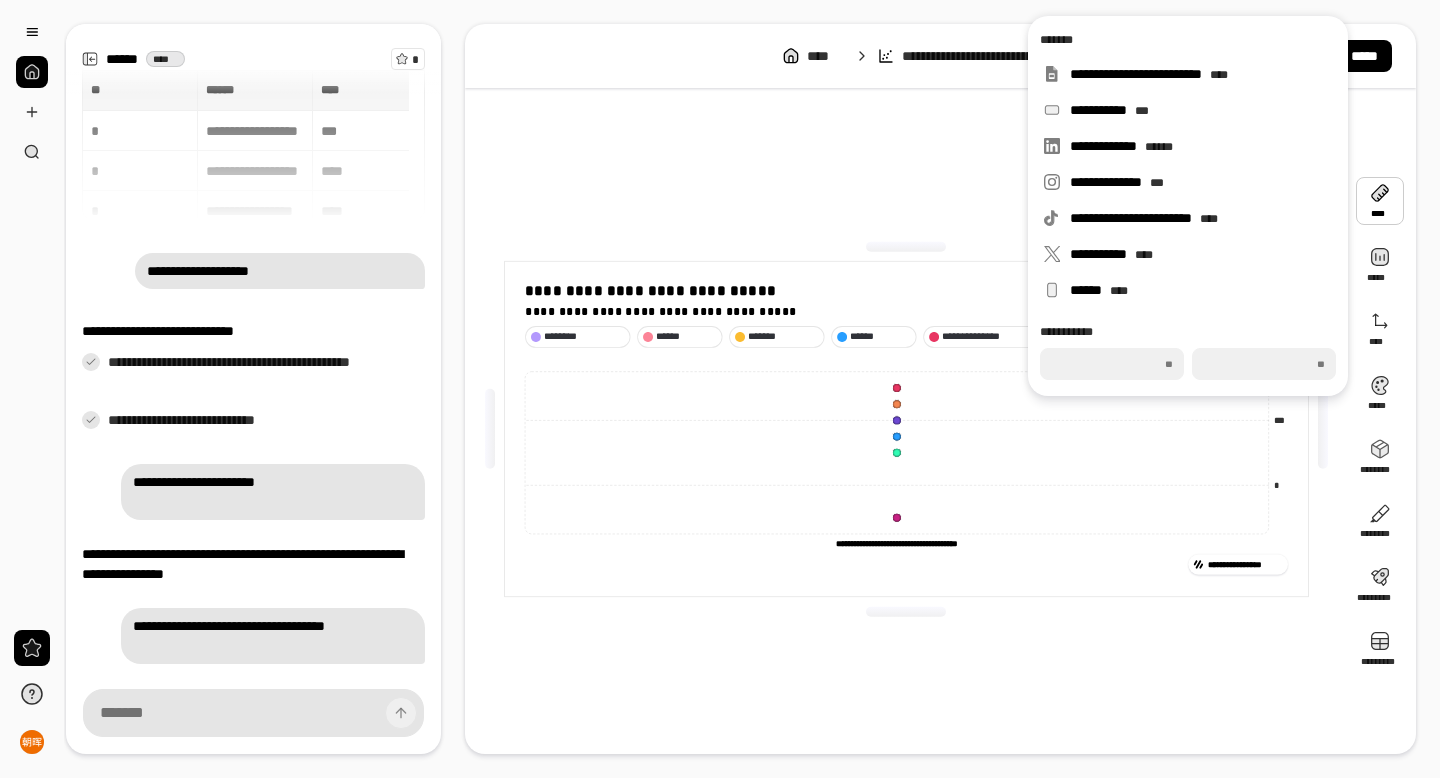 click on "**********" at bounding box center (906, 429) 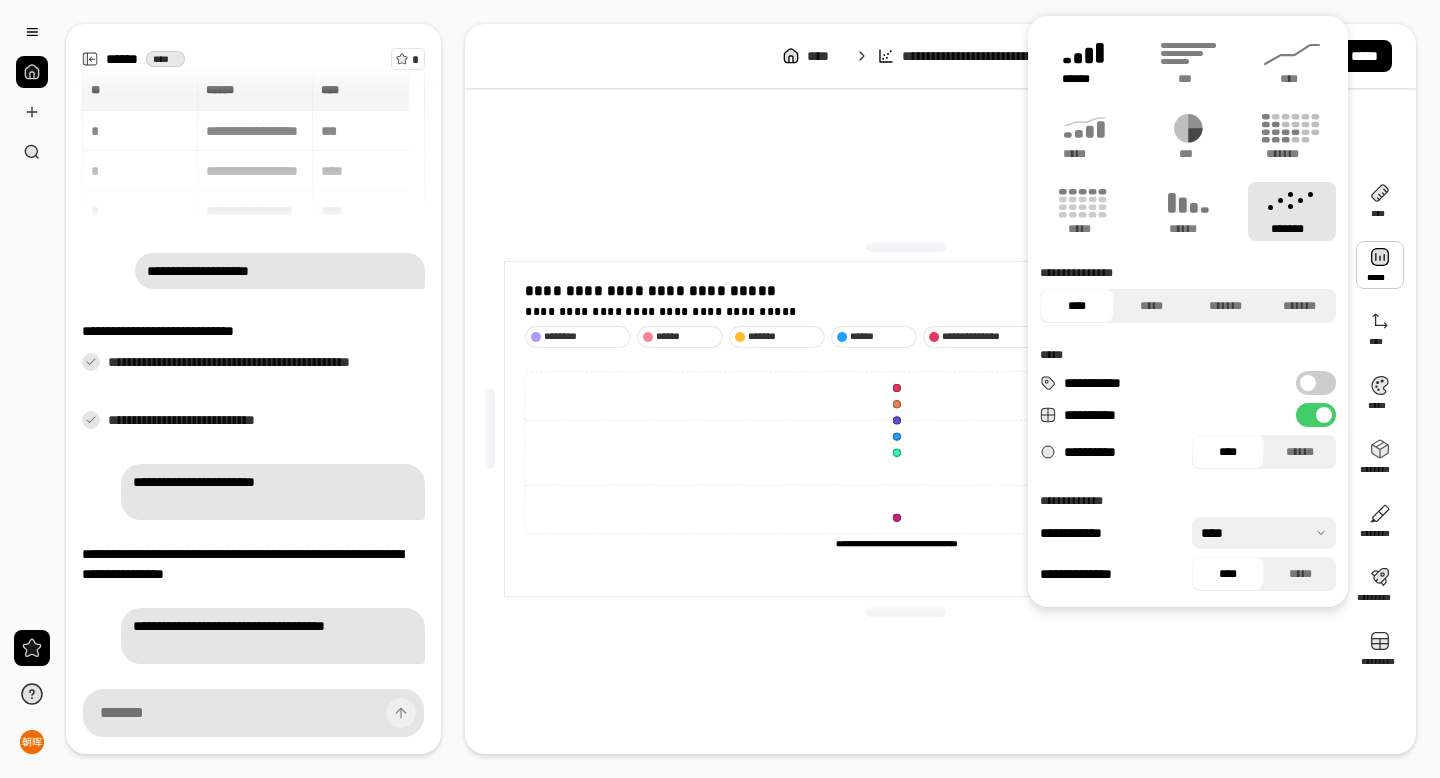 click 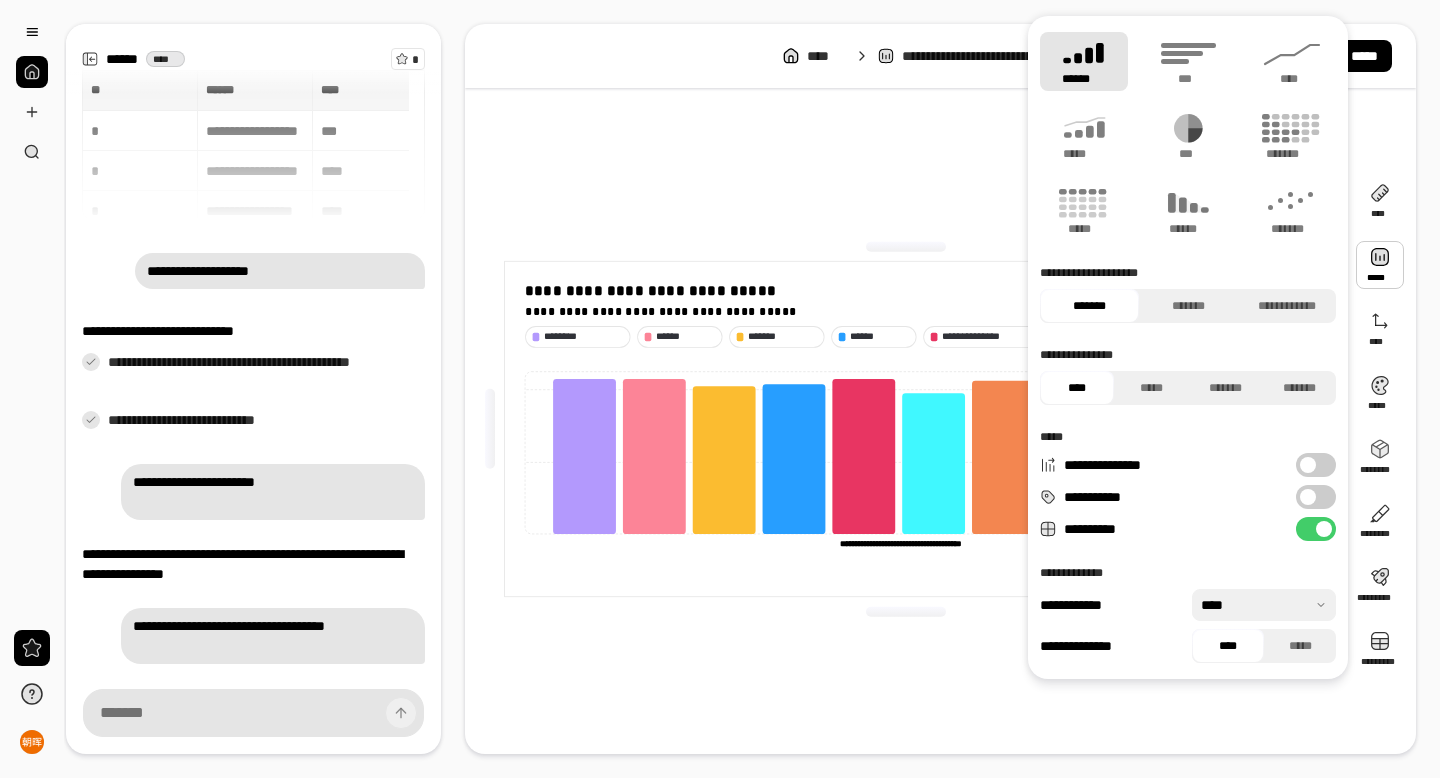 click on "**********" at bounding box center (906, 429) 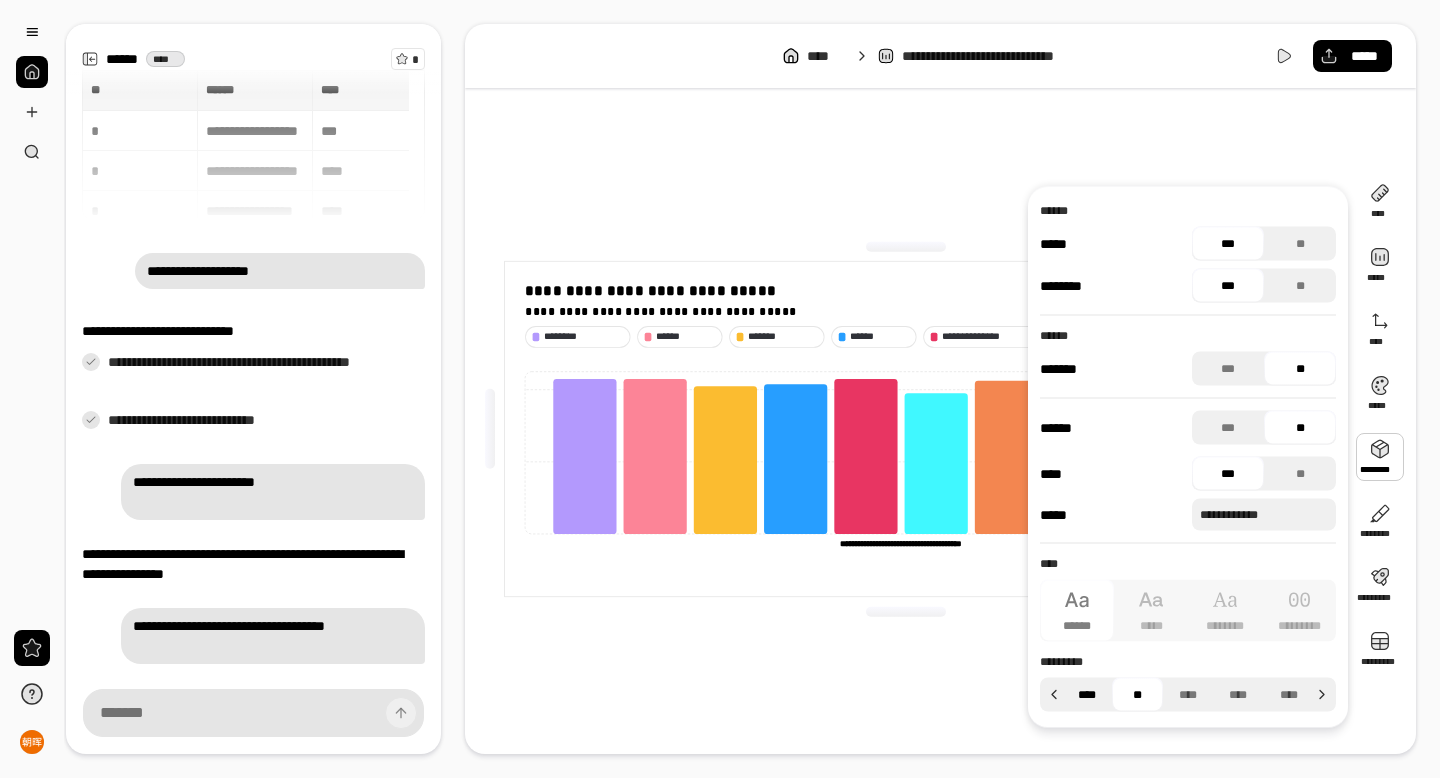 click on "****" at bounding box center (1087, 695) 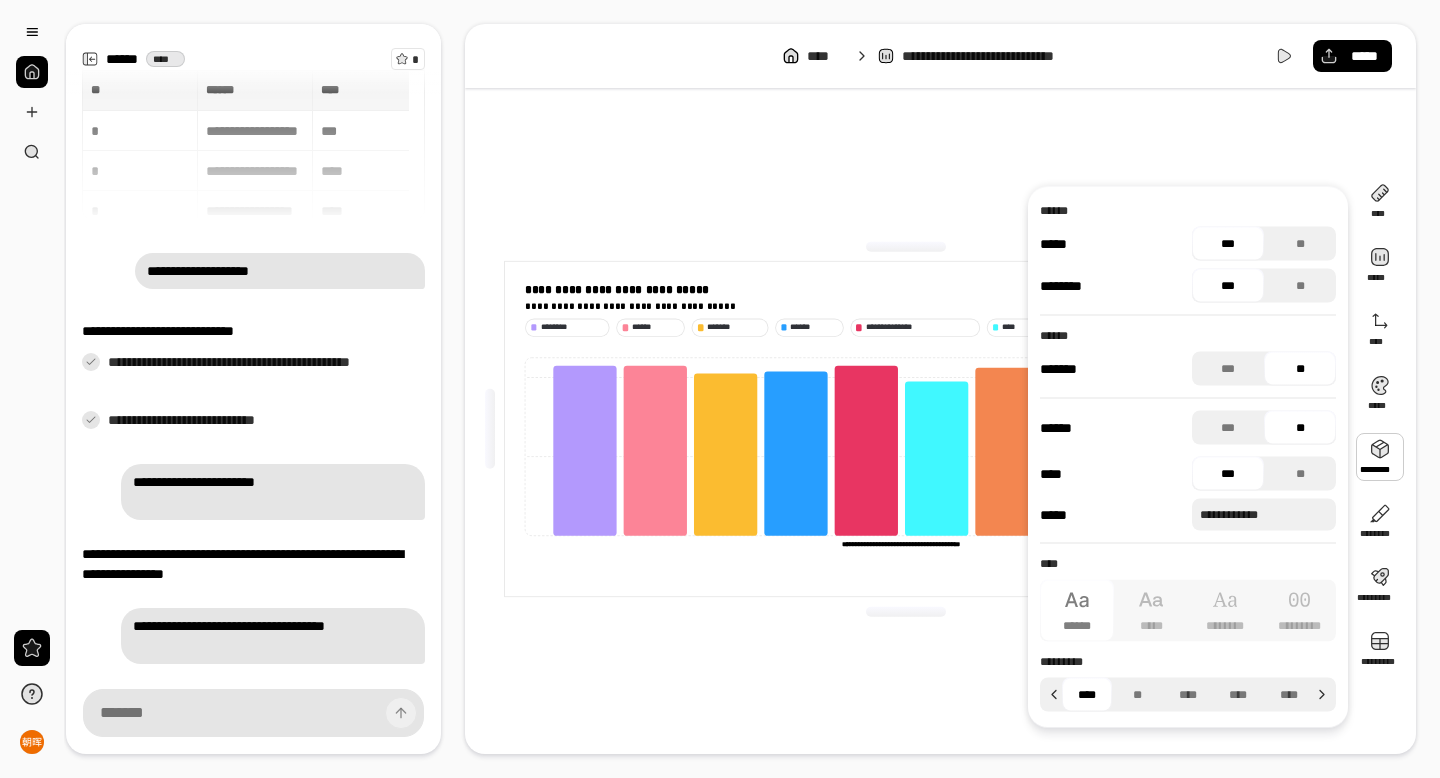 click at bounding box center [906, 611] 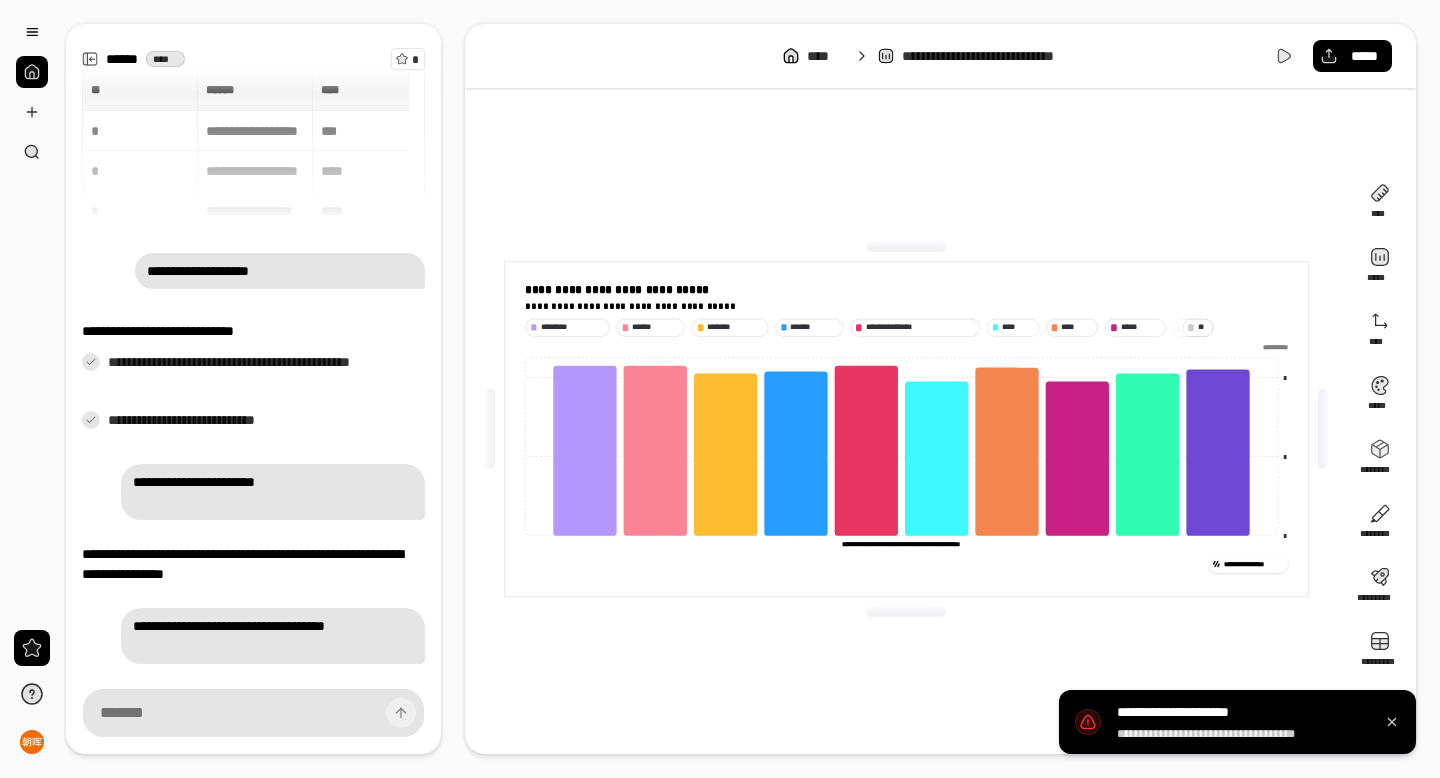 click on "**********" at bounding box center [906, 429] 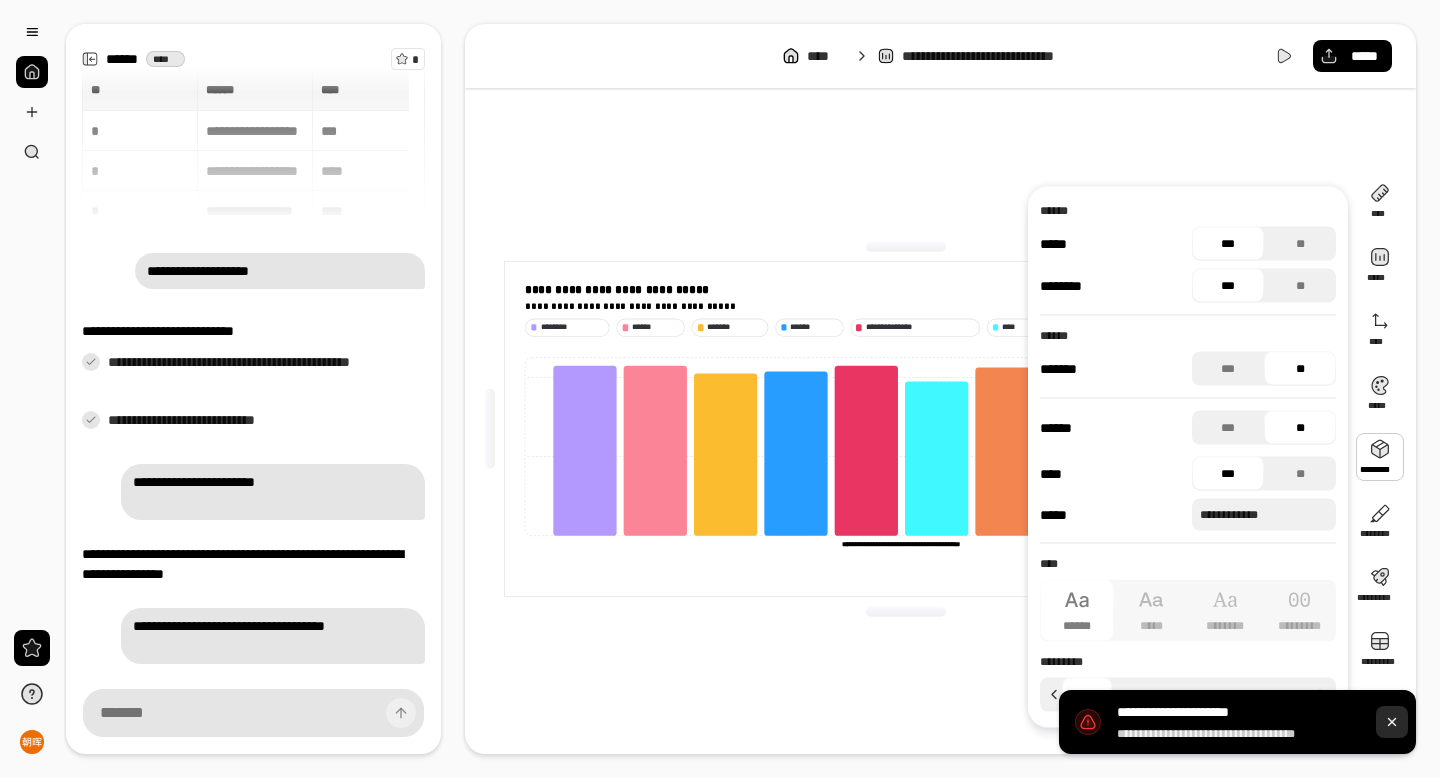 click at bounding box center [1392, 722] 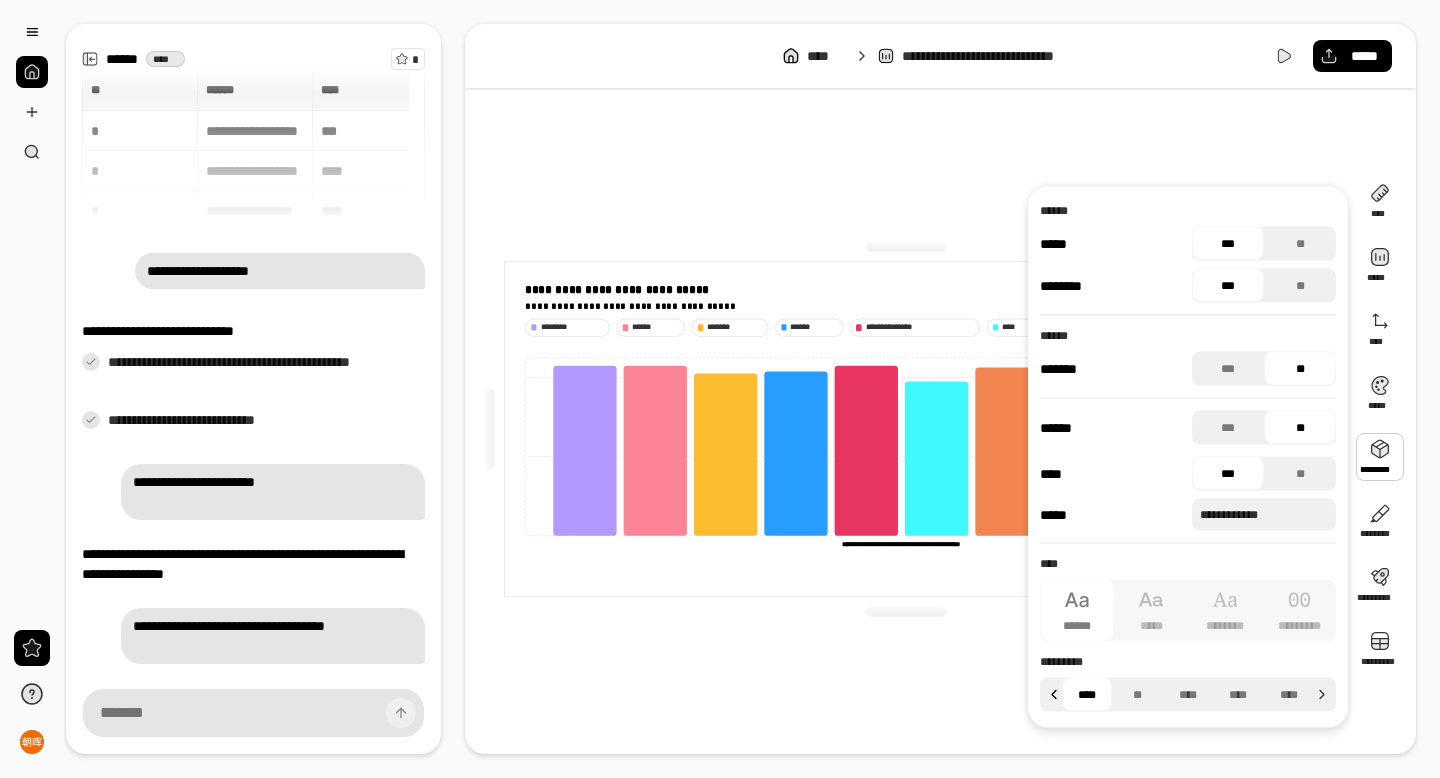 click 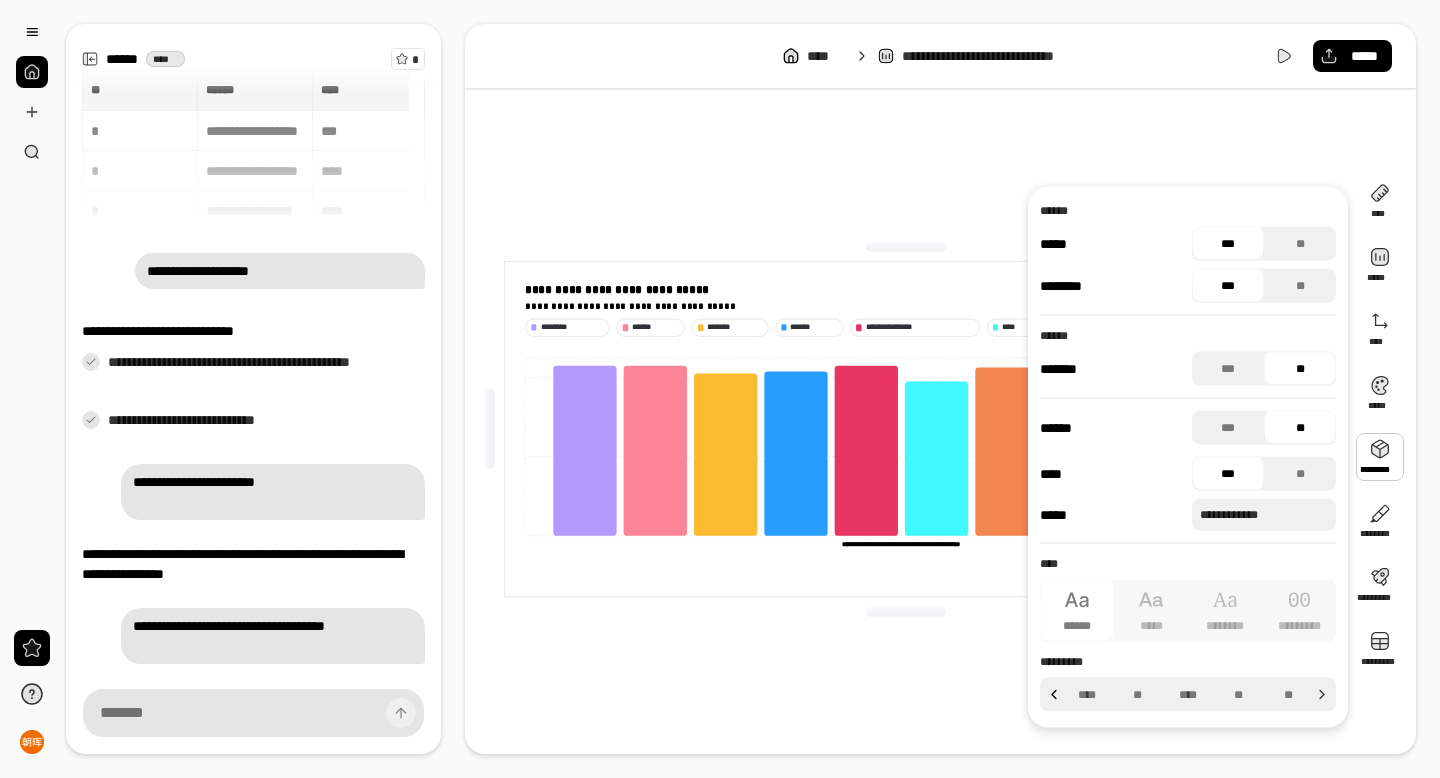 click 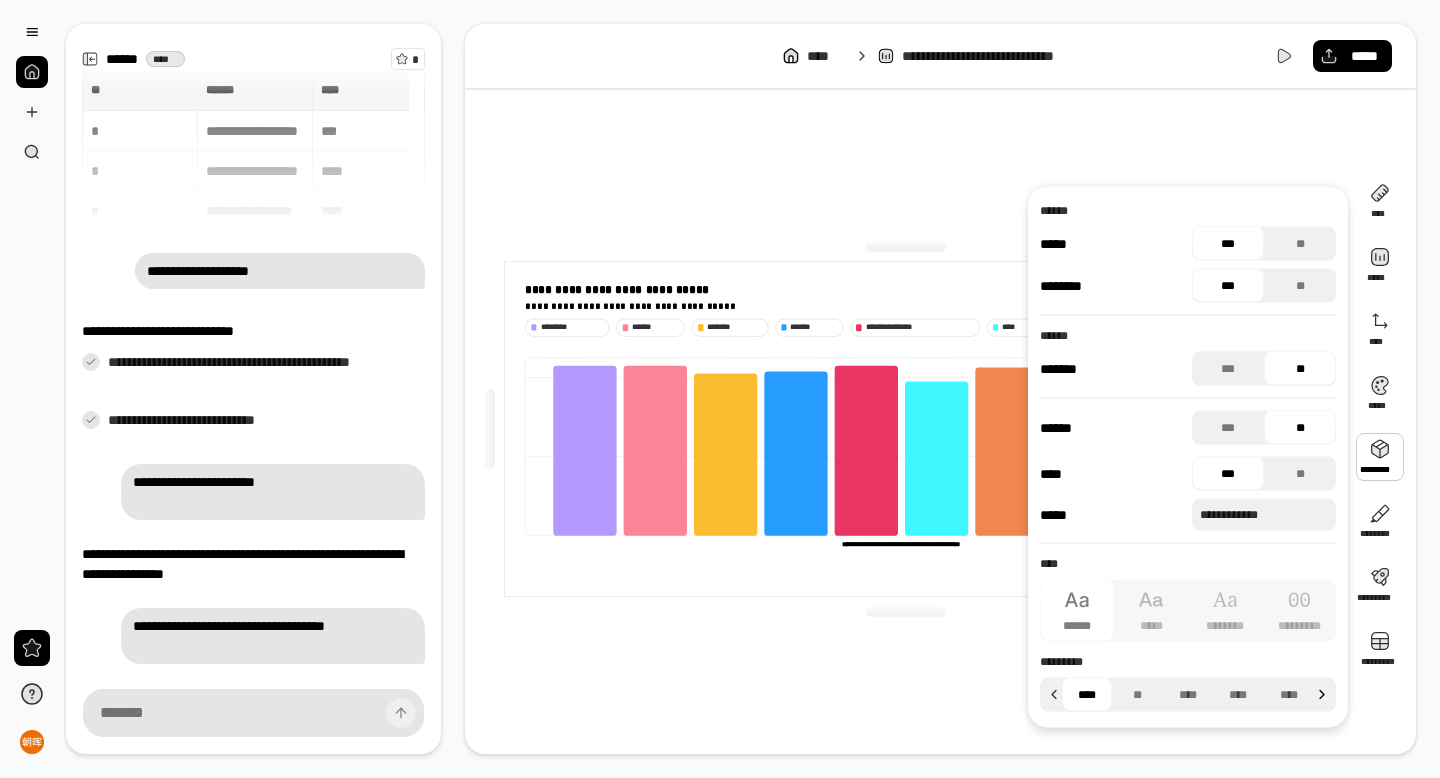 click 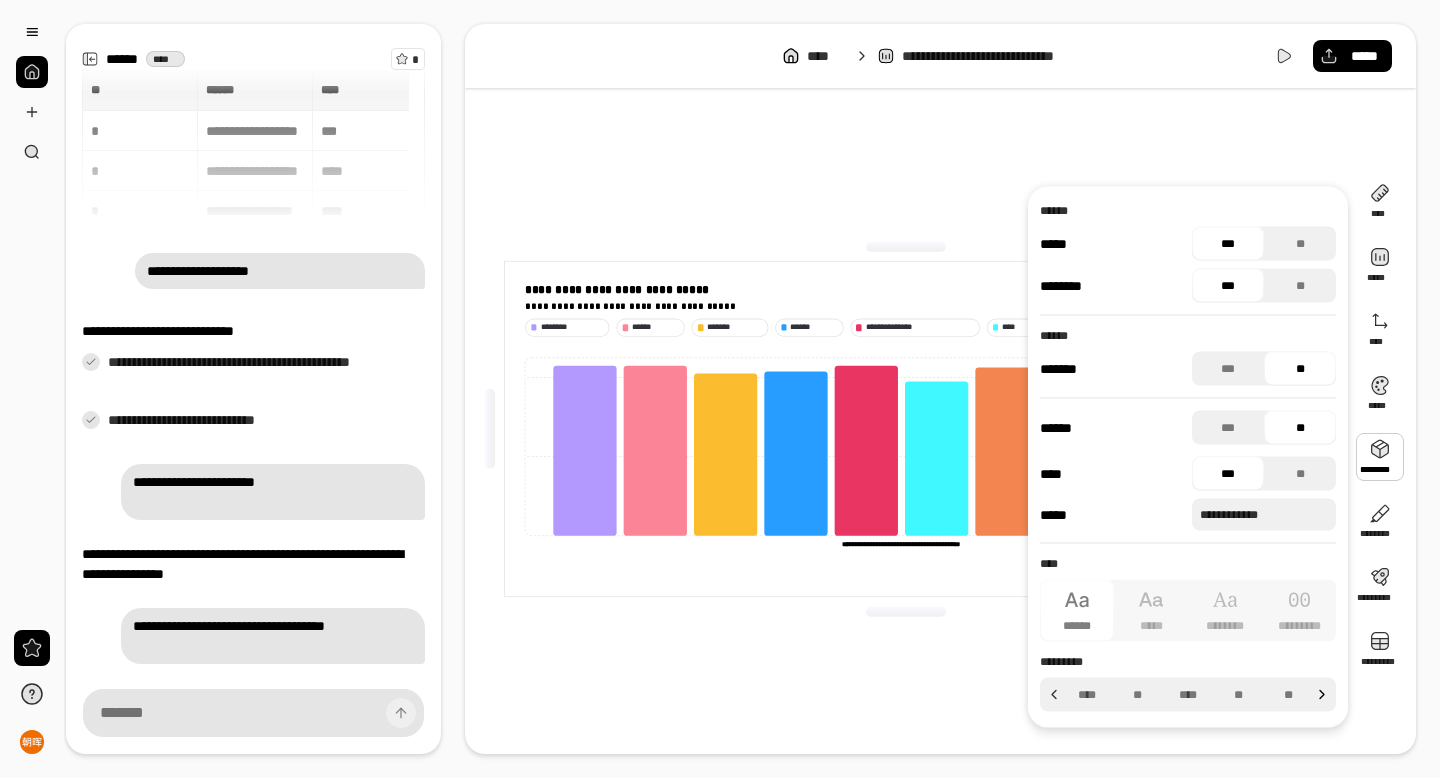 click 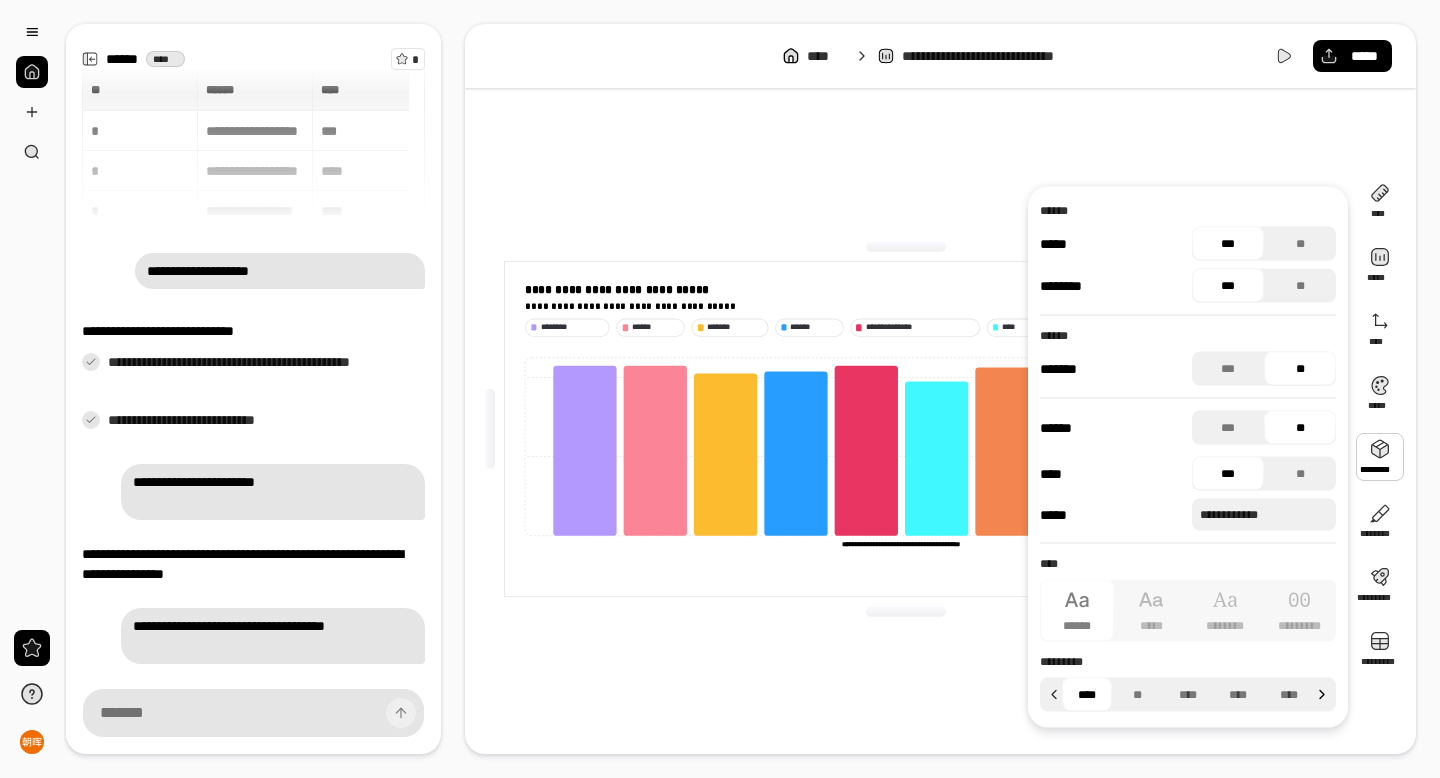 click 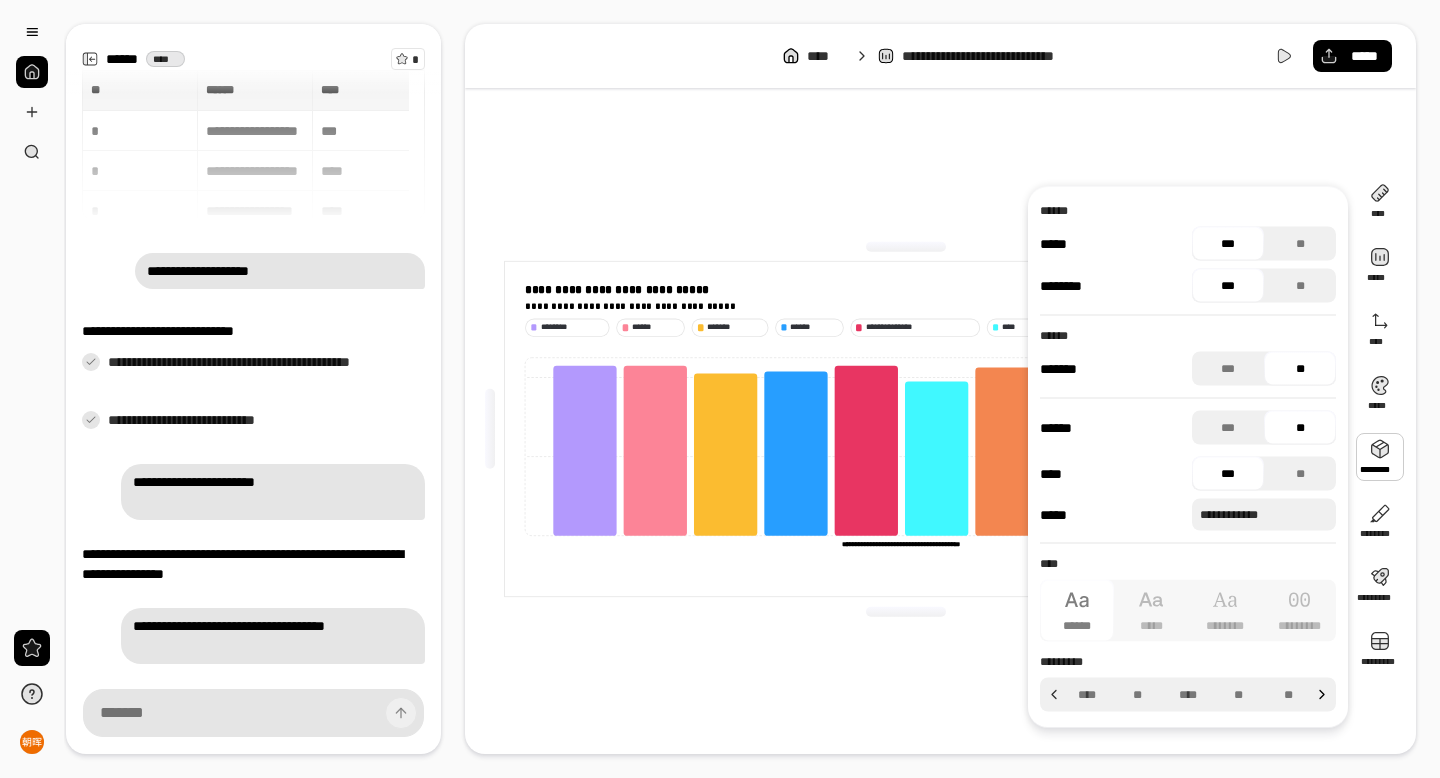 click 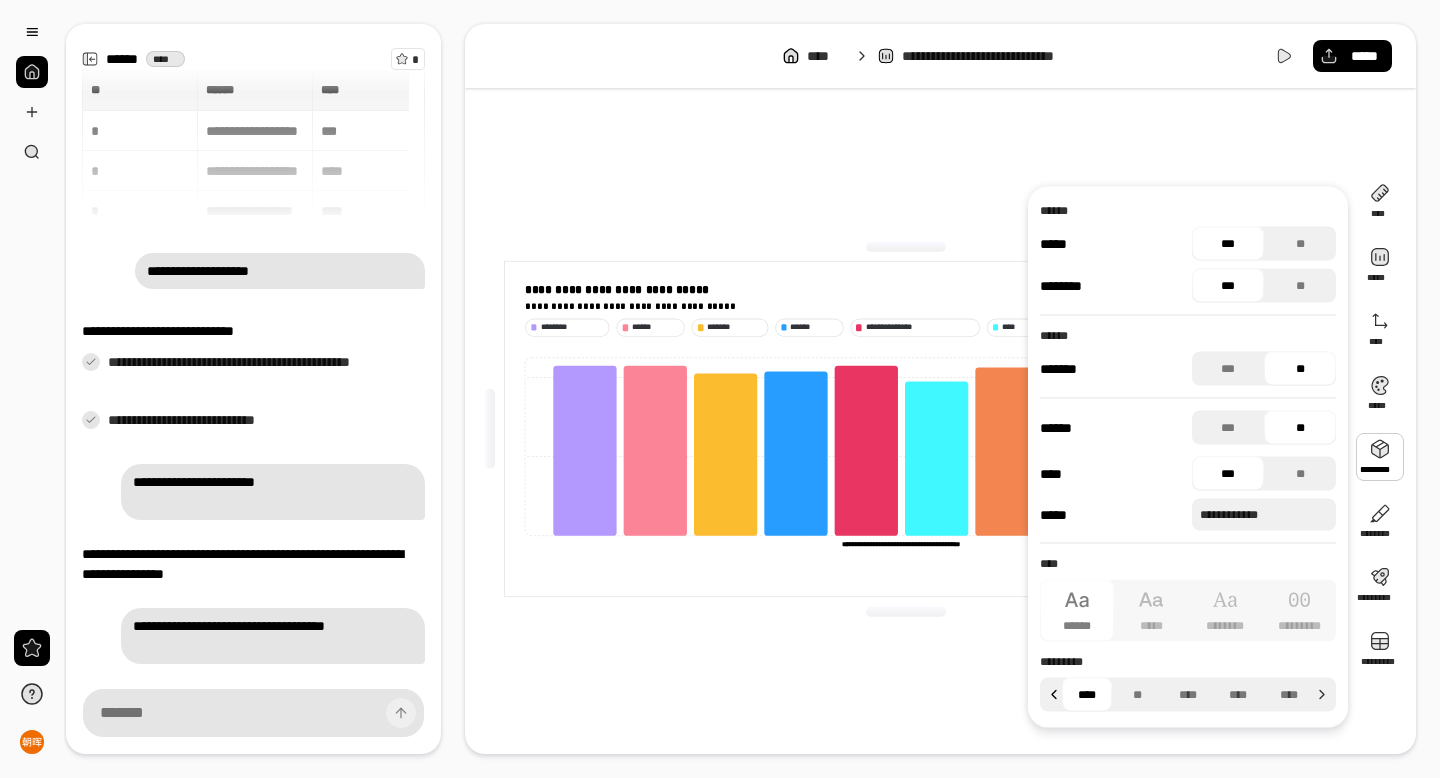 click 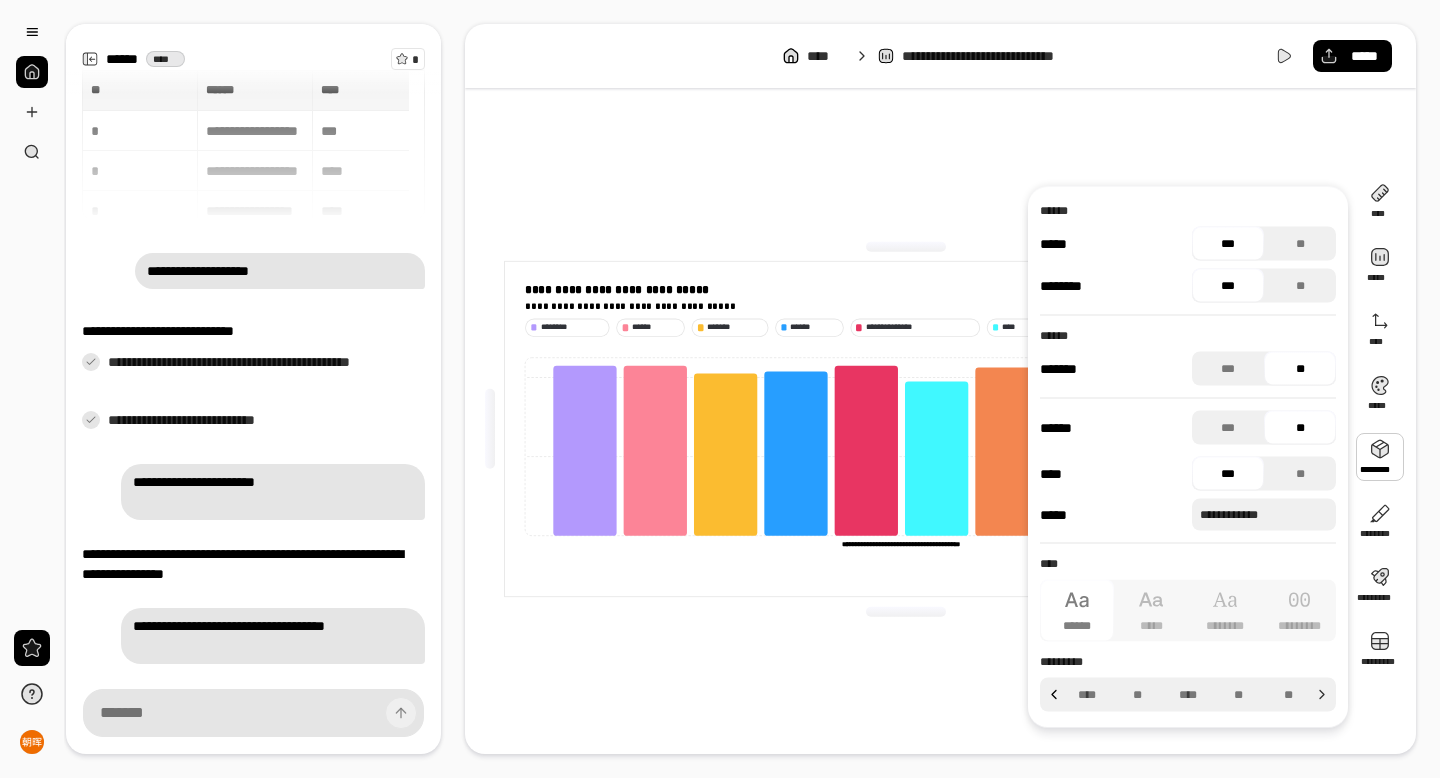 click at bounding box center [1051, 695] 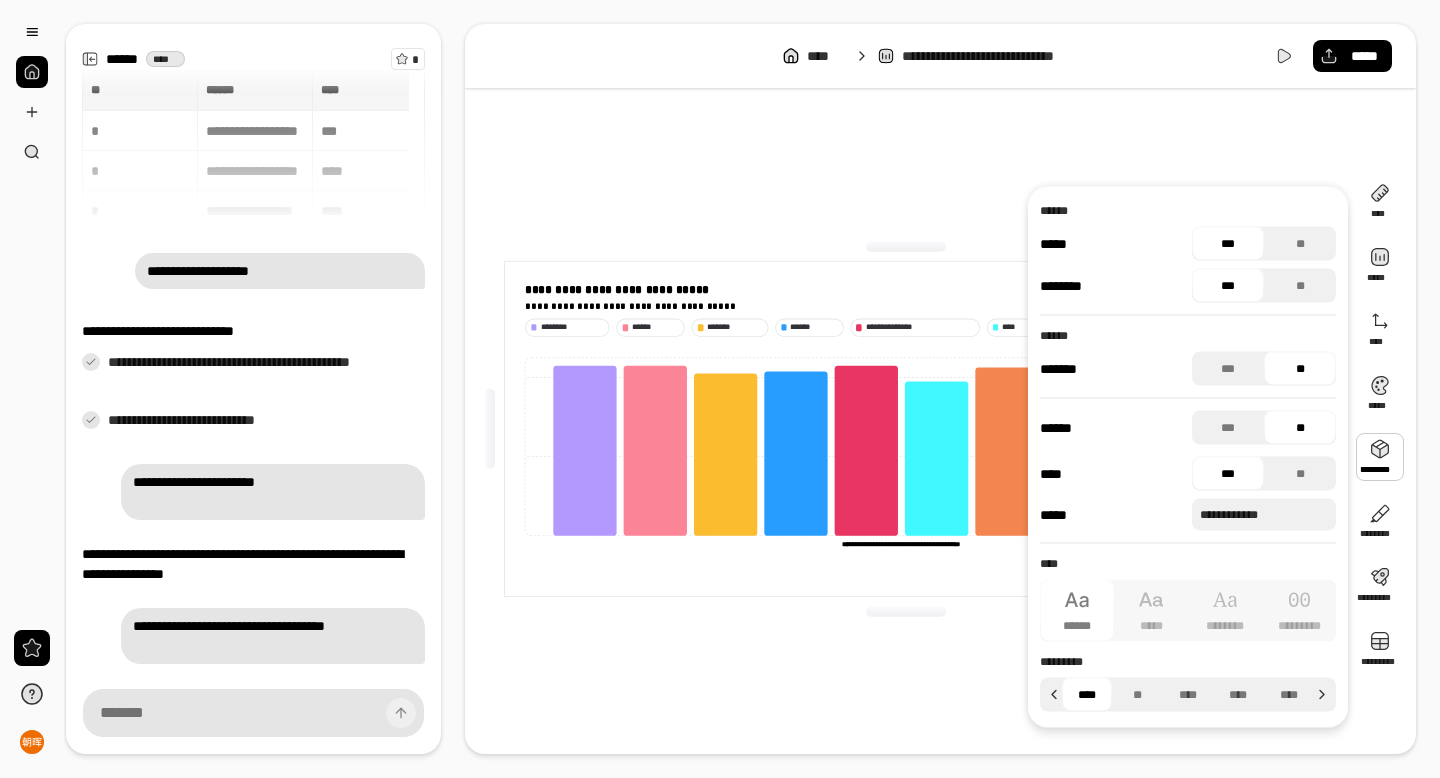 click on "****" at bounding box center (1087, 695) 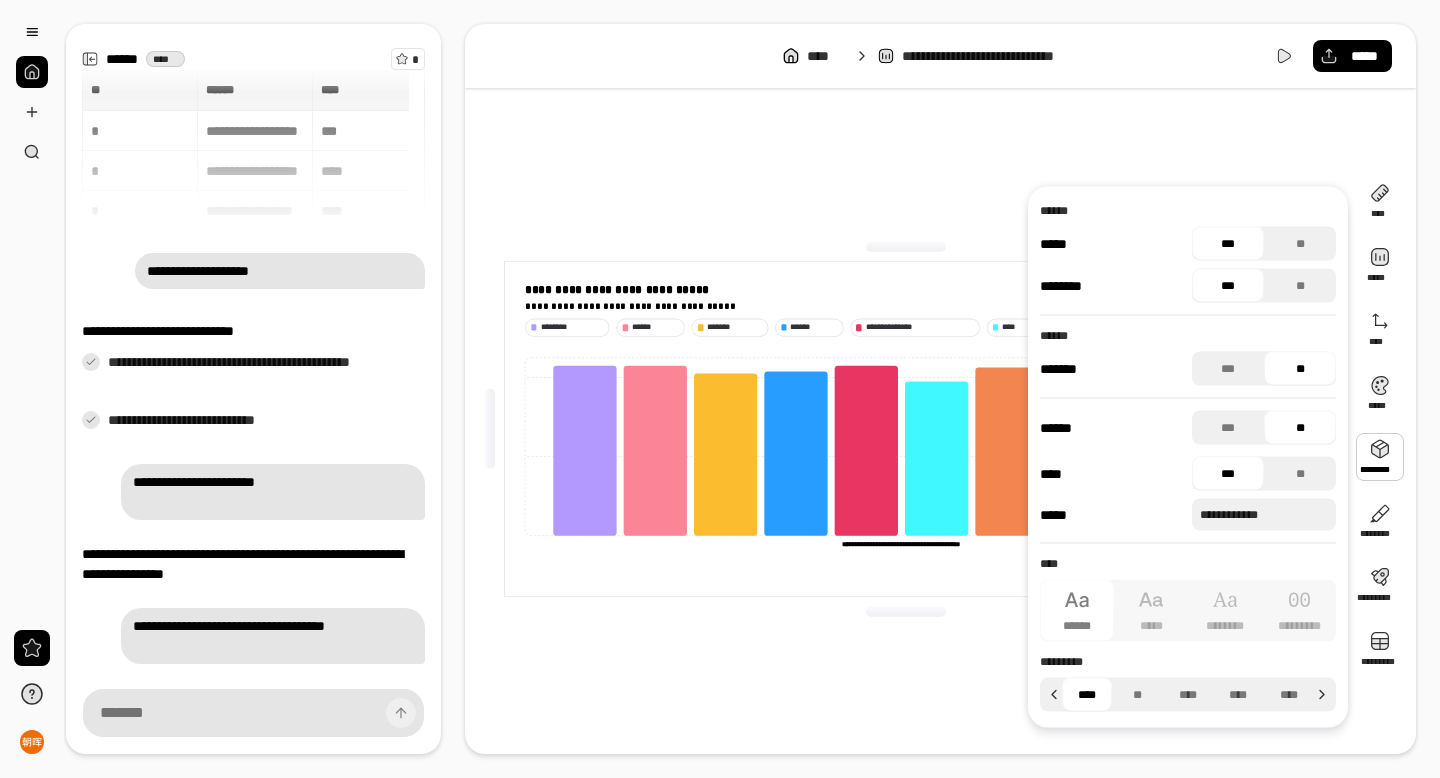 click on "**********" at bounding box center (906, 429) 